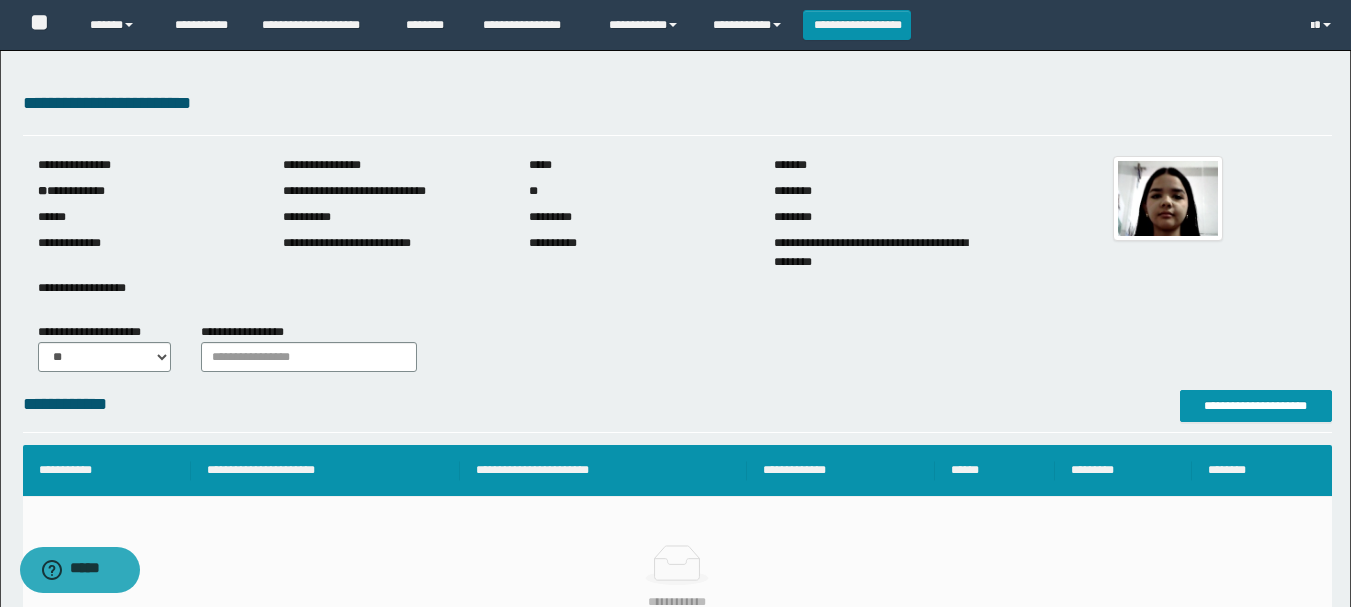 scroll, scrollTop: 0, scrollLeft: 0, axis: both 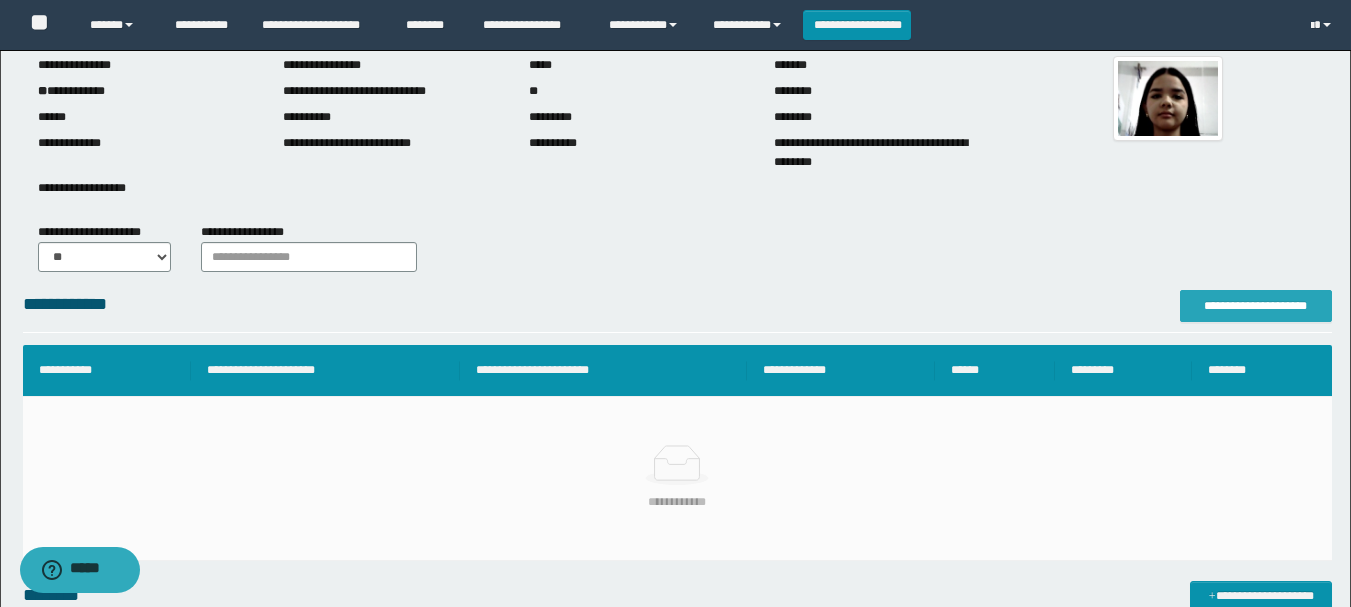 click on "**********" at bounding box center (1256, 306) 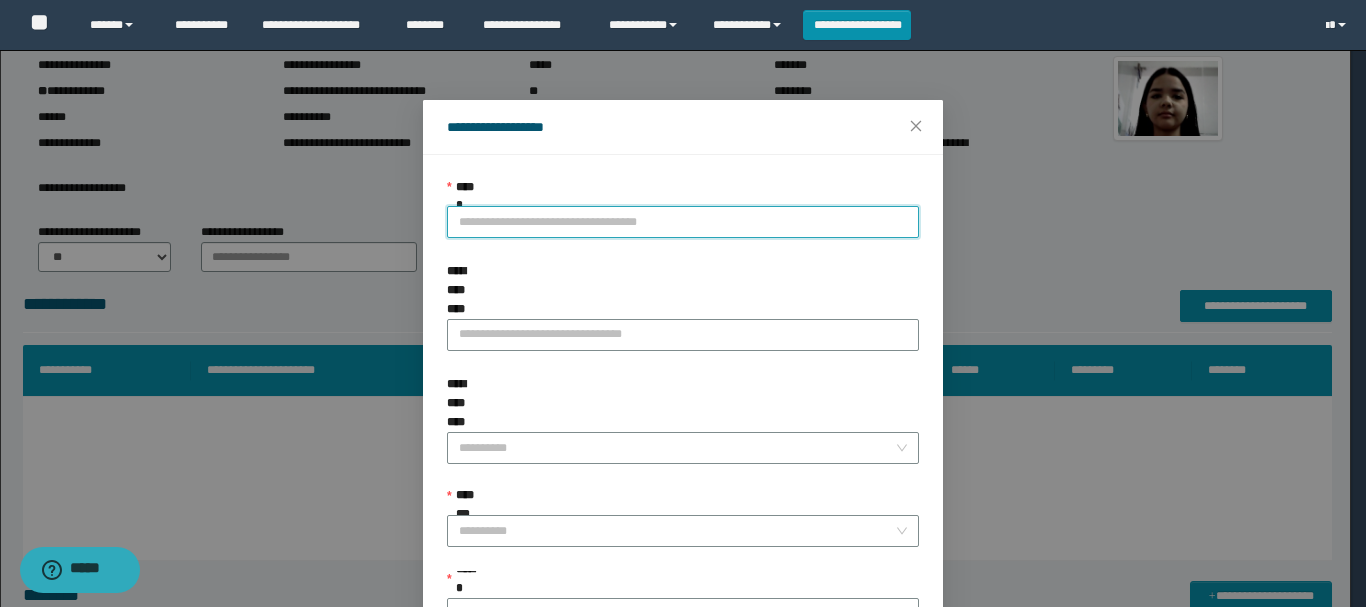 click on "**********" at bounding box center [683, 222] 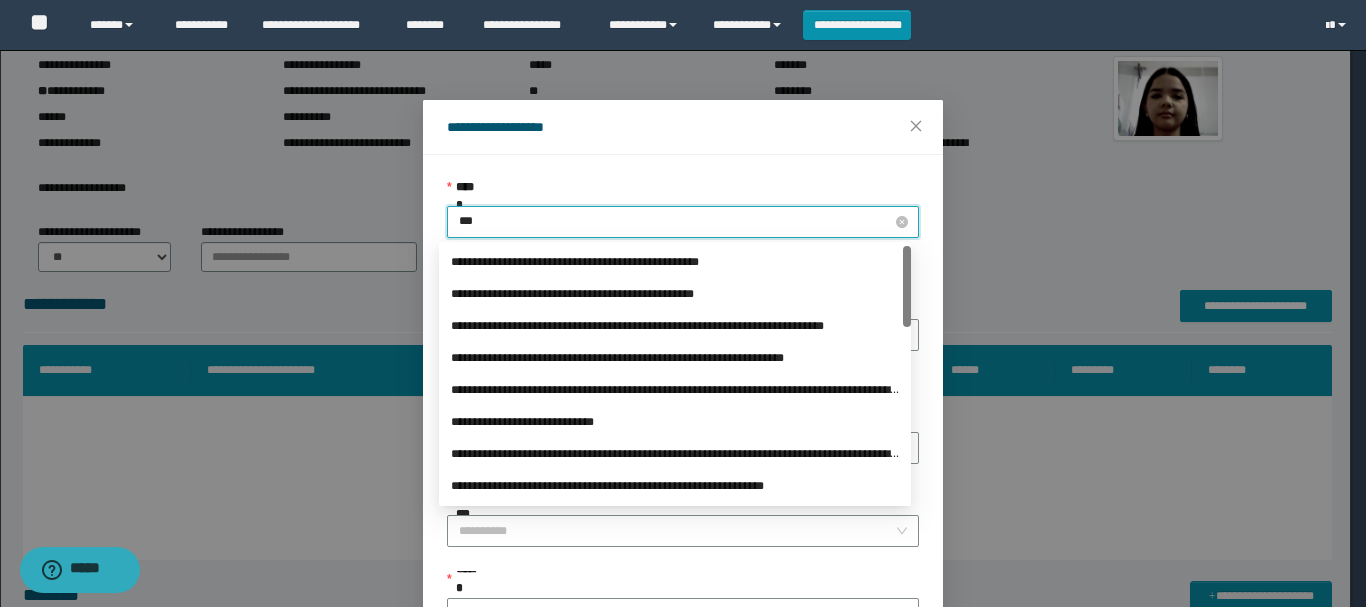 type on "****" 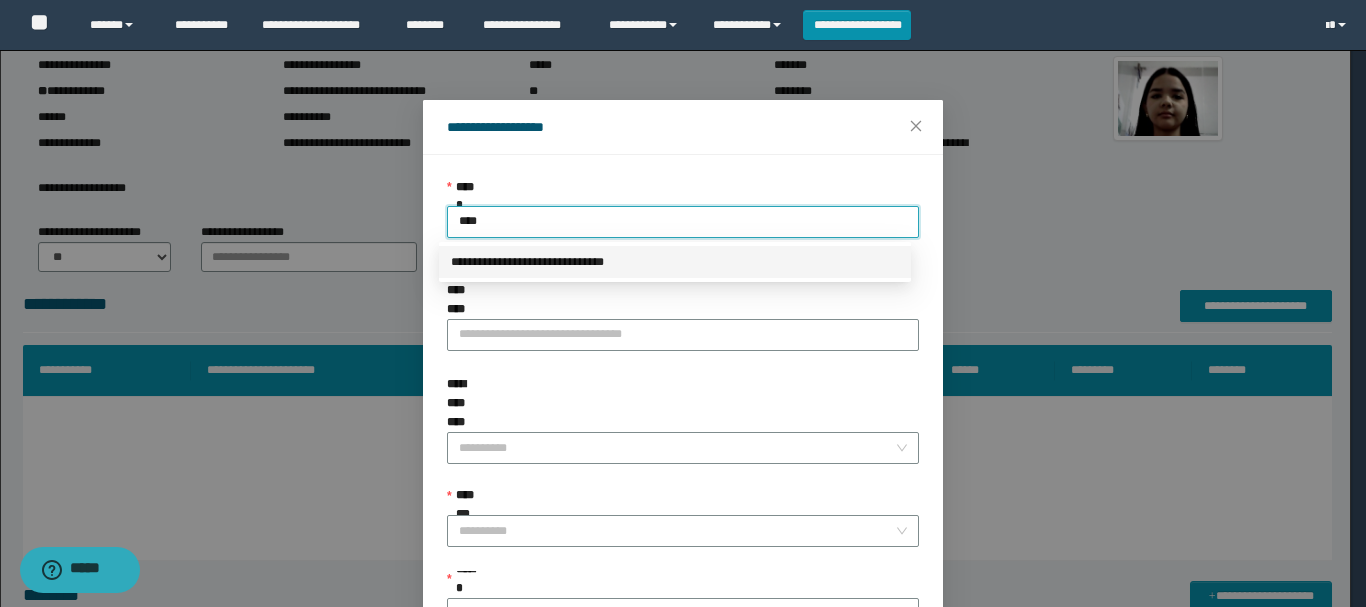 click on "**********" at bounding box center (675, 262) 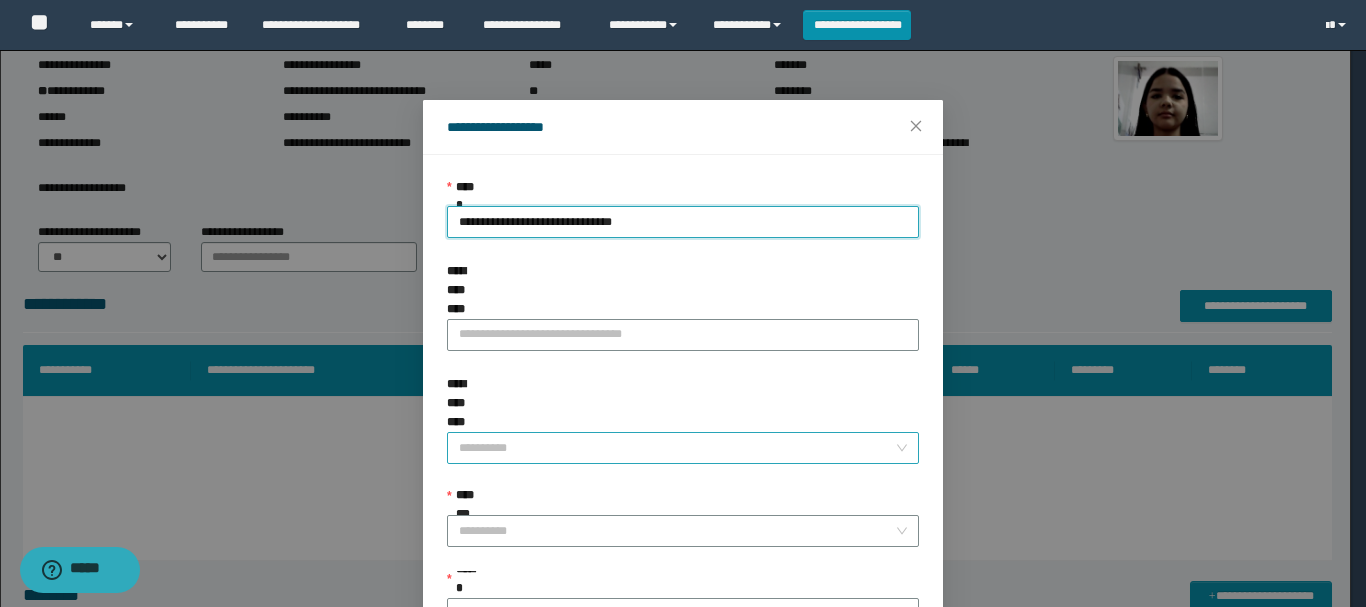 click on "**********" at bounding box center [677, 448] 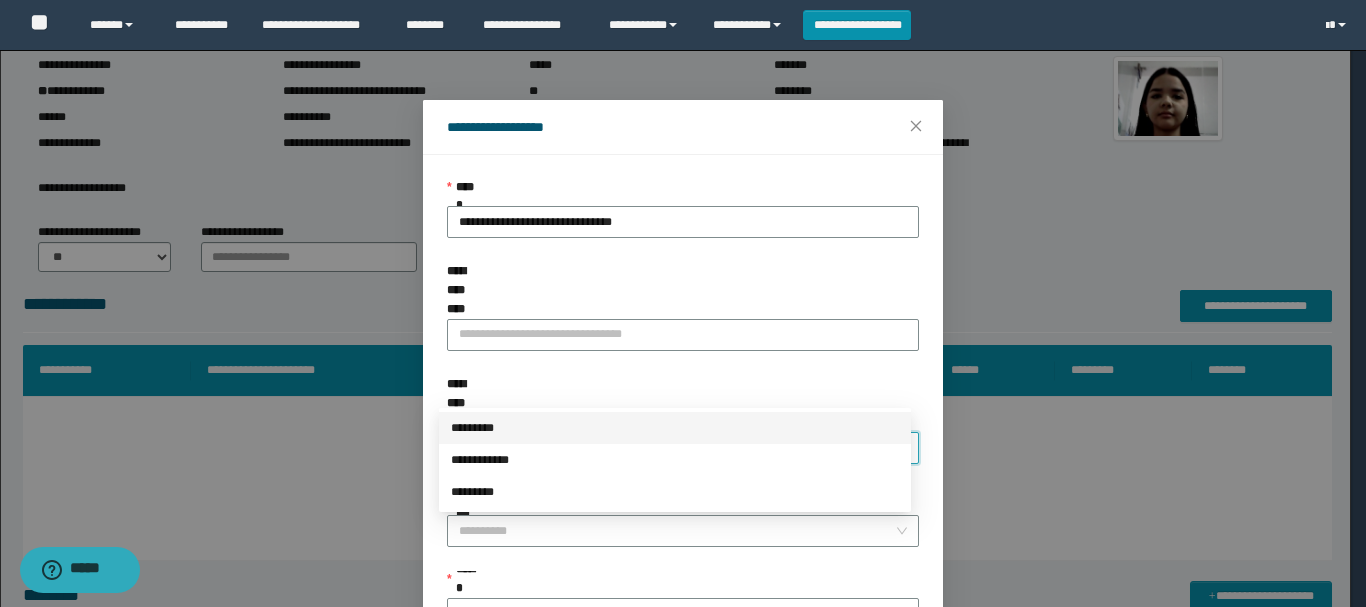 click on "*********" at bounding box center [675, 428] 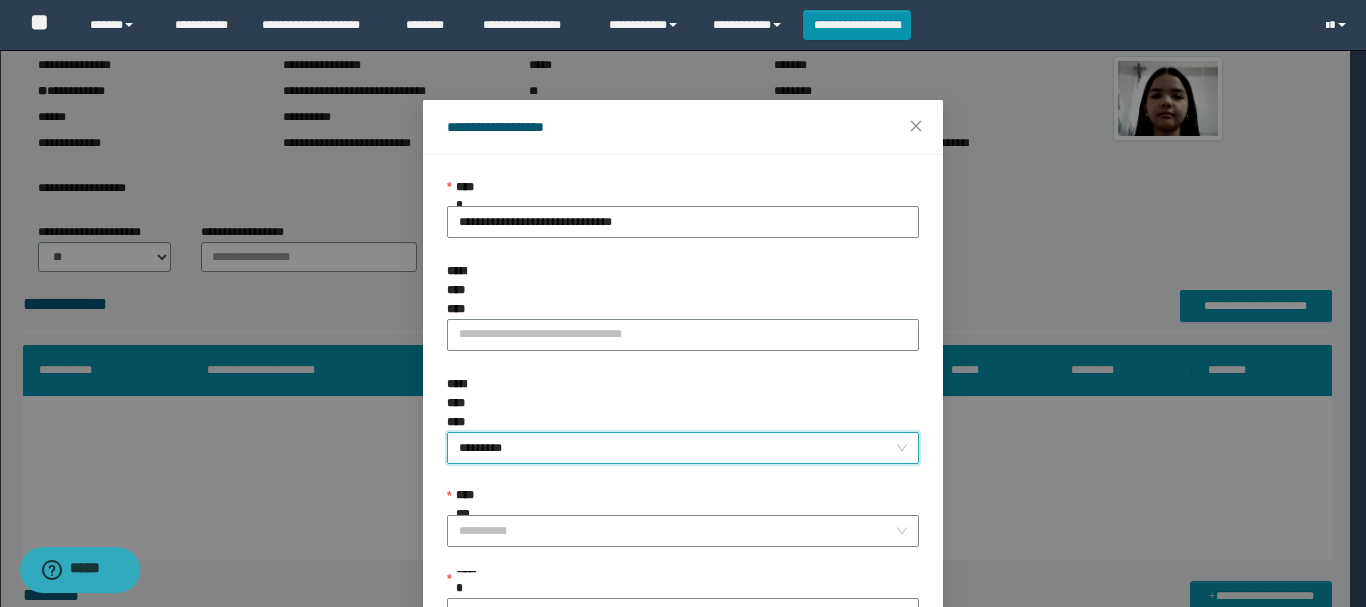 scroll, scrollTop: 145, scrollLeft: 0, axis: vertical 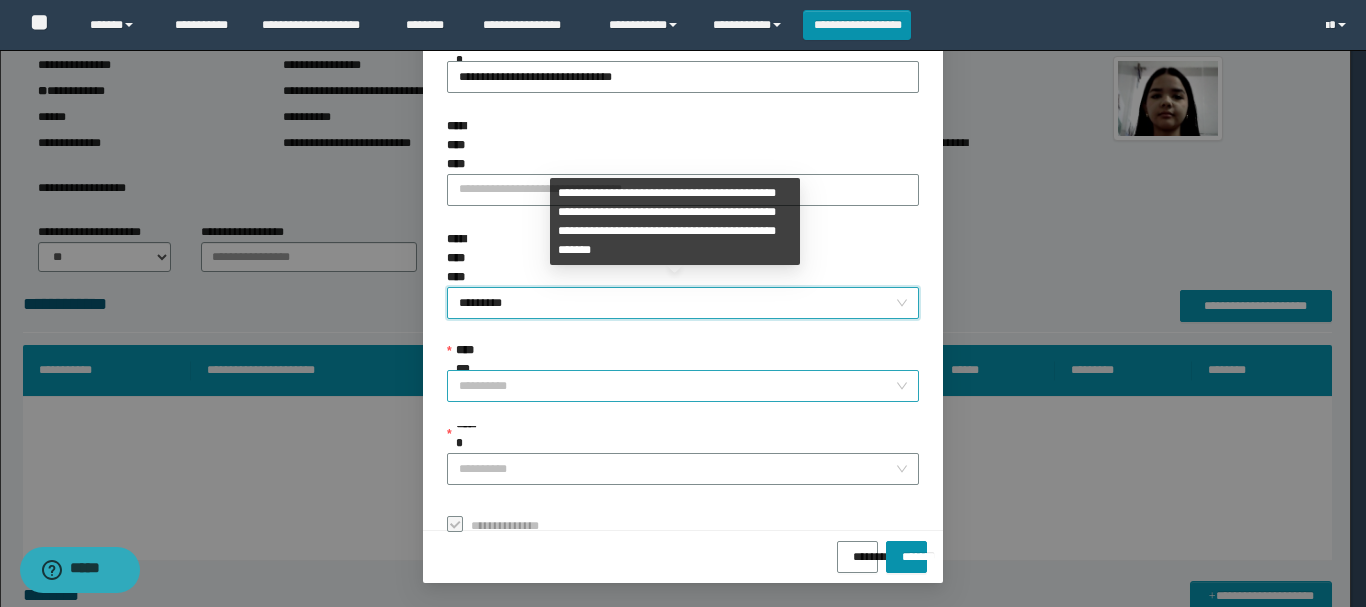 click on "**********" at bounding box center (677, 386) 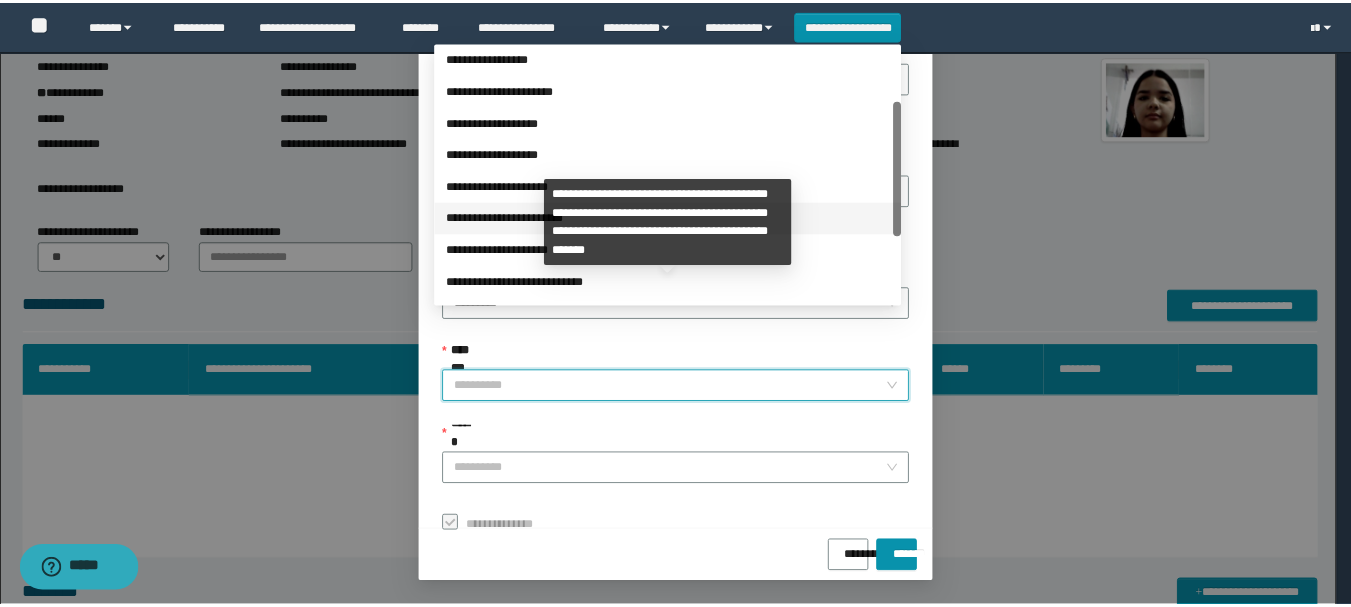 scroll, scrollTop: 224, scrollLeft: 0, axis: vertical 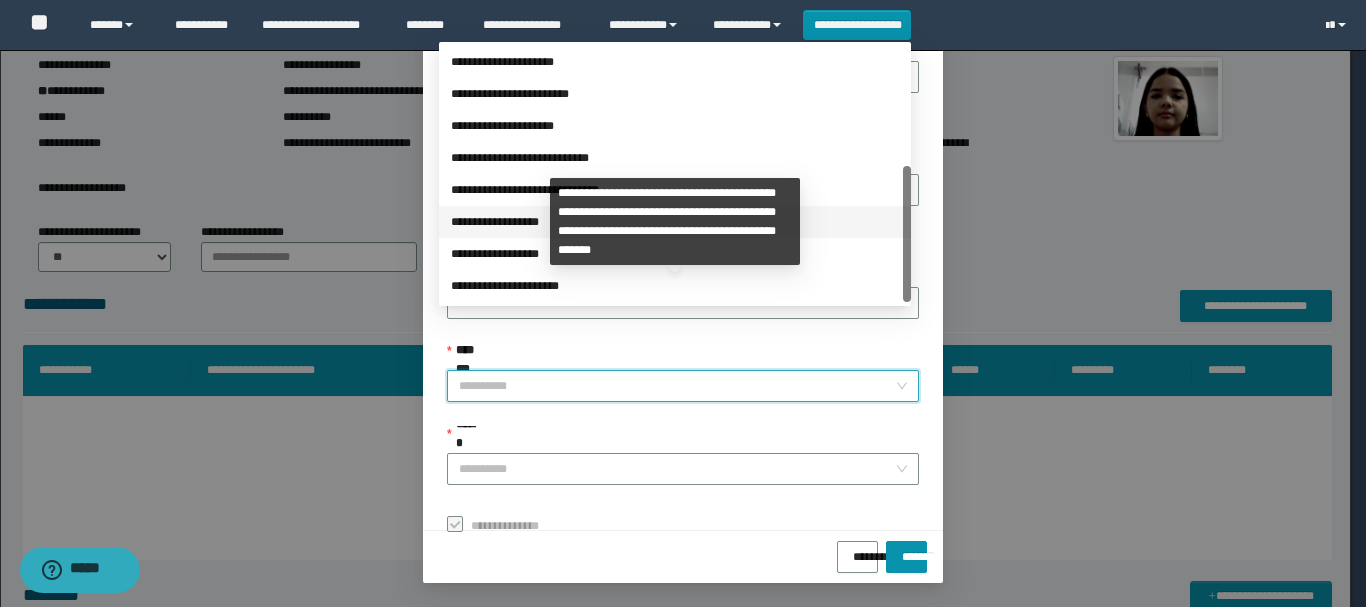 click on "**********" at bounding box center (675, 222) 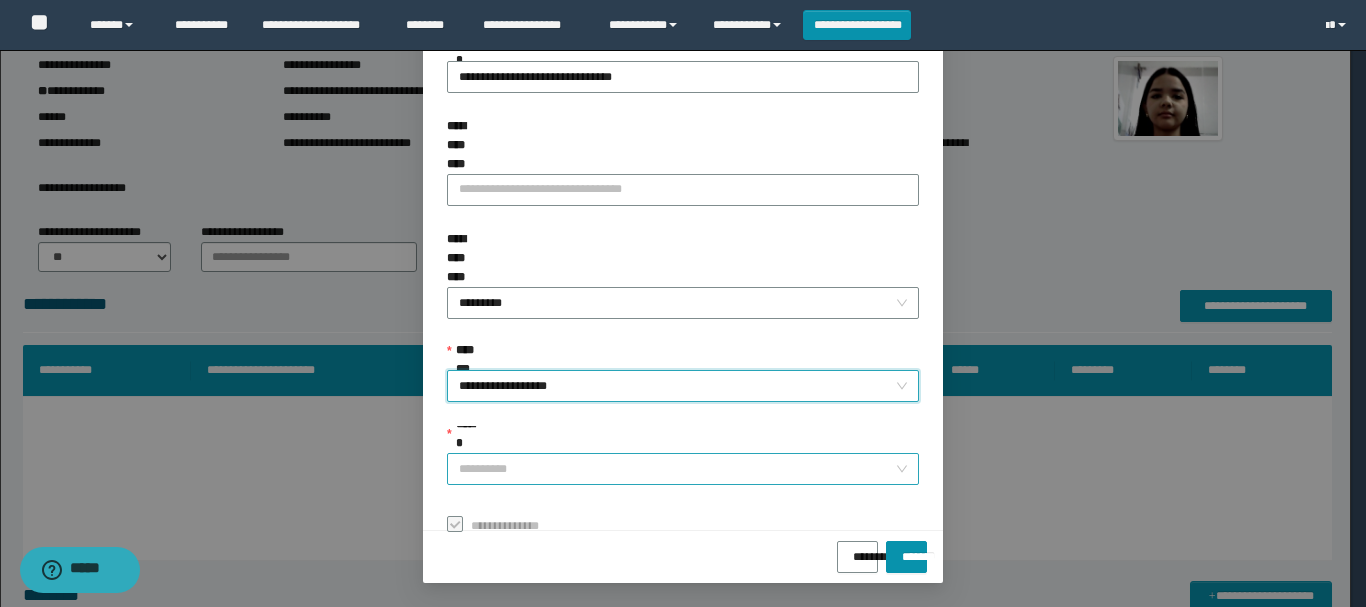 click on "******" at bounding box center [677, 469] 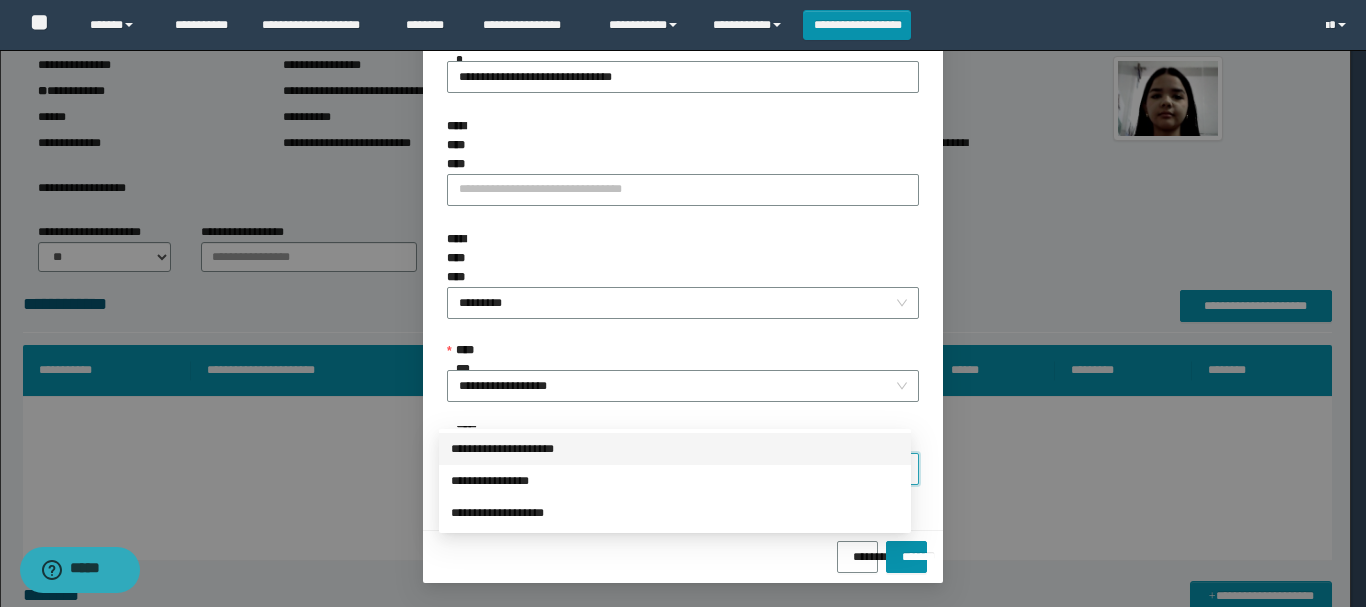 click on "**********" at bounding box center [675, 449] 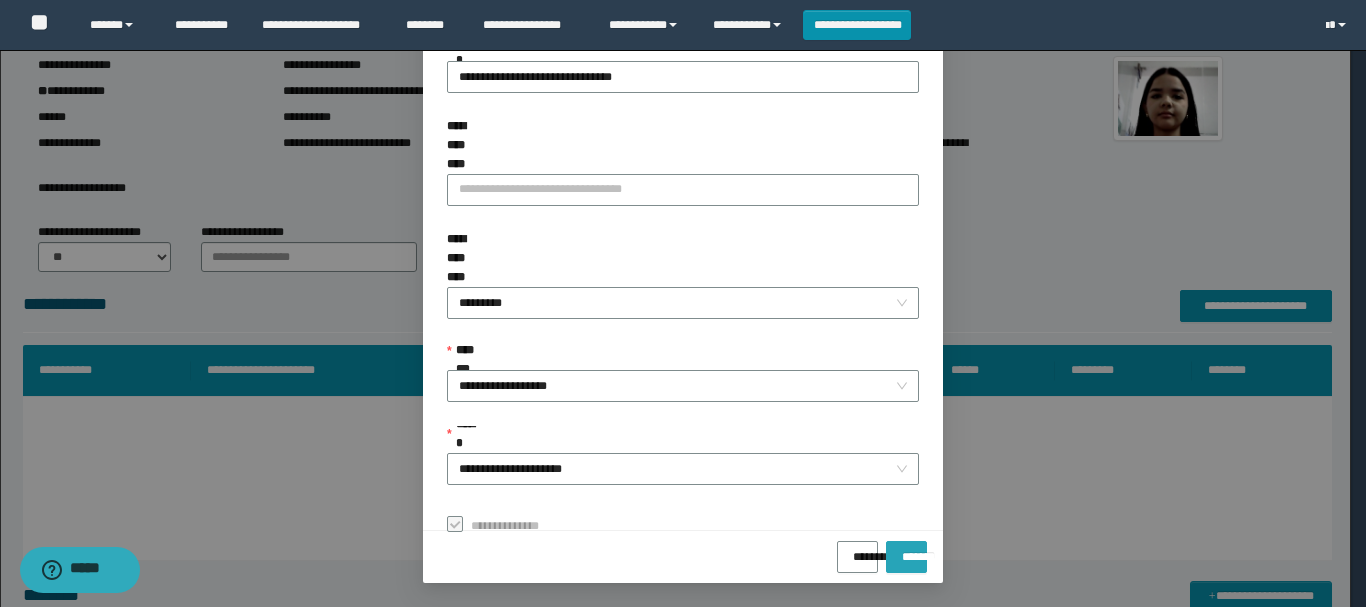 click on "*******" at bounding box center (906, 550) 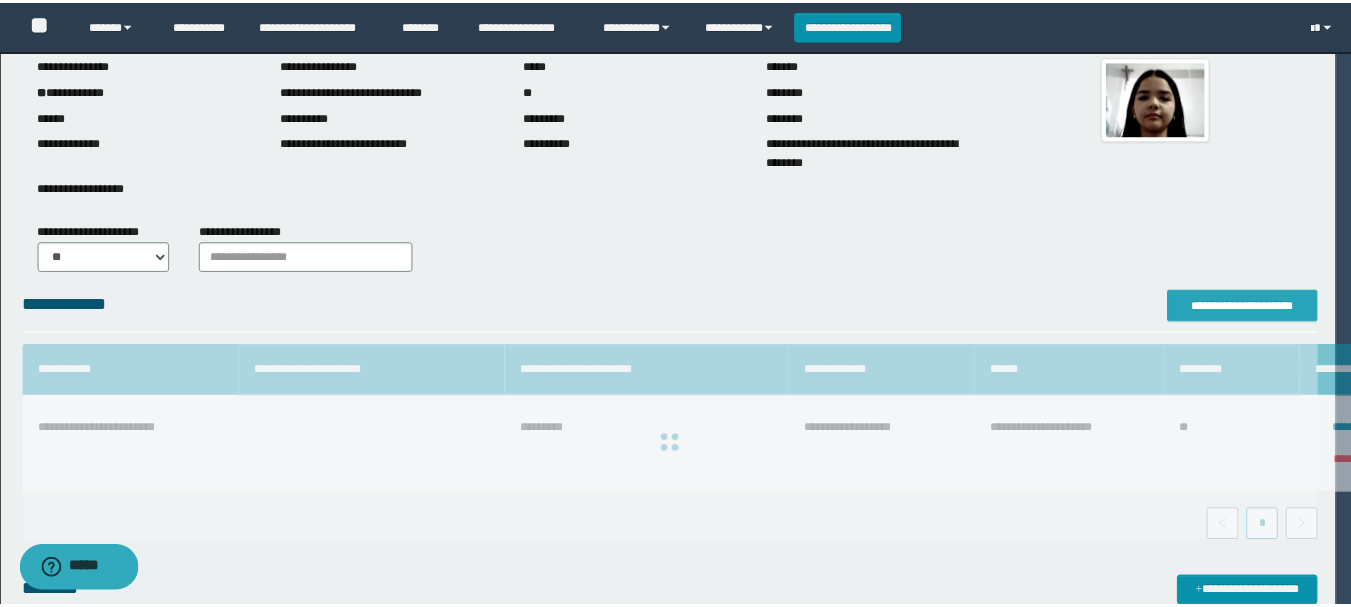 scroll, scrollTop: 0, scrollLeft: 0, axis: both 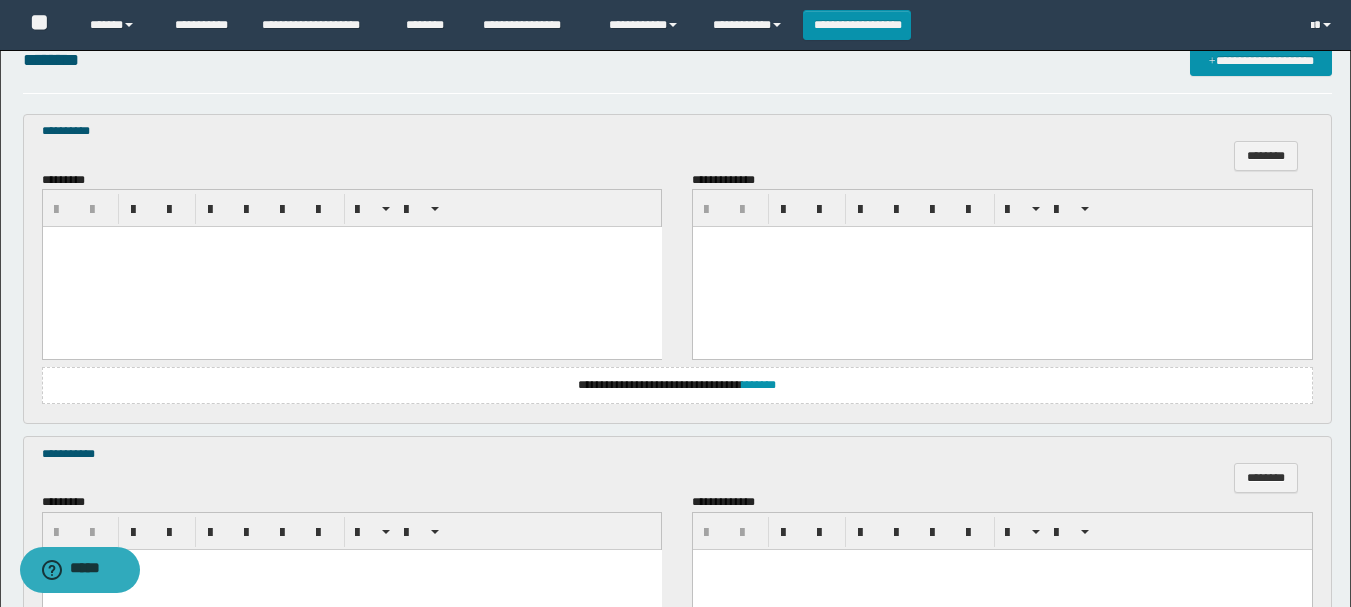 click at bounding box center [351, 267] 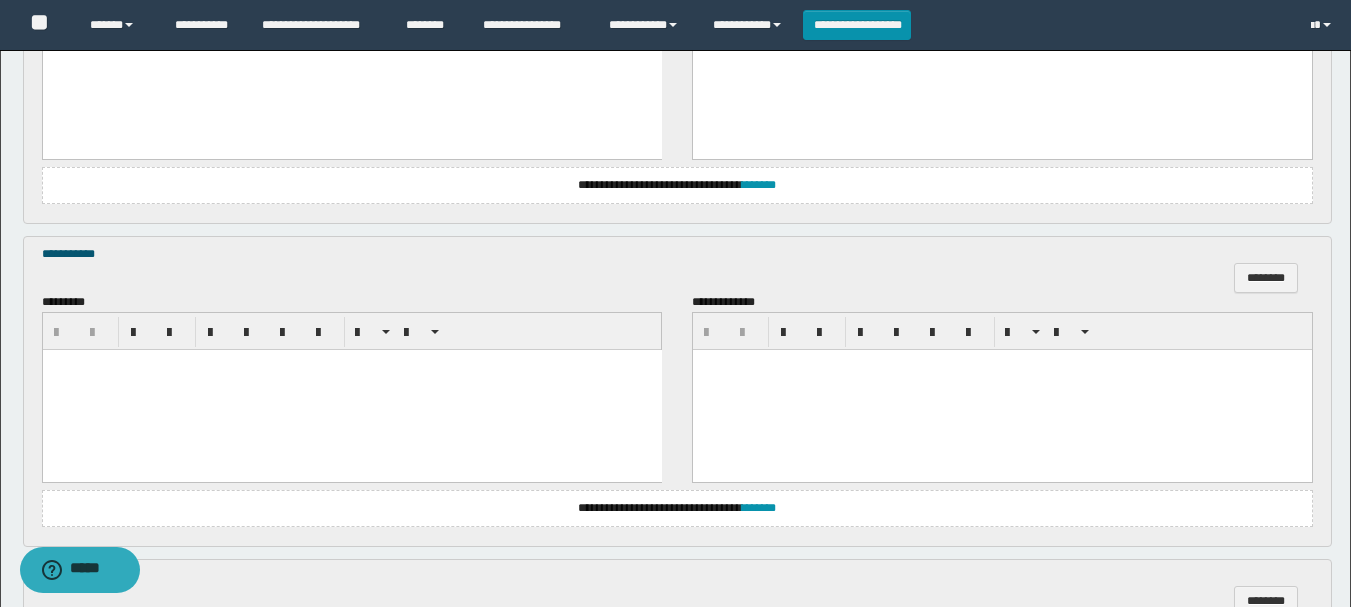 click at bounding box center [351, 365] 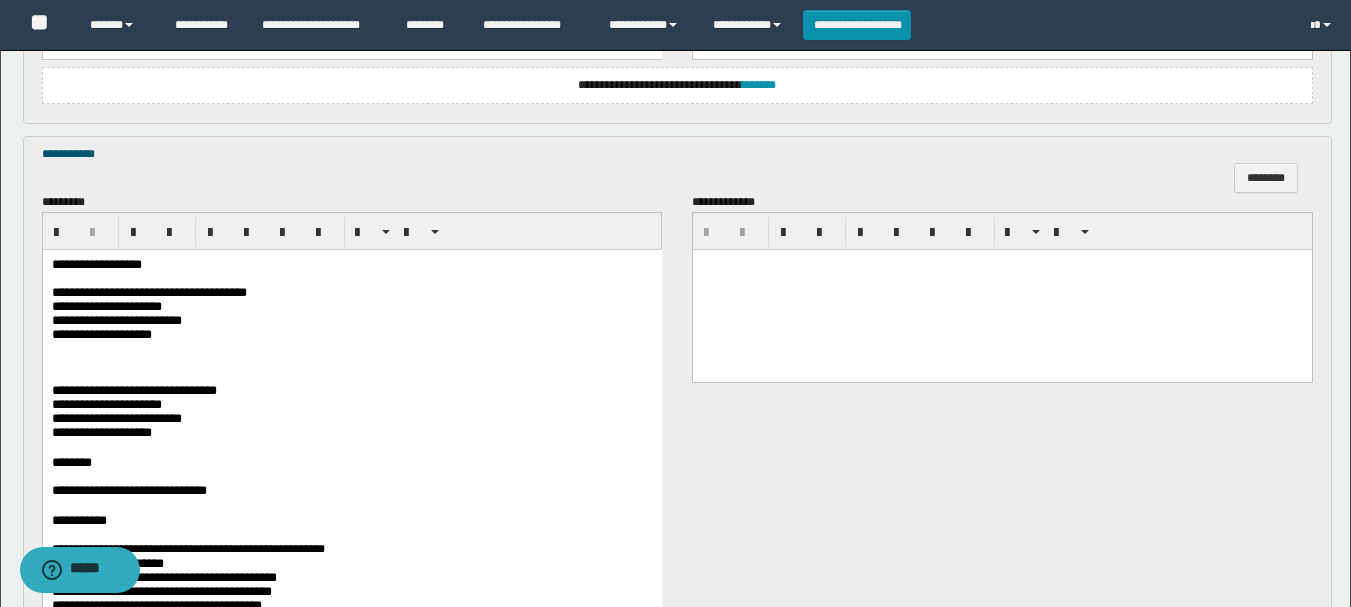 scroll, scrollTop: 1000, scrollLeft: 0, axis: vertical 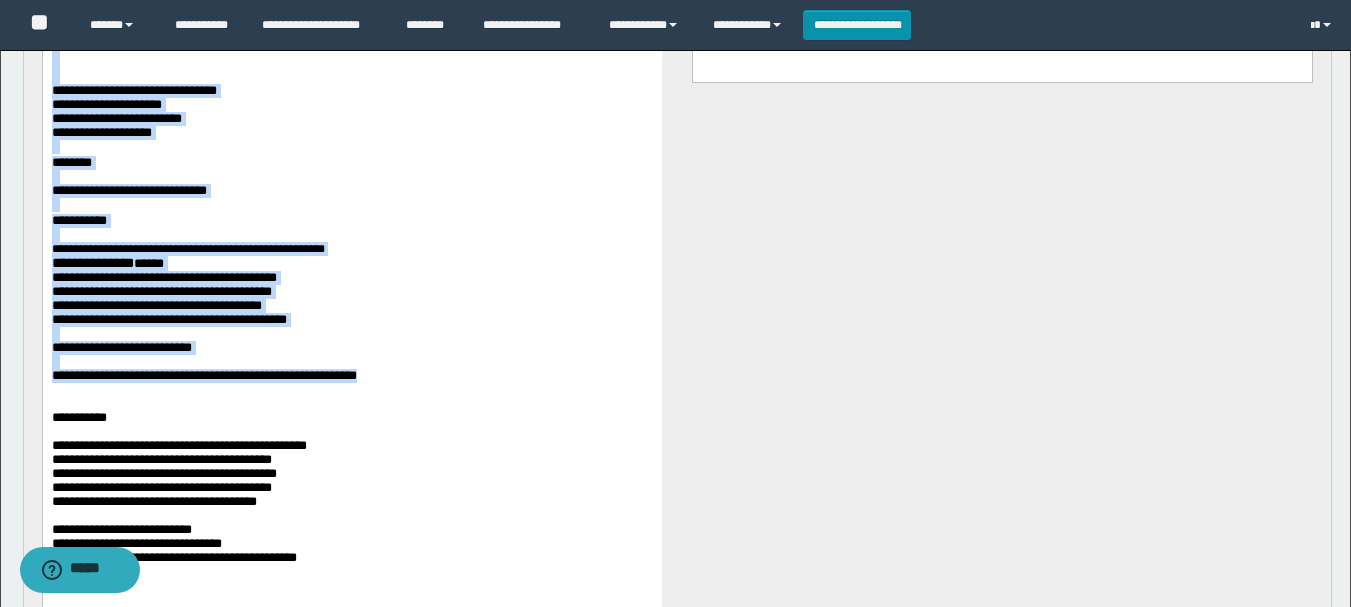 drag, startPoint x: 49, startPoint y: -37, endPoint x: 607, endPoint y: 427, distance: 725.71344 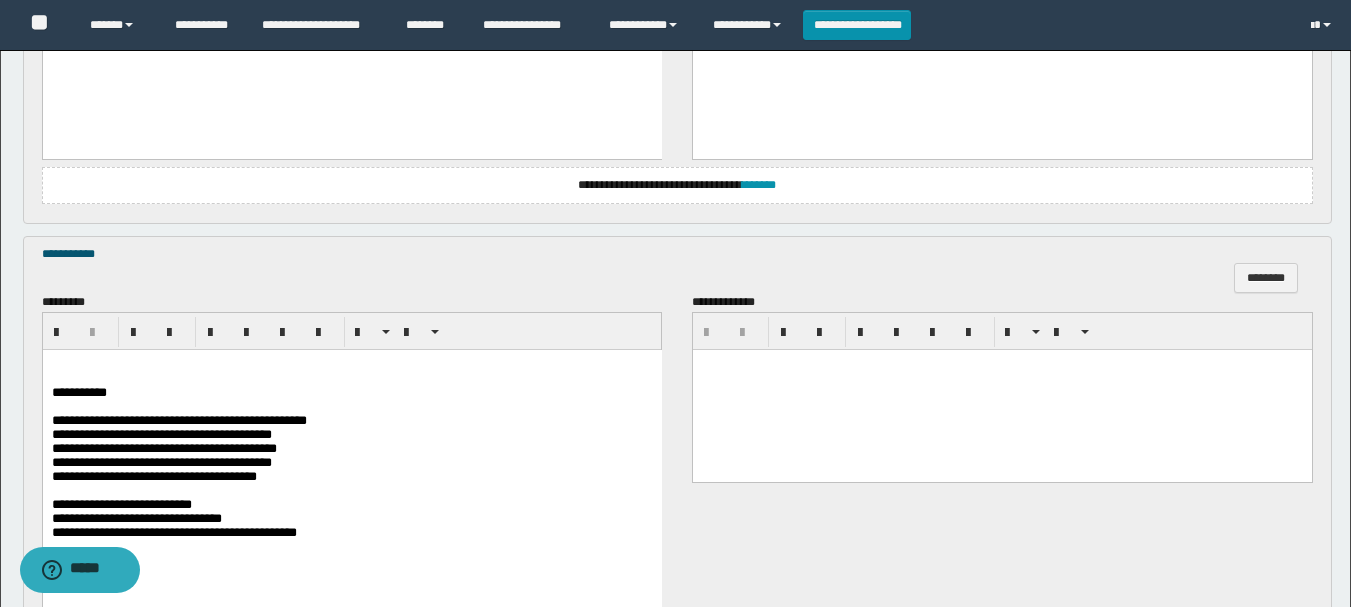 scroll, scrollTop: 900, scrollLeft: 0, axis: vertical 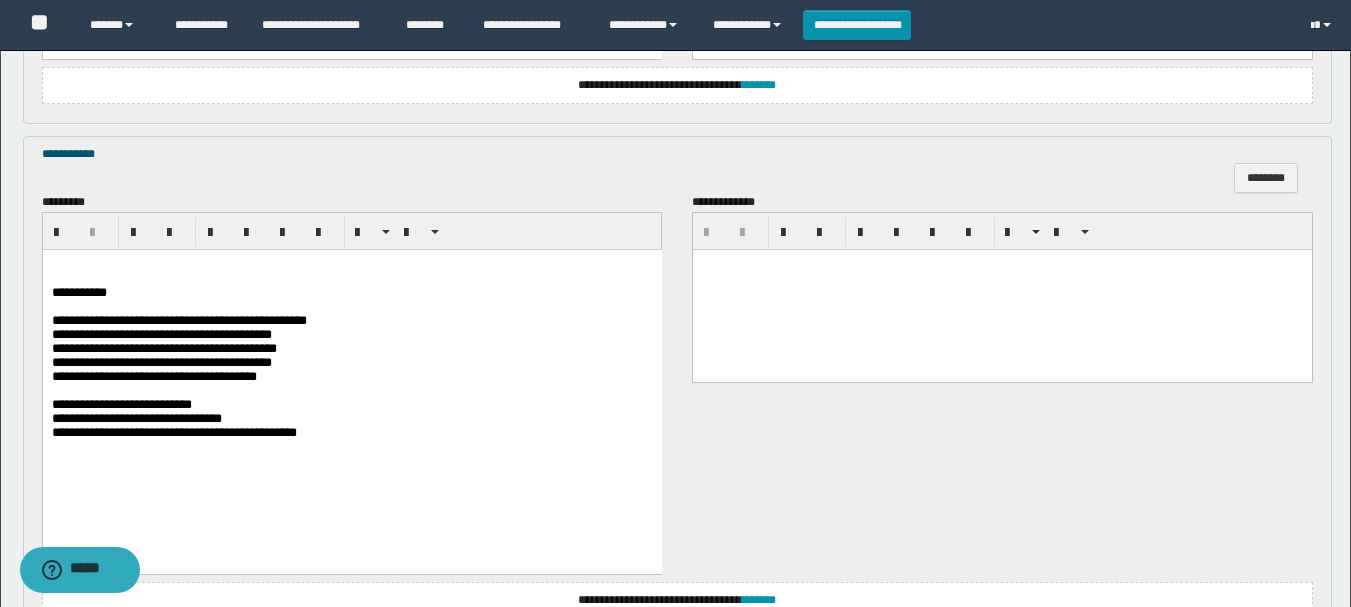 click on "**********" at bounding box center (351, 405) 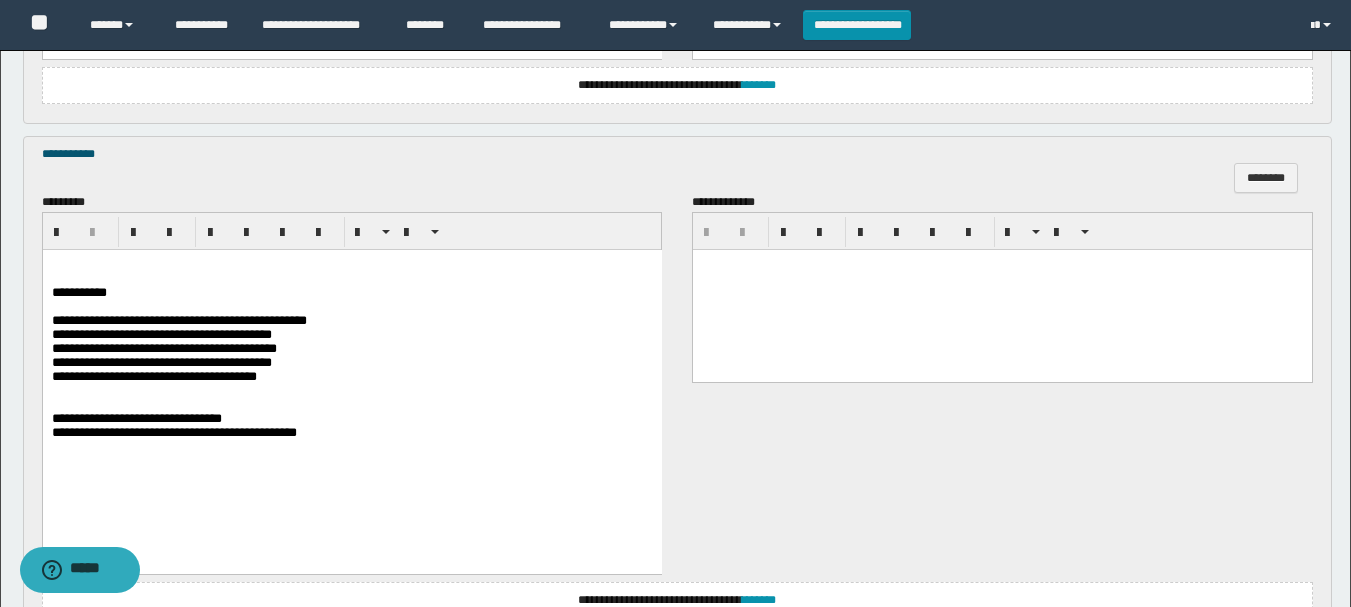 click on "**********" at bounding box center (153, 376) 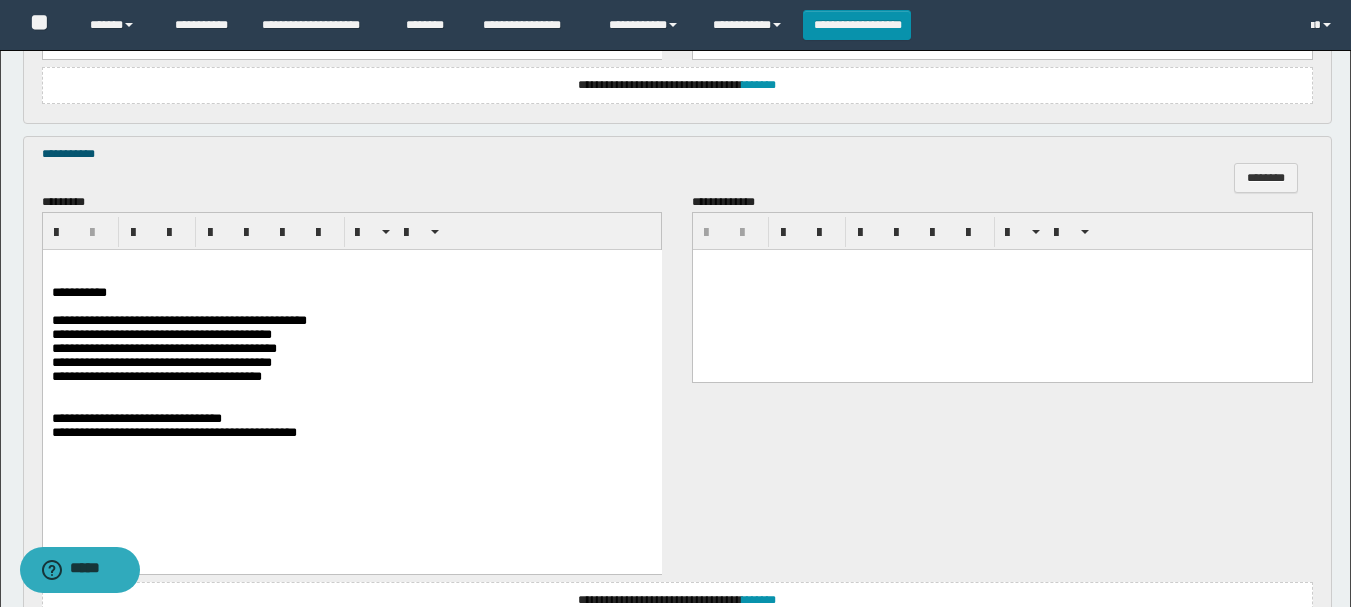 click on "**********" at bounding box center (351, 377) 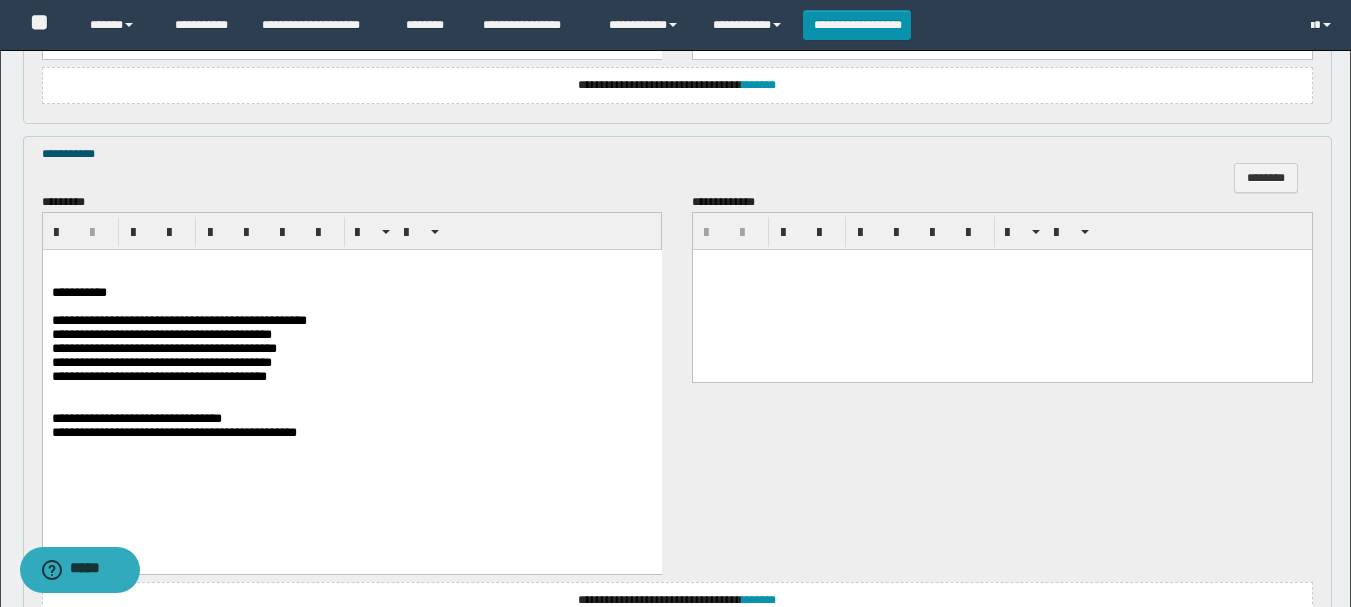 click on "**********" at bounding box center (351, 433) 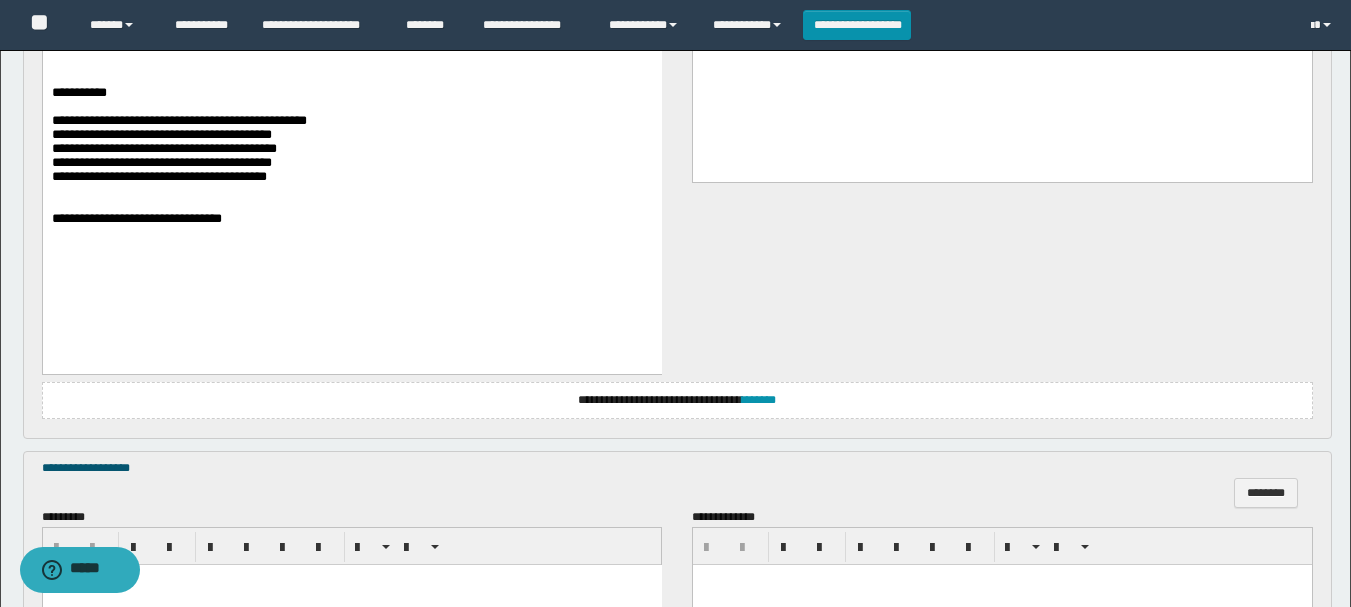 scroll, scrollTop: 1300, scrollLeft: 0, axis: vertical 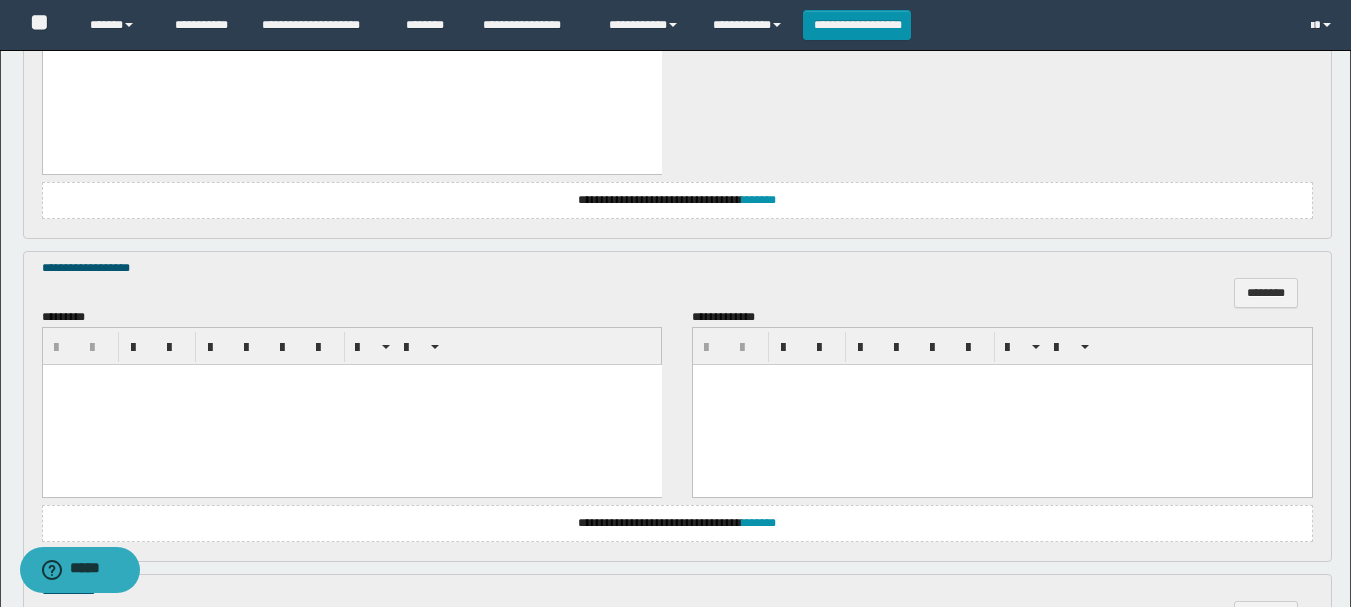 click at bounding box center (351, 404) 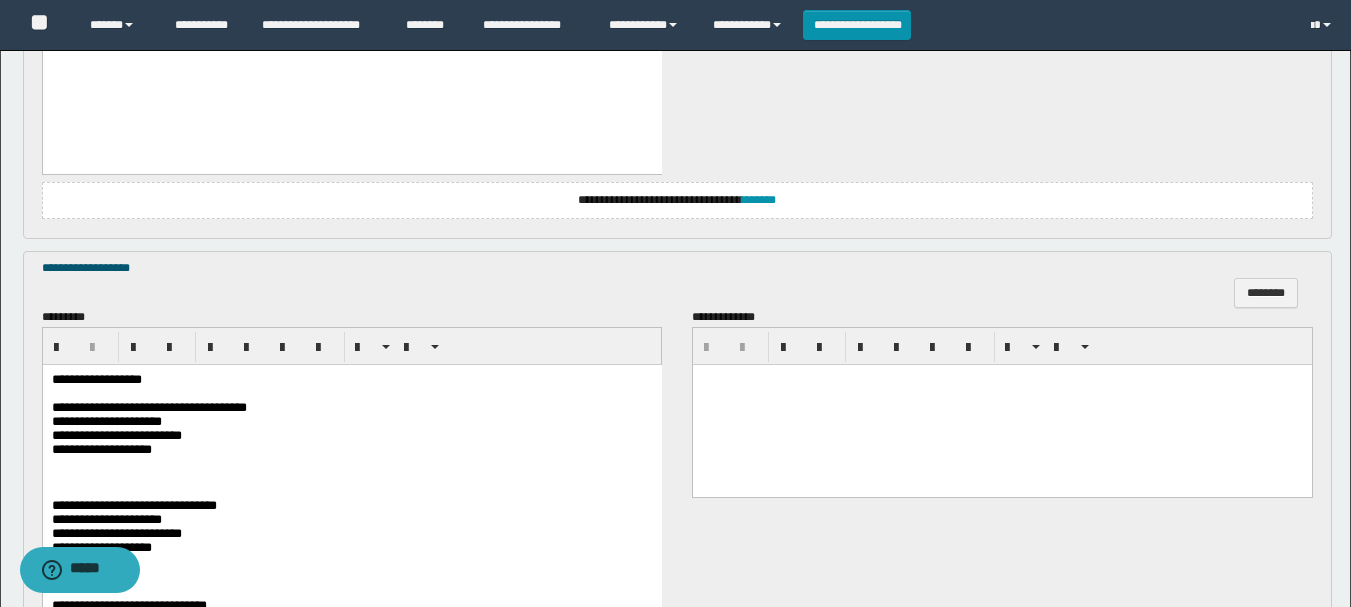 scroll, scrollTop: 1500, scrollLeft: 0, axis: vertical 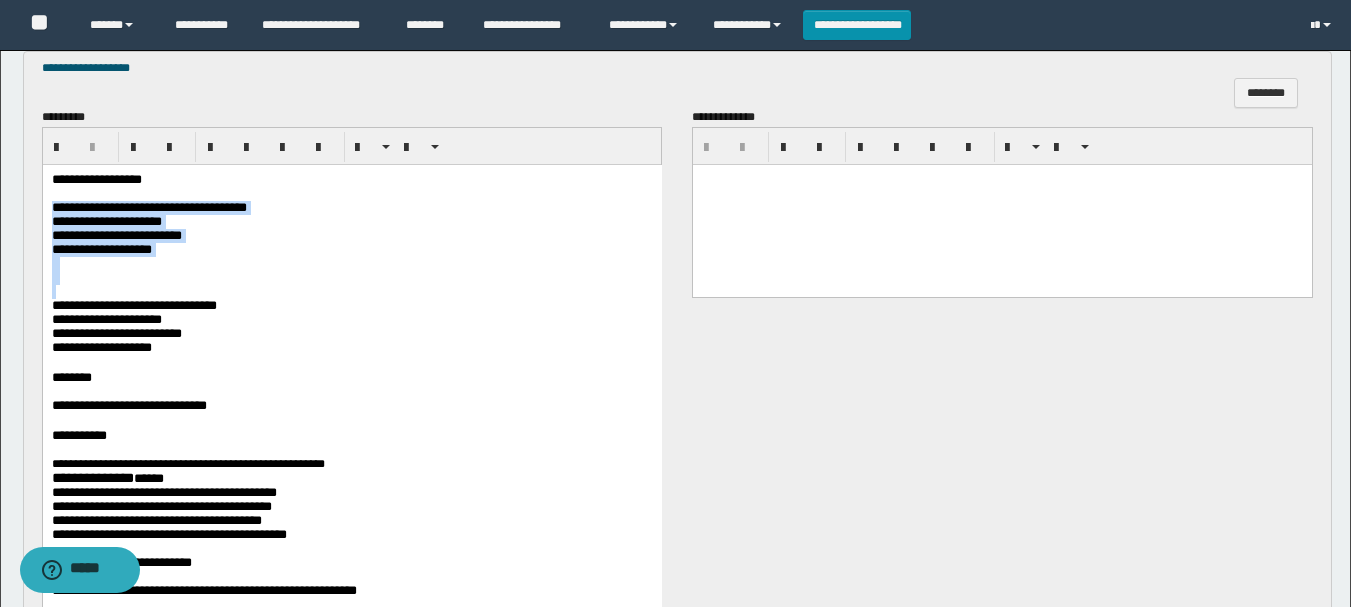 drag, startPoint x: 51, startPoint y: 208, endPoint x: 365, endPoint y: 299, distance: 326.92047 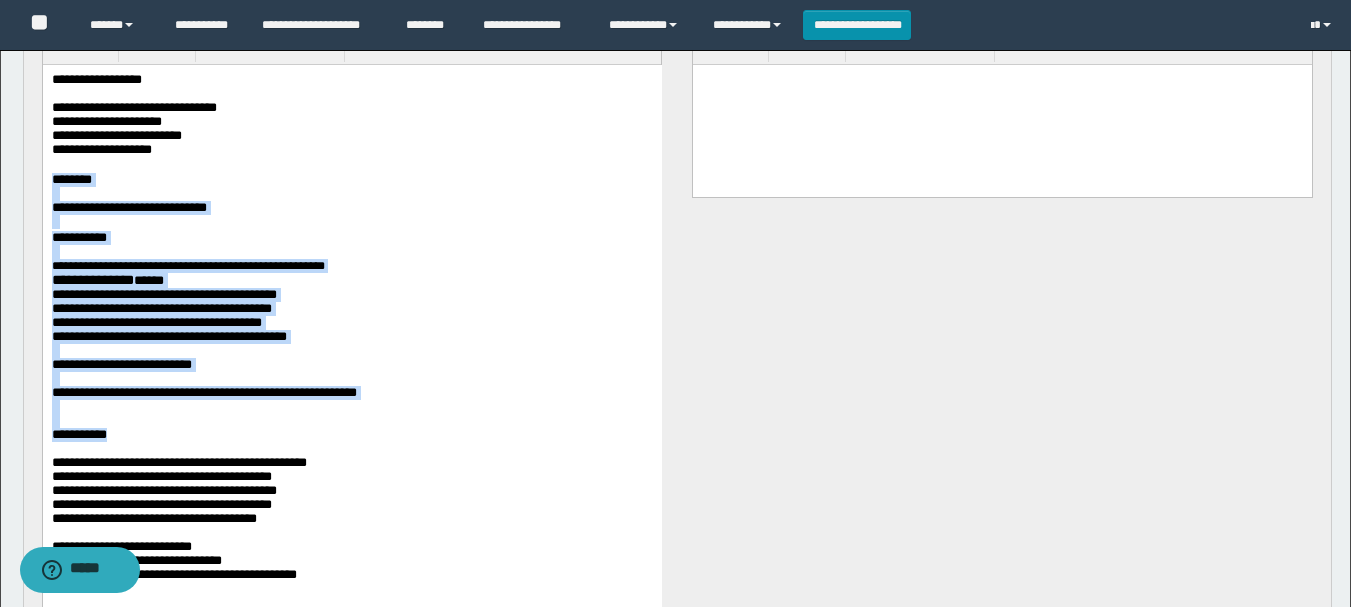scroll, scrollTop: 1800, scrollLeft: 0, axis: vertical 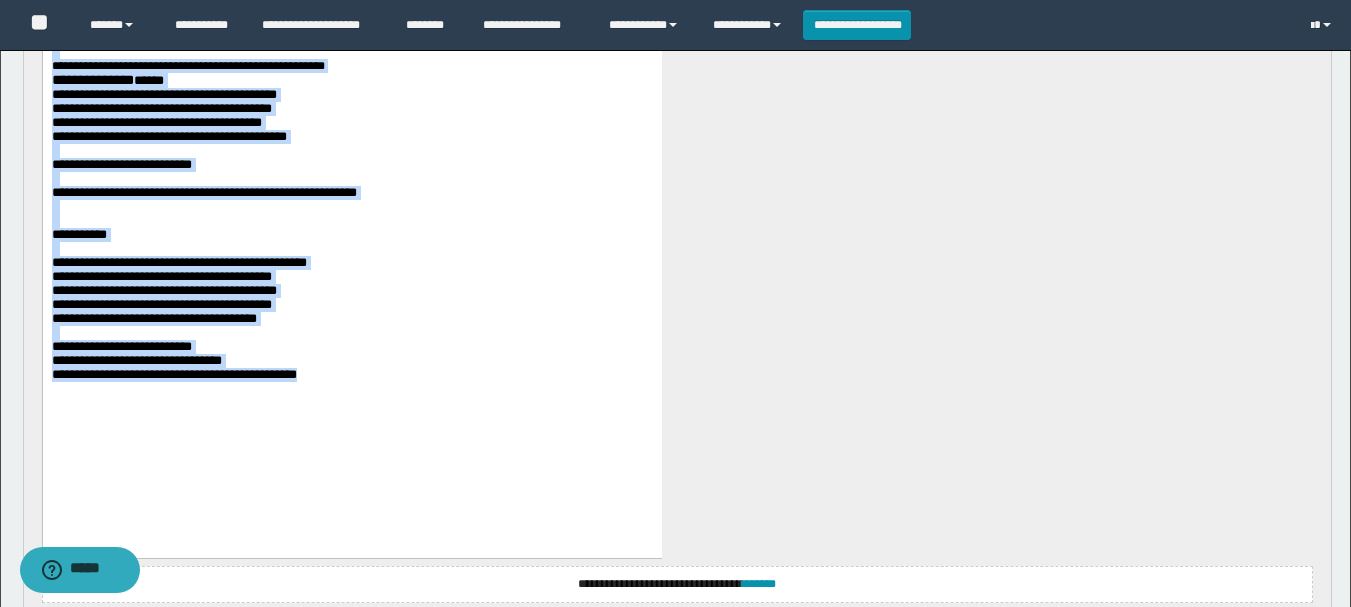 drag, startPoint x: 53, startPoint y: -7, endPoint x: 479, endPoint y: 477, distance: 644.7728 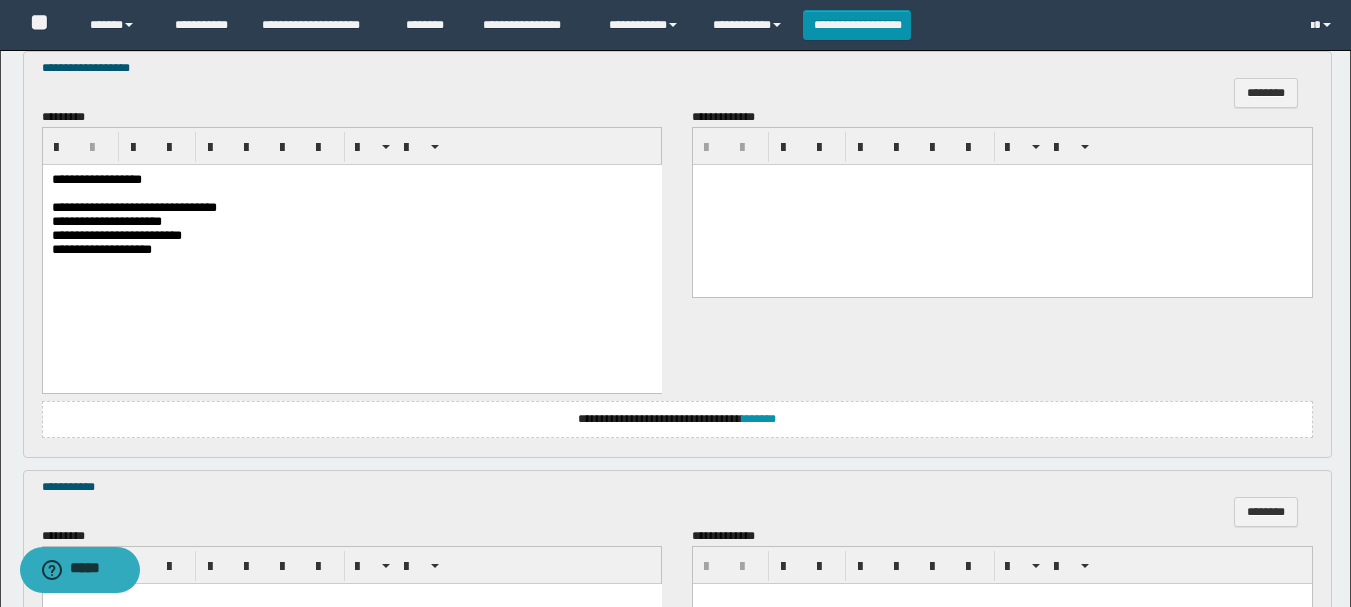 scroll, scrollTop: 1700, scrollLeft: 0, axis: vertical 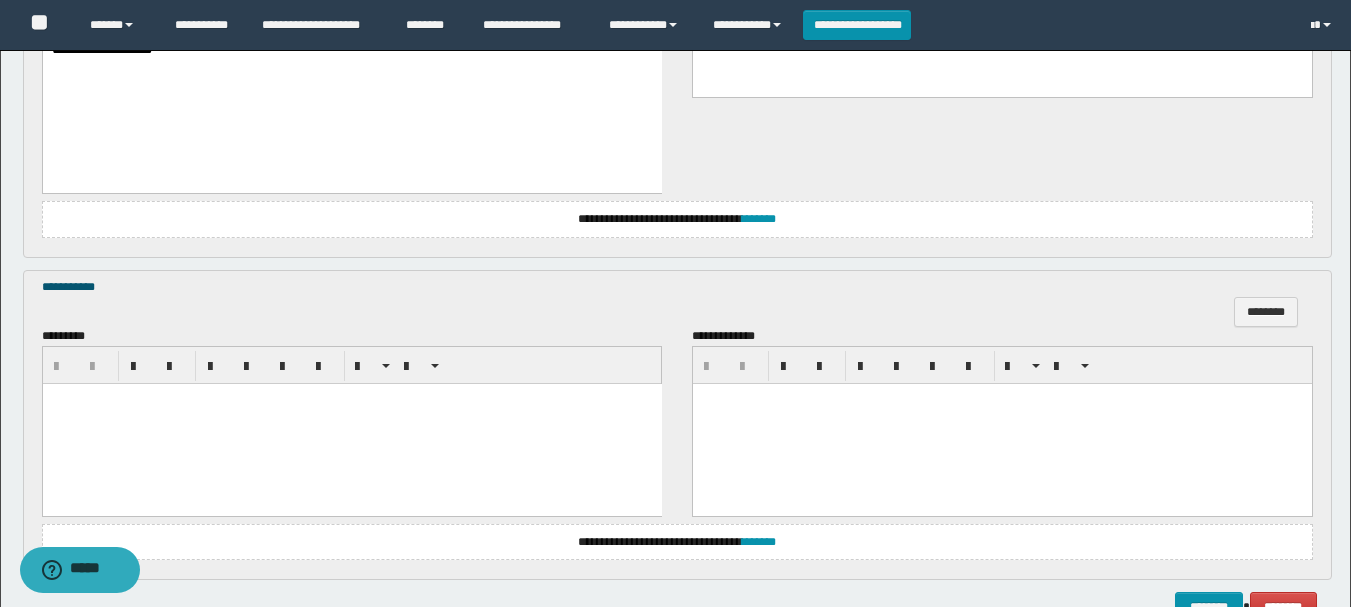 click at bounding box center [351, 423] 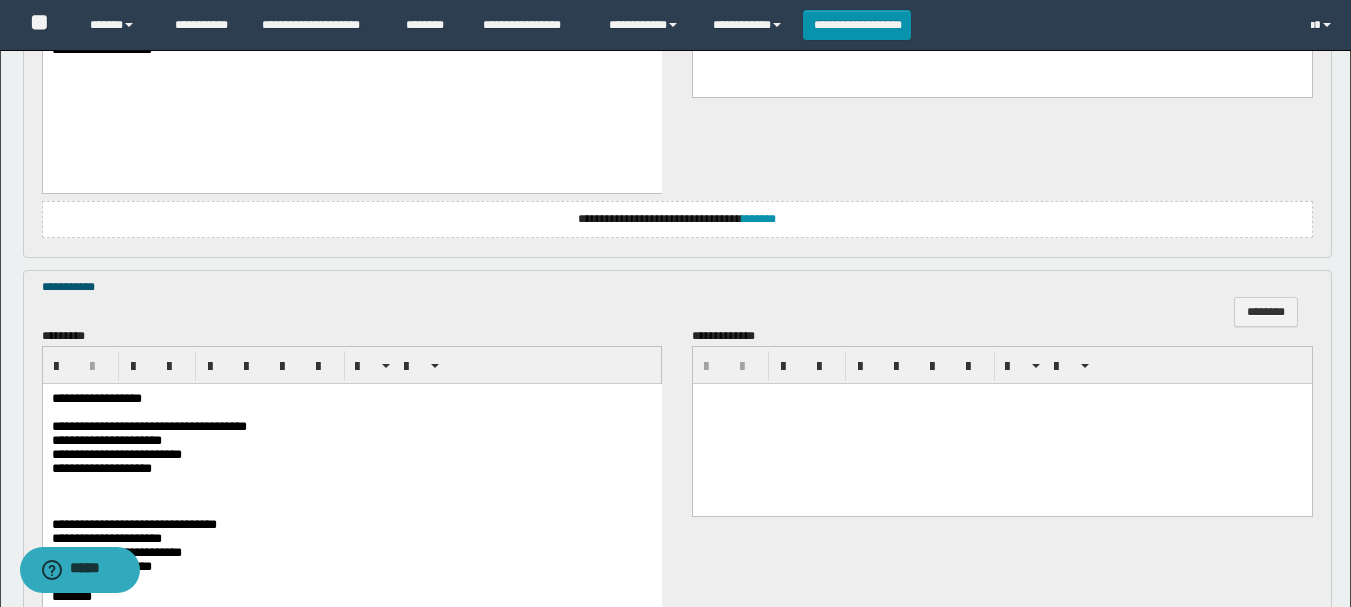 scroll, scrollTop: 1800, scrollLeft: 0, axis: vertical 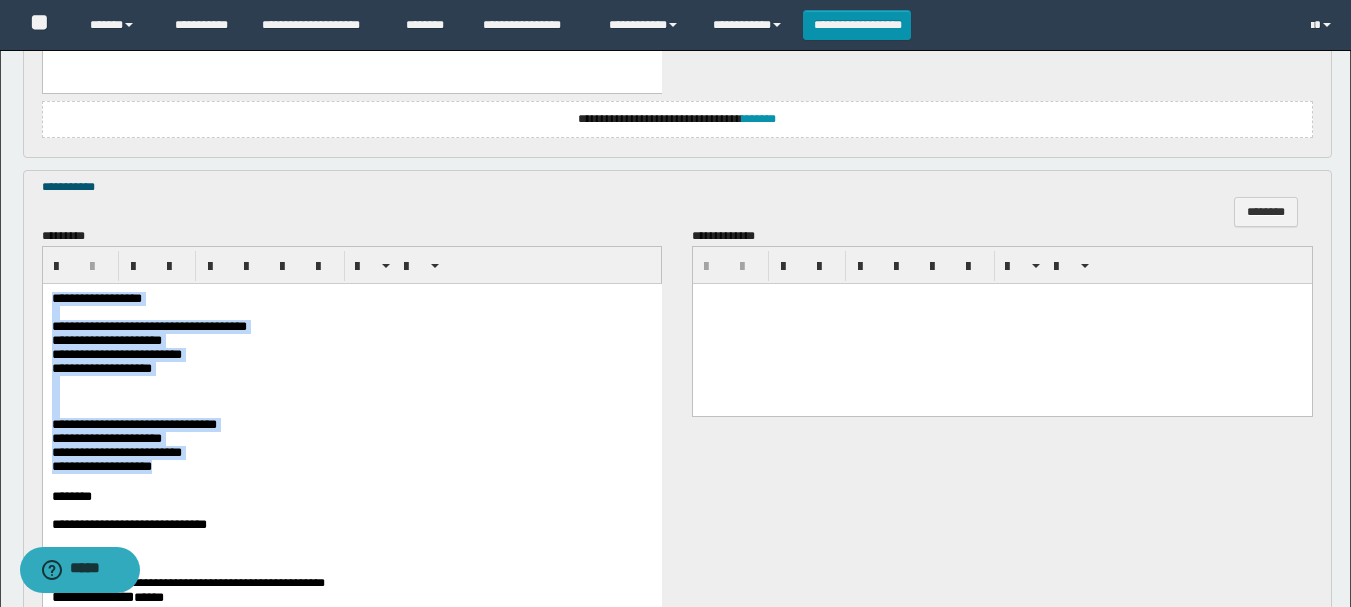 drag, startPoint x: 50, startPoint y: 298, endPoint x: 325, endPoint y: 482, distance: 330.87912 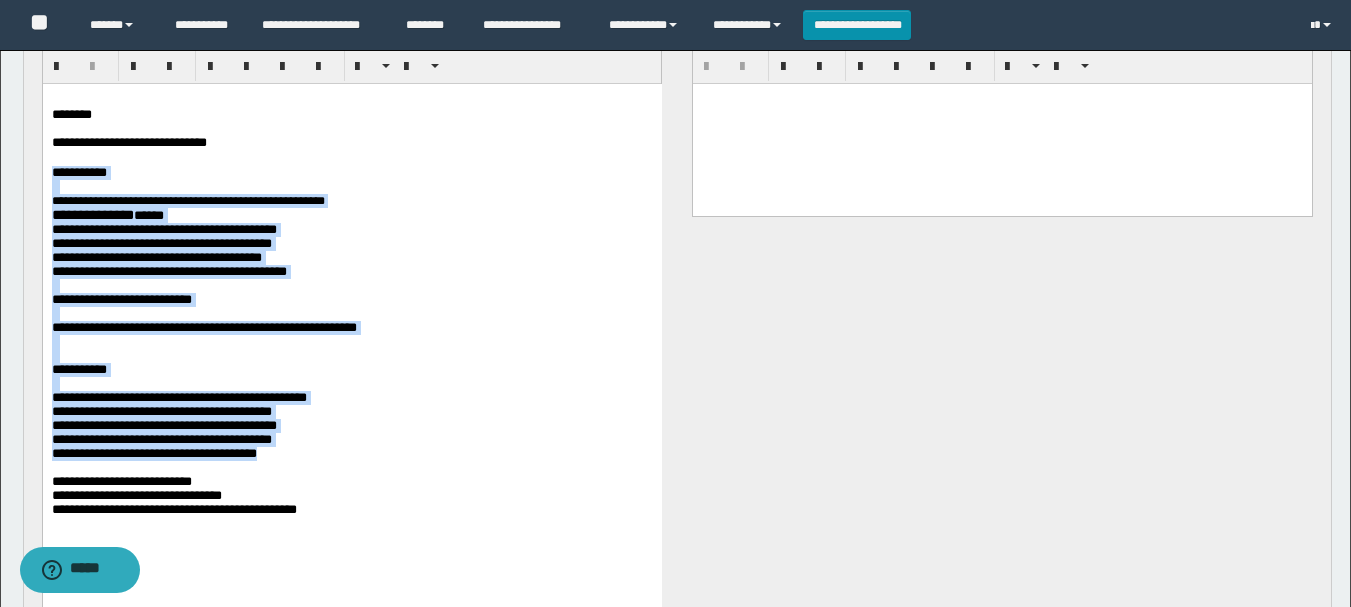 scroll, scrollTop: 2100, scrollLeft: 0, axis: vertical 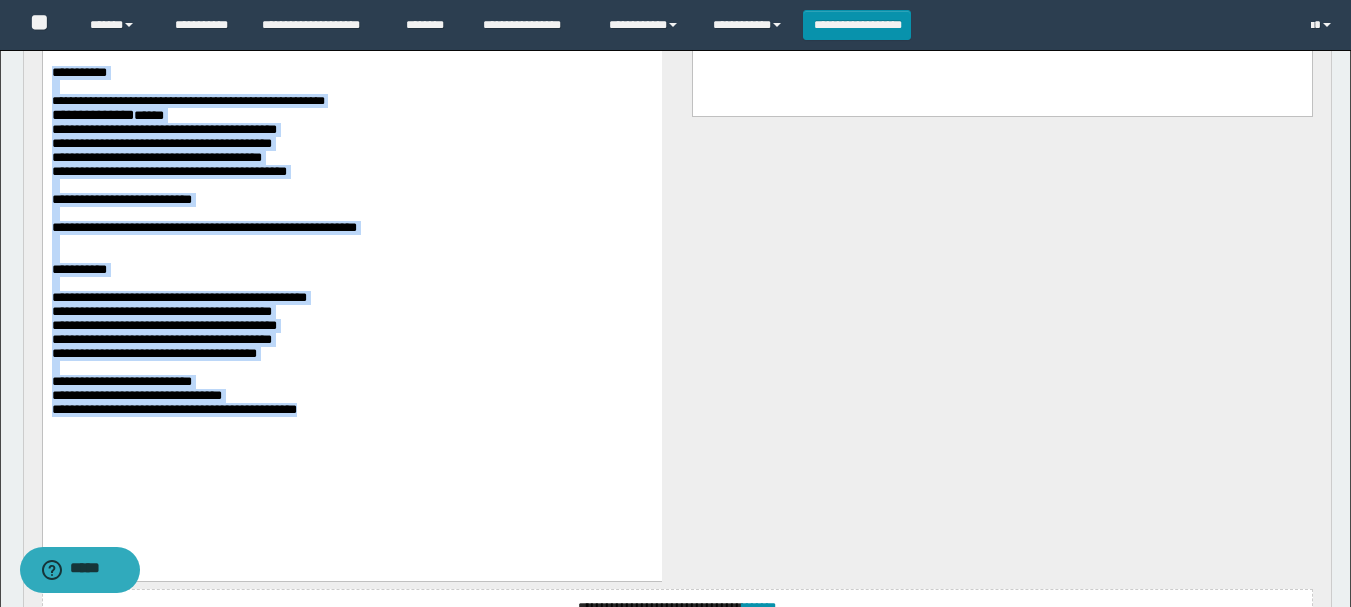 drag, startPoint x: 53, startPoint y: 76, endPoint x: 456, endPoint y: 489, distance: 577.0425 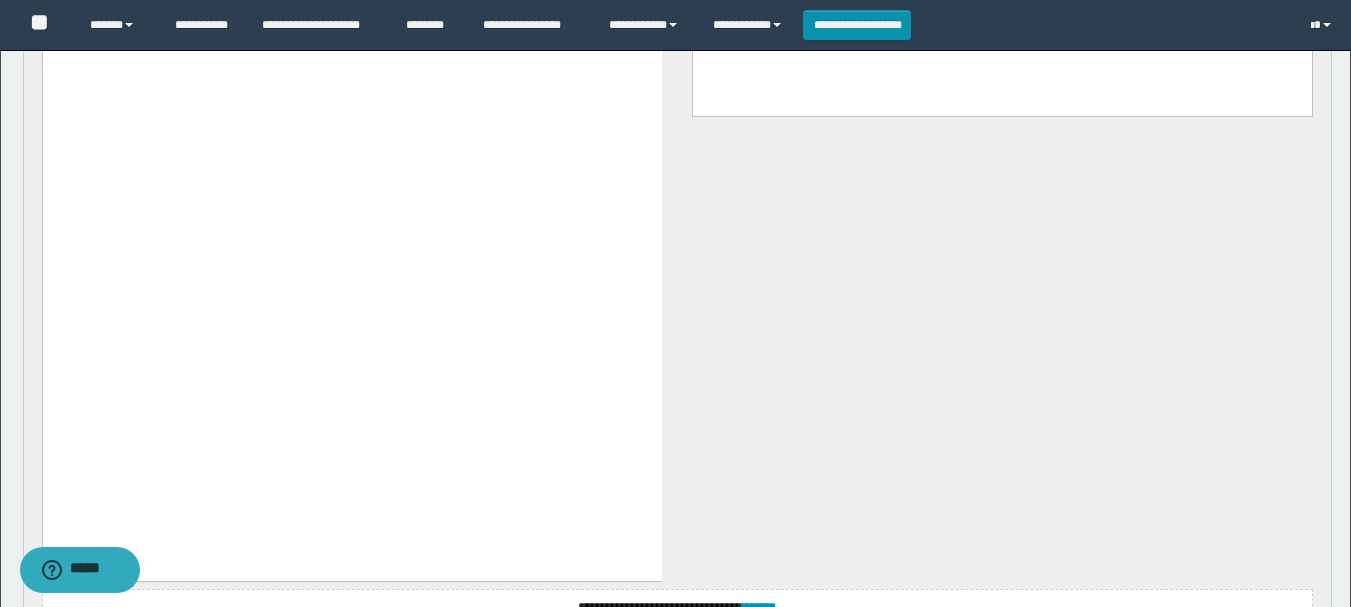 scroll, scrollTop: 1888, scrollLeft: 0, axis: vertical 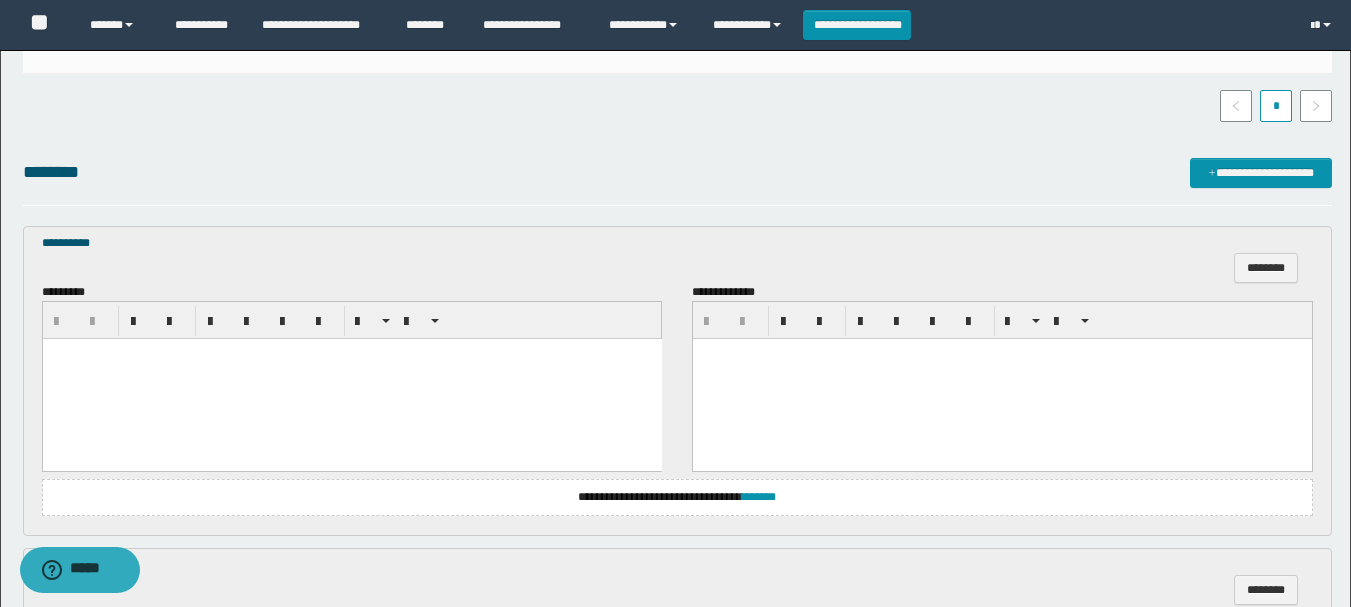 click at bounding box center [351, 379] 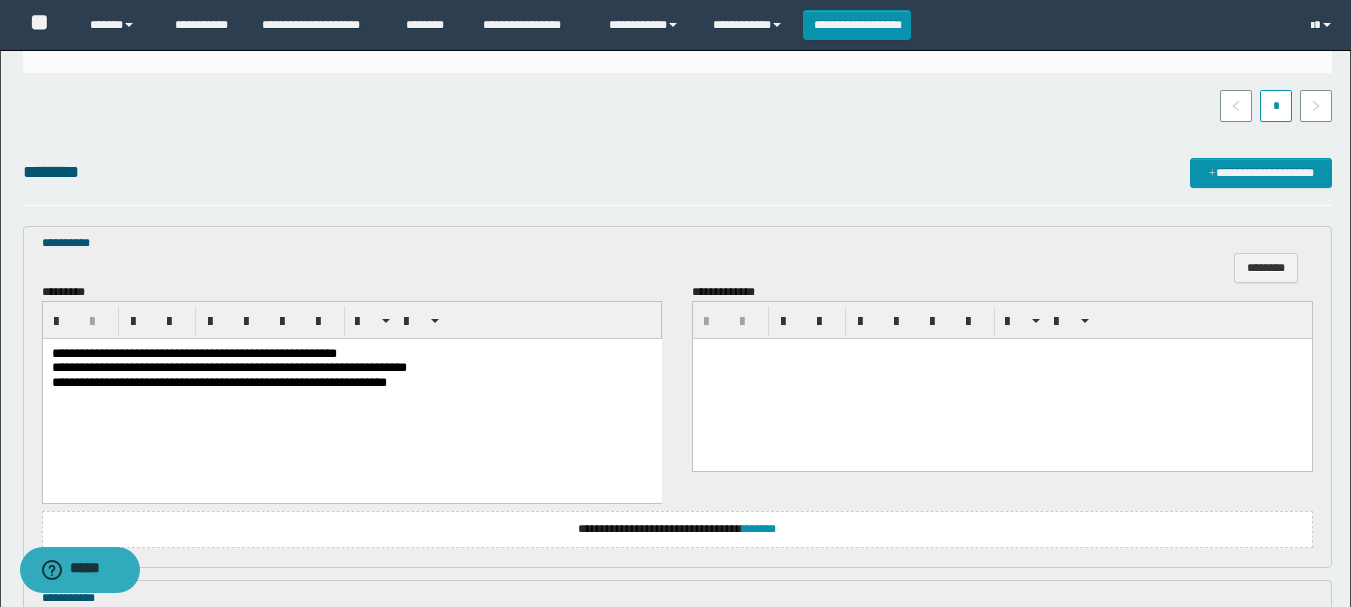click on "**********" at bounding box center (193, 353) 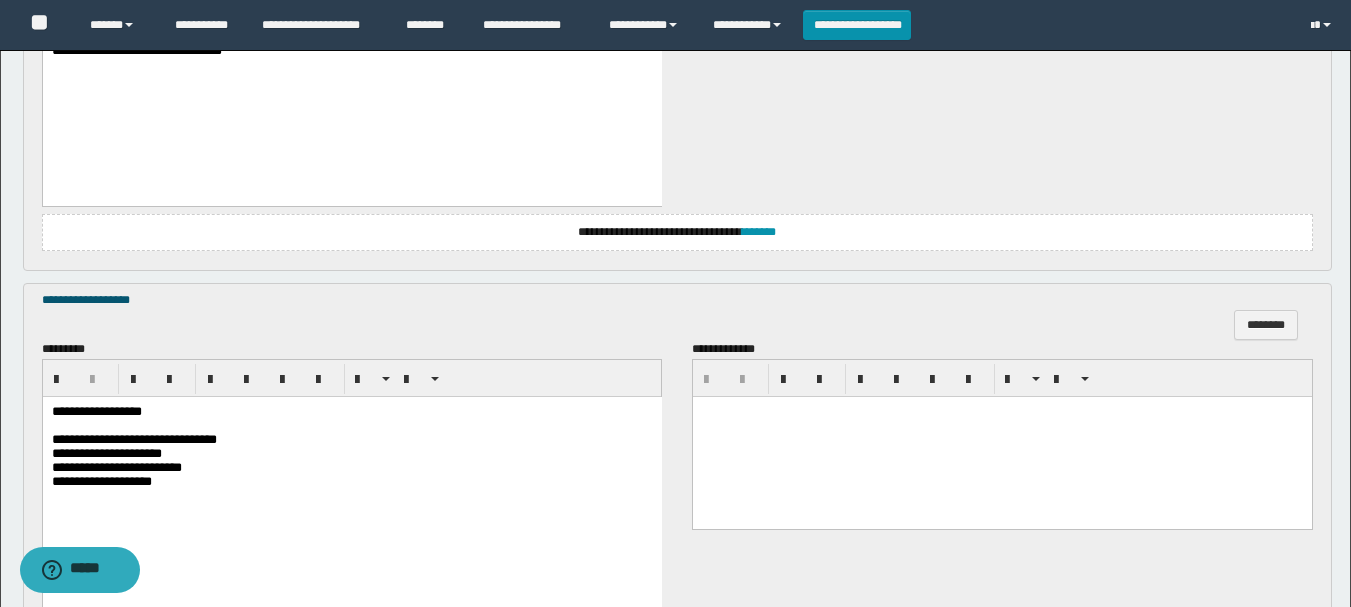 scroll, scrollTop: 1920, scrollLeft: 0, axis: vertical 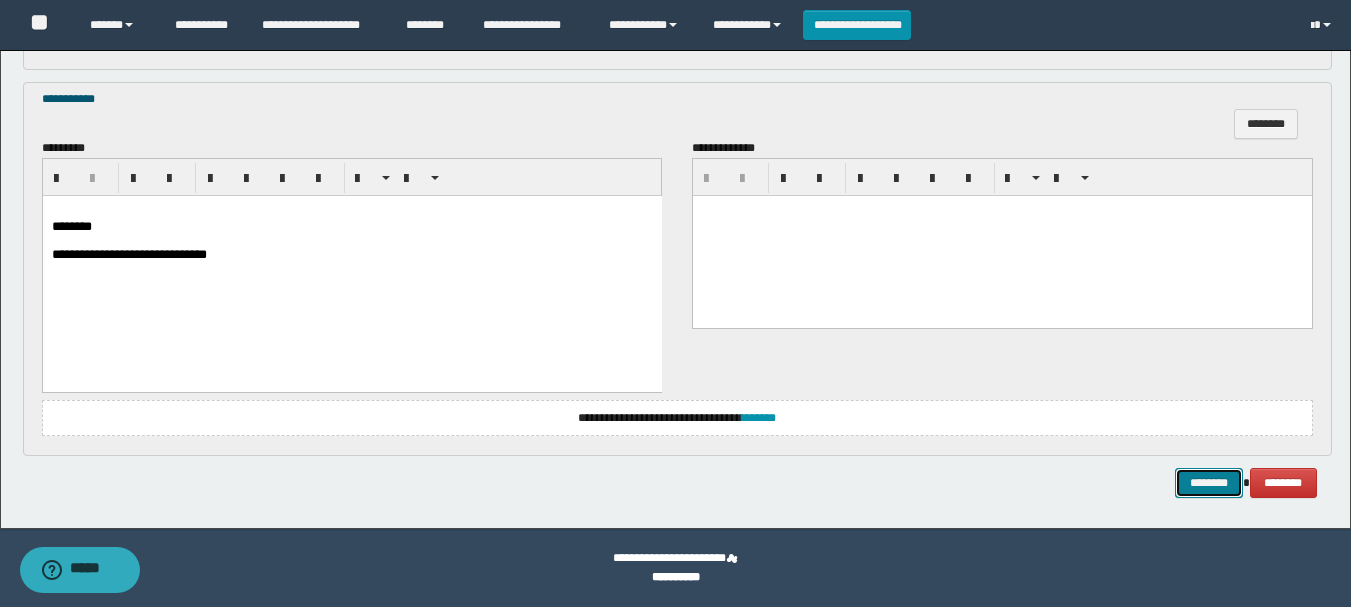 click on "********" at bounding box center (1209, 483) 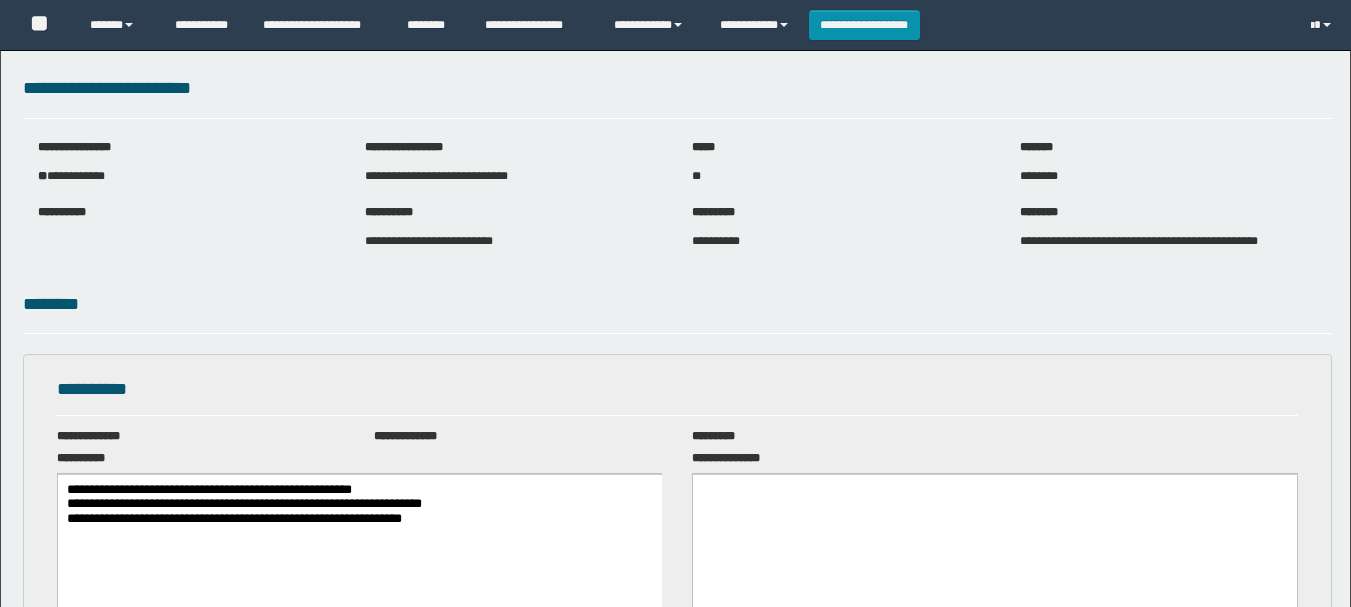 scroll, scrollTop: 0, scrollLeft: 0, axis: both 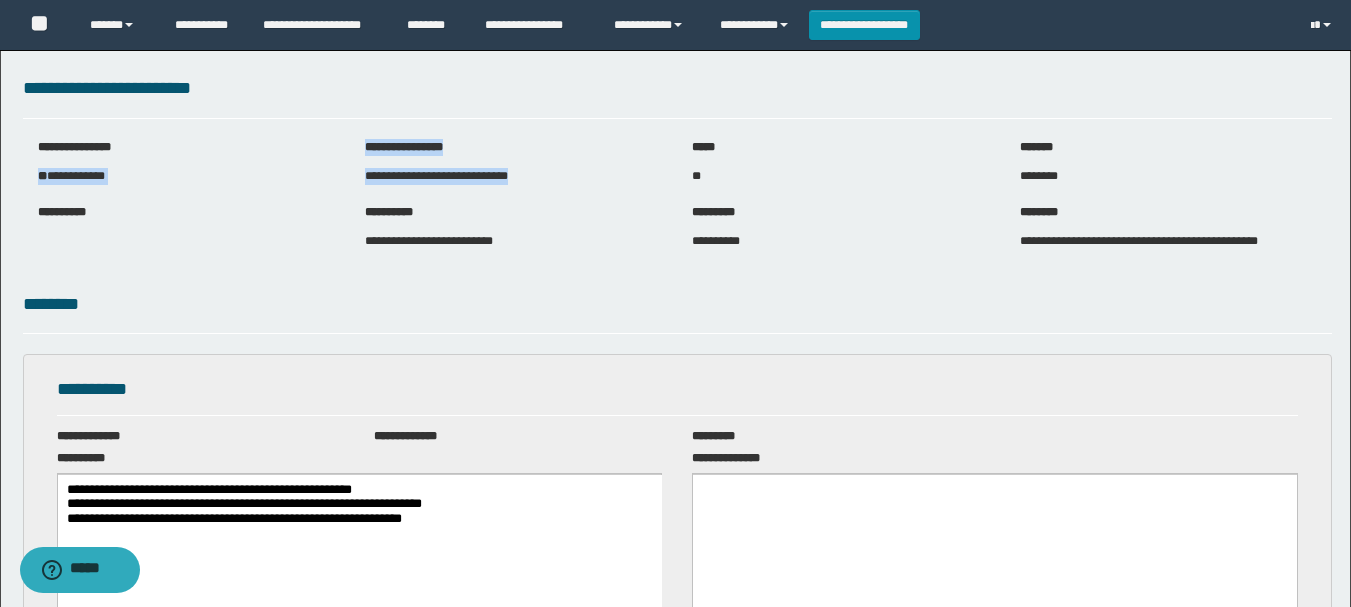 drag, startPoint x: 38, startPoint y: 176, endPoint x: 583, endPoint y: 181, distance: 545.02295 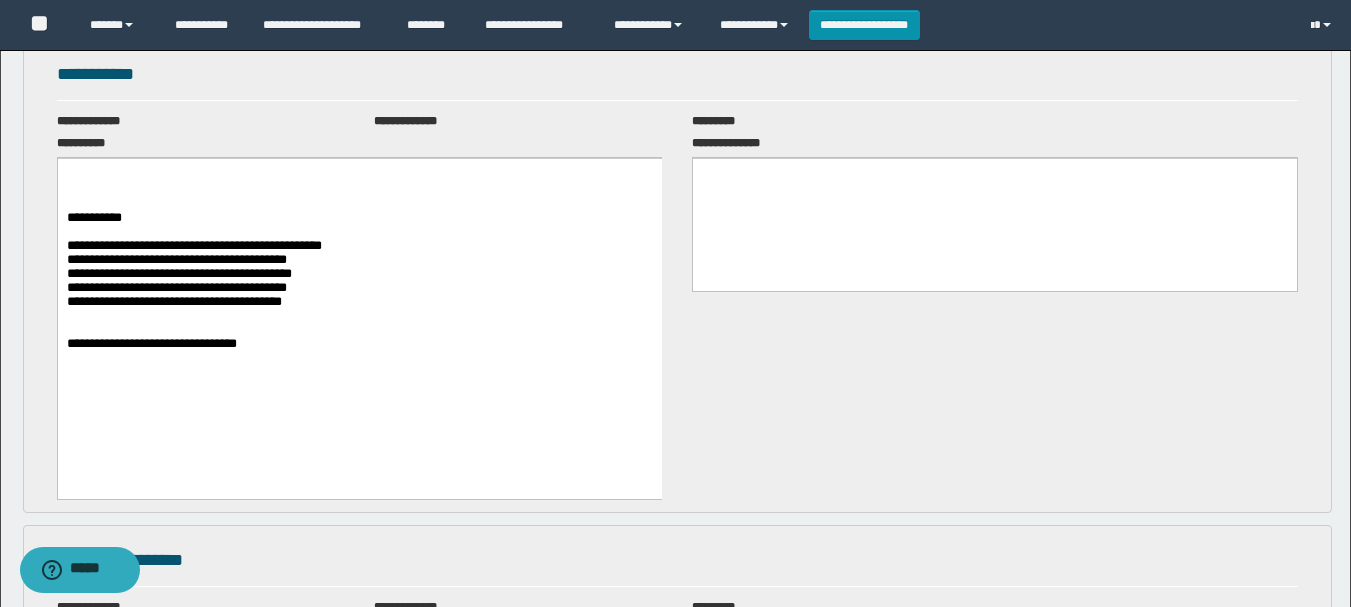 scroll, scrollTop: 1460, scrollLeft: 0, axis: vertical 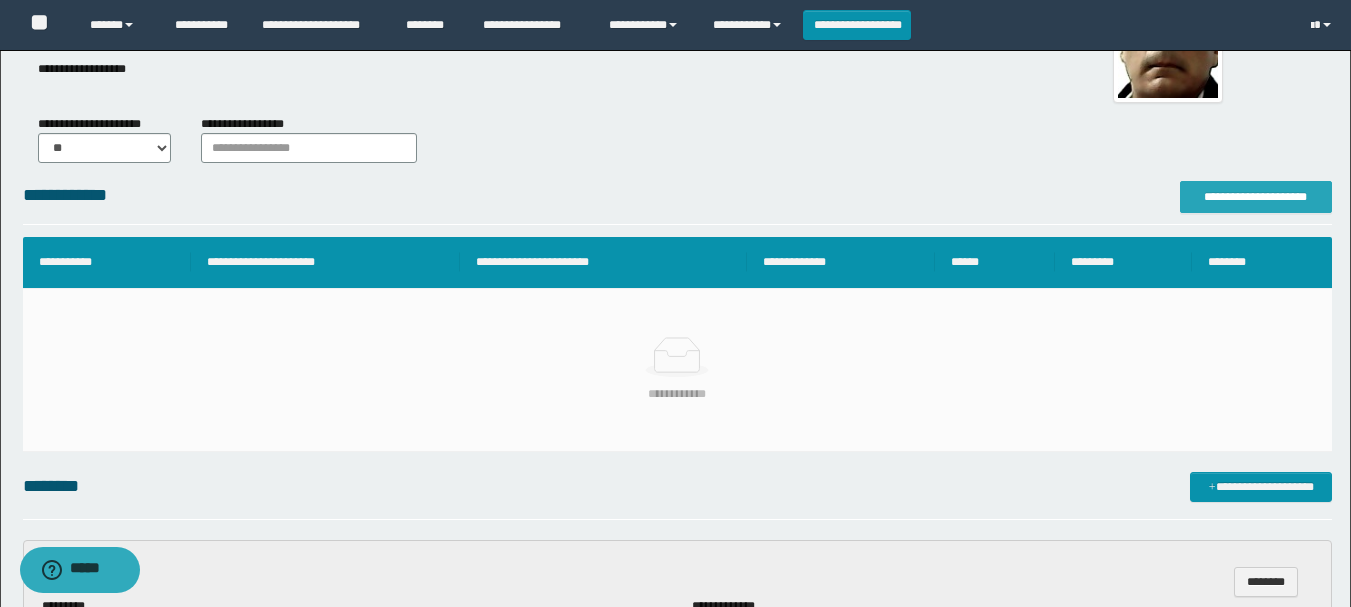 click on "**********" at bounding box center [1256, 197] 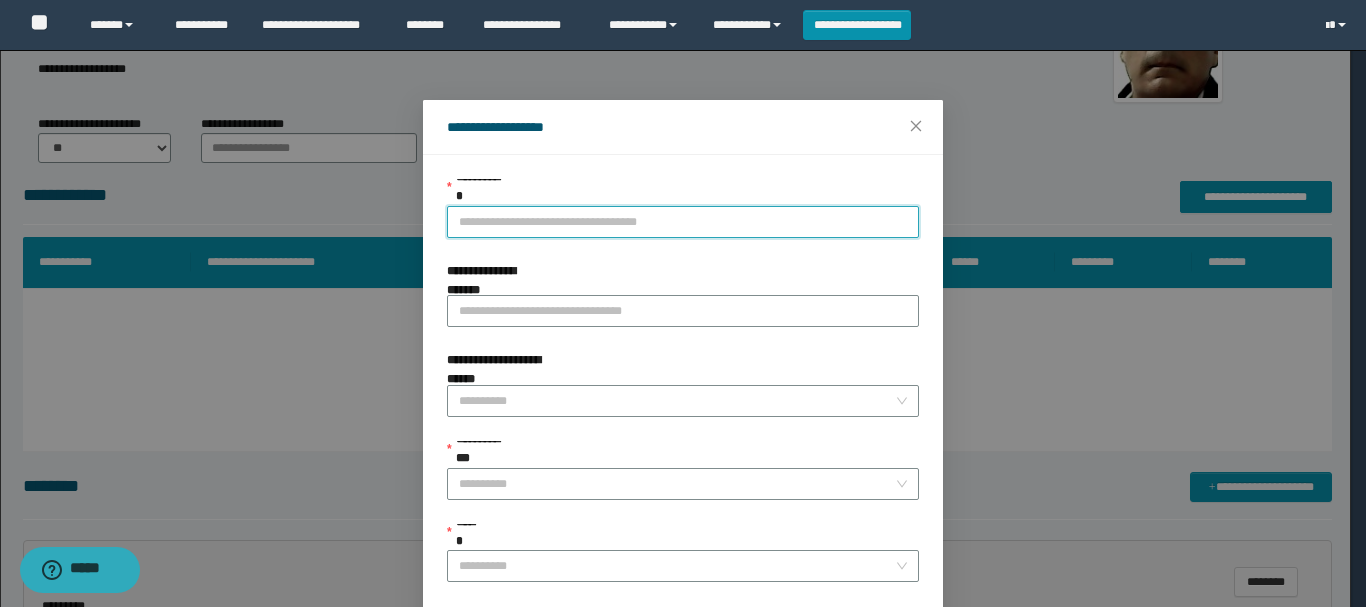 click on "**********" at bounding box center (683, 222) 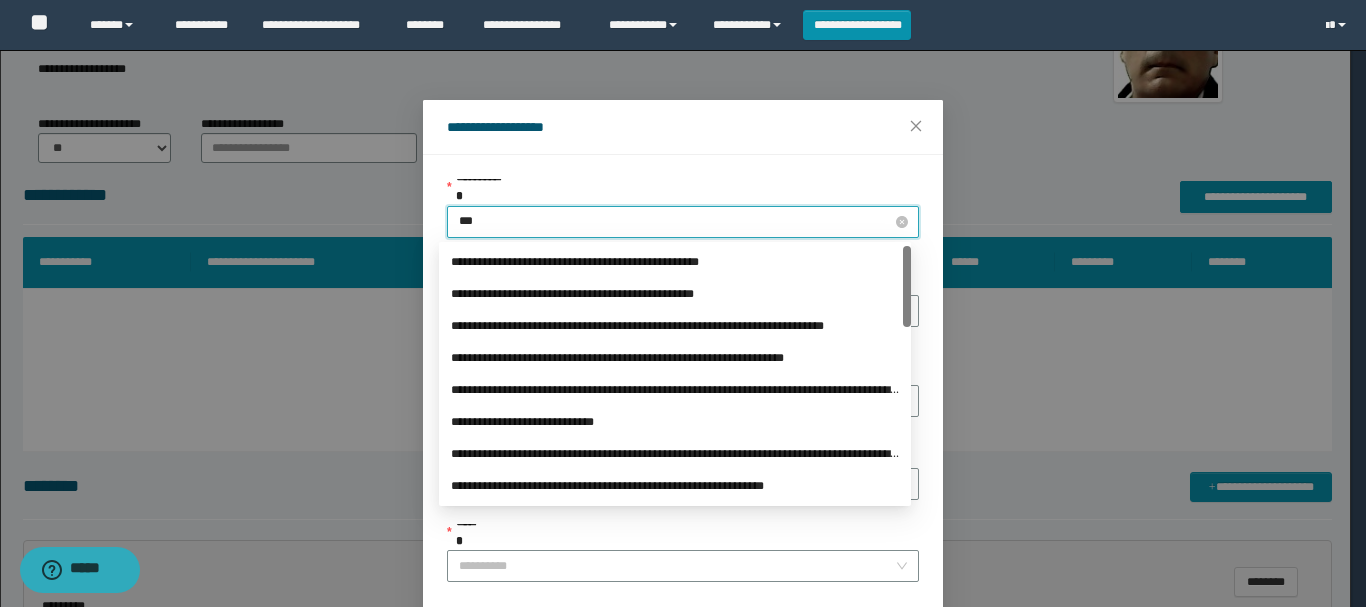 type on "****" 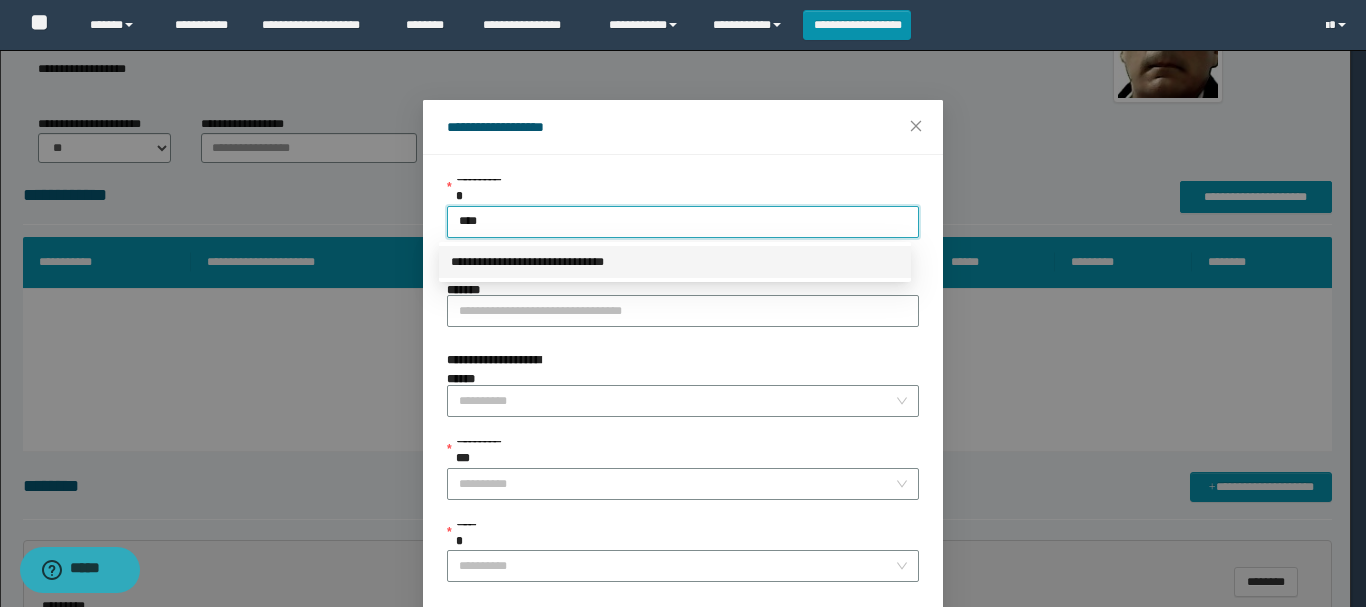 click on "**********" at bounding box center [675, 262] 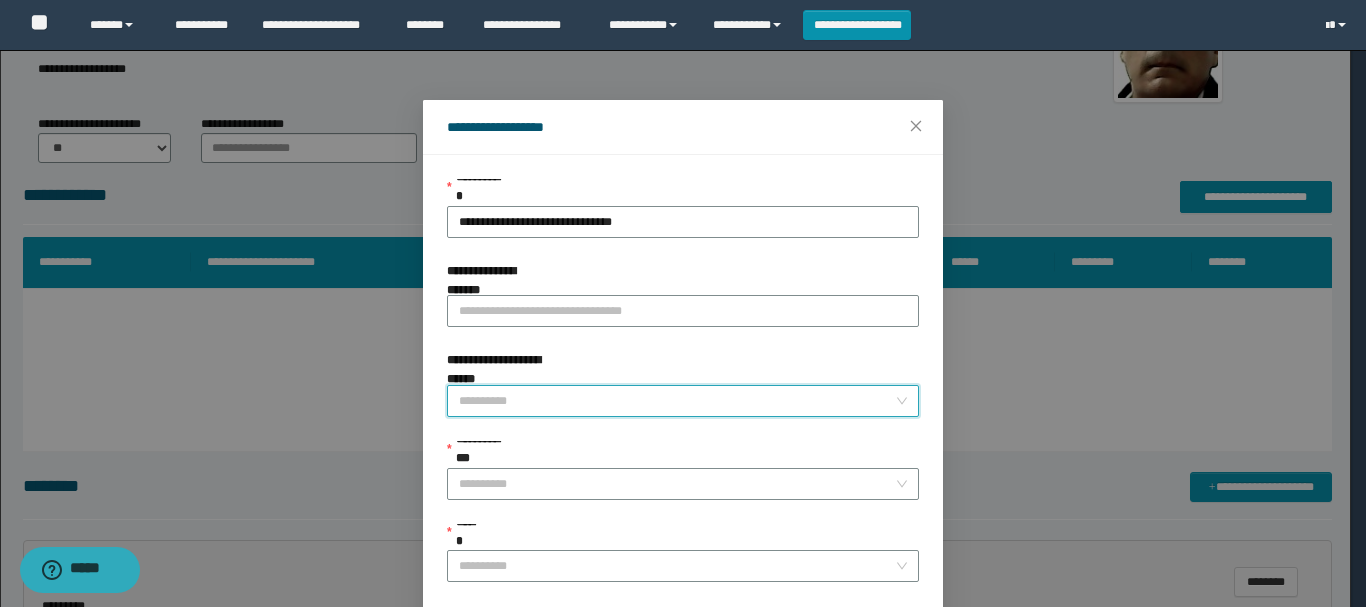 click on "**********" at bounding box center (677, 401) 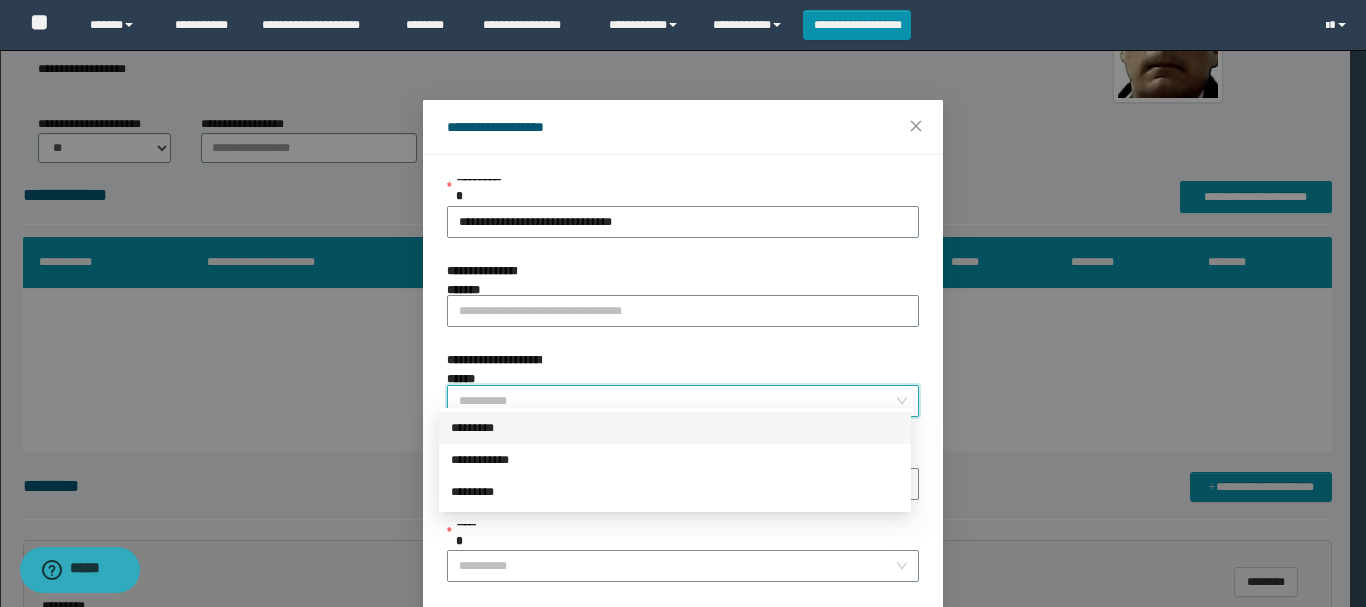 click on "*********" at bounding box center (675, 428) 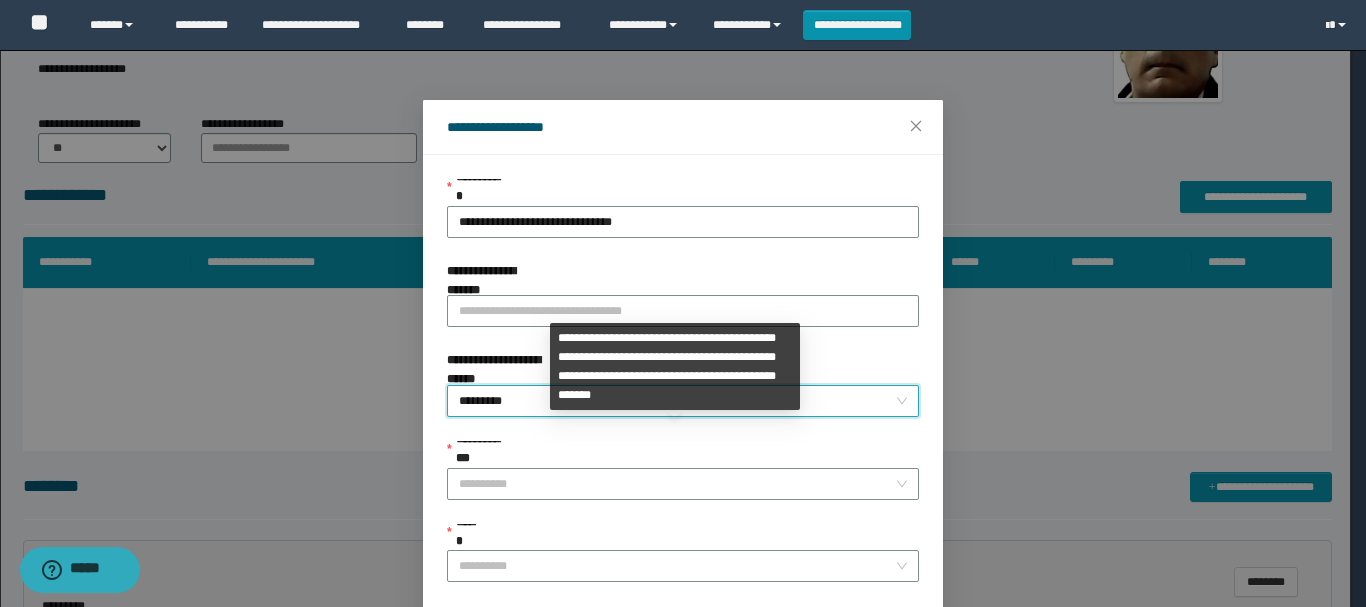 scroll, scrollTop: 100, scrollLeft: 0, axis: vertical 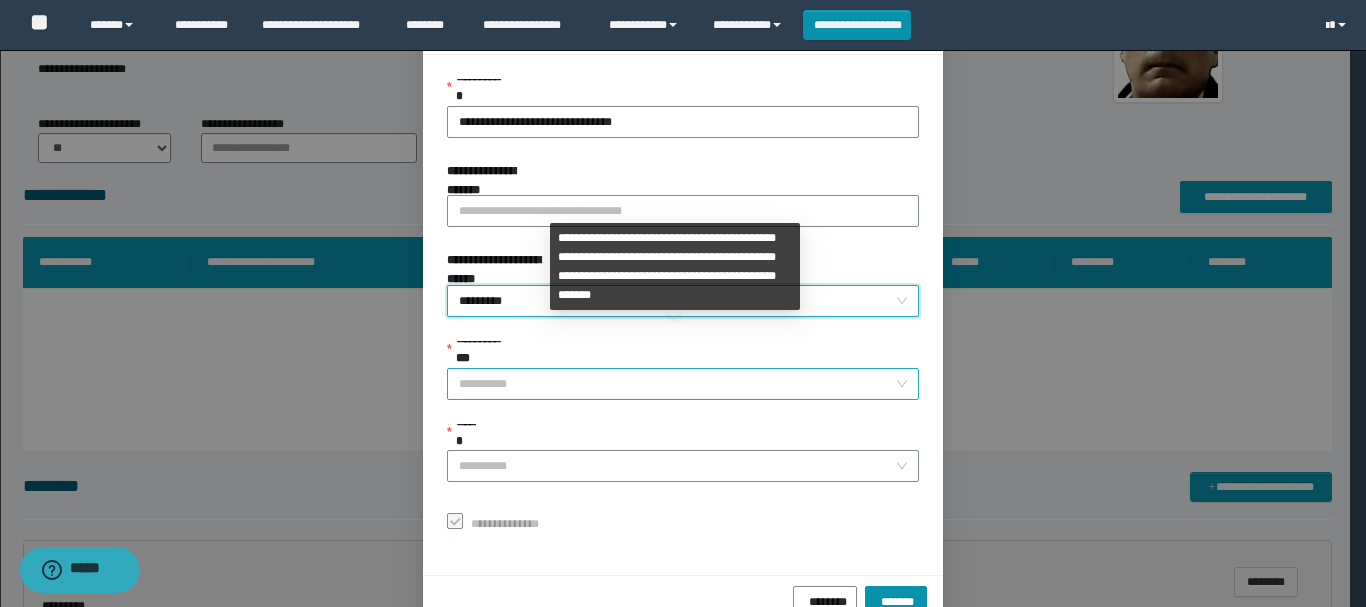 click on "**********" at bounding box center [677, 384] 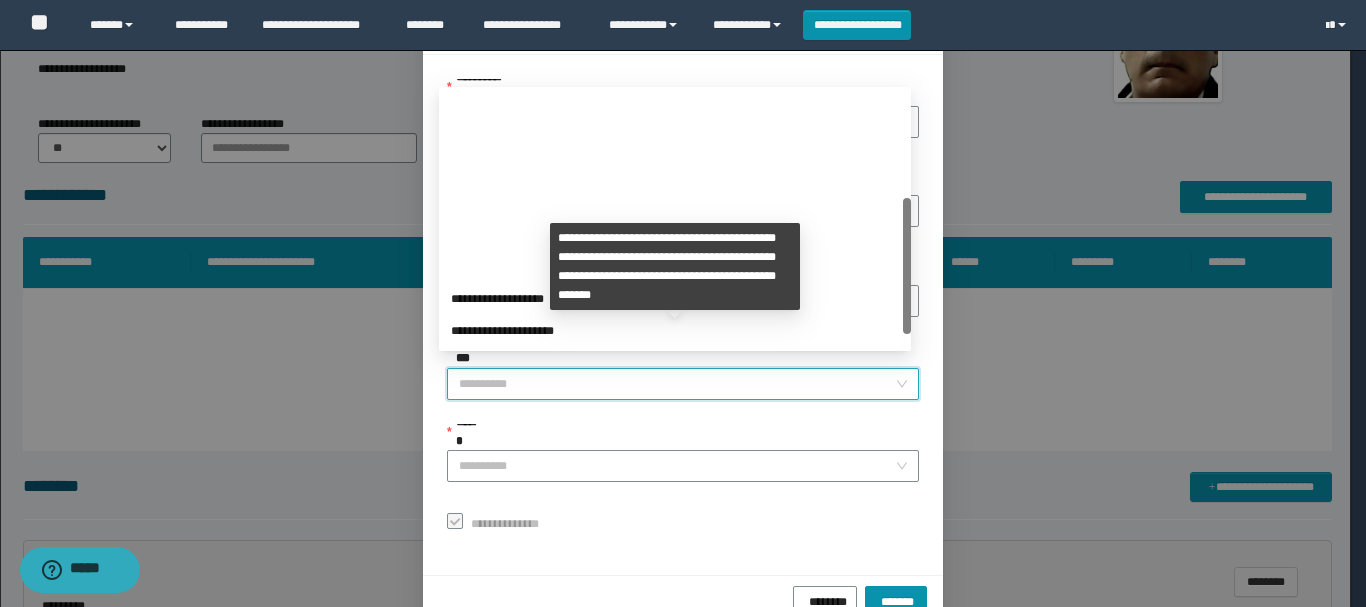 scroll, scrollTop: 200, scrollLeft: 0, axis: vertical 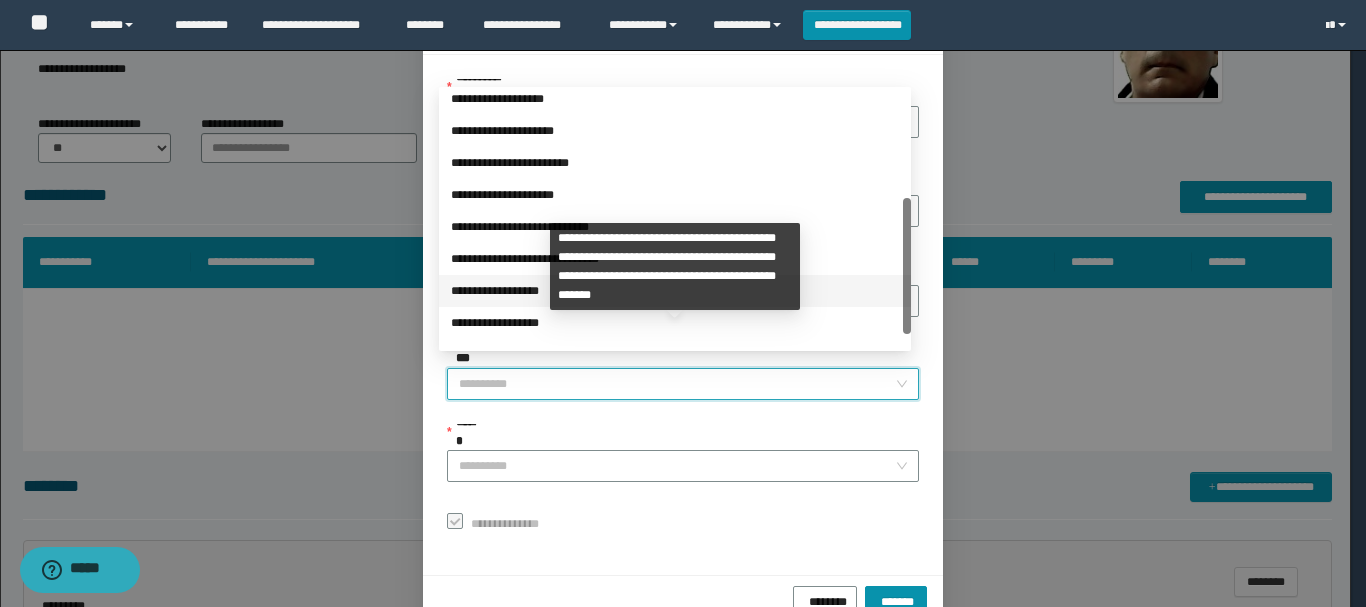 click on "**********" at bounding box center (675, 291) 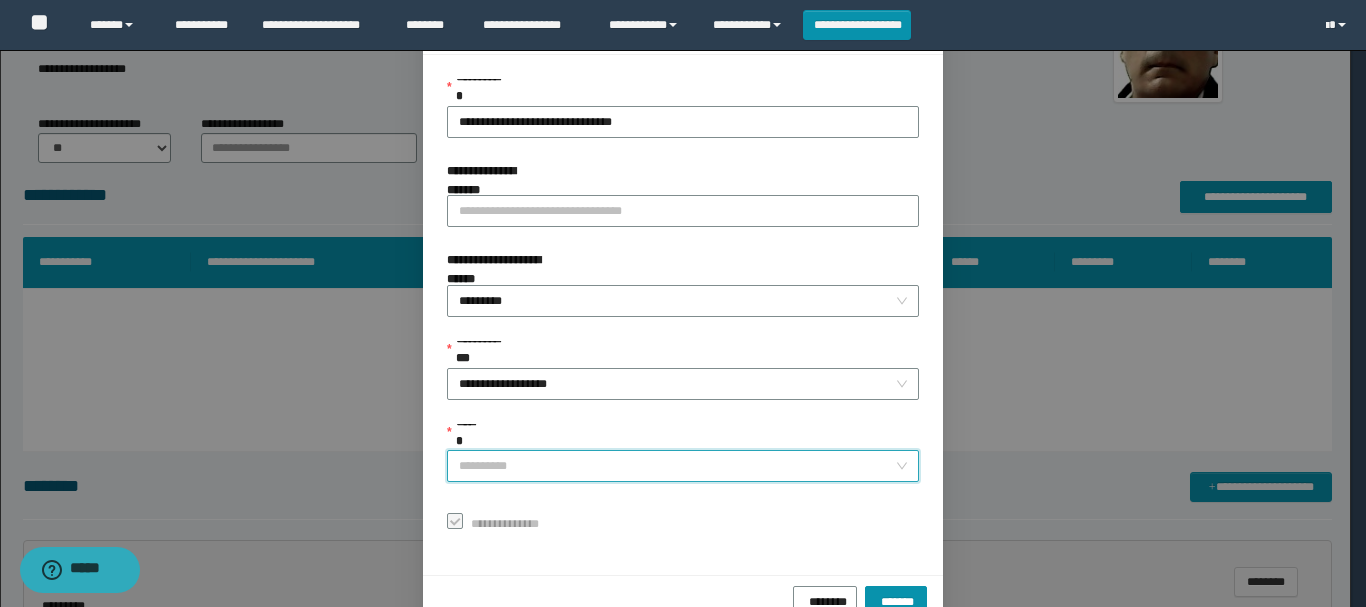 click on "******" at bounding box center (677, 466) 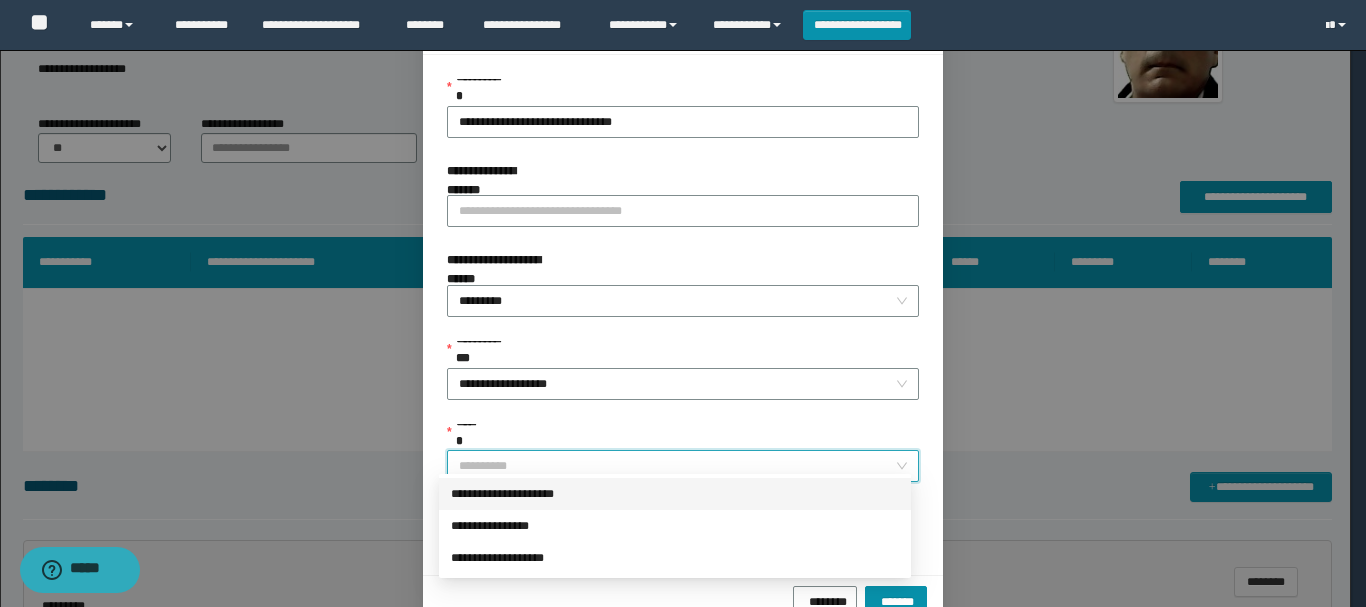 click on "**********" at bounding box center [675, 494] 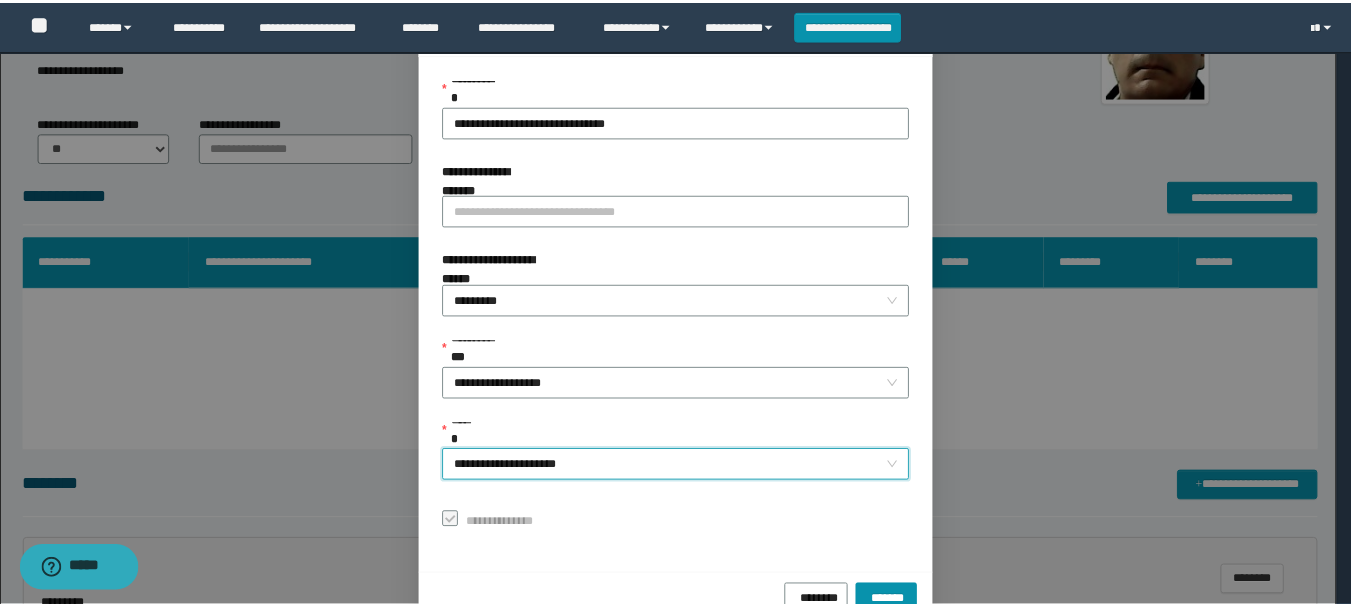 scroll, scrollTop: 145, scrollLeft: 0, axis: vertical 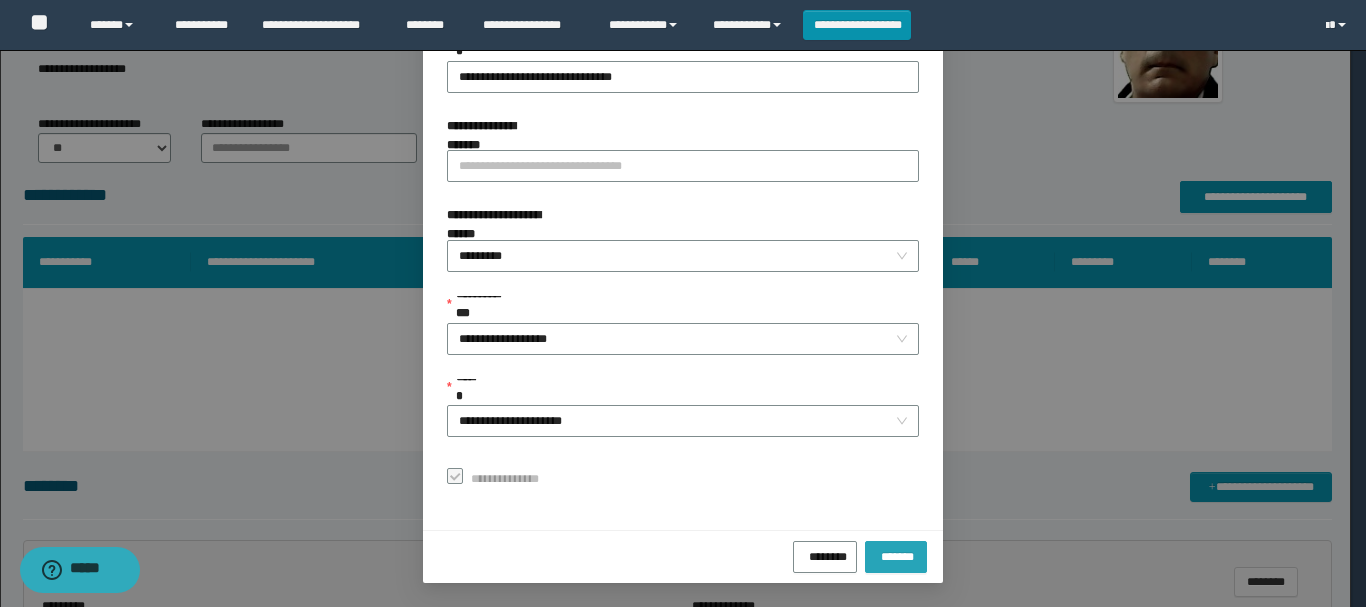 click on "*******" at bounding box center (896, 554) 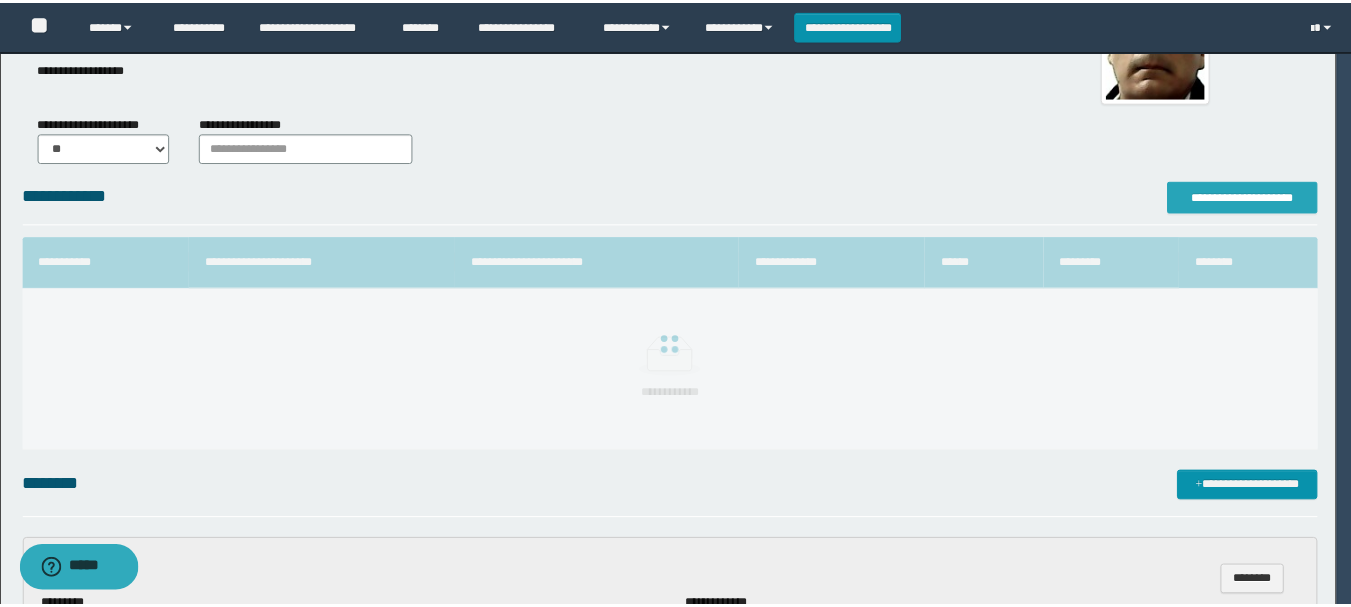 scroll, scrollTop: 0, scrollLeft: 0, axis: both 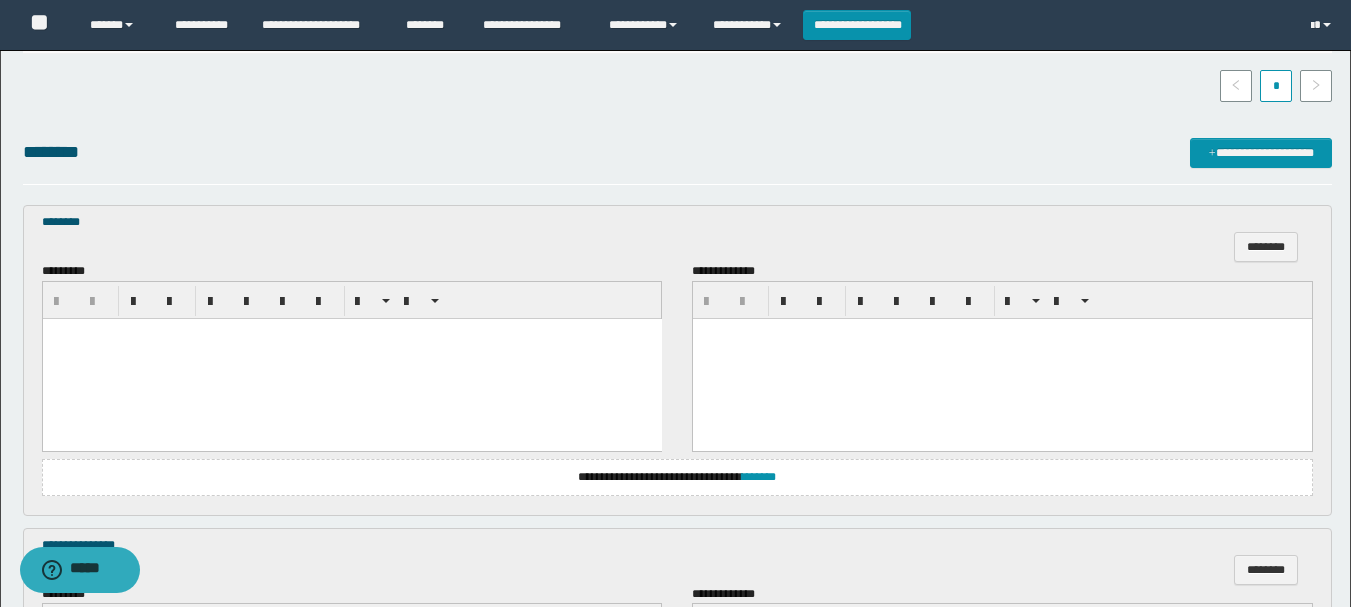 click at bounding box center (351, 358) 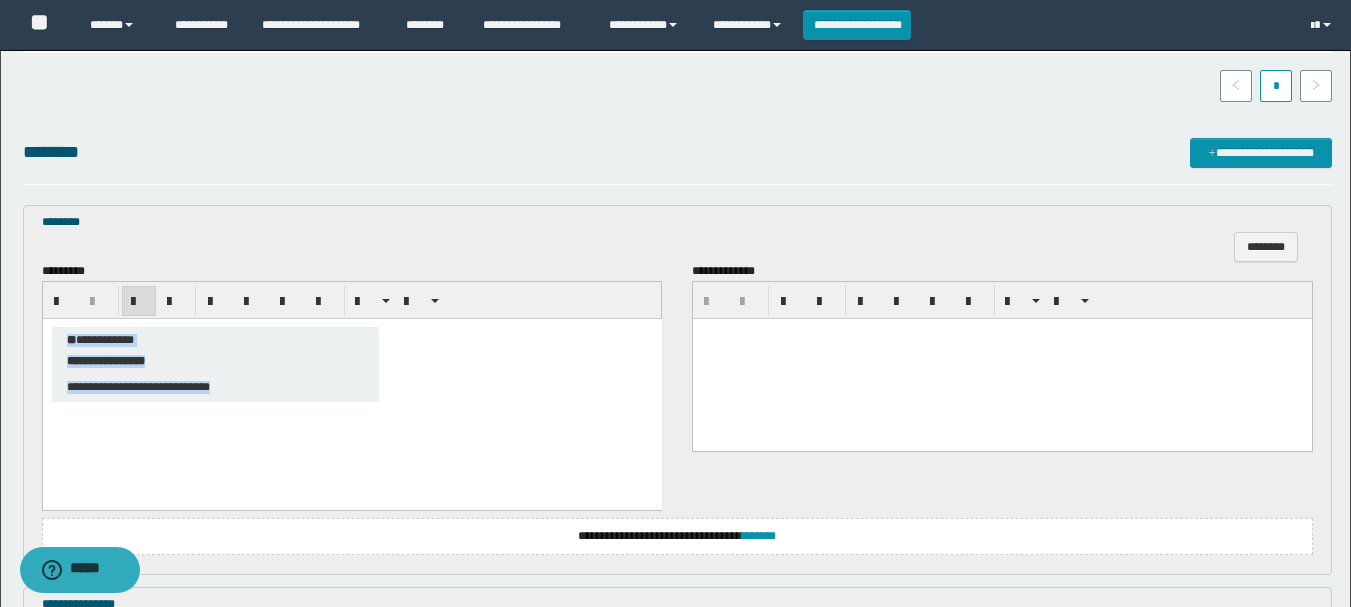 drag, startPoint x: 65, startPoint y: 341, endPoint x: 385, endPoint y: 412, distance: 327.78195 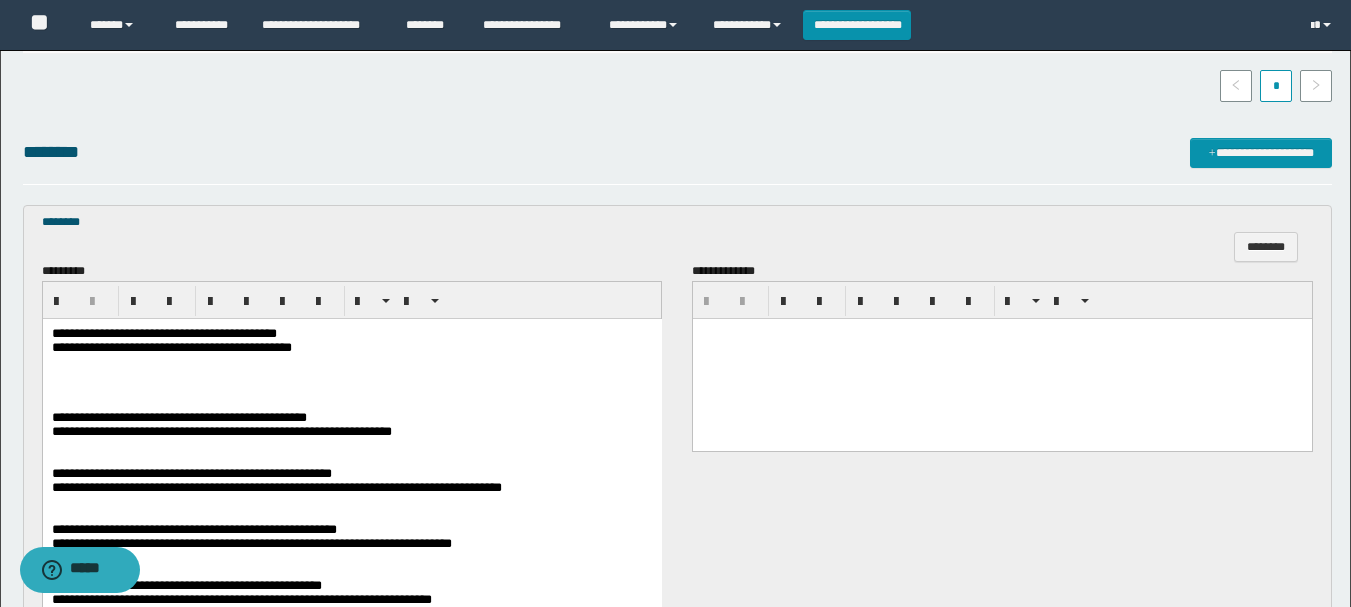 scroll, scrollTop: 600, scrollLeft: 0, axis: vertical 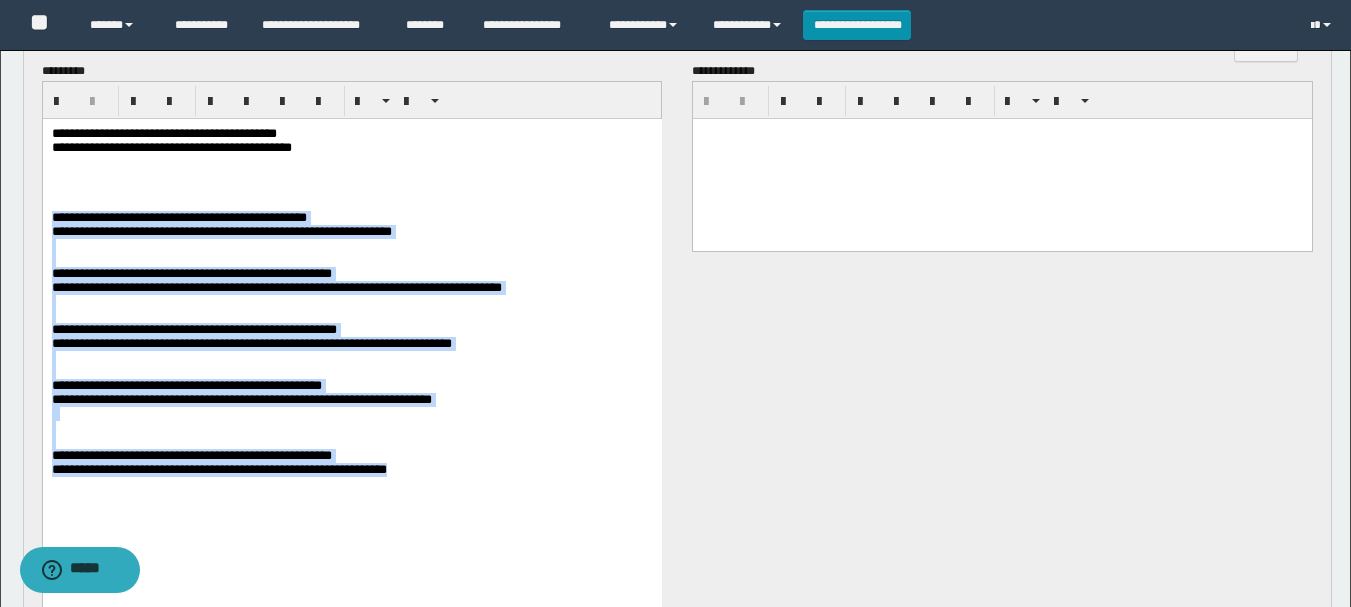 drag, startPoint x: 52, startPoint y: 225, endPoint x: 464, endPoint y: 528, distance: 511.42252 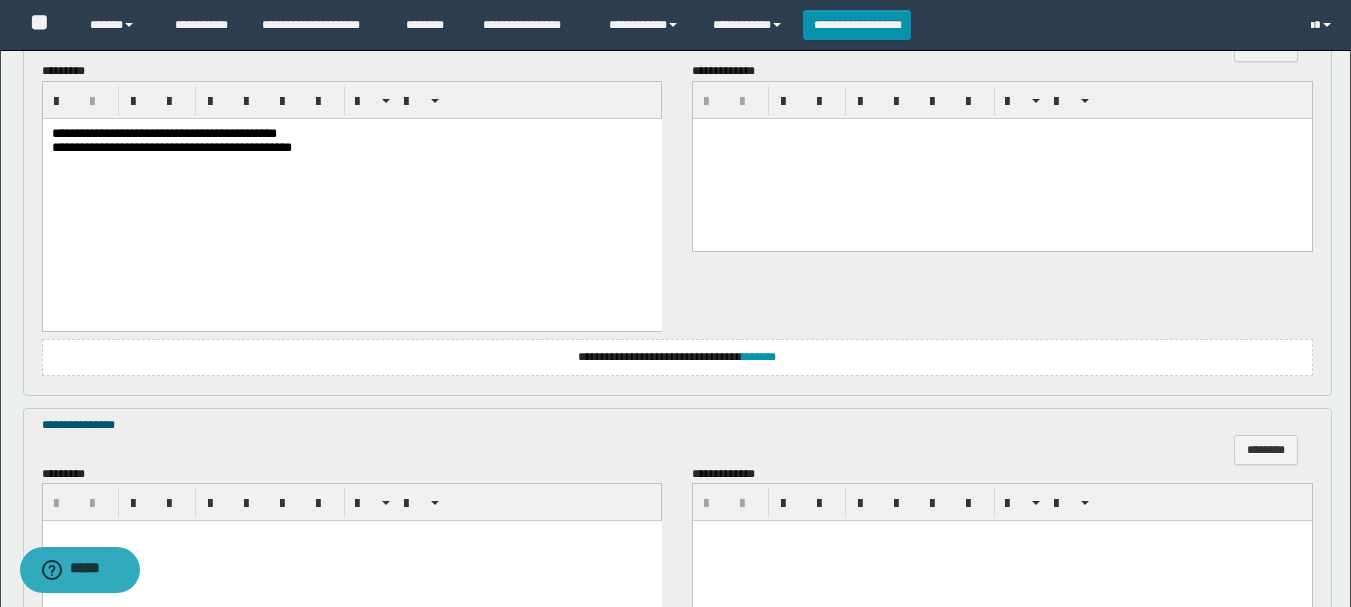click on "**********" at bounding box center [163, 132] 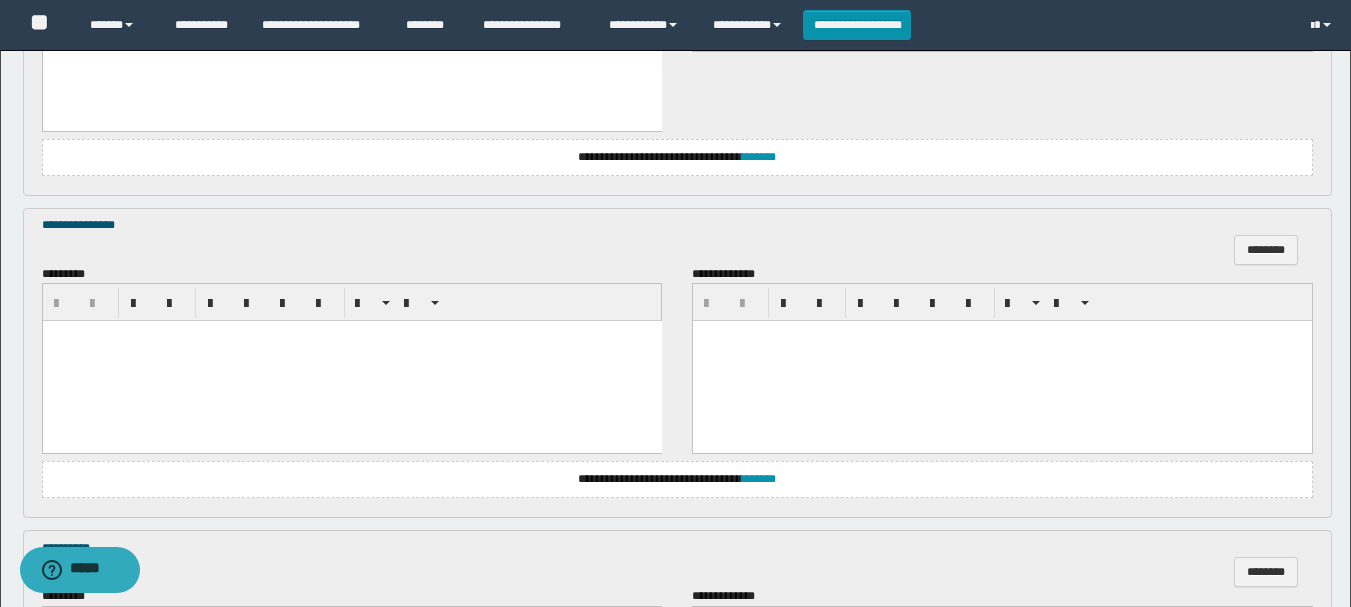 click at bounding box center [351, 361] 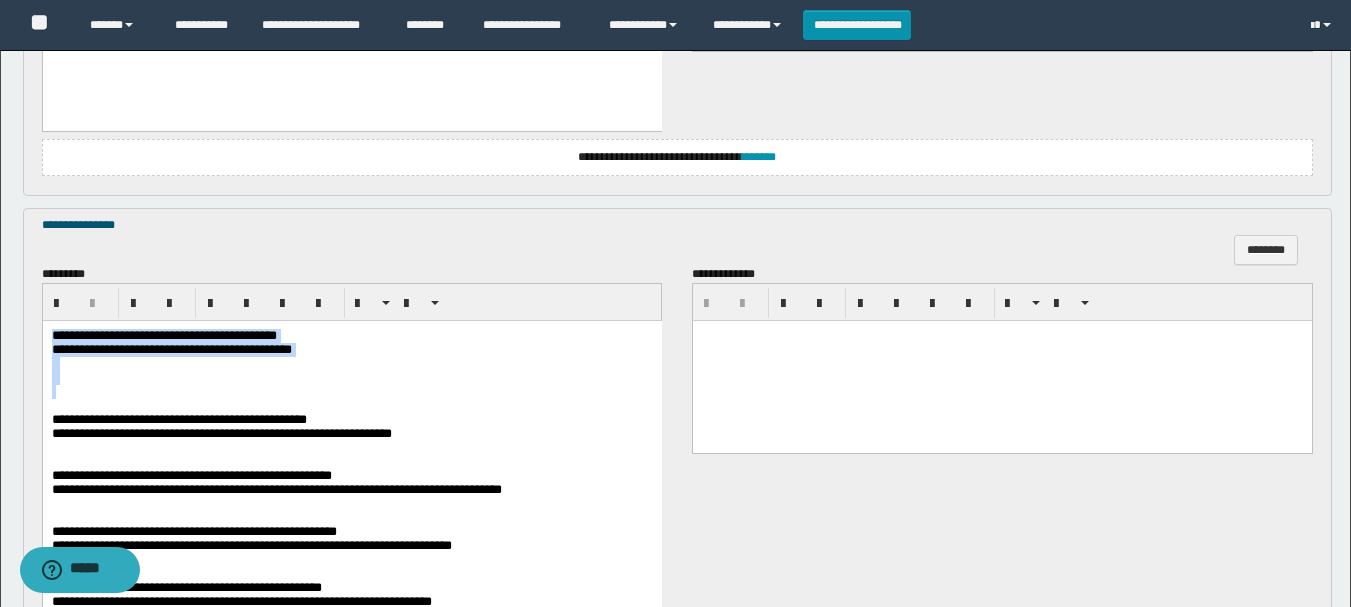 drag, startPoint x: 54, startPoint y: 335, endPoint x: 416, endPoint y: 394, distance: 366.7765 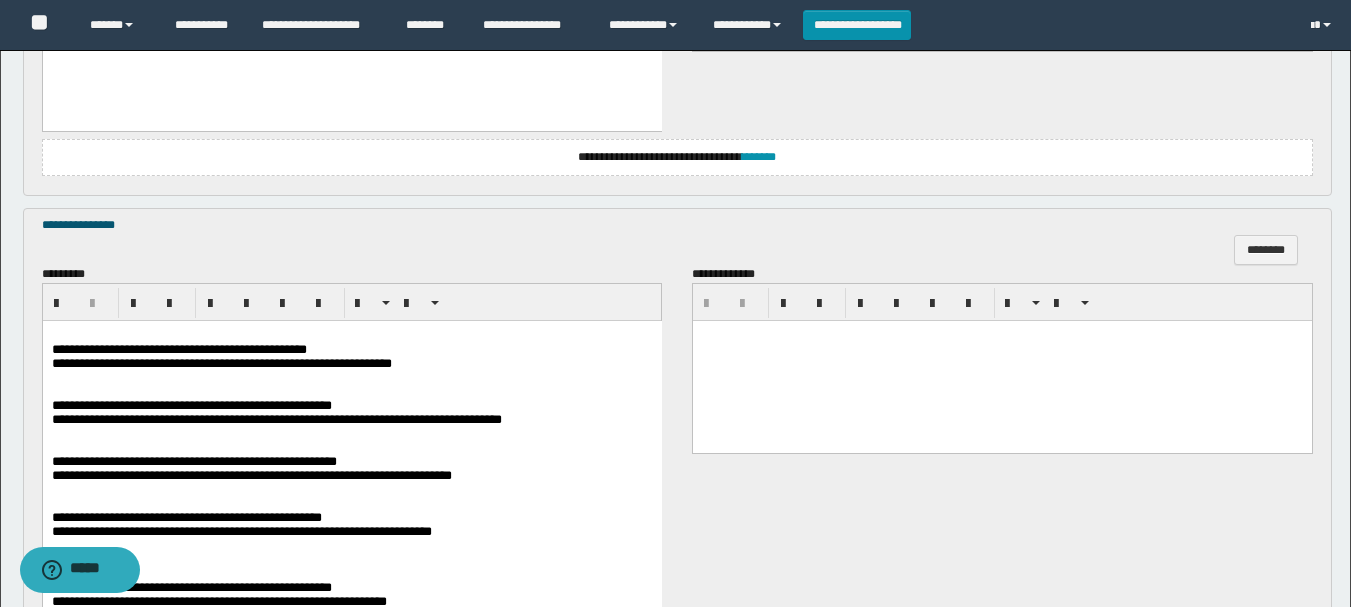 scroll, scrollTop: 1000, scrollLeft: 0, axis: vertical 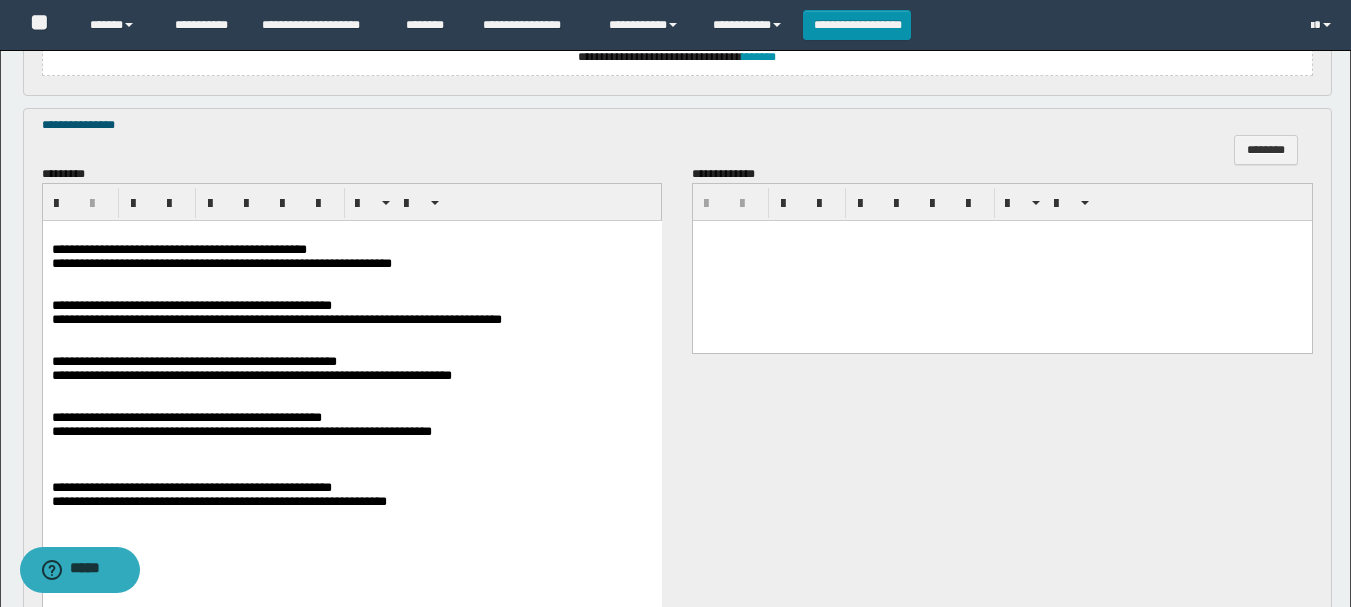 click on "**********" at bounding box center [178, 249] 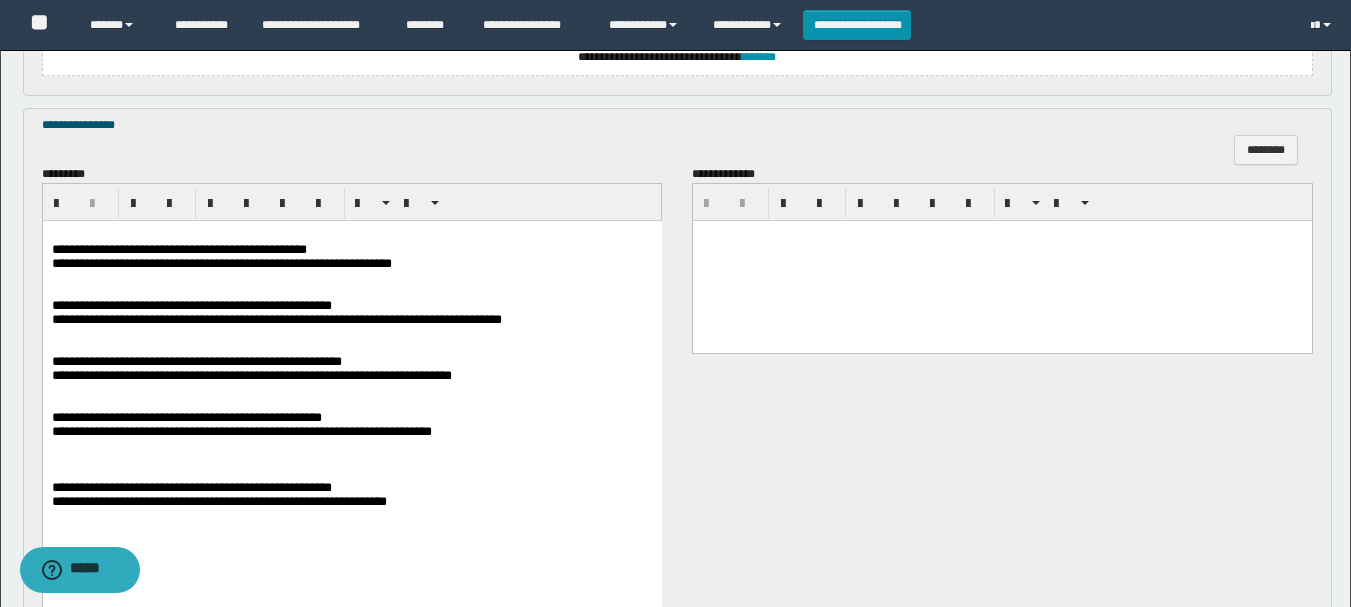 click on "**********" at bounding box center [186, 417] 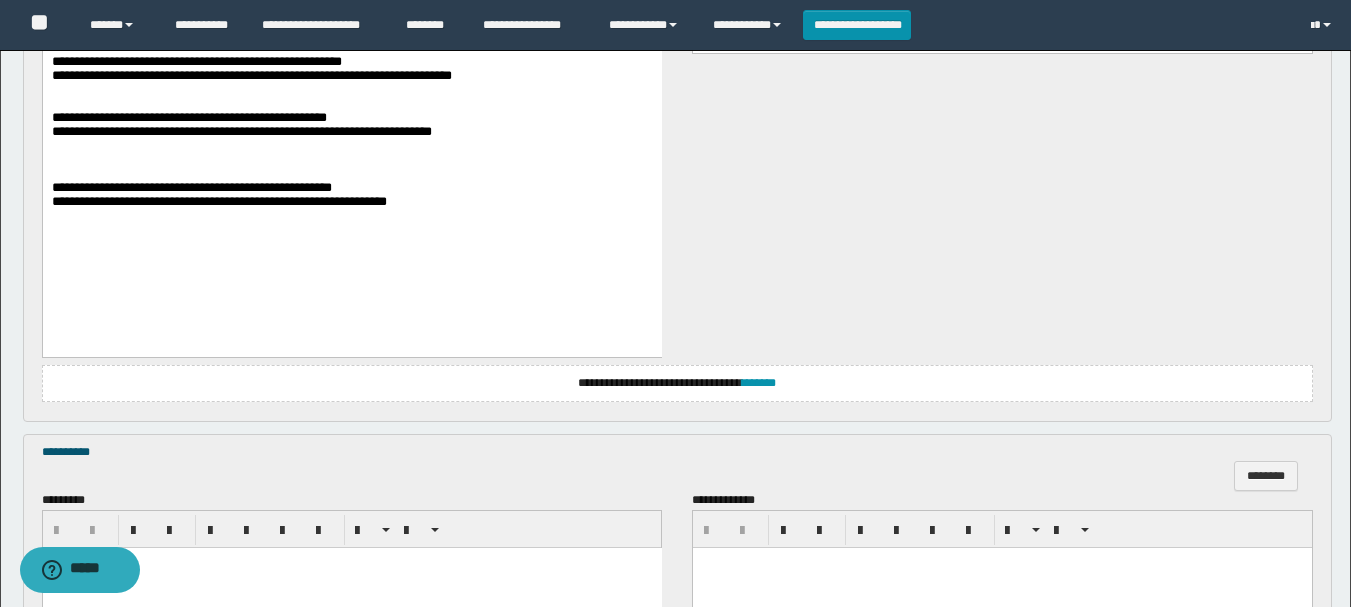 scroll, scrollTop: 1500, scrollLeft: 0, axis: vertical 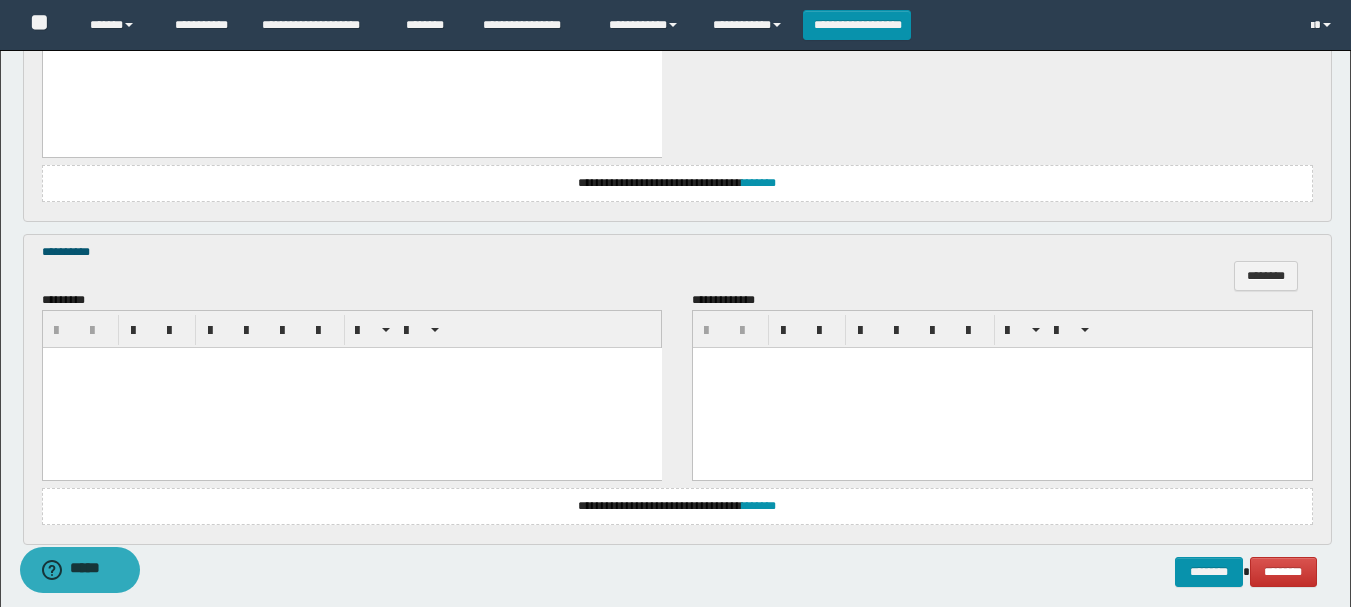 click at bounding box center (351, 388) 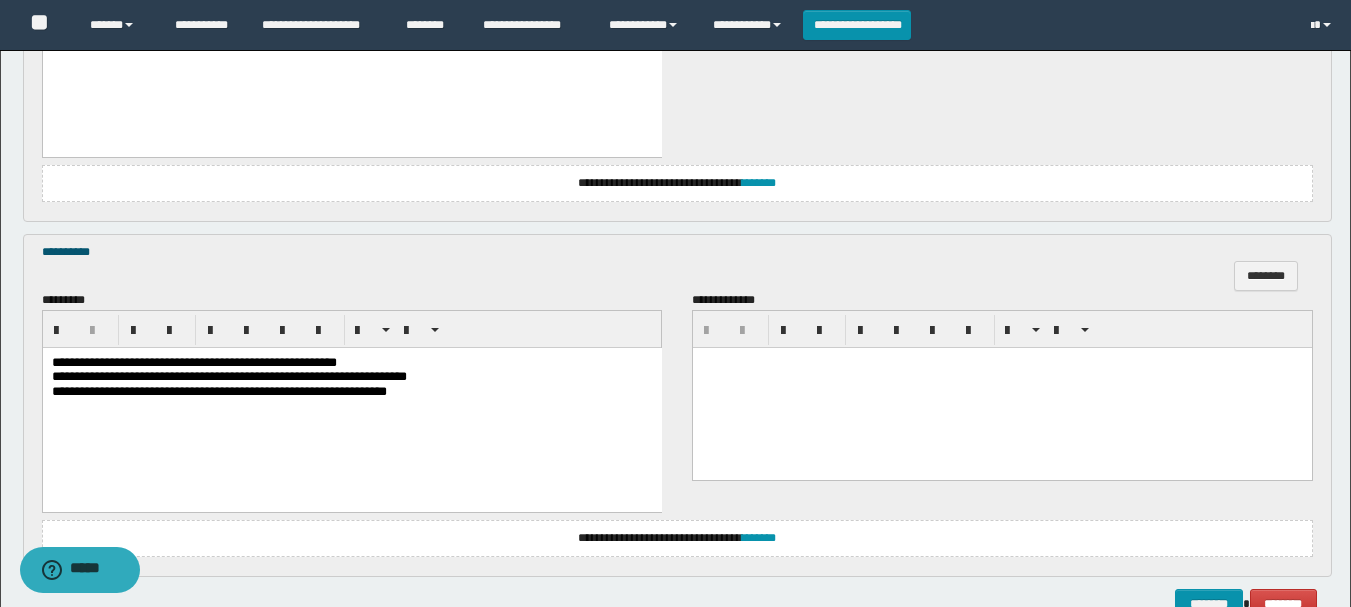 click on "**********" at bounding box center (193, 362) 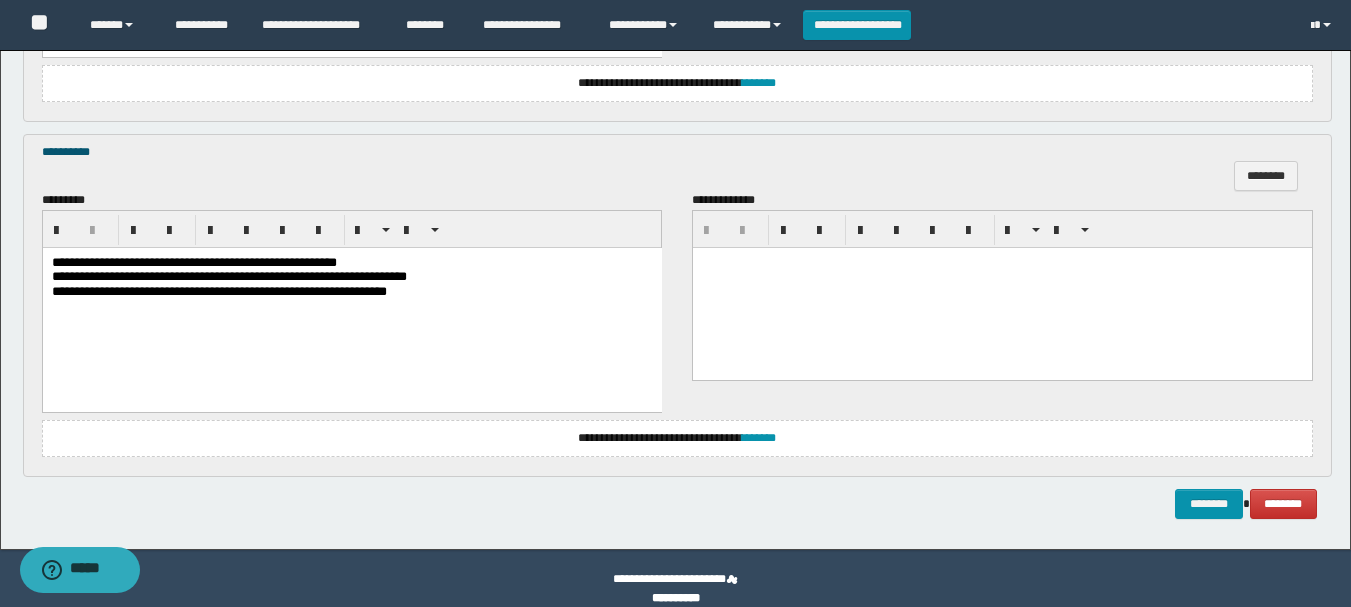 scroll, scrollTop: 1621, scrollLeft: 0, axis: vertical 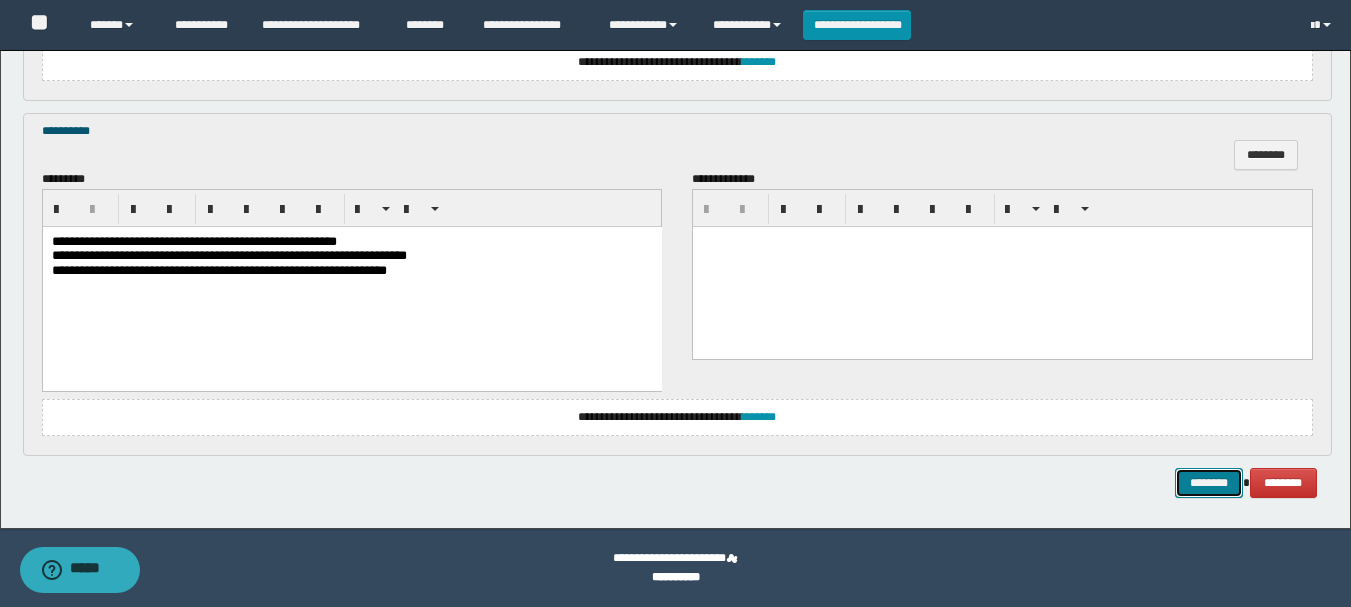 click on "********" at bounding box center [1209, 483] 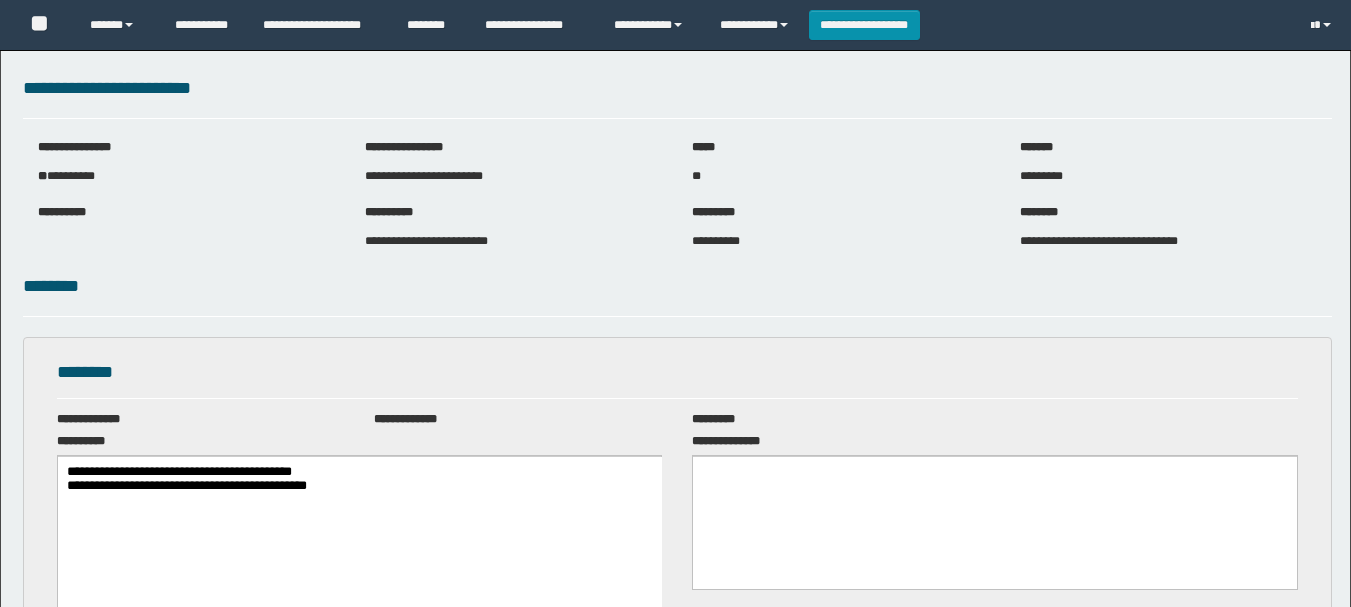 scroll, scrollTop: 0, scrollLeft: 0, axis: both 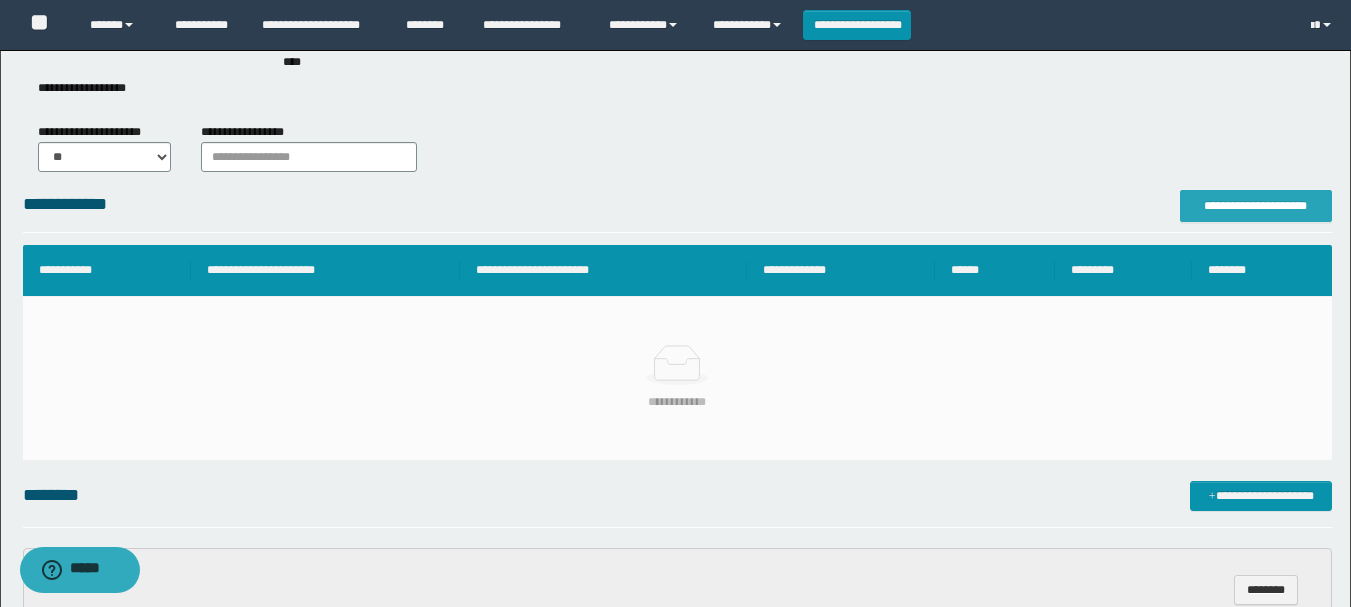 click on "**********" at bounding box center [1256, 206] 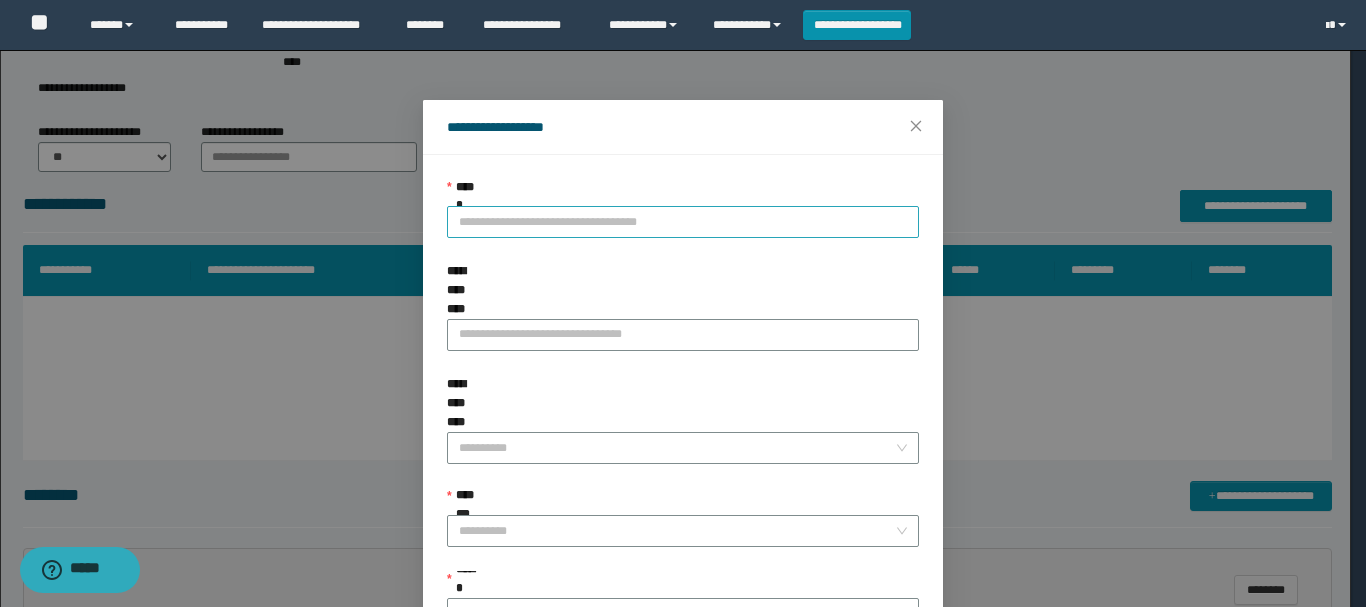 click on "**********" at bounding box center (683, 222) 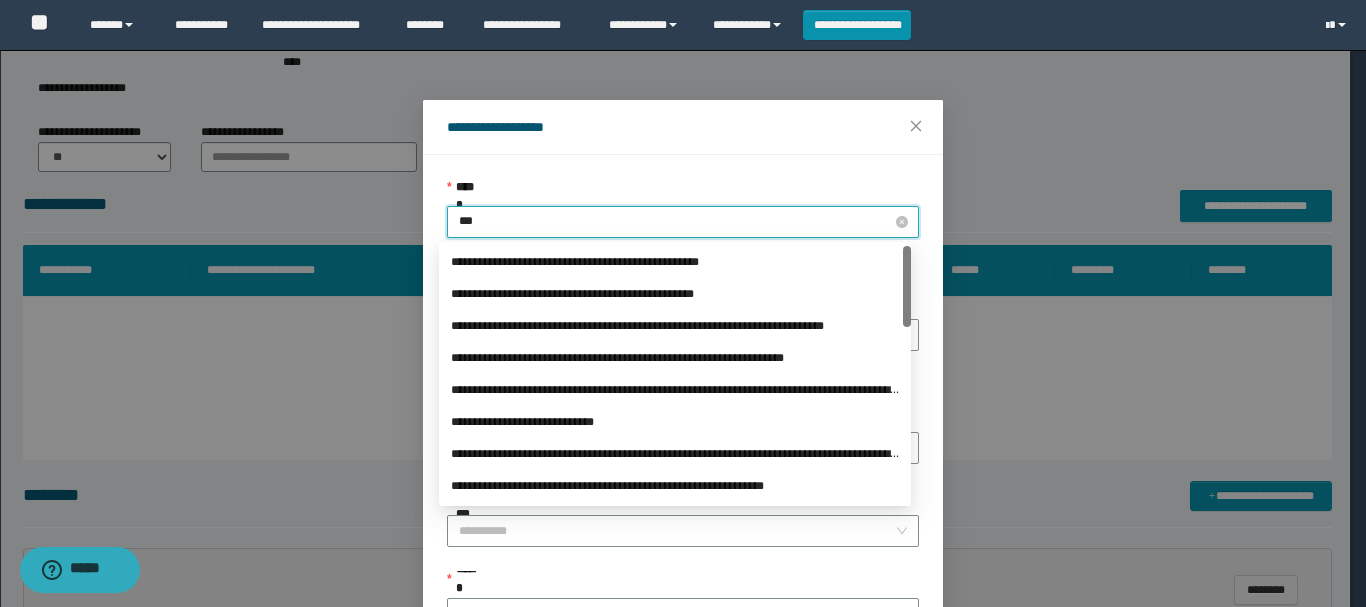 type on "****" 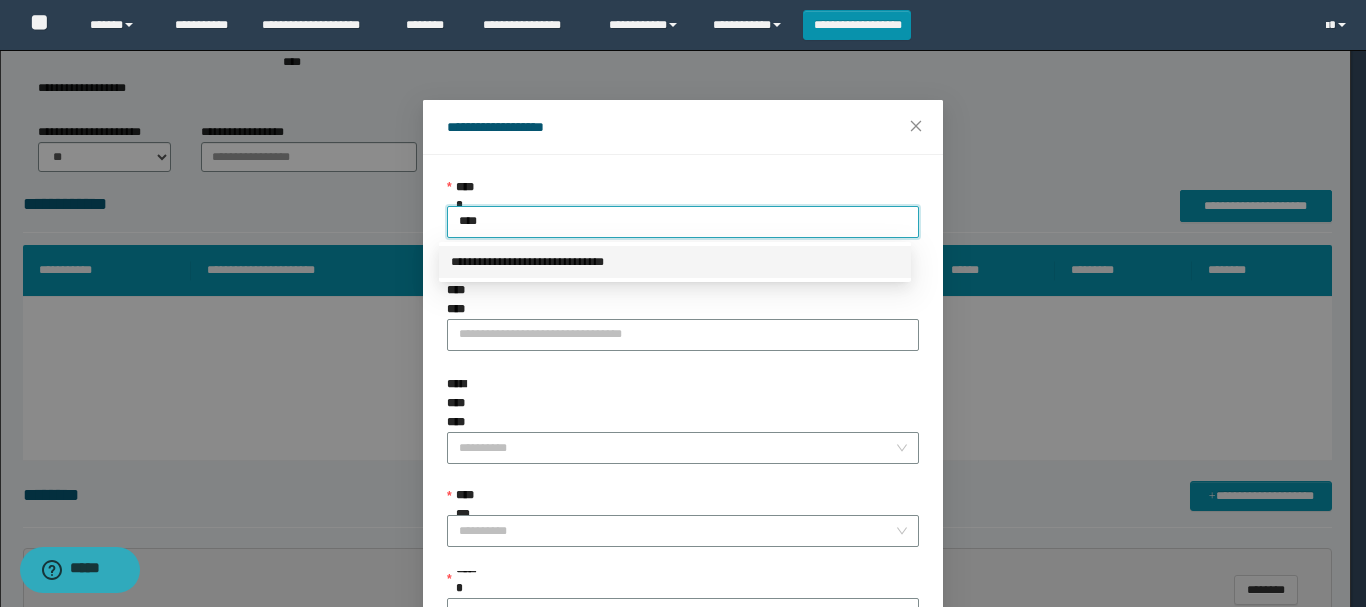 click on "**********" at bounding box center [675, 262] 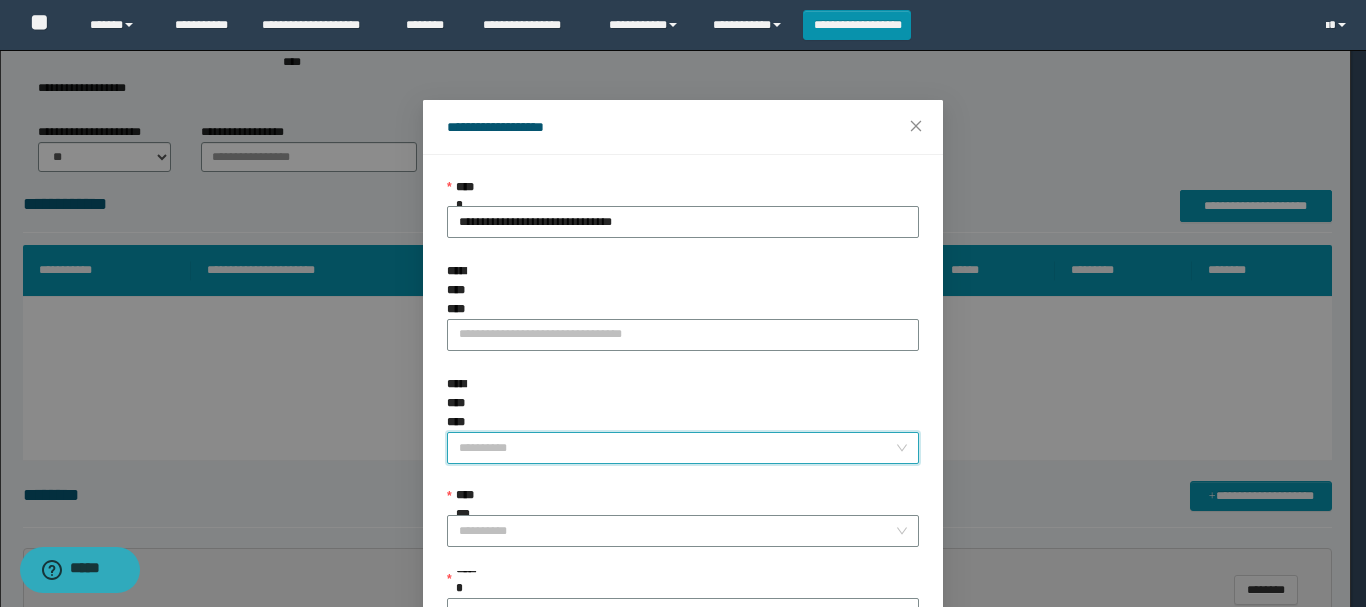 click on "**********" at bounding box center (677, 448) 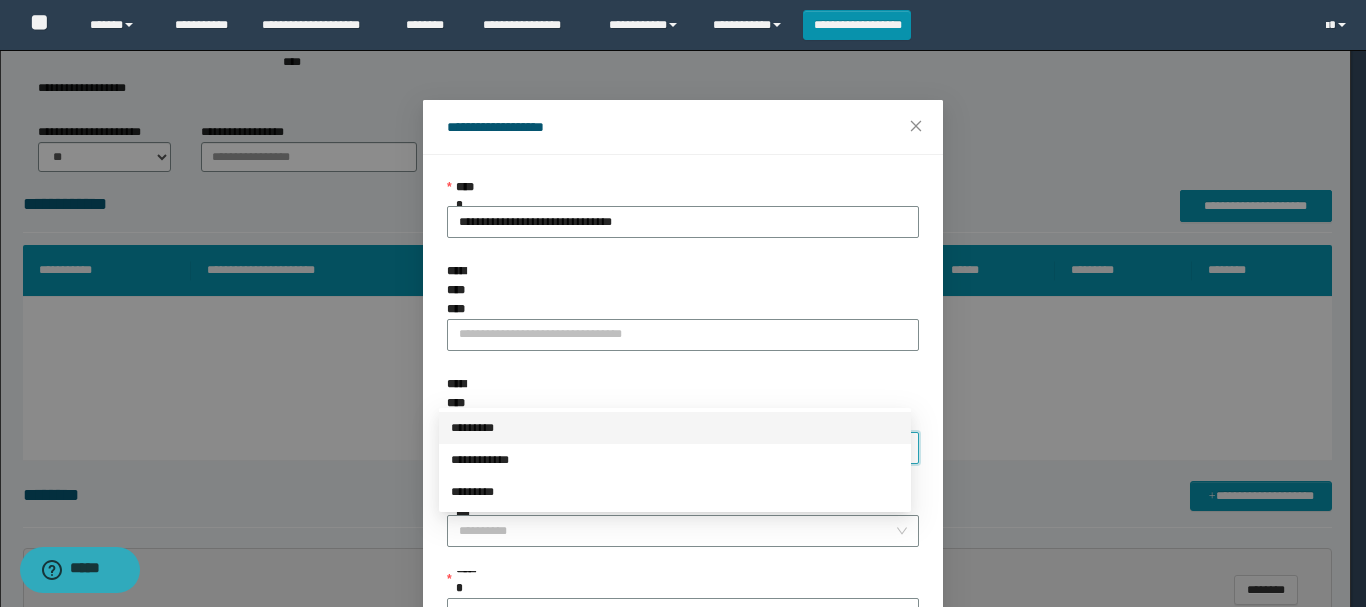 click on "*********" at bounding box center (675, 428) 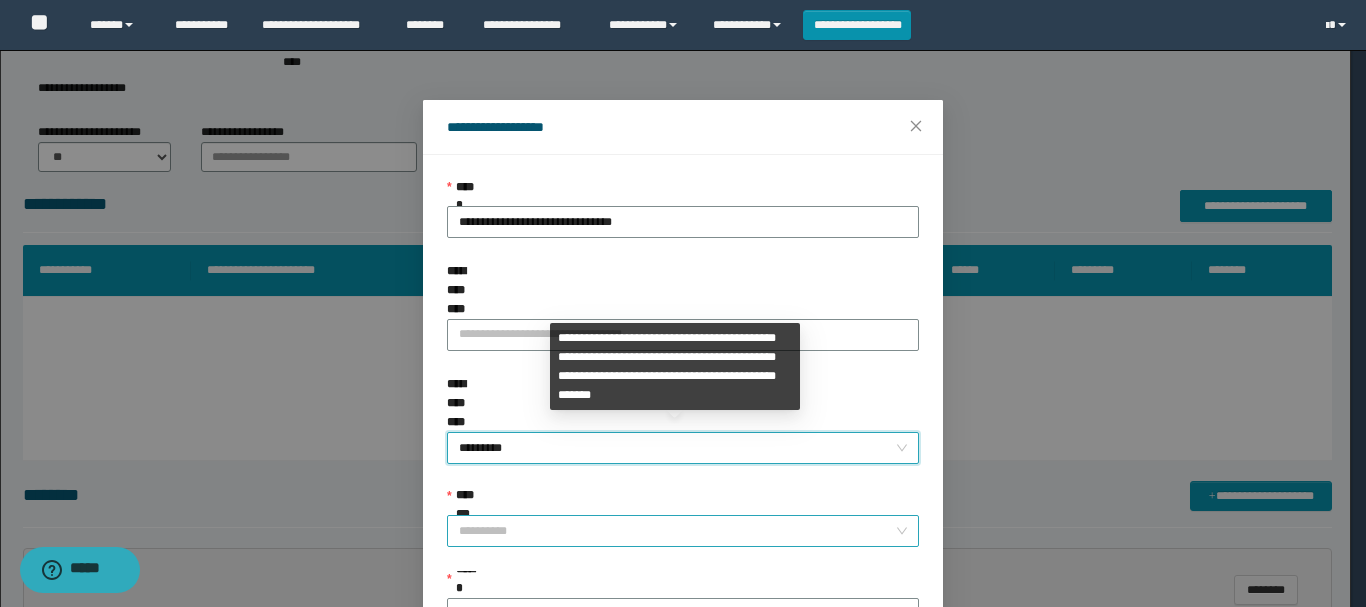 click on "**********" at bounding box center (677, 531) 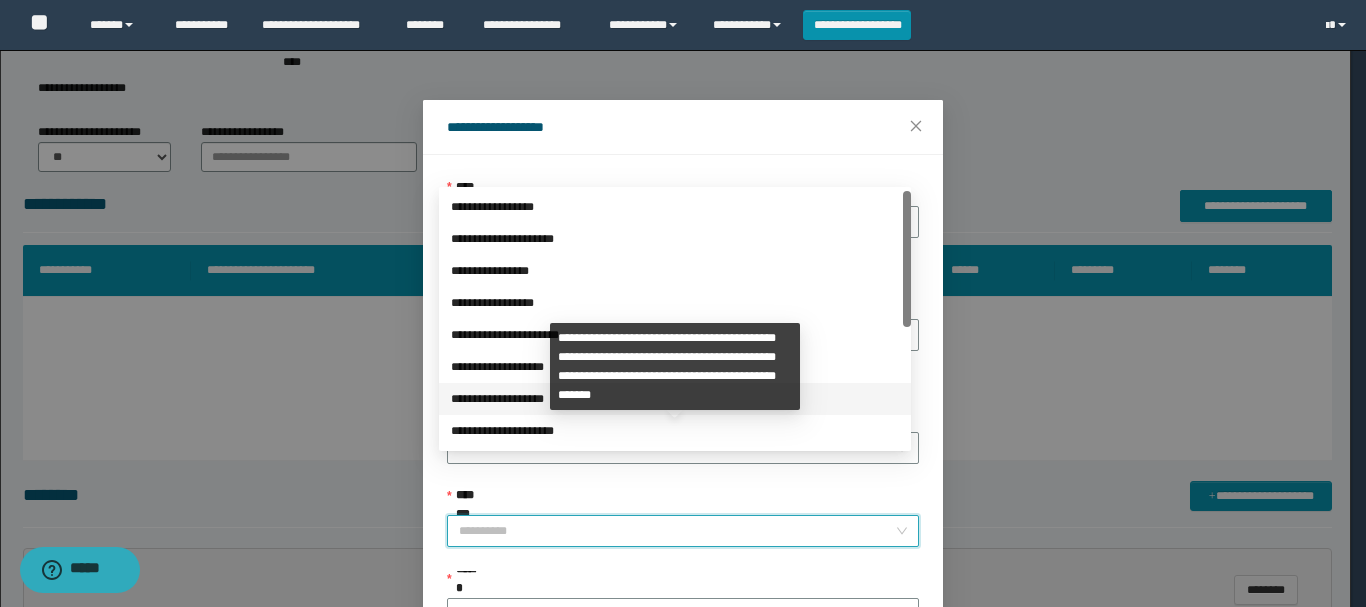 scroll, scrollTop: 200, scrollLeft: 0, axis: vertical 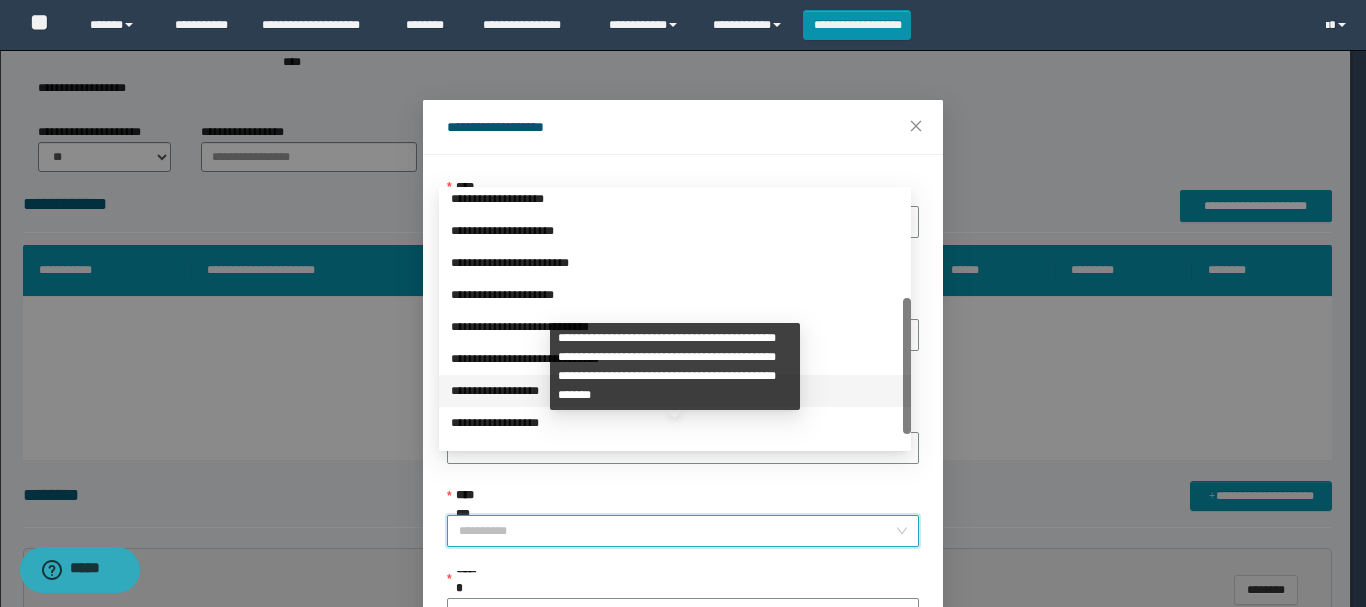 click on "**********" at bounding box center [675, 391] 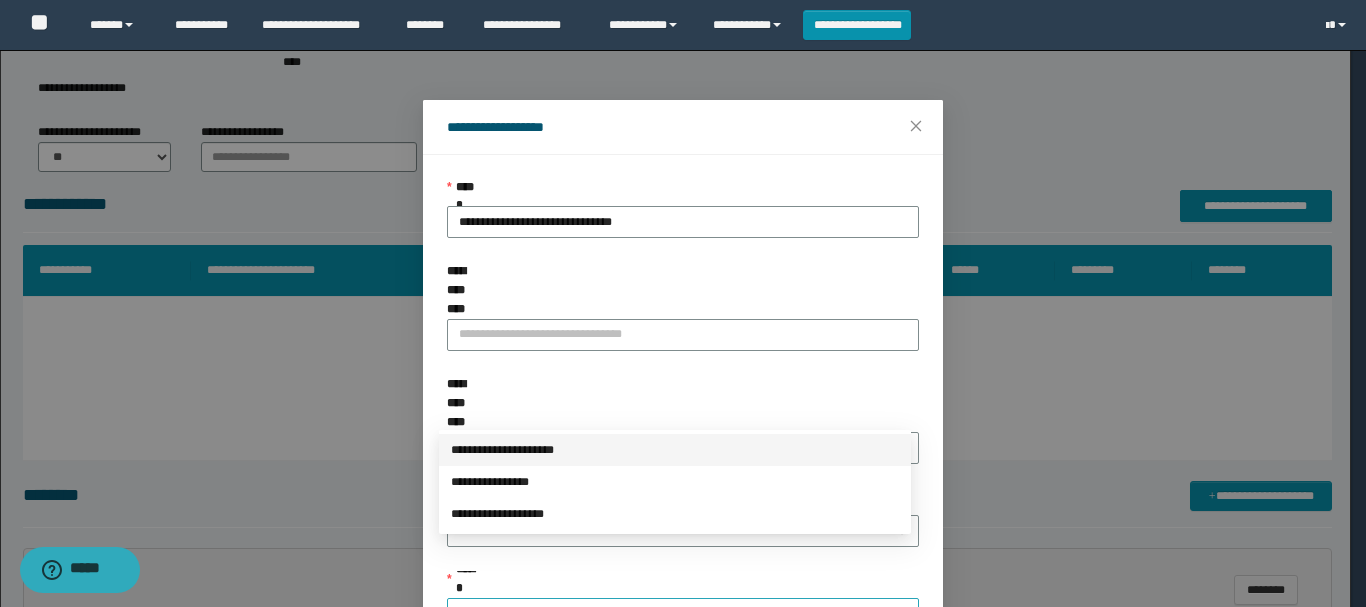 click on "******" at bounding box center [677, 614] 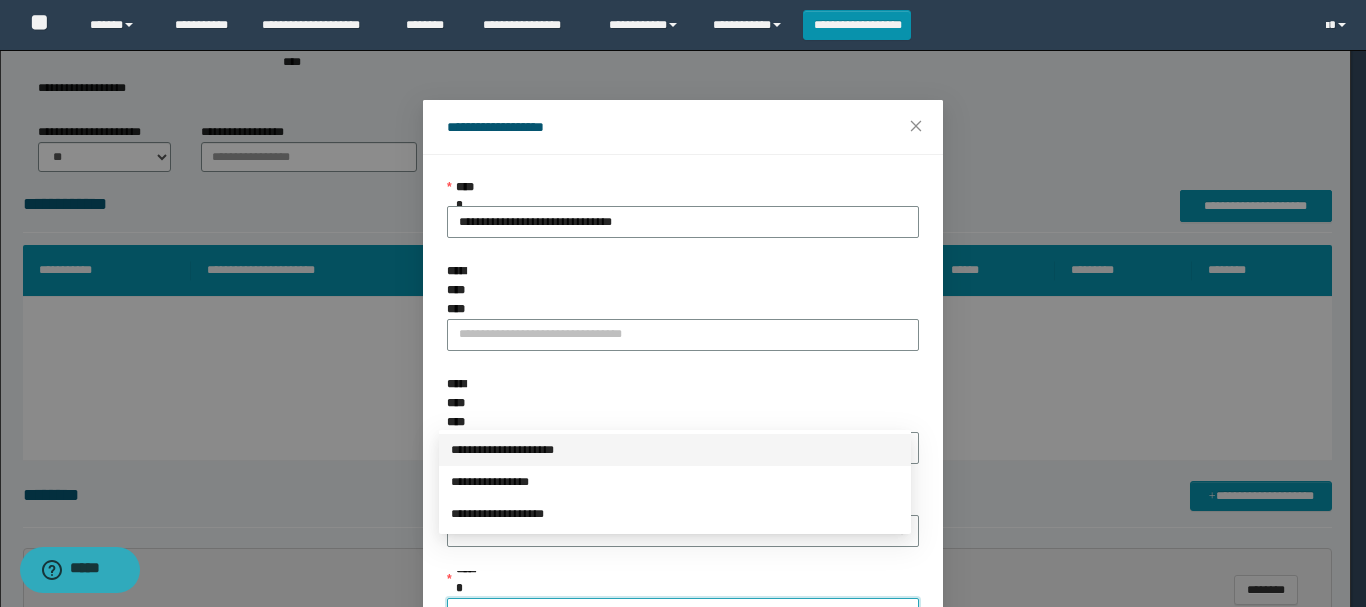 click on "**********" at bounding box center [675, 450] 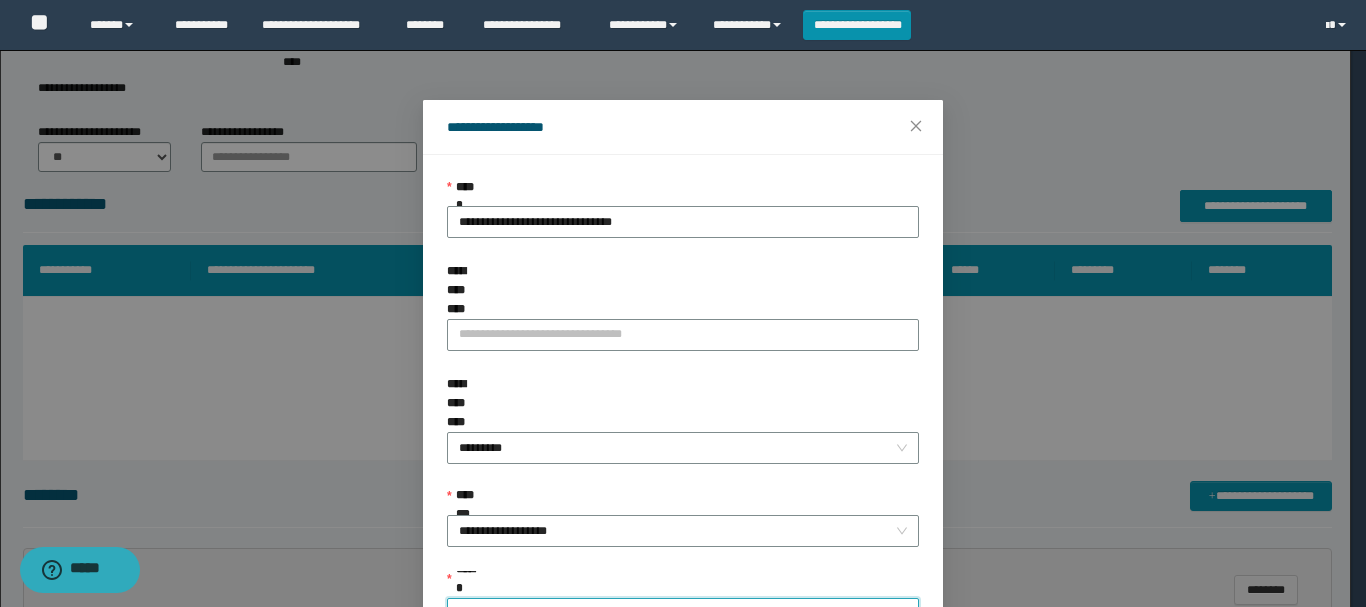 scroll, scrollTop: 145, scrollLeft: 0, axis: vertical 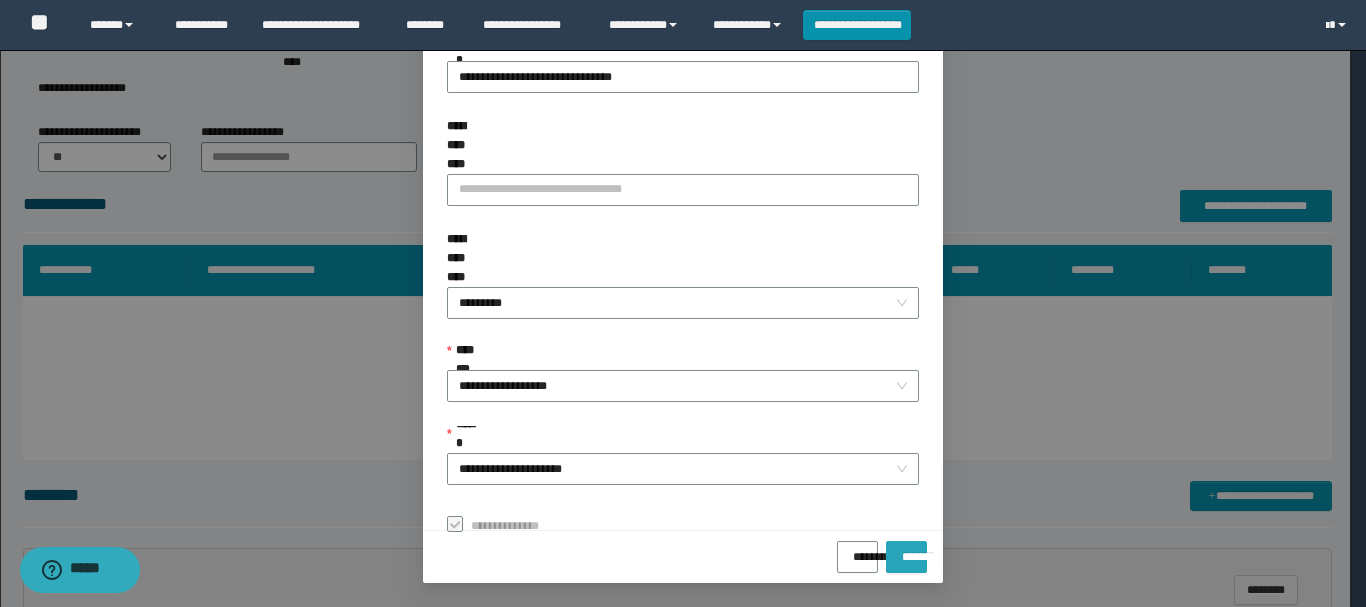 click on "*******" at bounding box center [906, 550] 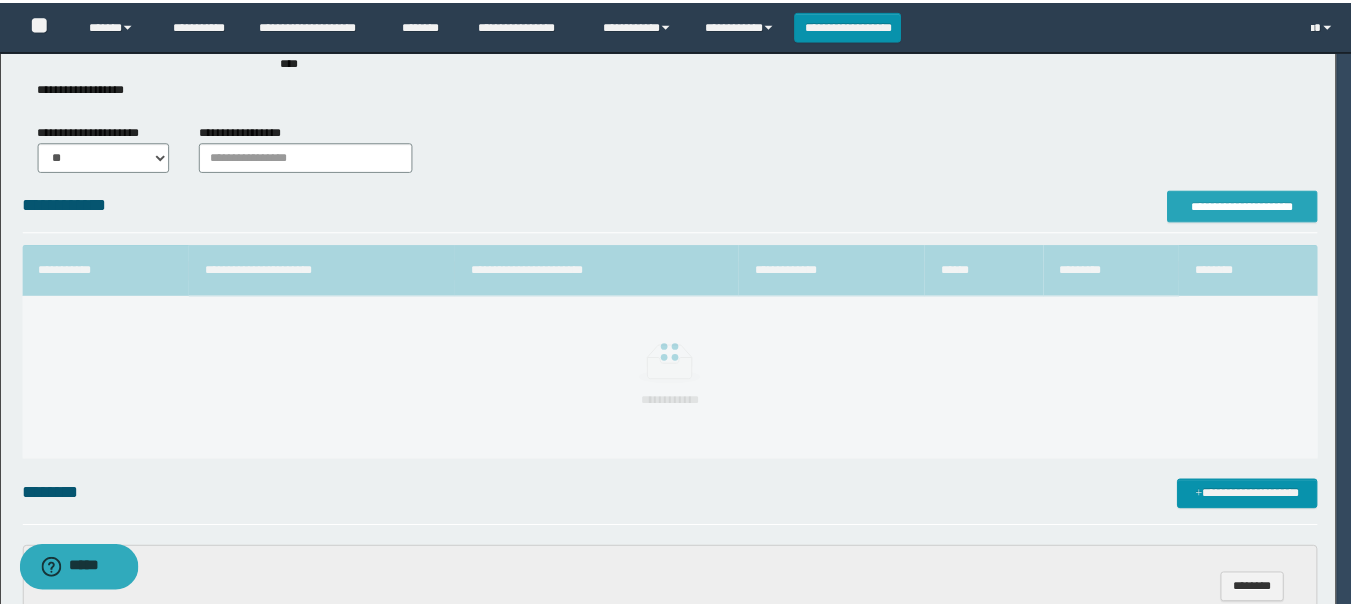scroll, scrollTop: 0, scrollLeft: 0, axis: both 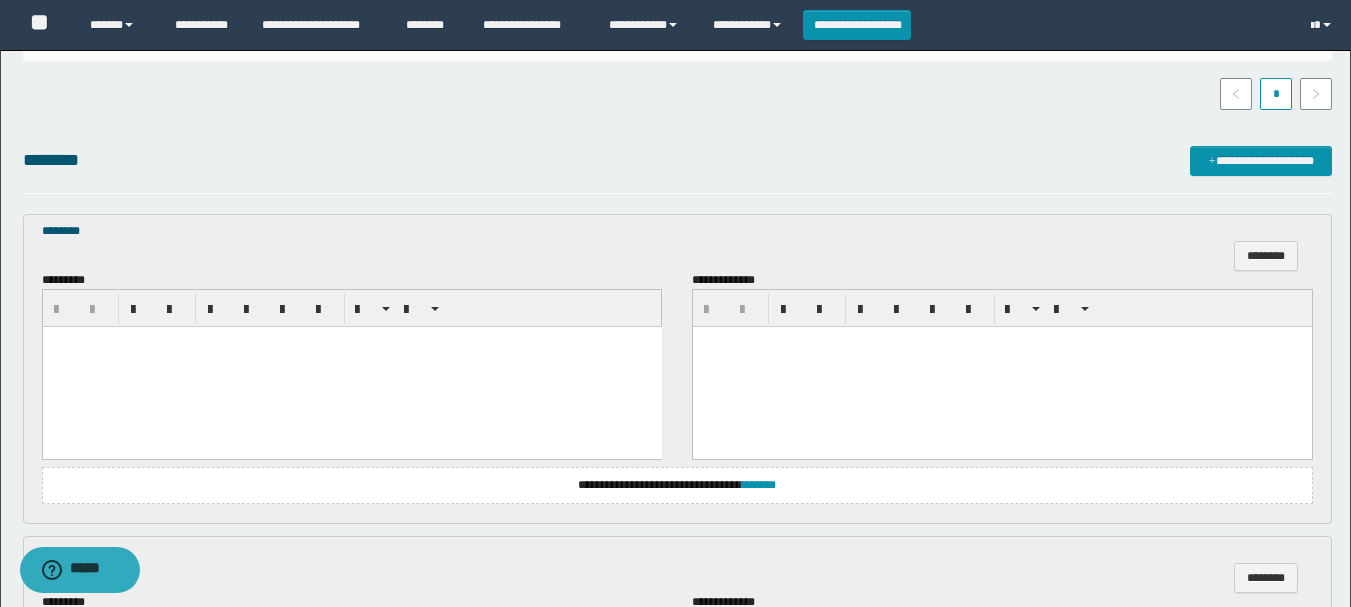click at bounding box center [351, 367] 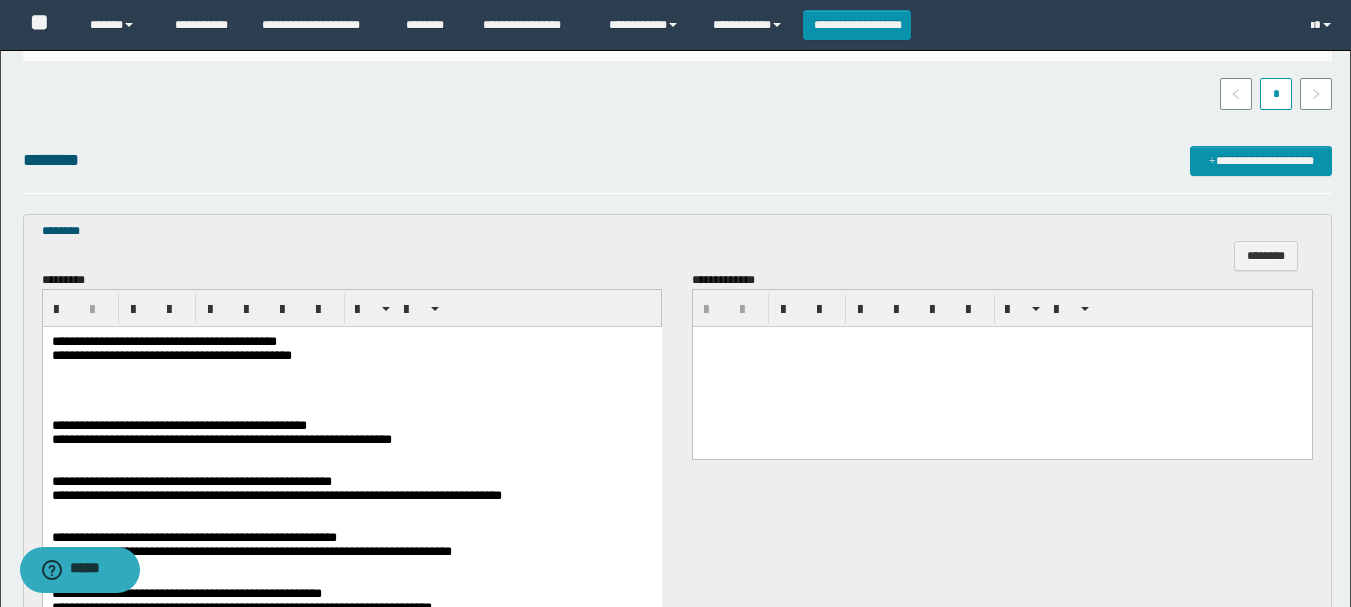 scroll, scrollTop: 600, scrollLeft: 0, axis: vertical 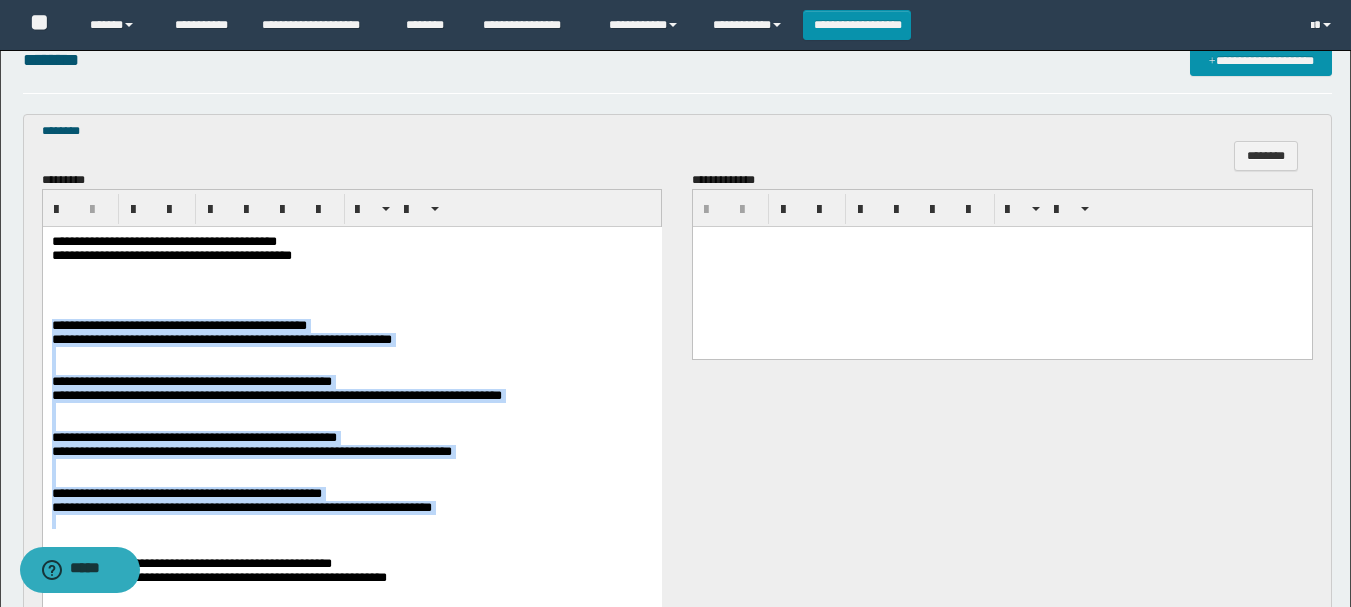 drag, startPoint x: 52, startPoint y: 340, endPoint x: 457, endPoint y: 580, distance: 470.77063 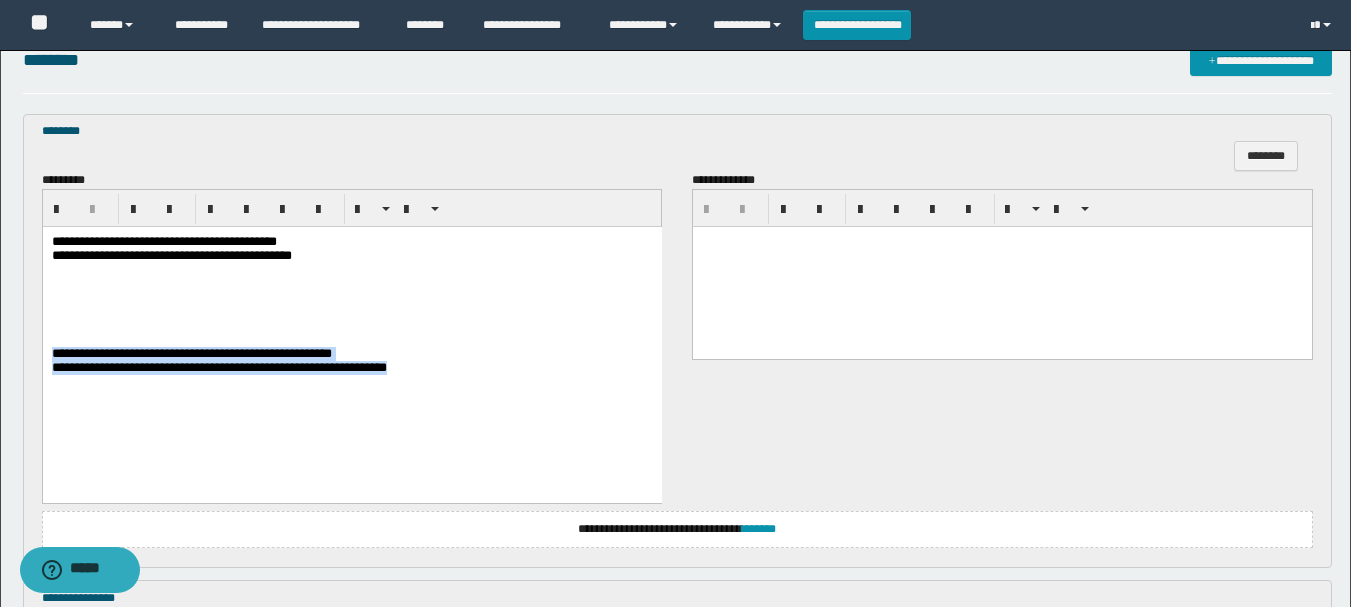 drag, startPoint x: 52, startPoint y: 368, endPoint x: 485, endPoint y: 398, distance: 434.03802 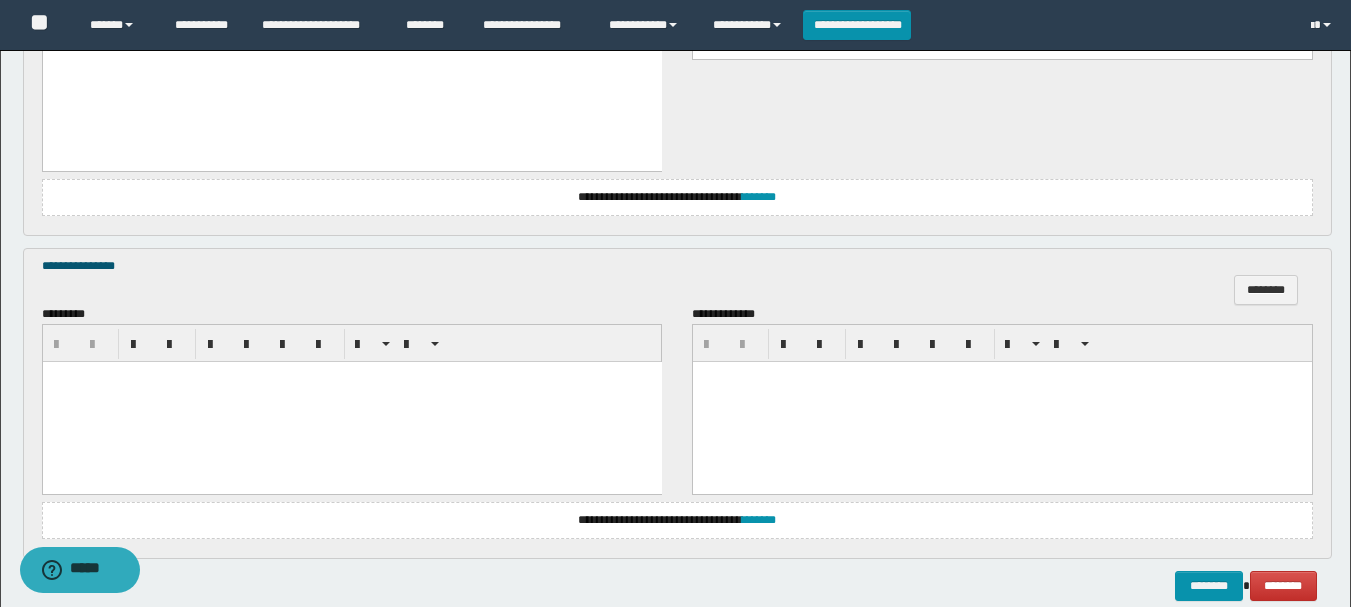 scroll, scrollTop: 1000, scrollLeft: 0, axis: vertical 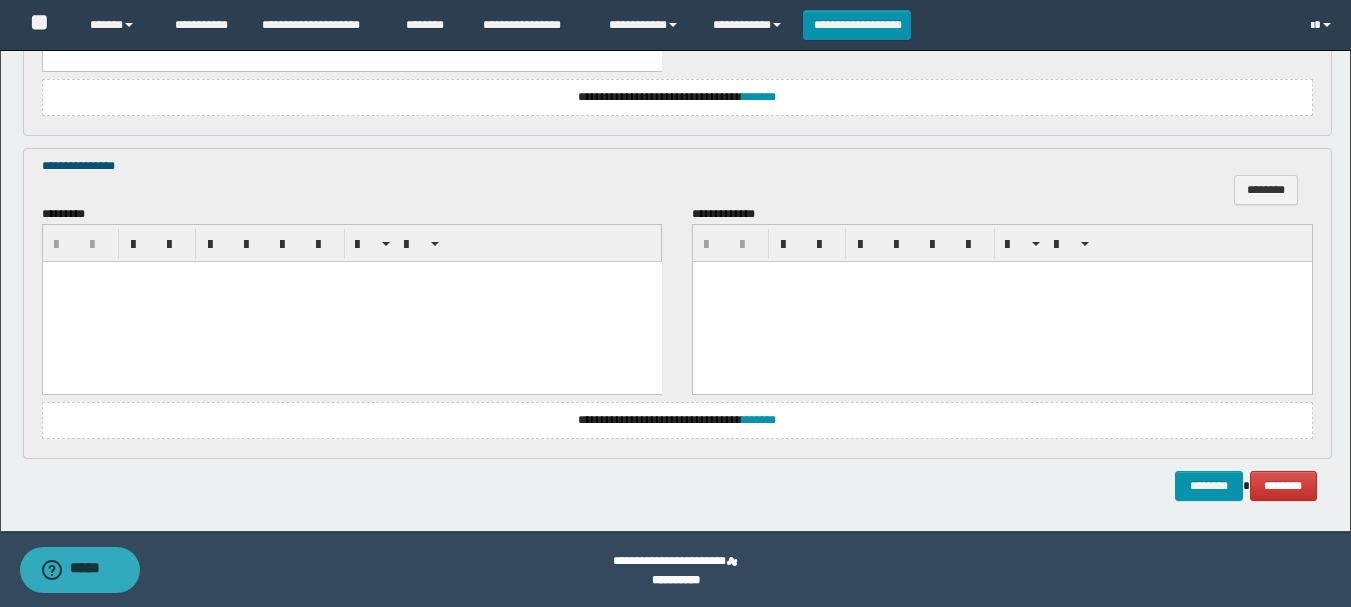 click at bounding box center [351, 302] 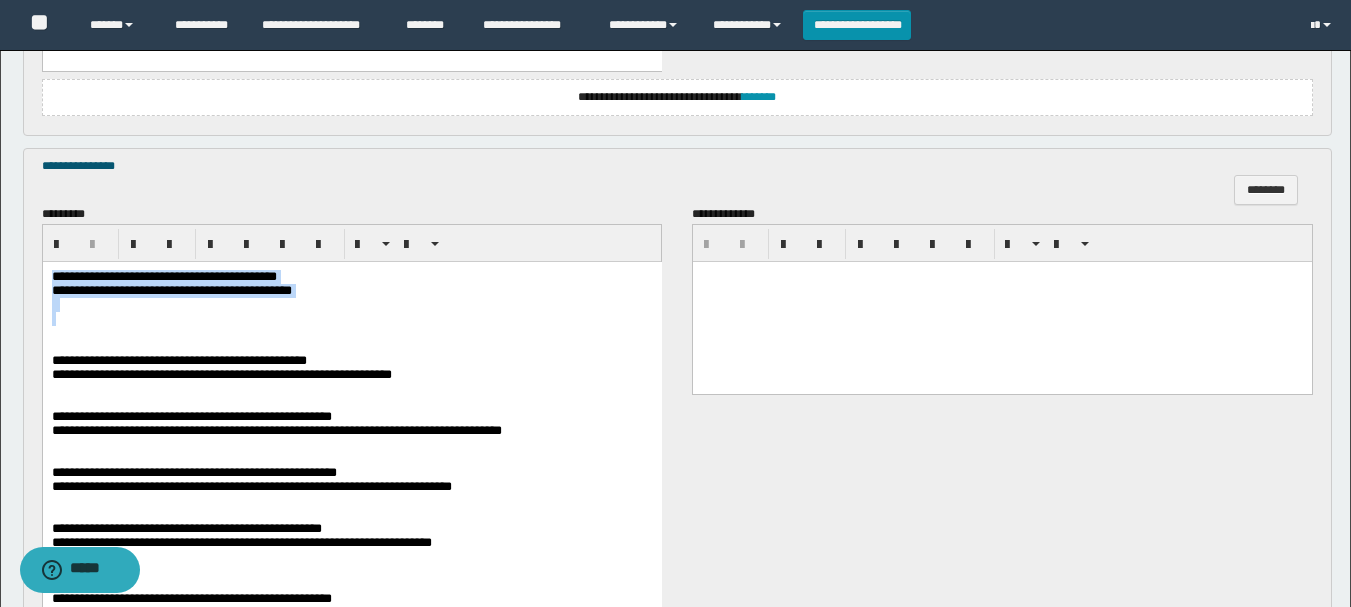 drag, startPoint x: 51, startPoint y: 276, endPoint x: 462, endPoint y: 325, distance: 413.9106 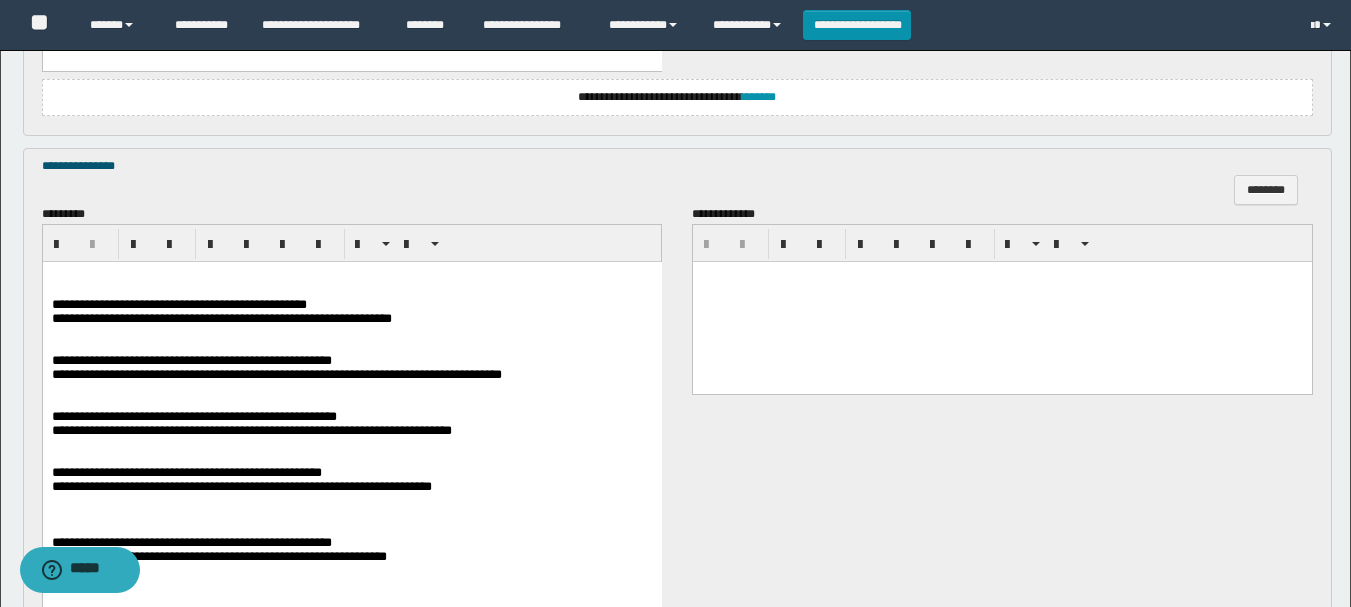 drag, startPoint x: 284, startPoint y: 306, endPoint x: 302, endPoint y: 369, distance: 65.52099 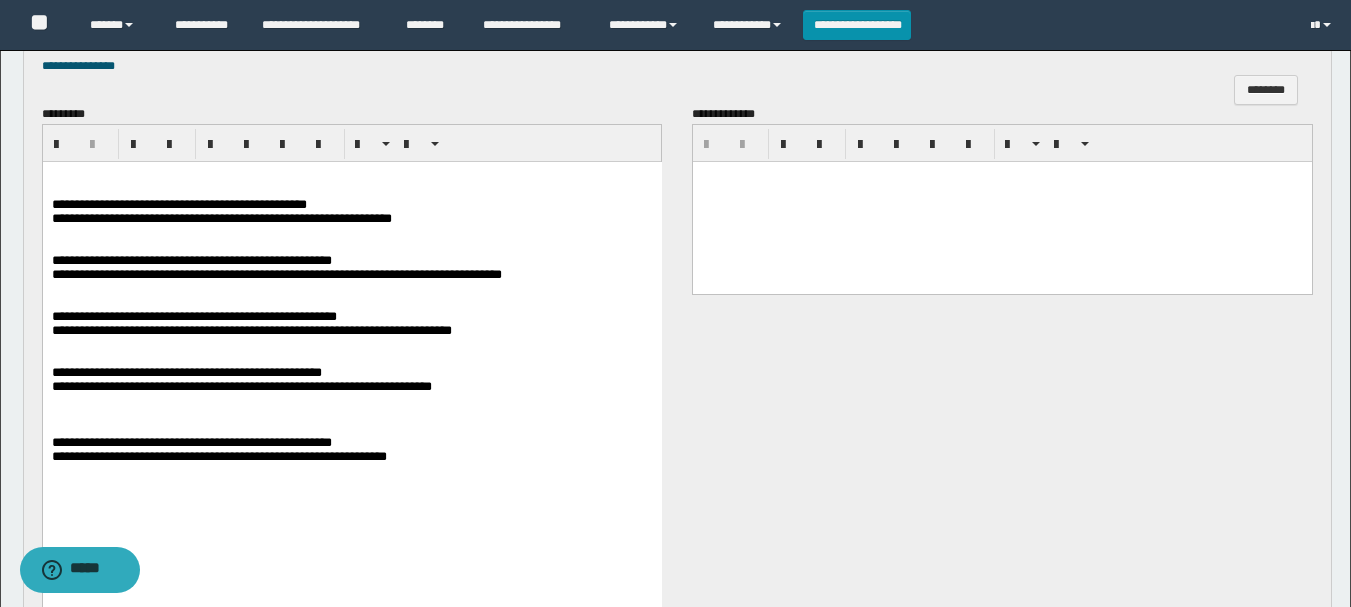 drag, startPoint x: 280, startPoint y: 481, endPoint x: 287, endPoint y: 515, distance: 34.713108 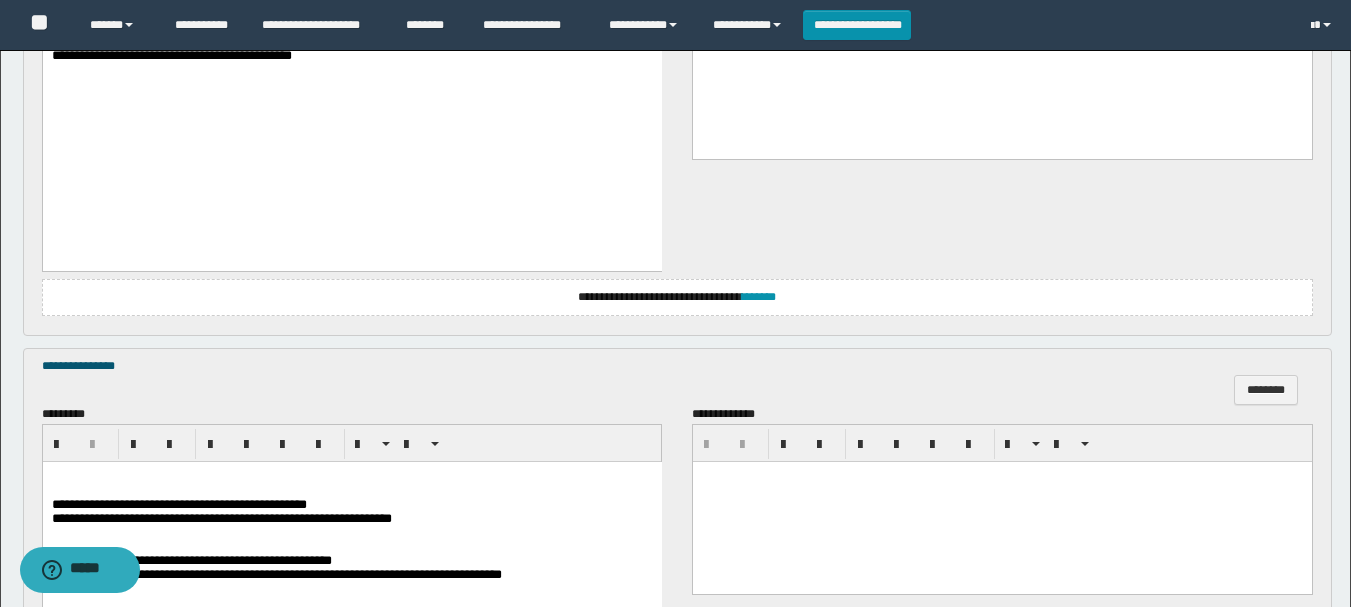scroll, scrollTop: 1100, scrollLeft: 0, axis: vertical 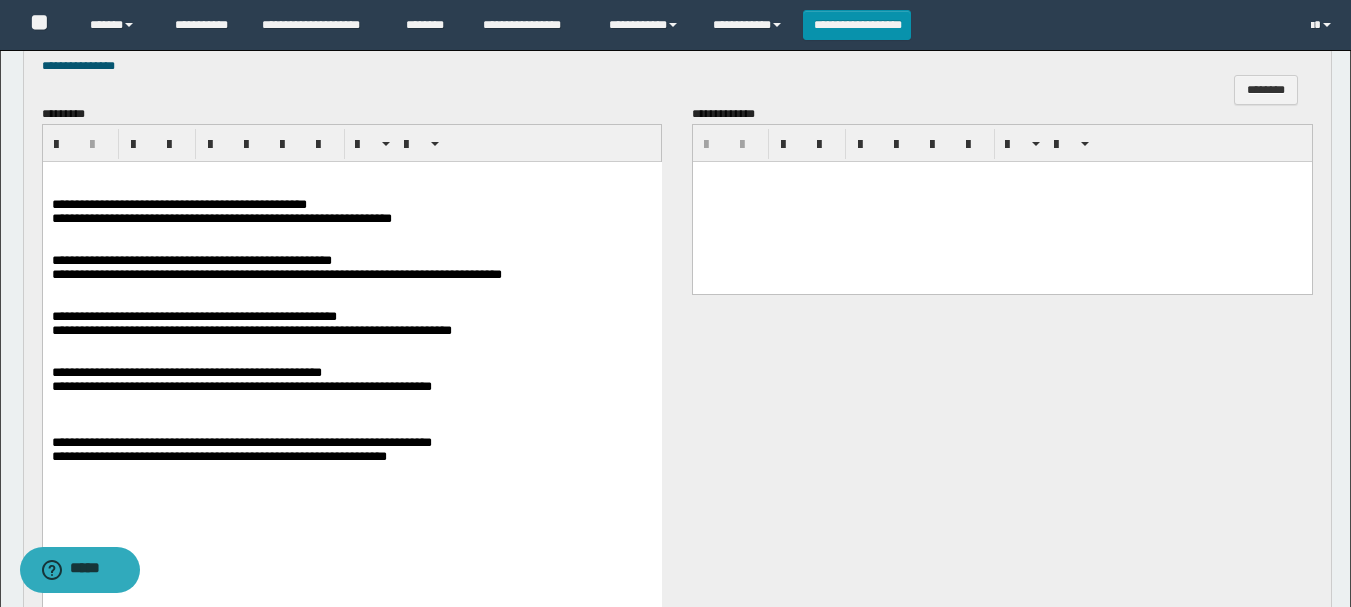 click on "**********" at bounding box center [191, 260] 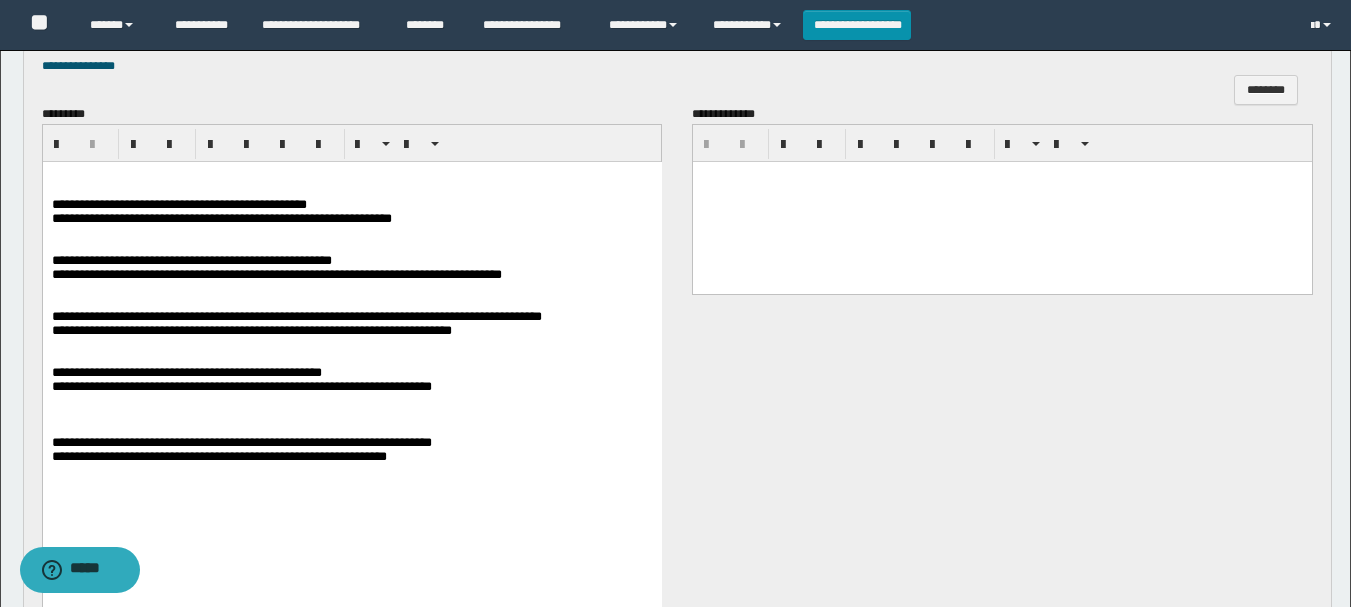 click on "**********" at bounding box center [186, 372] 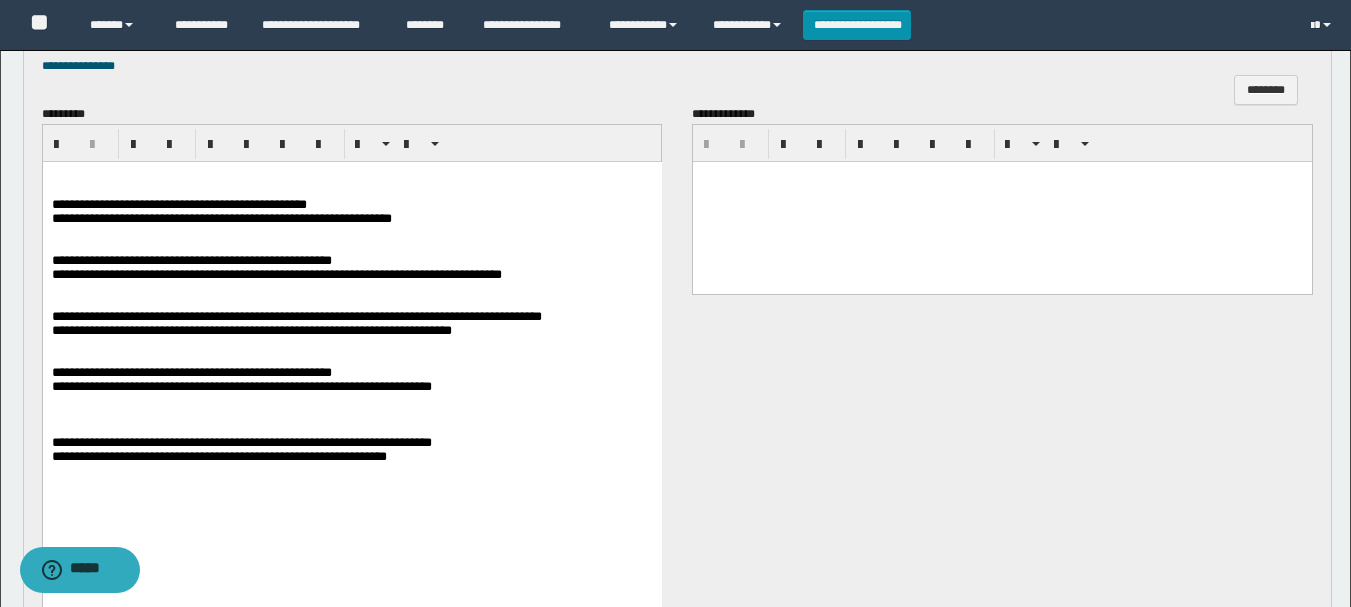 scroll, scrollTop: 1300, scrollLeft: 0, axis: vertical 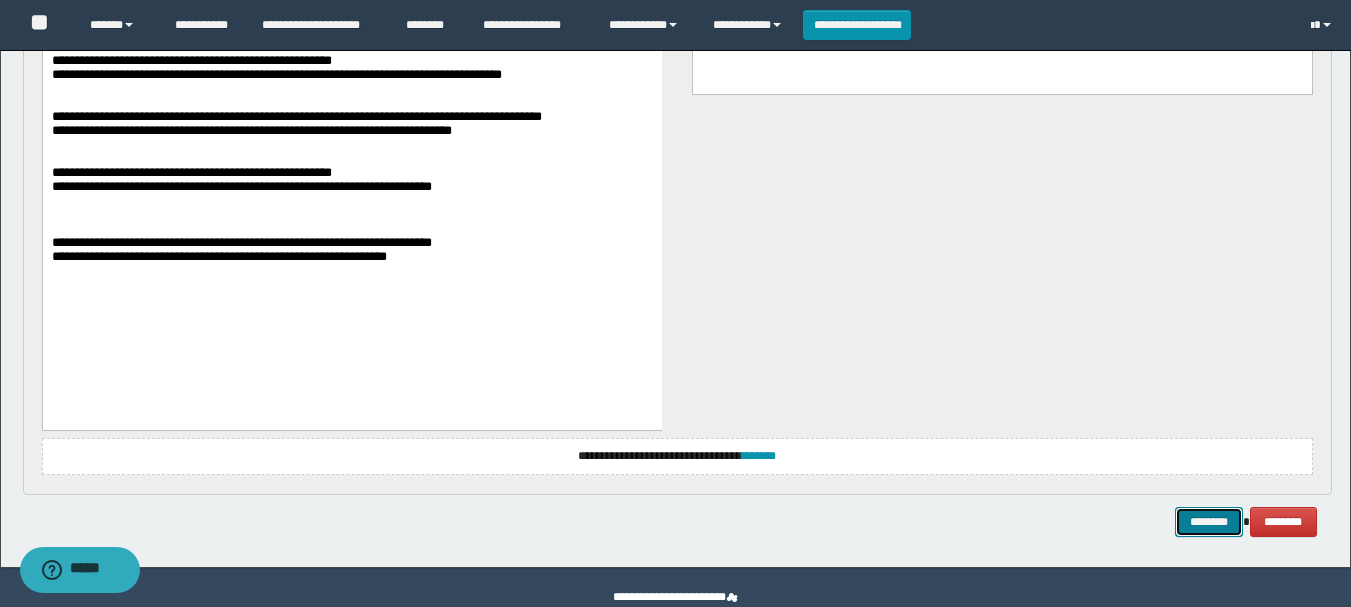 click on "********" at bounding box center [1209, 522] 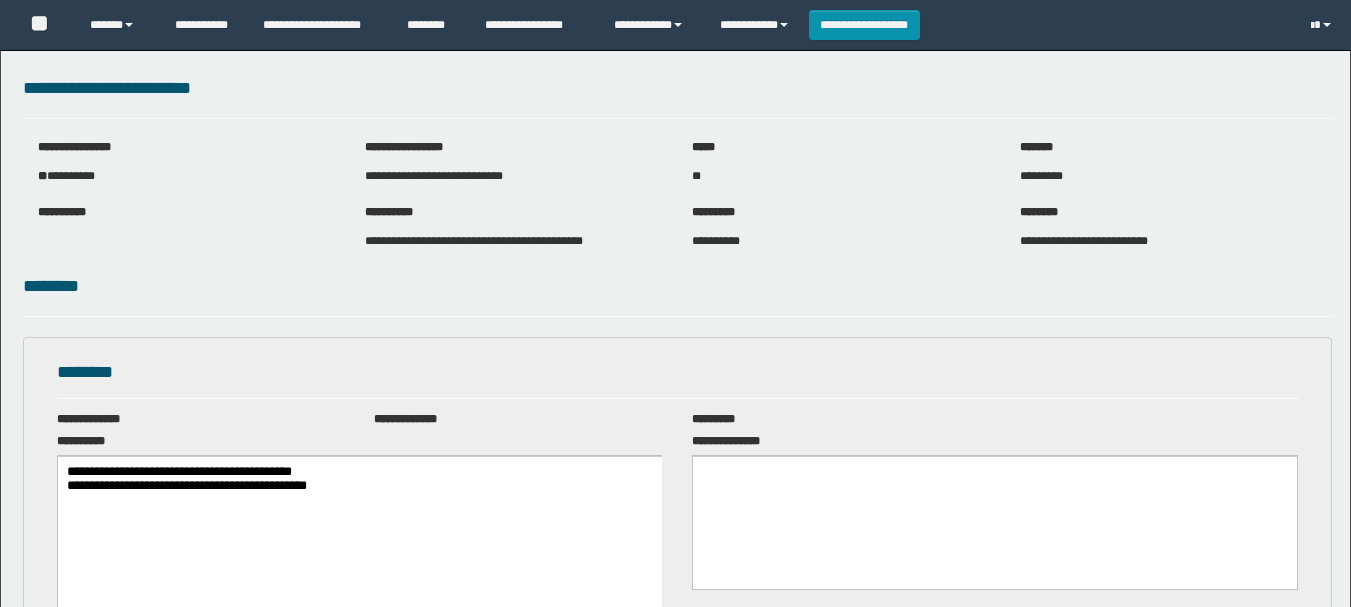 scroll, scrollTop: 0, scrollLeft: 0, axis: both 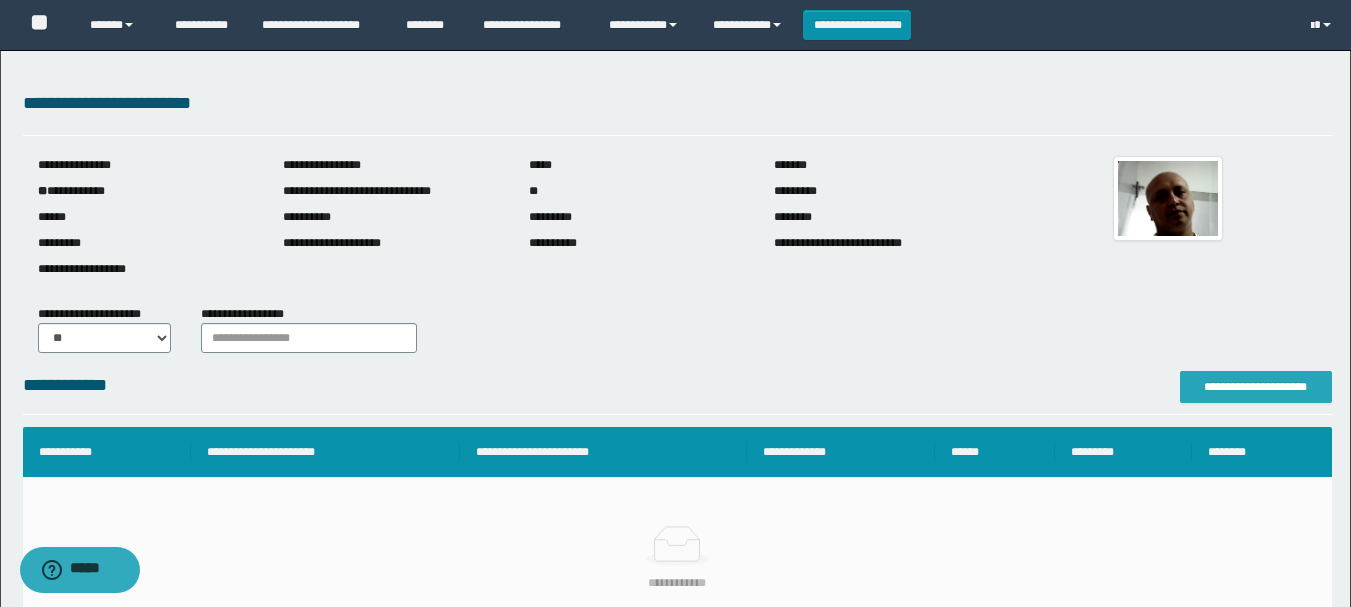 click on "**********" at bounding box center [1256, 387] 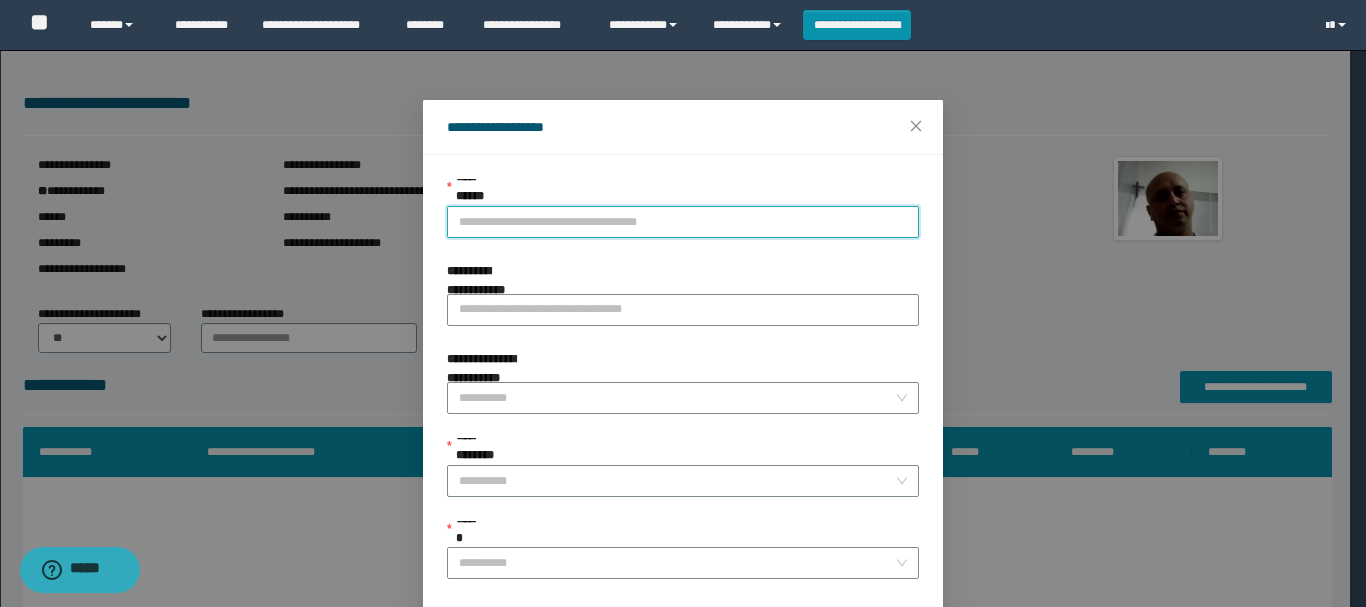click on "**********" at bounding box center (683, 222) 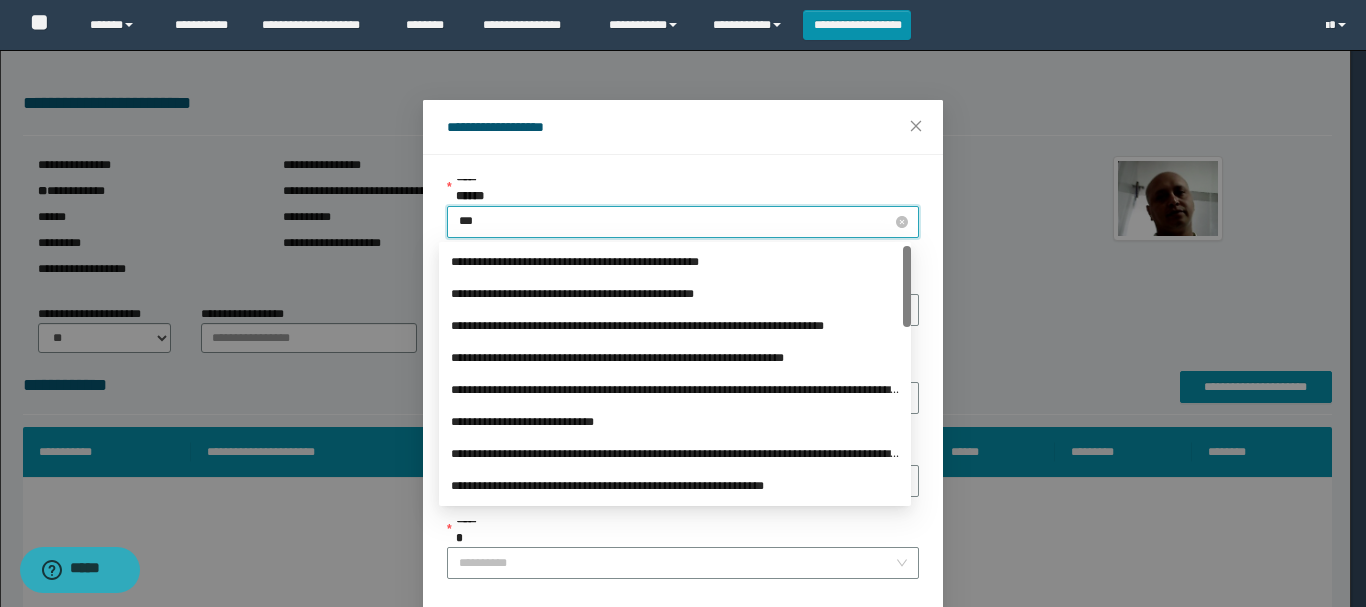 type on "****" 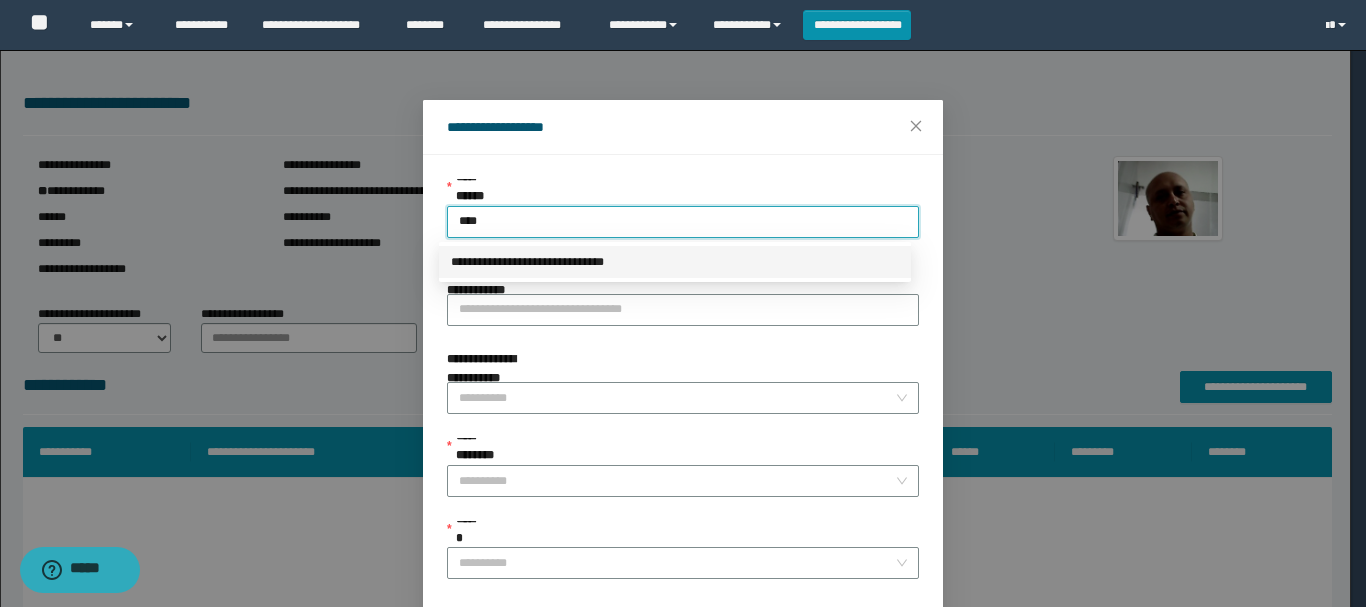 click on "**********" at bounding box center [675, 262] 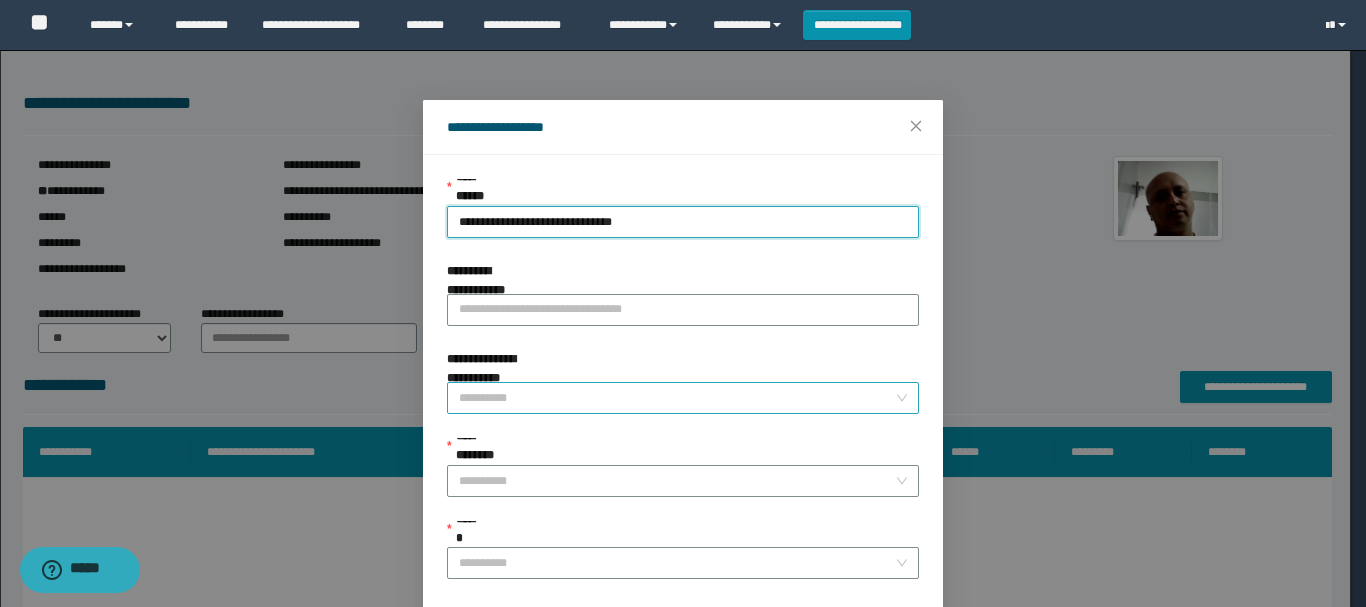 click on "**********" at bounding box center (677, 398) 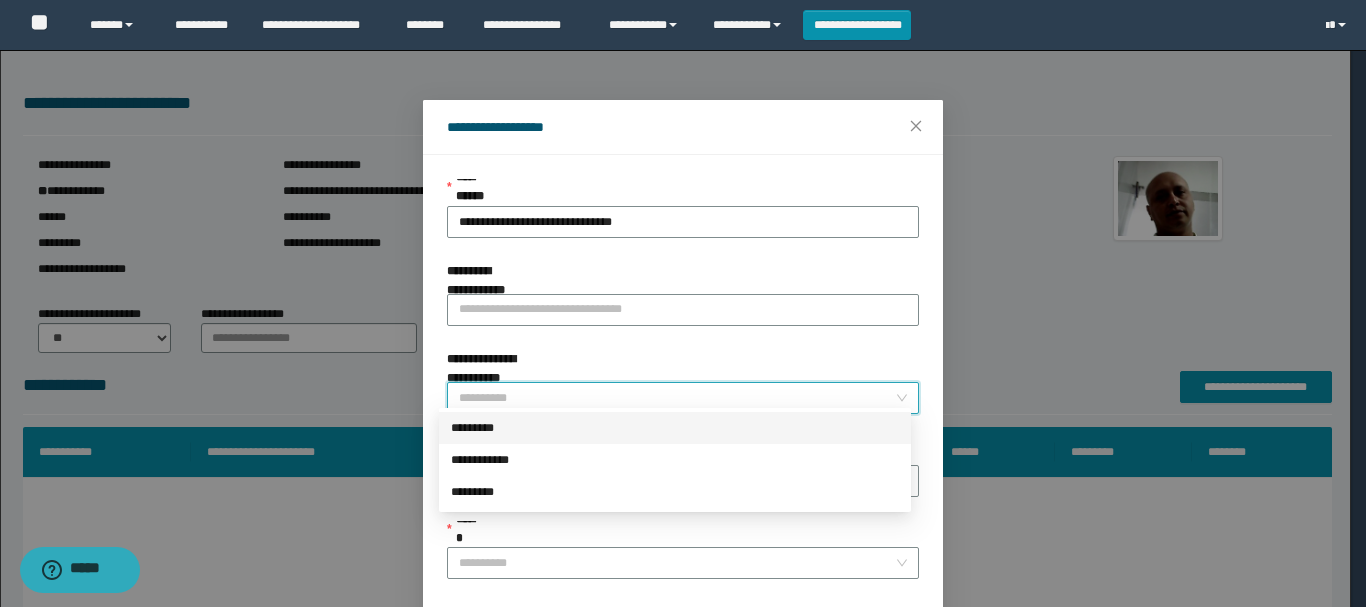click on "*********" at bounding box center [675, 428] 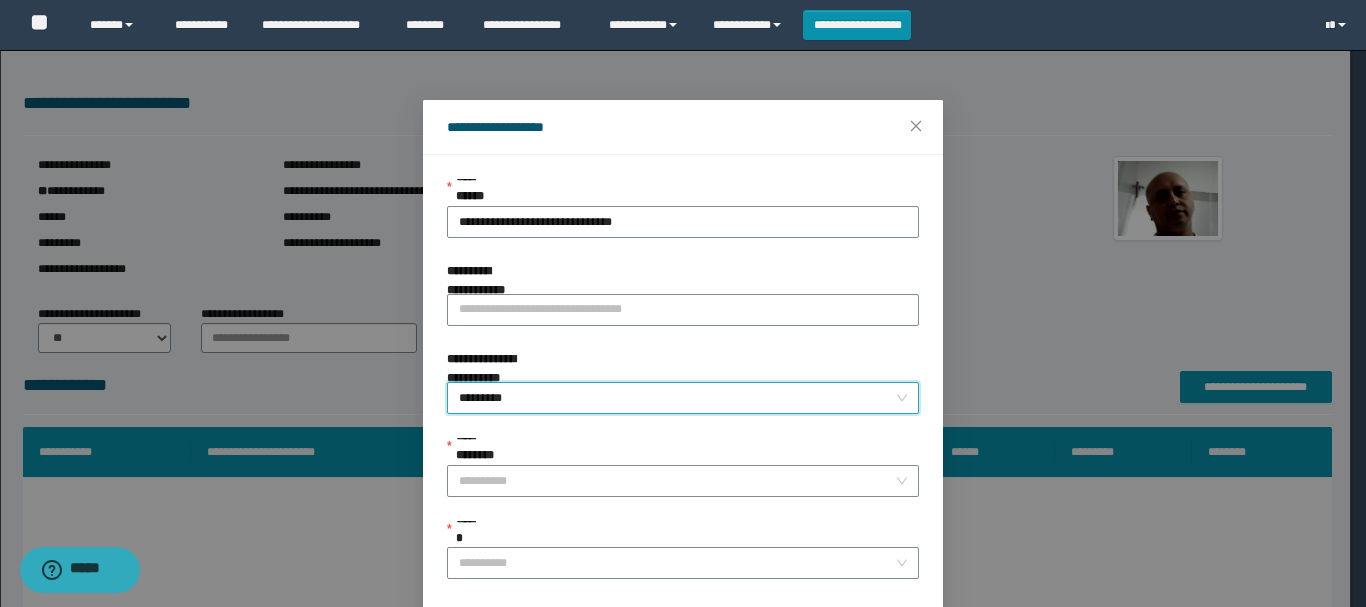 scroll, scrollTop: 100, scrollLeft: 0, axis: vertical 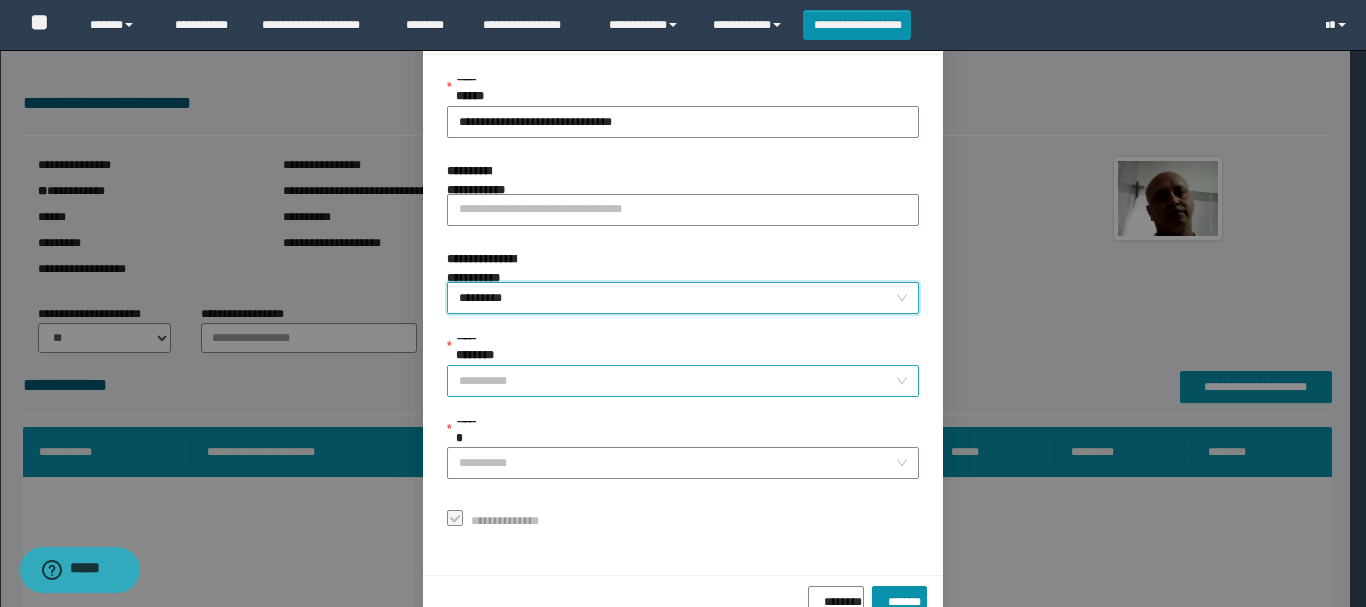 click on "**********" at bounding box center (677, 381) 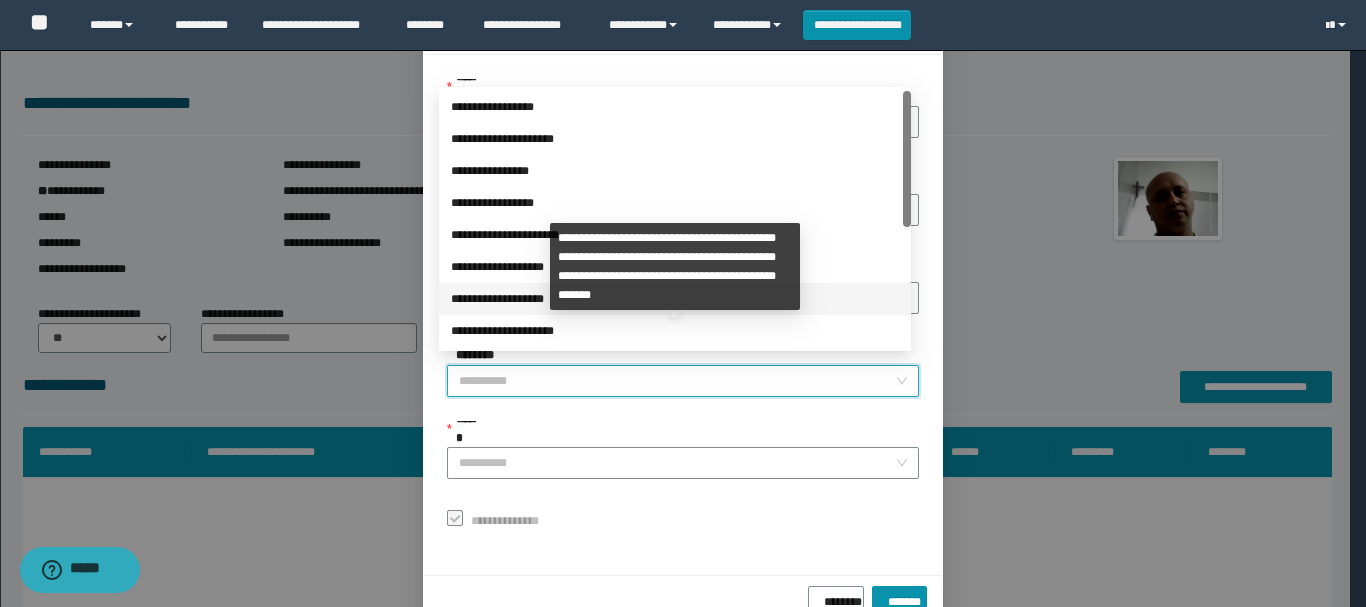 scroll, scrollTop: 224, scrollLeft: 0, axis: vertical 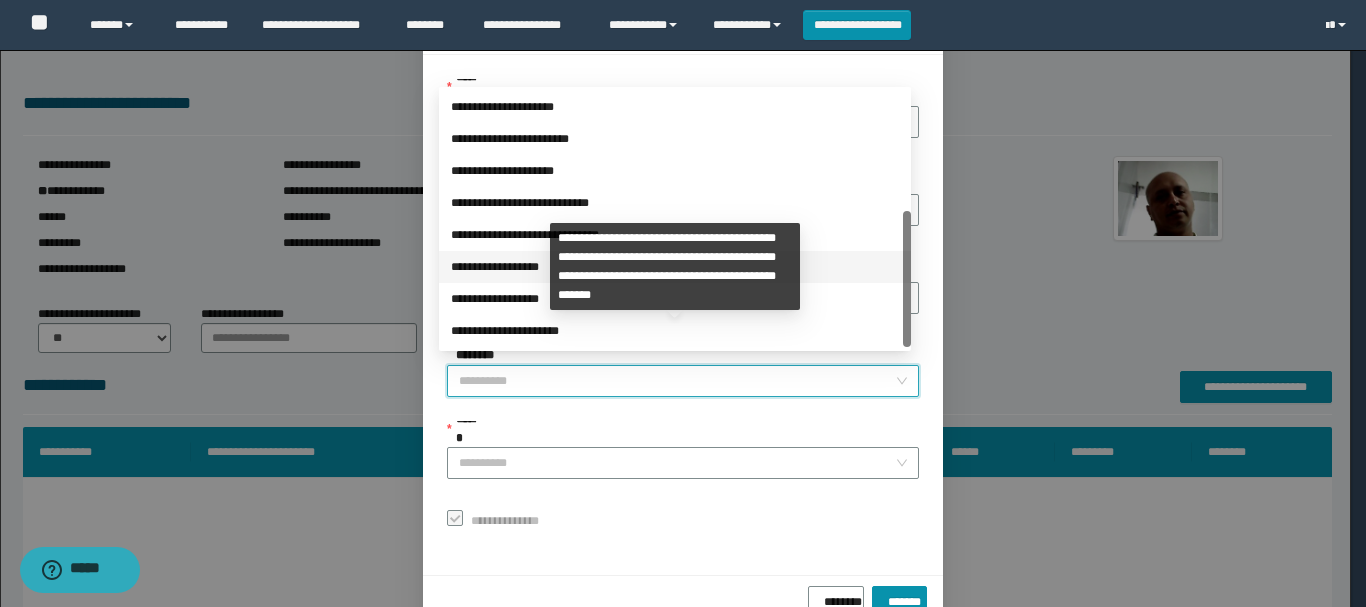click on "**********" at bounding box center (675, 267) 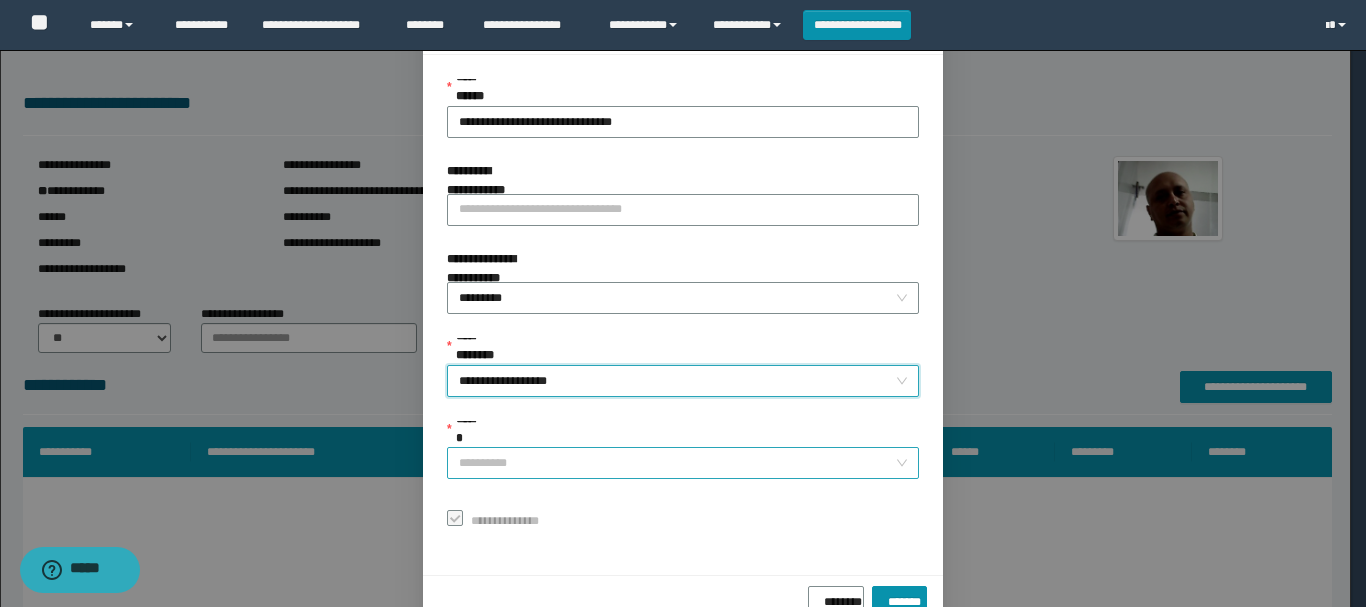 click on "******" at bounding box center (677, 463) 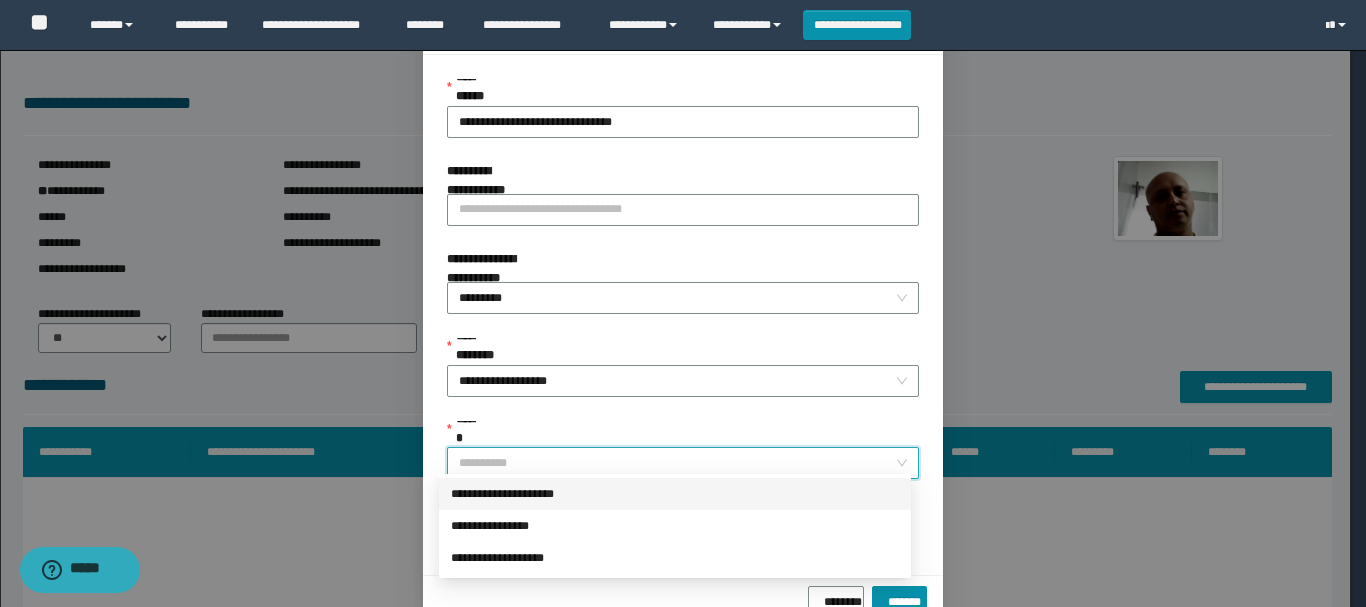 click on "**********" at bounding box center (675, 494) 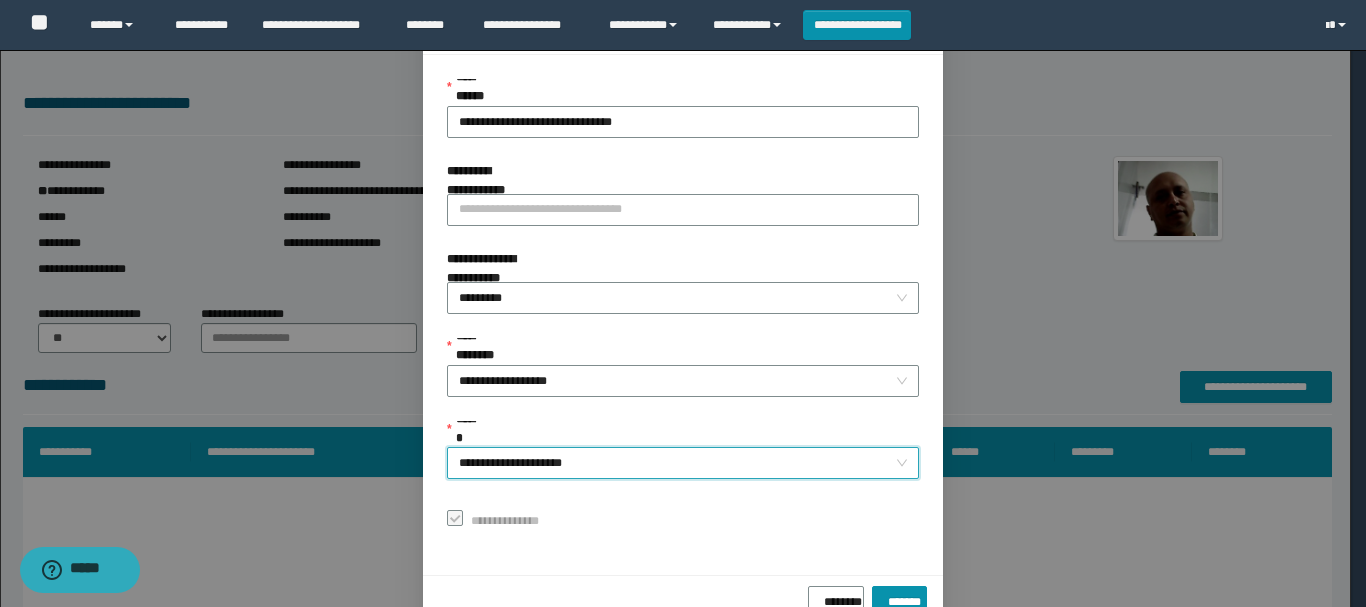scroll, scrollTop: 145, scrollLeft: 0, axis: vertical 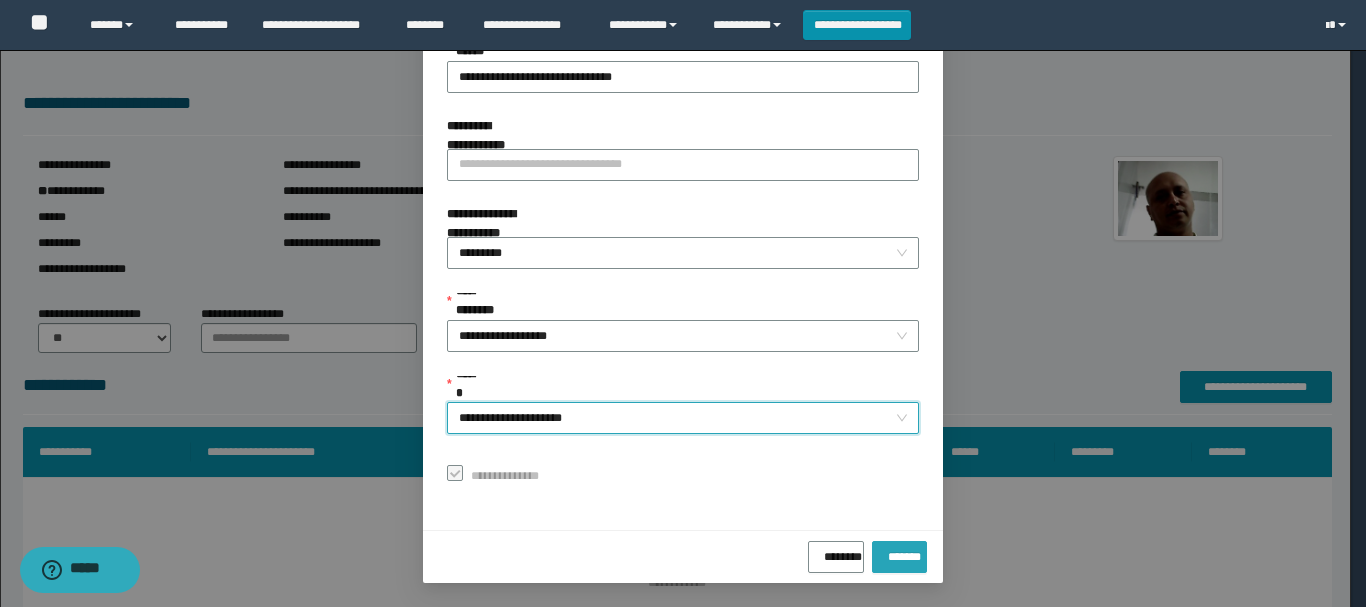click on "*******" at bounding box center [899, 553] 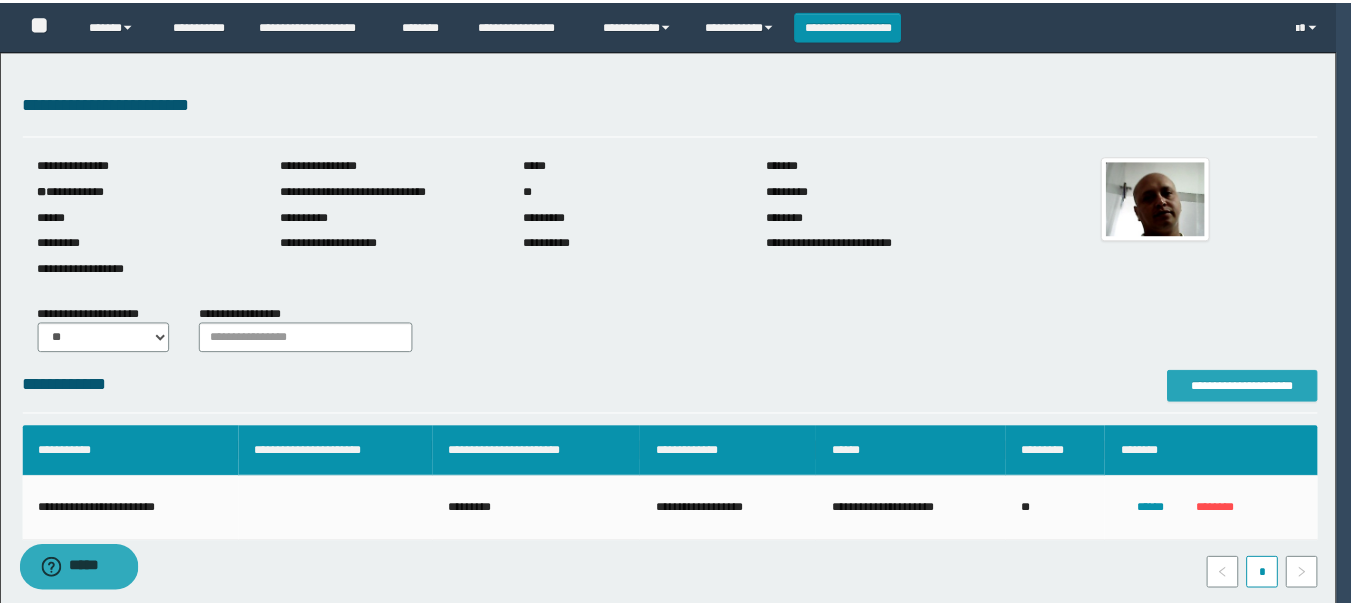 scroll, scrollTop: 0, scrollLeft: 0, axis: both 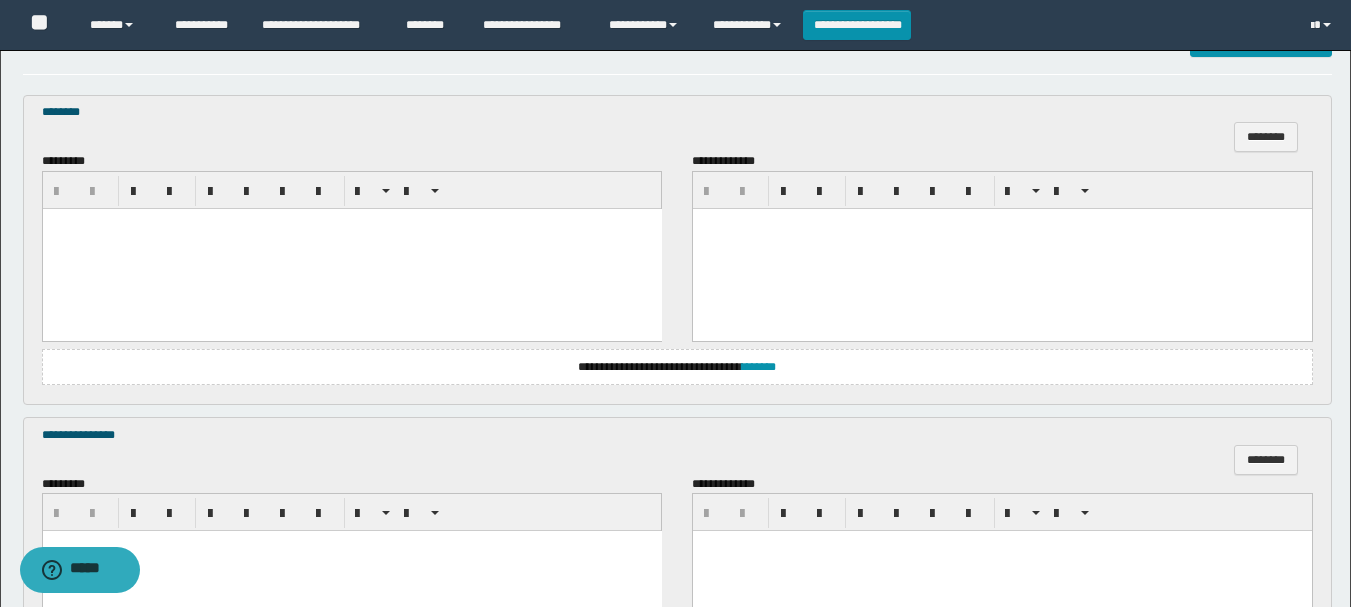 click at bounding box center [351, 248] 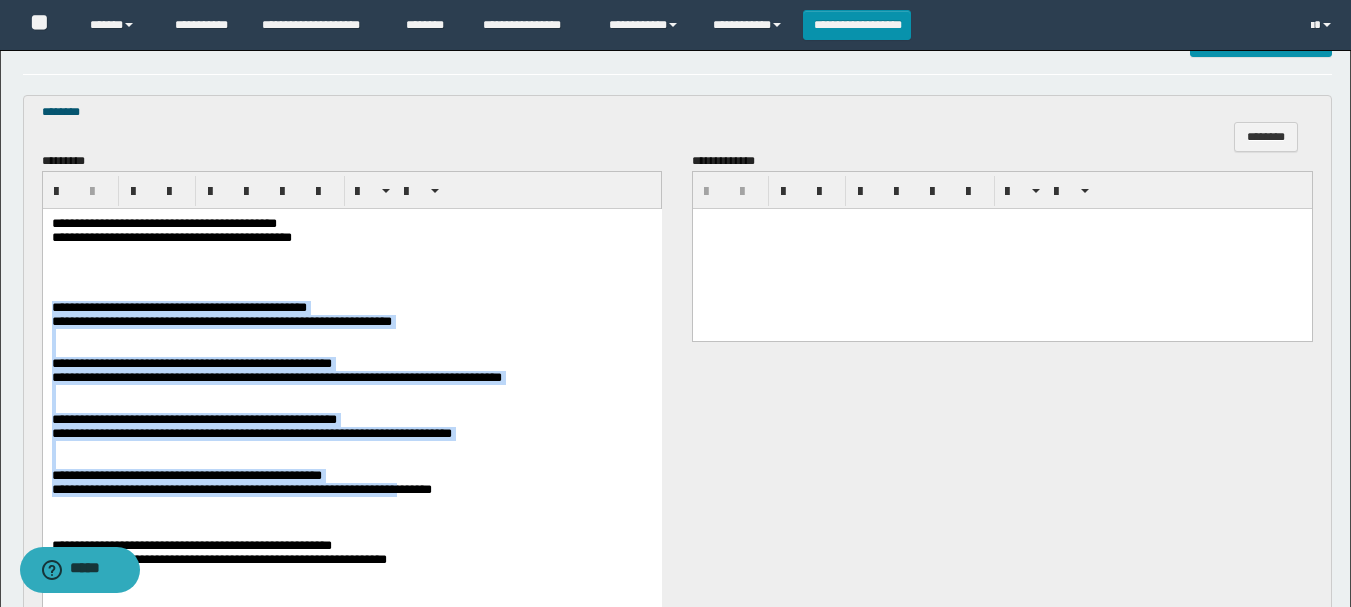 scroll, scrollTop: 800, scrollLeft: 0, axis: vertical 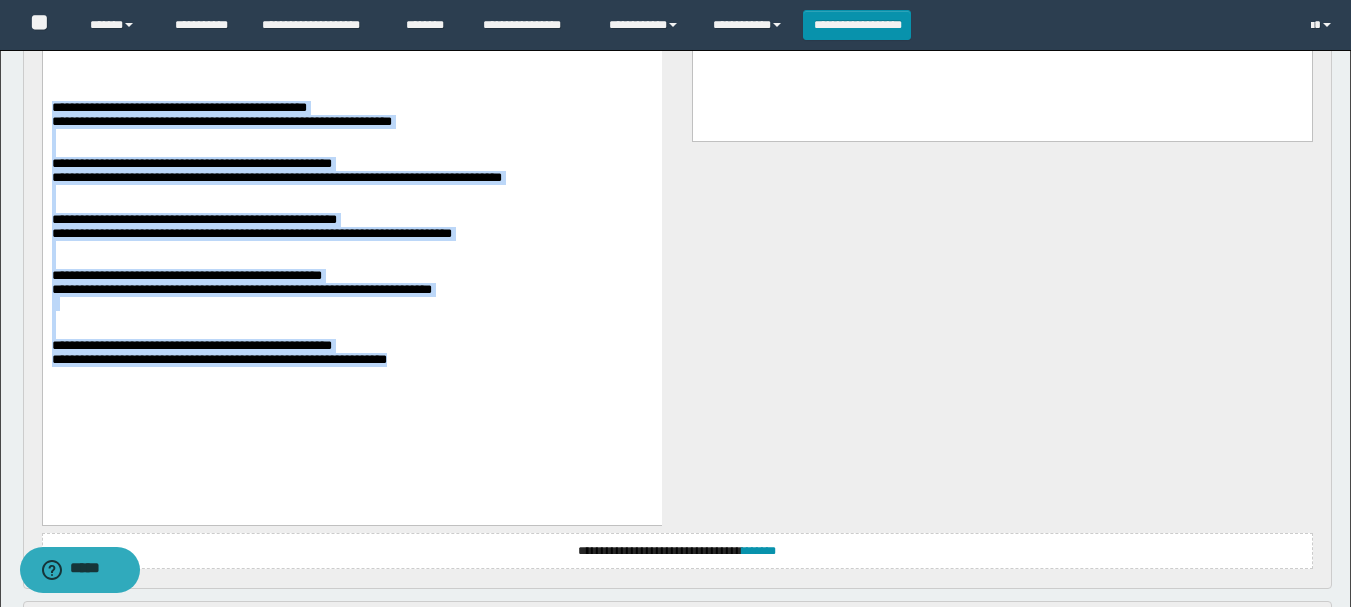 drag, startPoint x: 51, startPoint y: 119, endPoint x: 445, endPoint y: 432, distance: 503.1948 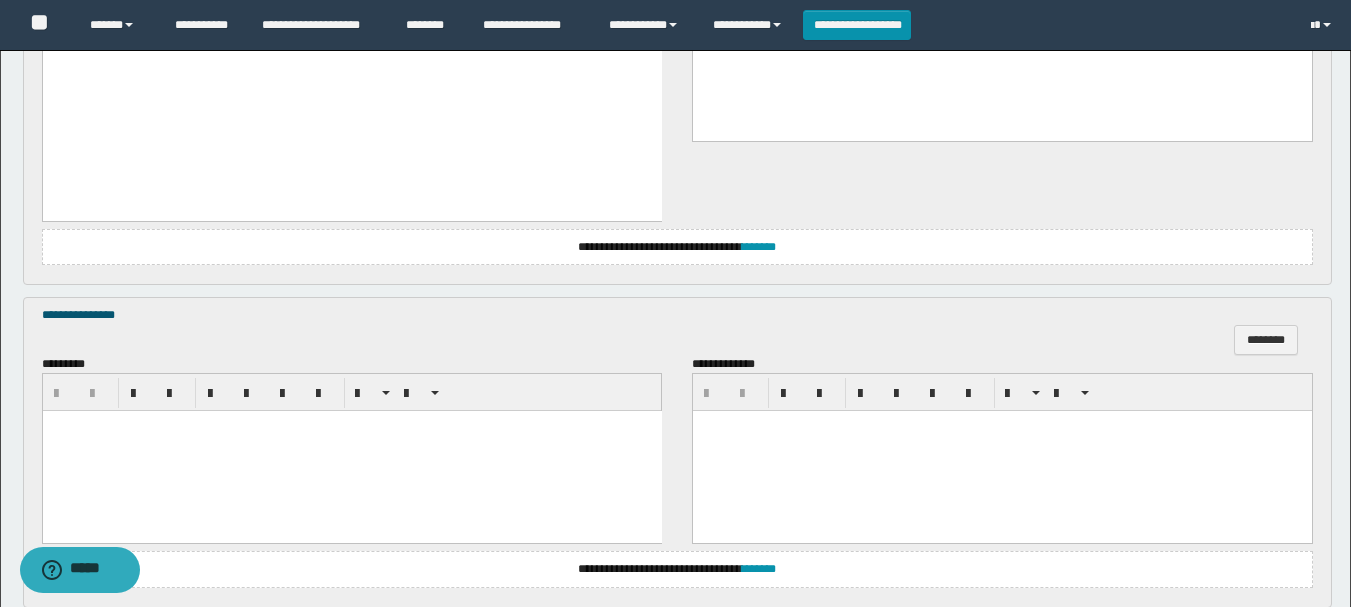 scroll, scrollTop: 500, scrollLeft: 0, axis: vertical 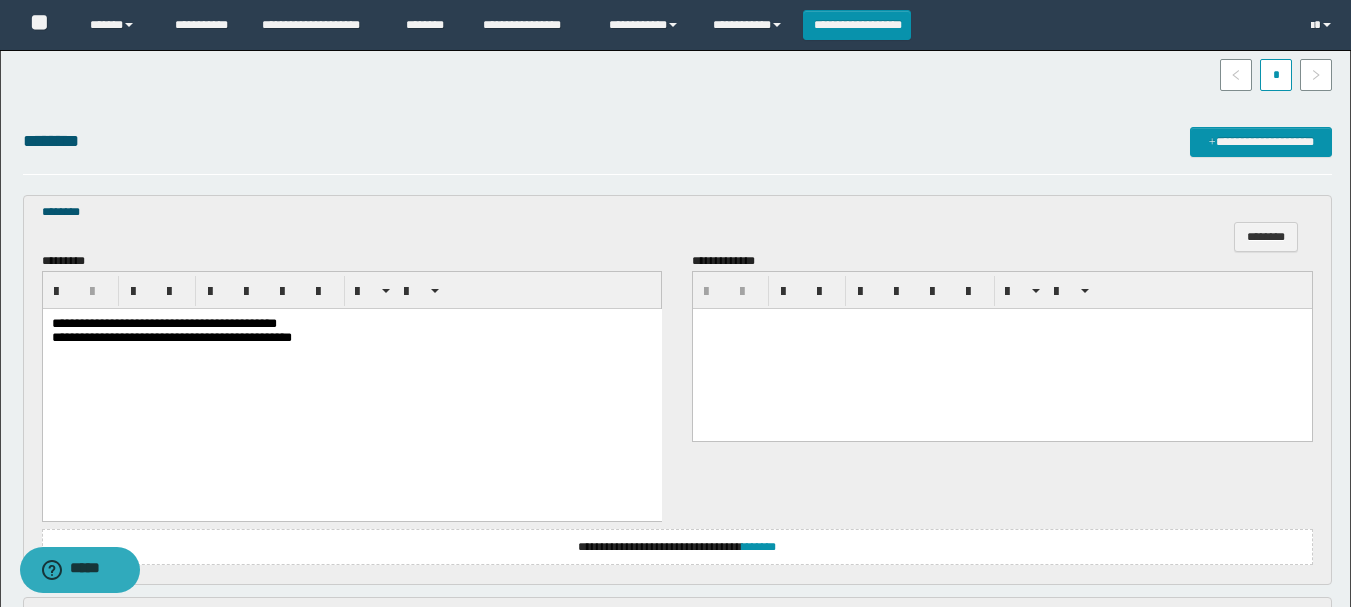 click on "**********" at bounding box center [163, 322] 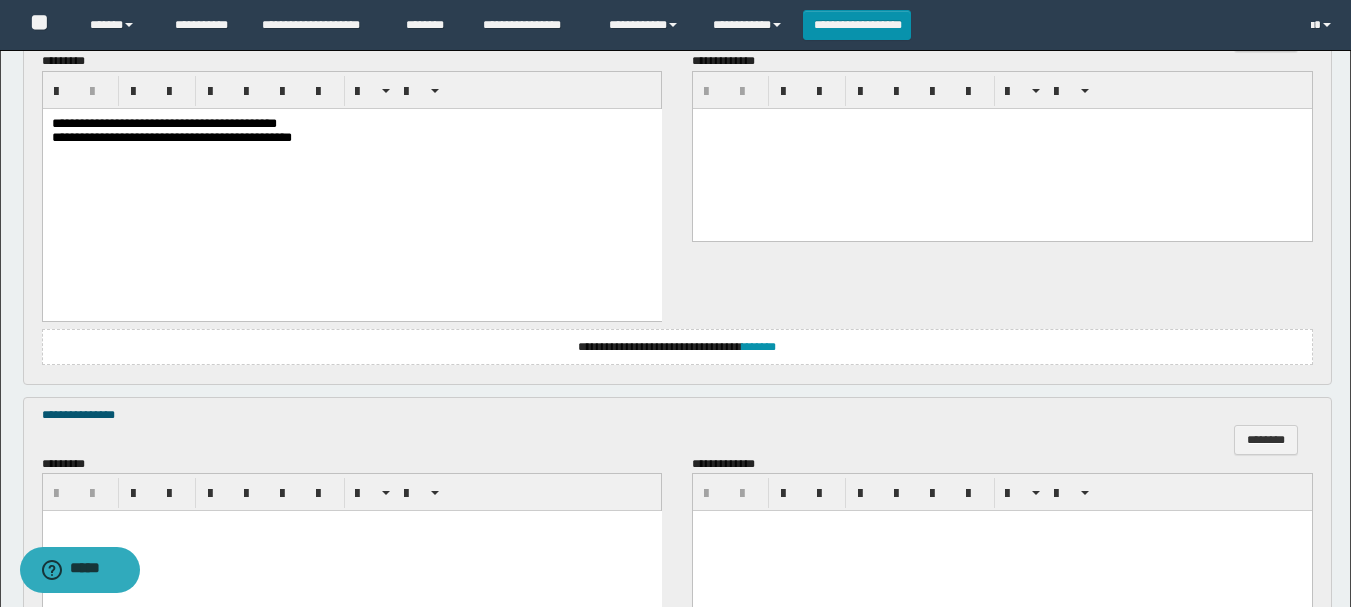 scroll, scrollTop: 900, scrollLeft: 0, axis: vertical 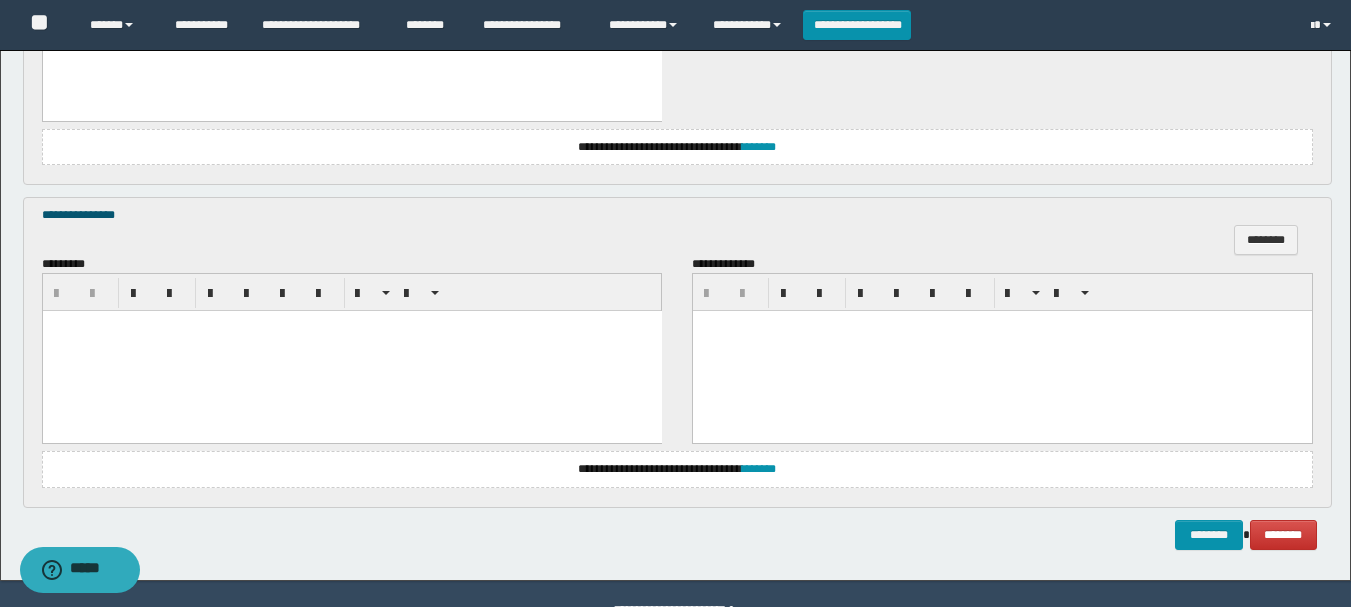 click at bounding box center [351, 351] 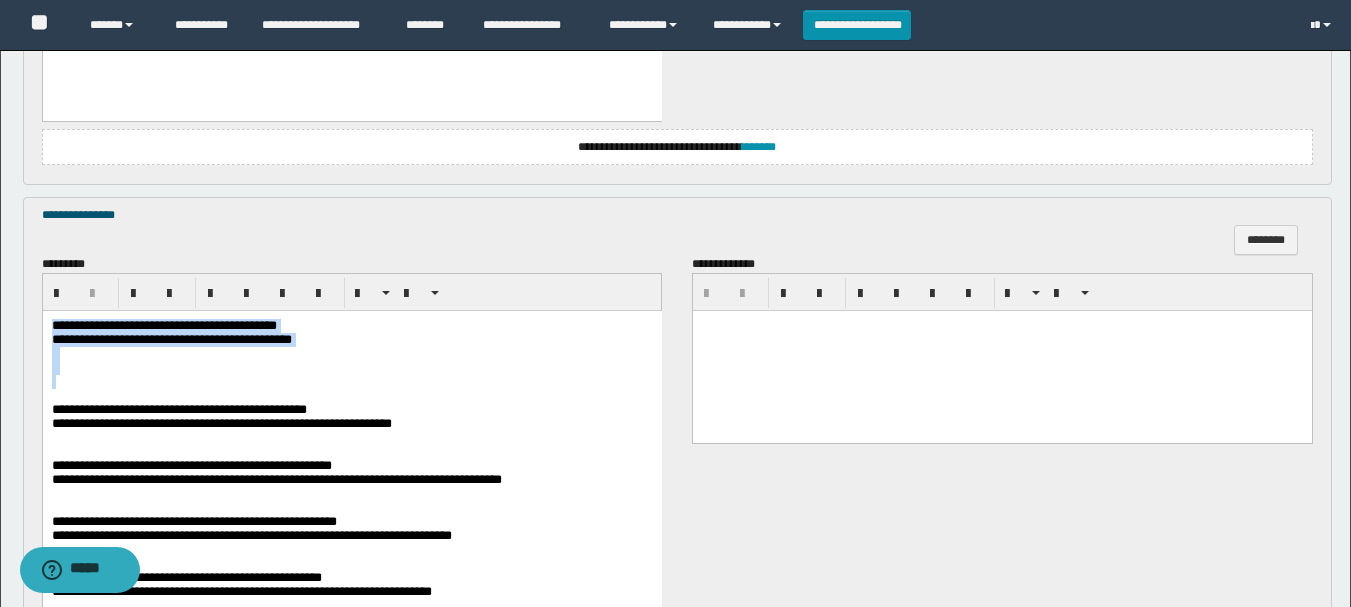drag, startPoint x: 53, startPoint y: 326, endPoint x: 346, endPoint y: 386, distance: 299.08026 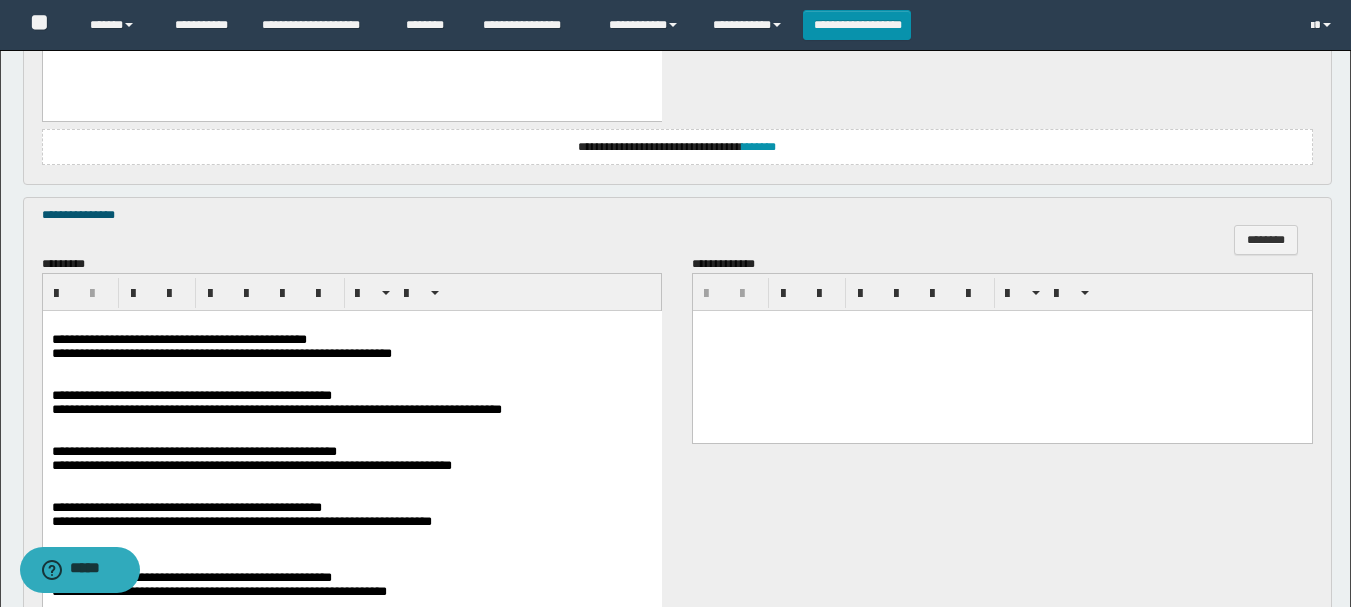 scroll, scrollTop: 1100, scrollLeft: 0, axis: vertical 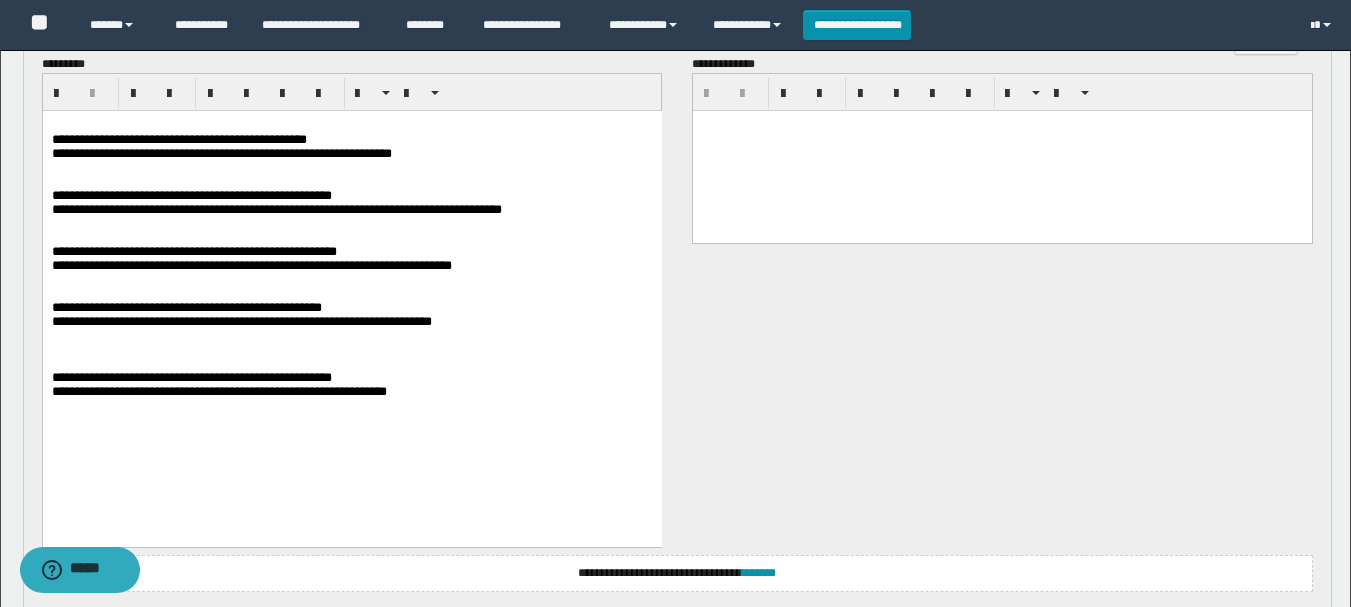 click on "**********" at bounding box center [178, 139] 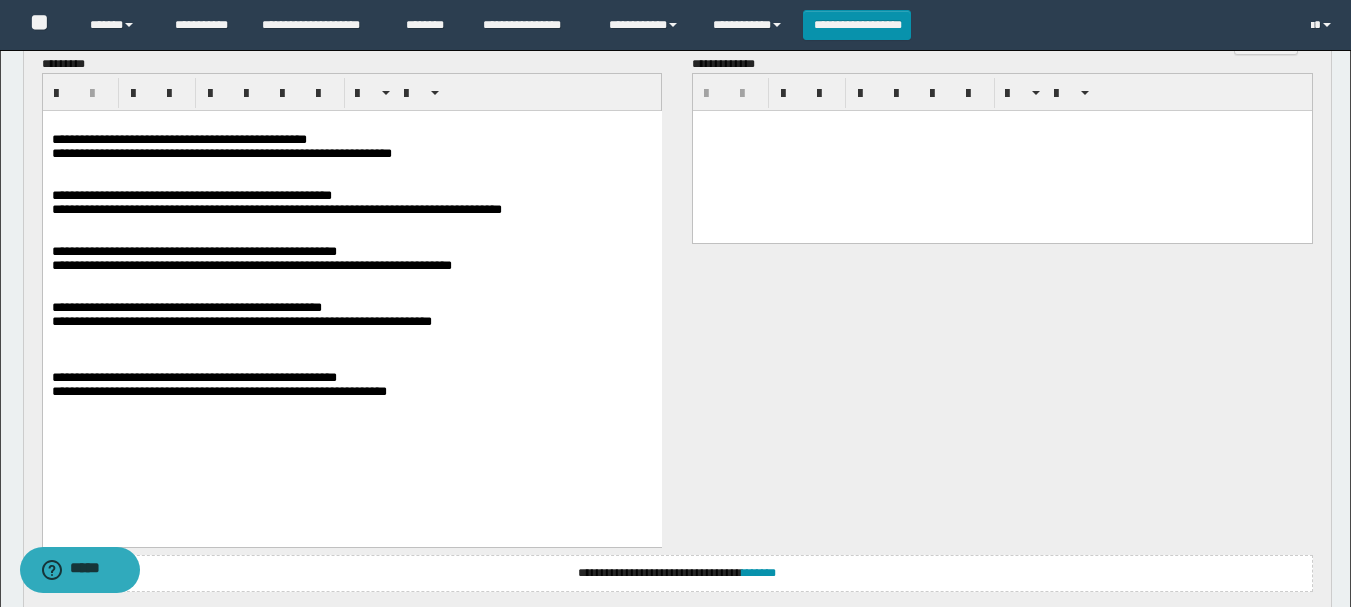 click on "**********" at bounding box center (191, 195) 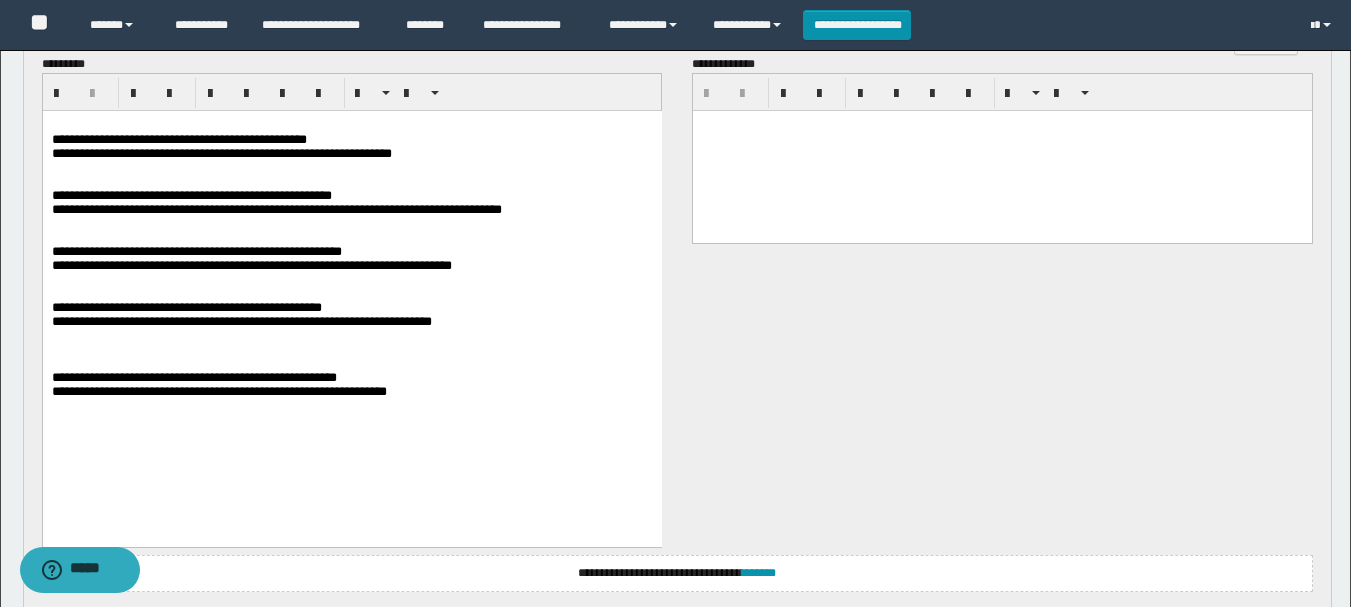 click on "**********" at bounding box center [186, 307] 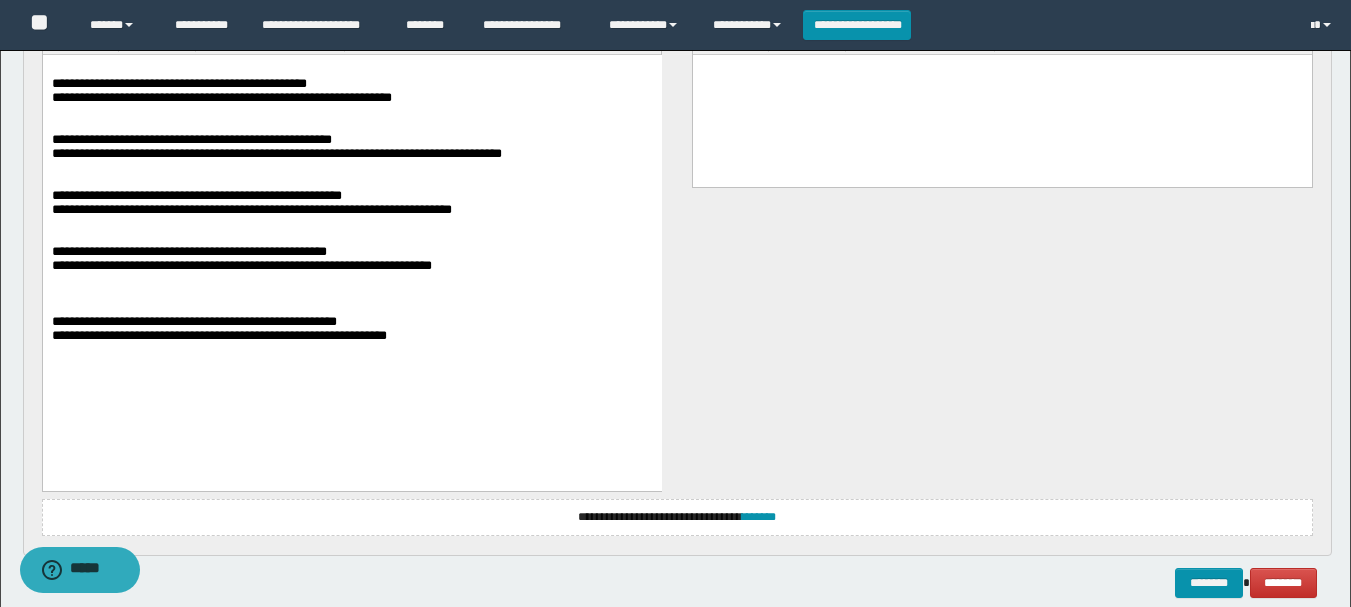 scroll, scrollTop: 1256, scrollLeft: 0, axis: vertical 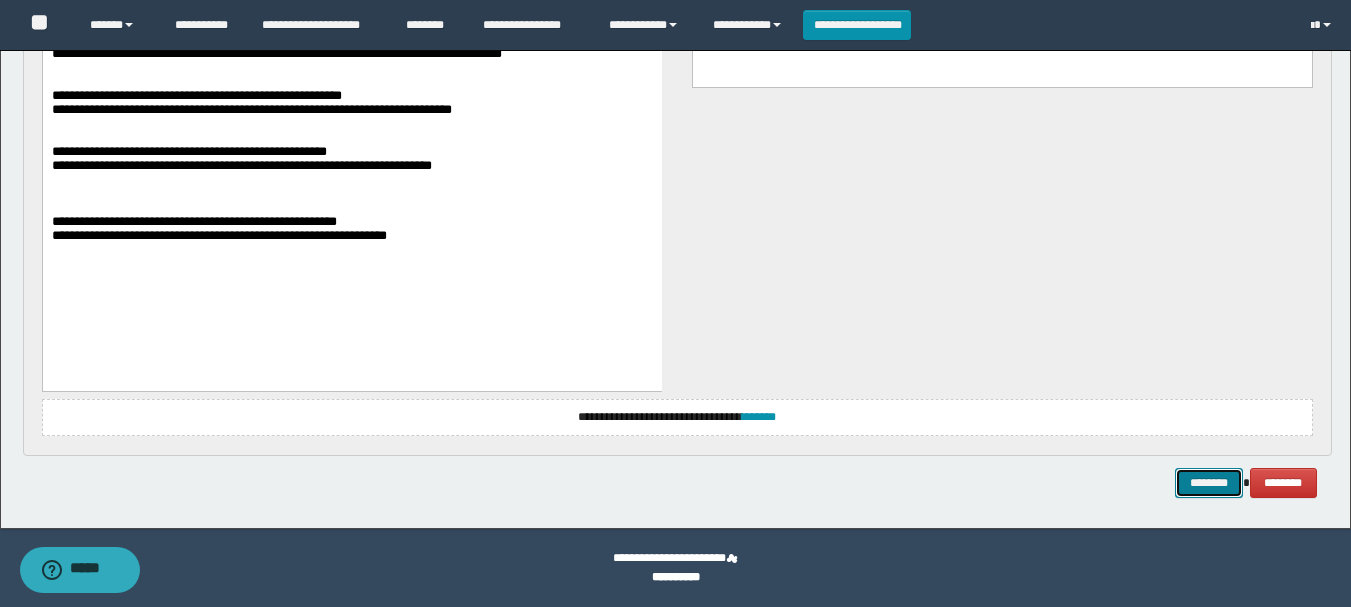 click on "********" at bounding box center [1209, 483] 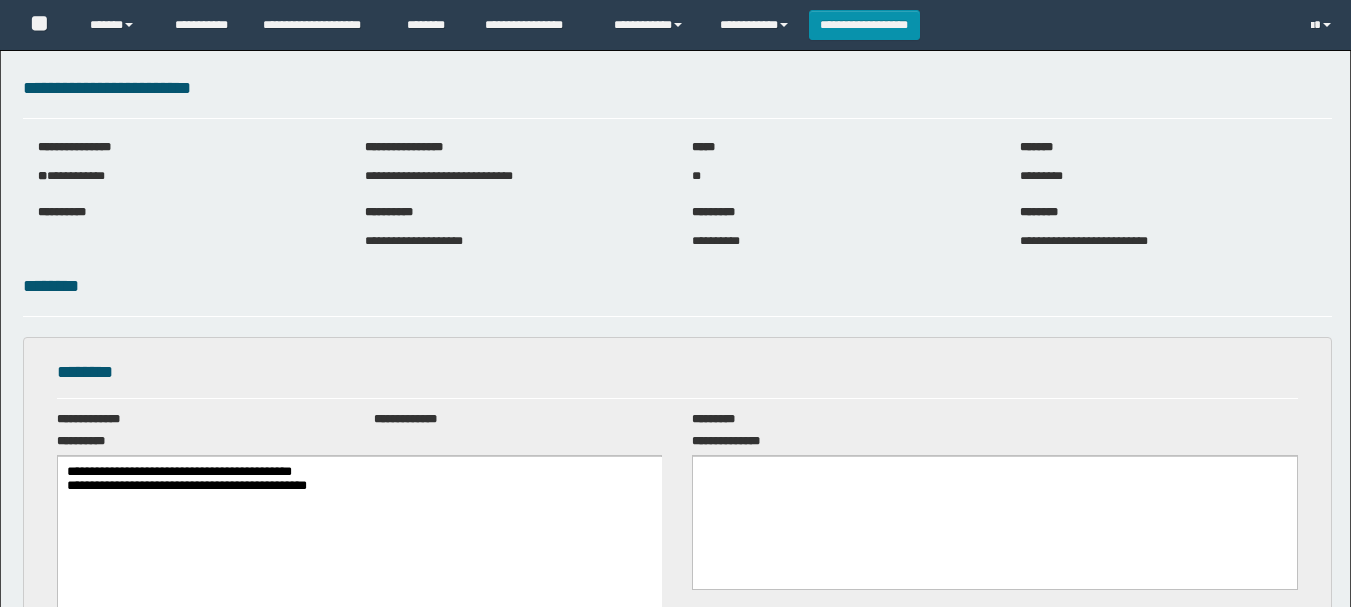 scroll, scrollTop: 0, scrollLeft: 0, axis: both 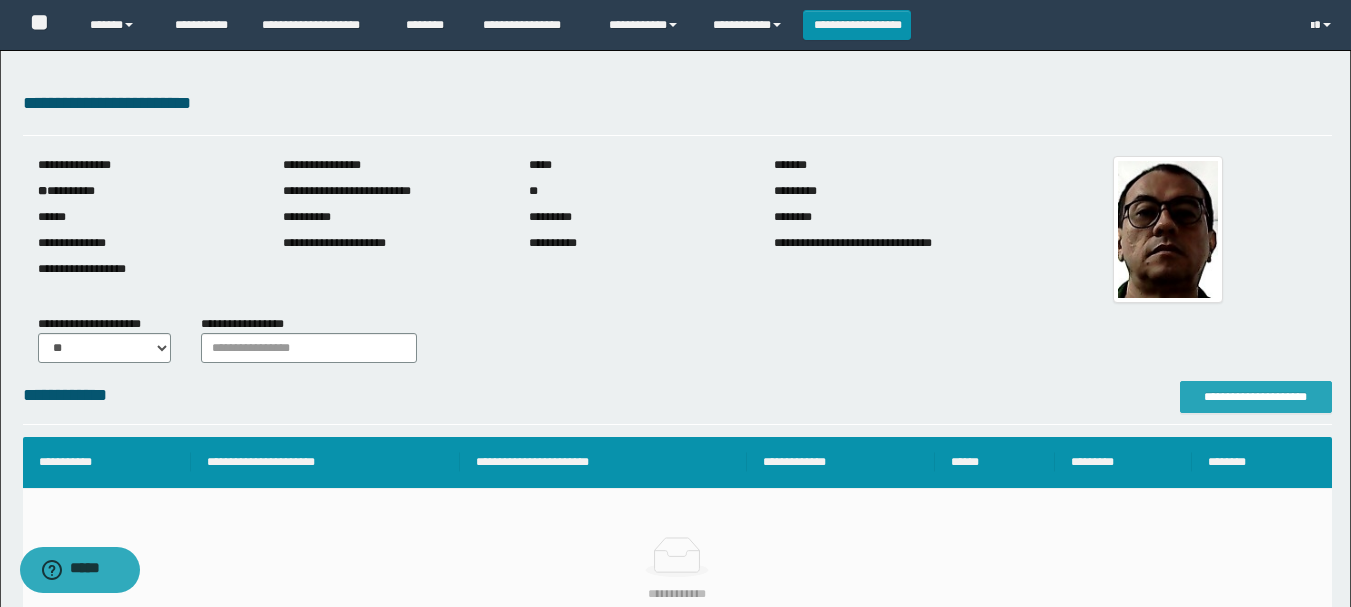 click on "**********" at bounding box center (1256, 397) 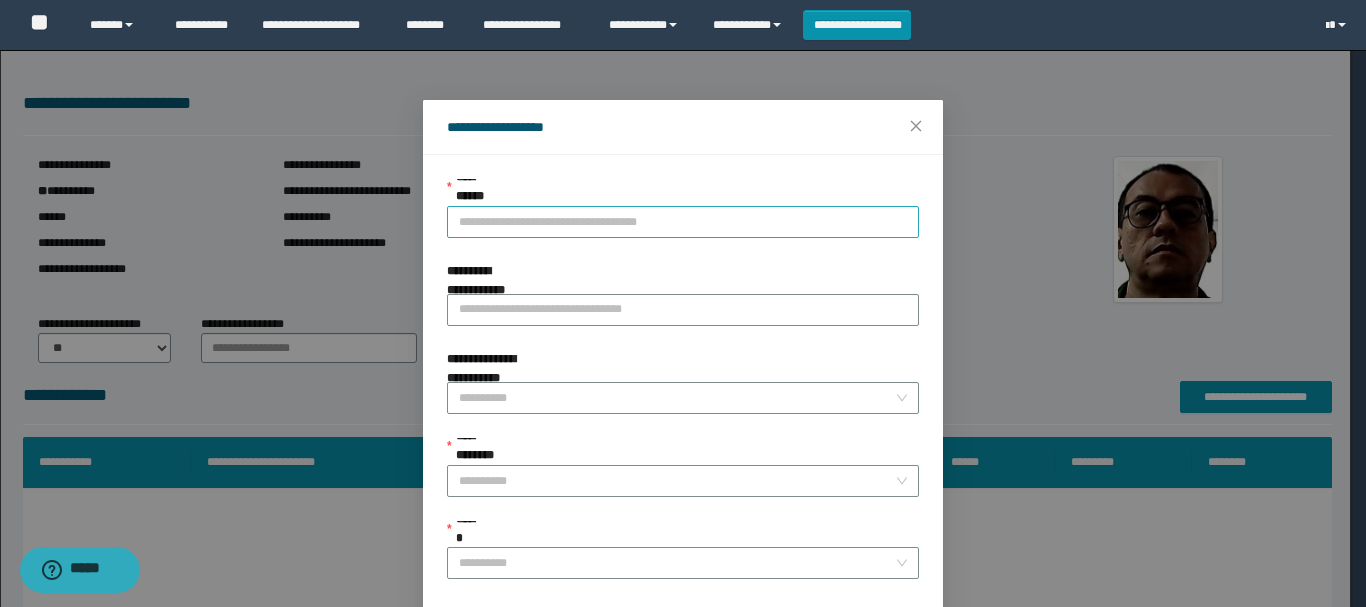 click on "**********" at bounding box center (683, 222) 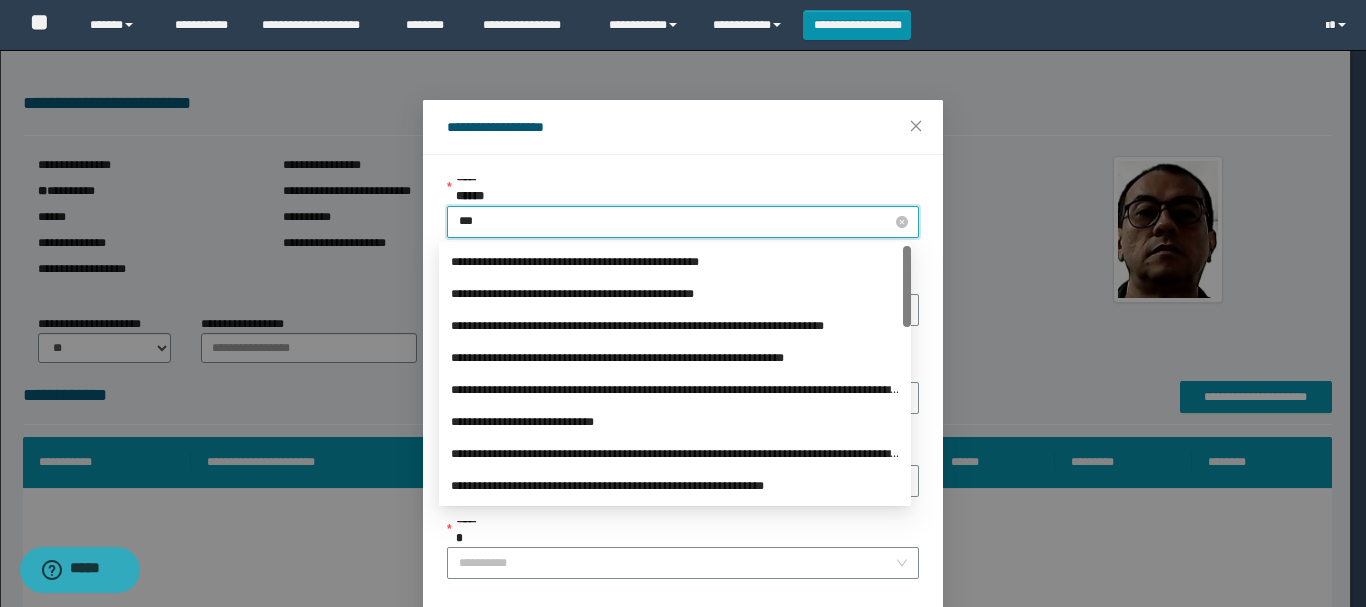 type on "****" 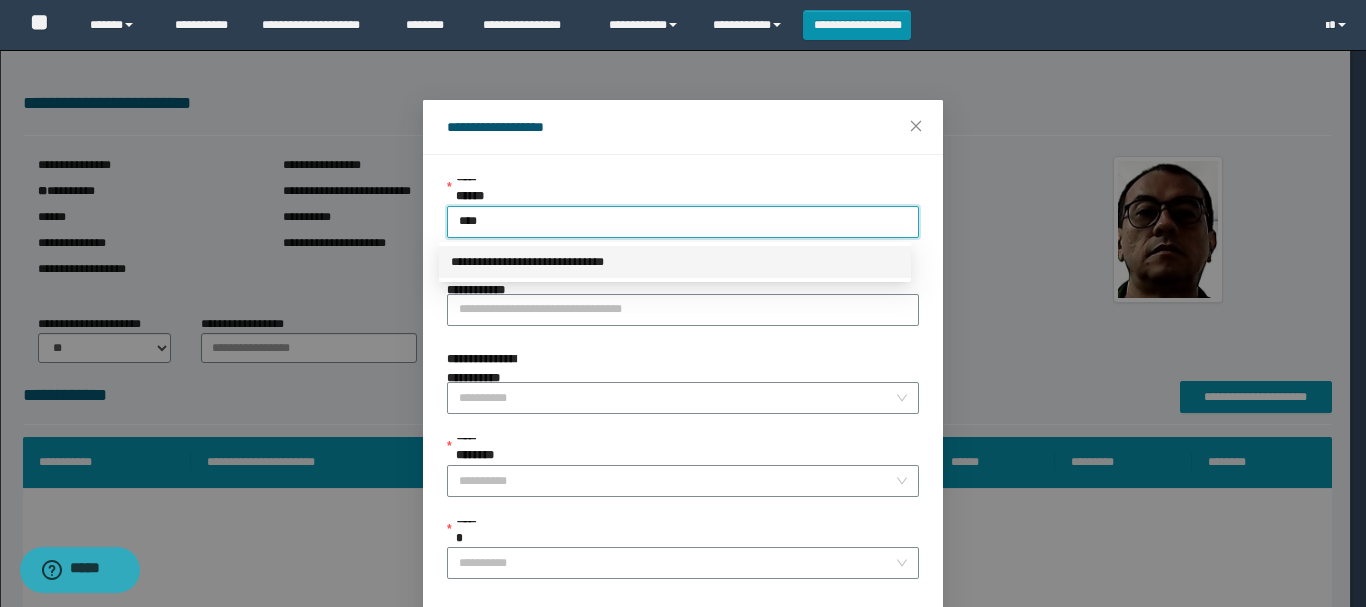click on "**********" at bounding box center [675, 262] 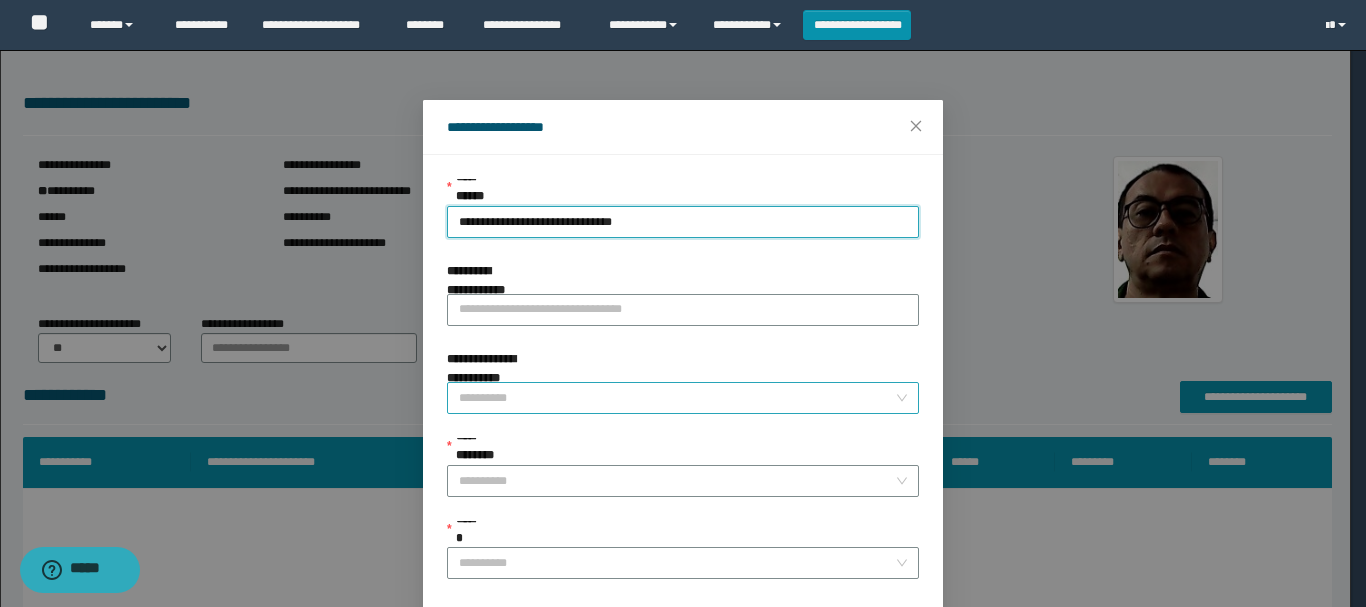 click on "**********" at bounding box center (677, 398) 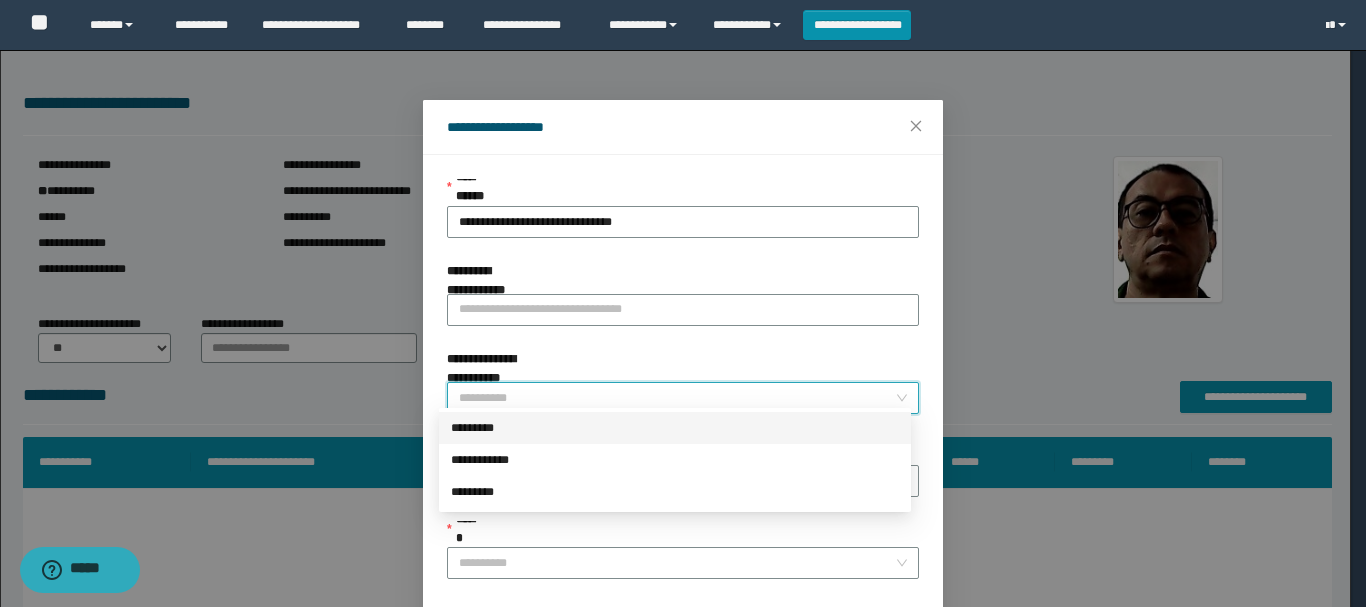 click on "*********" at bounding box center [675, 428] 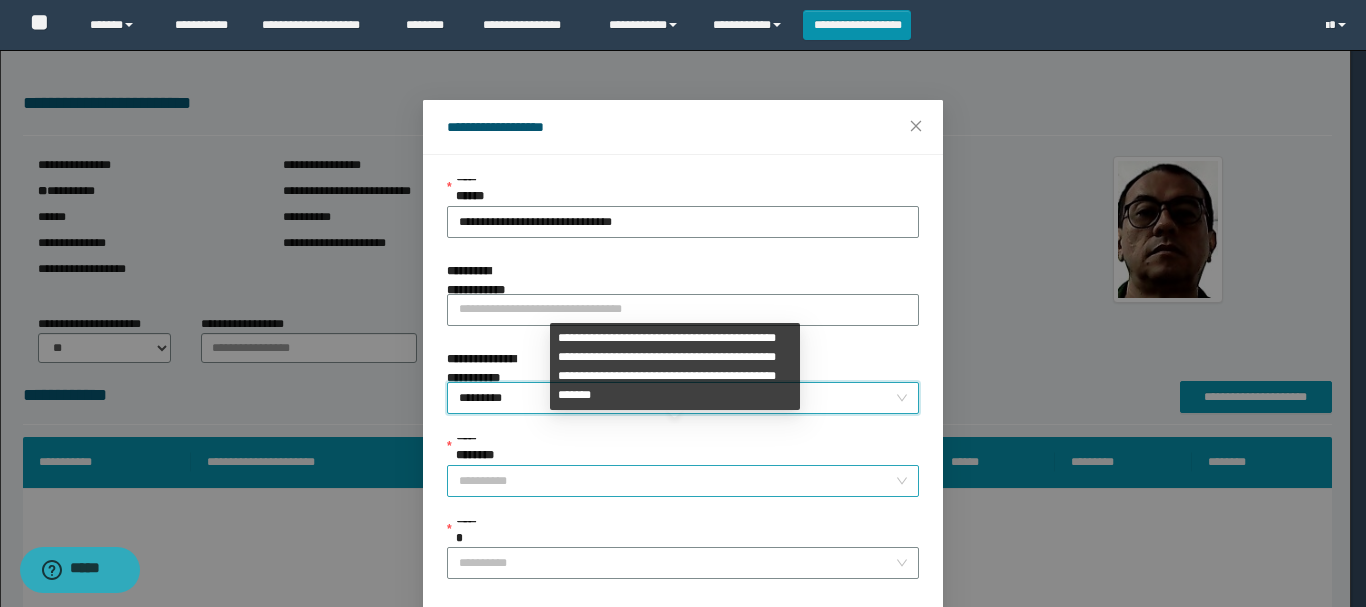 click on "**********" at bounding box center (677, 481) 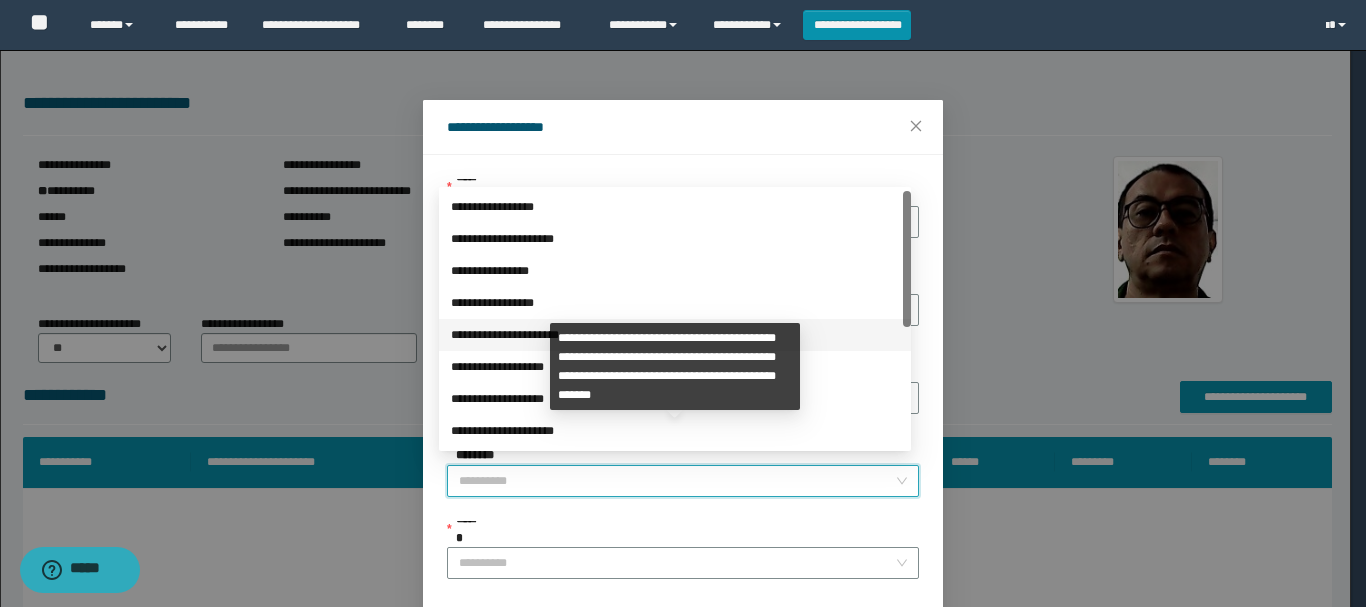 scroll, scrollTop: 200, scrollLeft: 0, axis: vertical 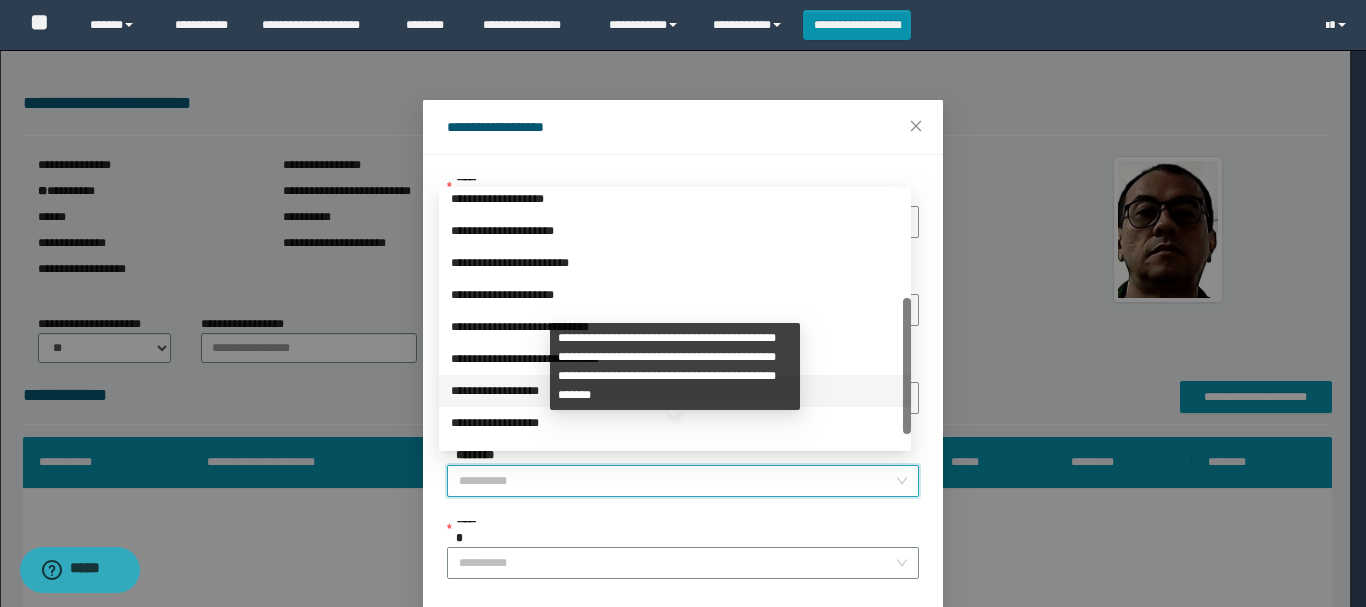 click on "**********" at bounding box center (675, 391) 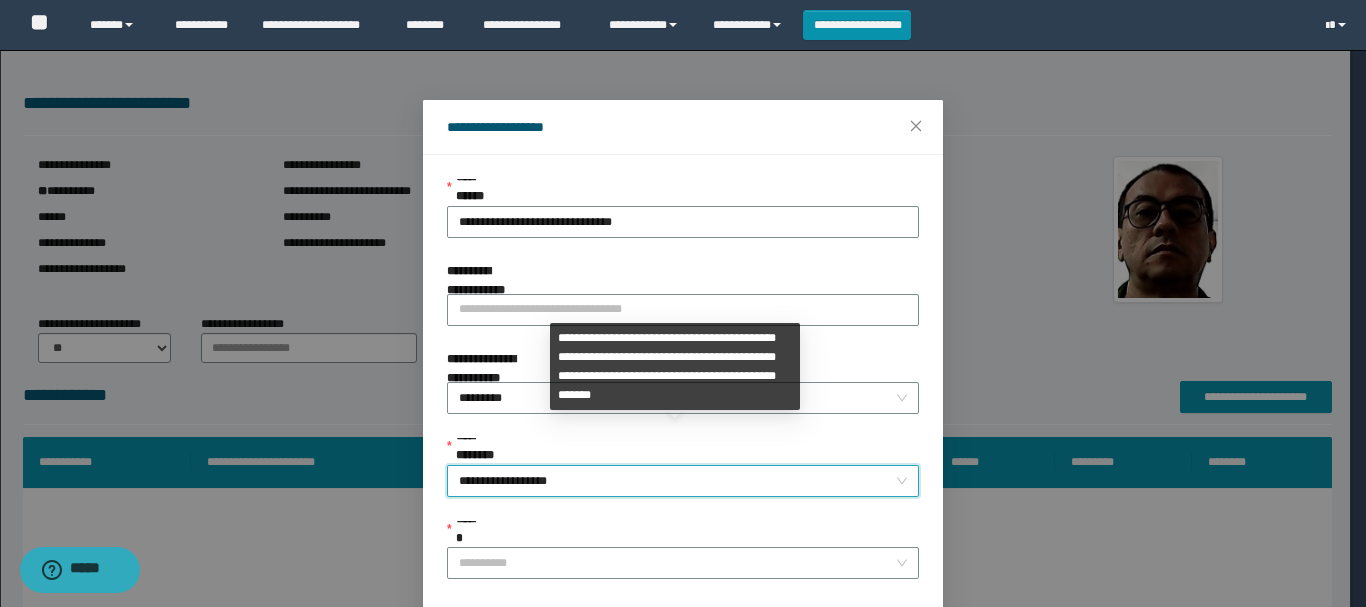 scroll, scrollTop: 100, scrollLeft: 0, axis: vertical 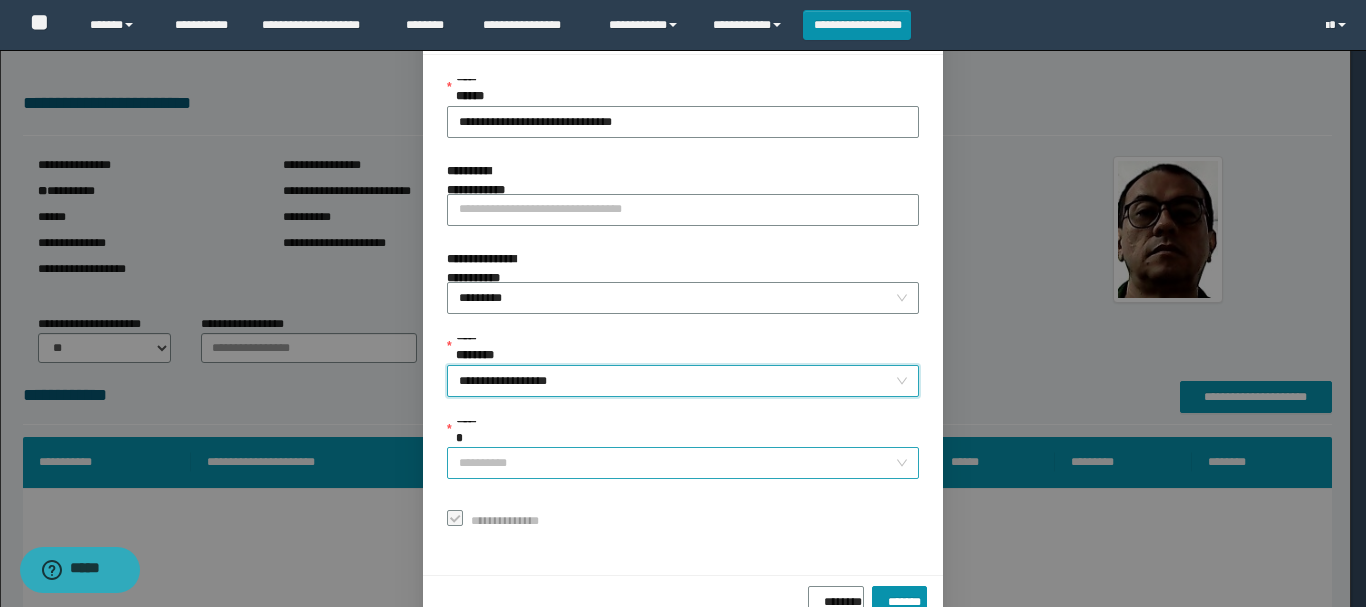 click on "******" at bounding box center (677, 463) 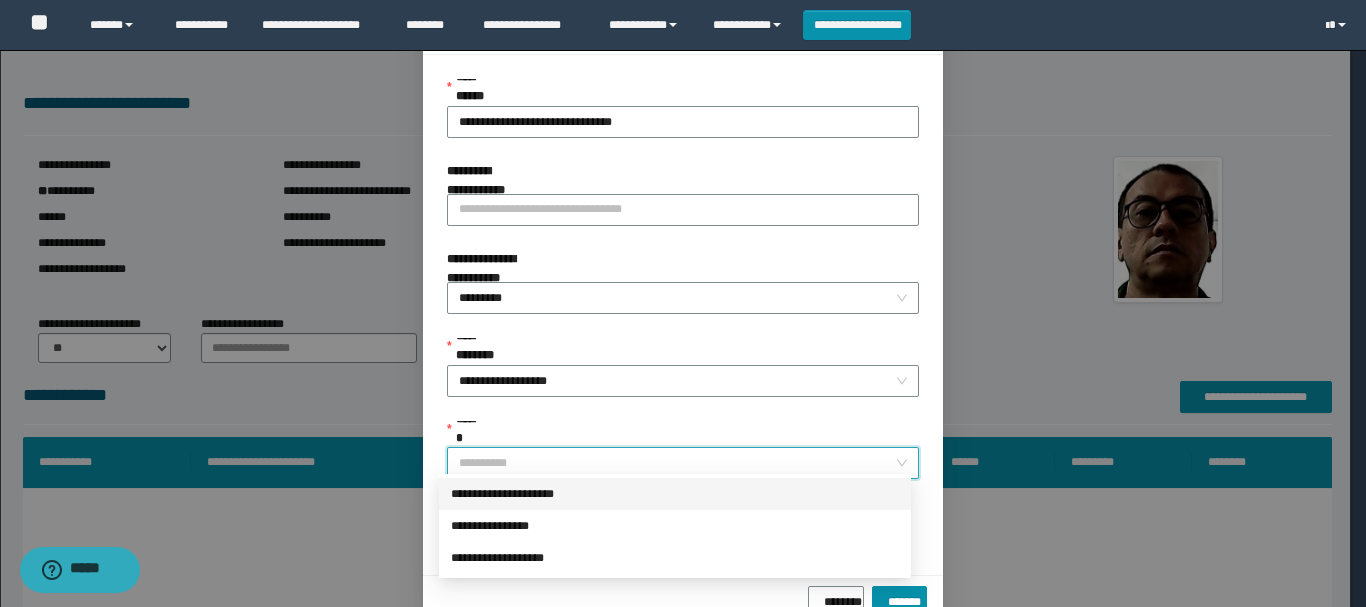 click on "**********" at bounding box center [675, 494] 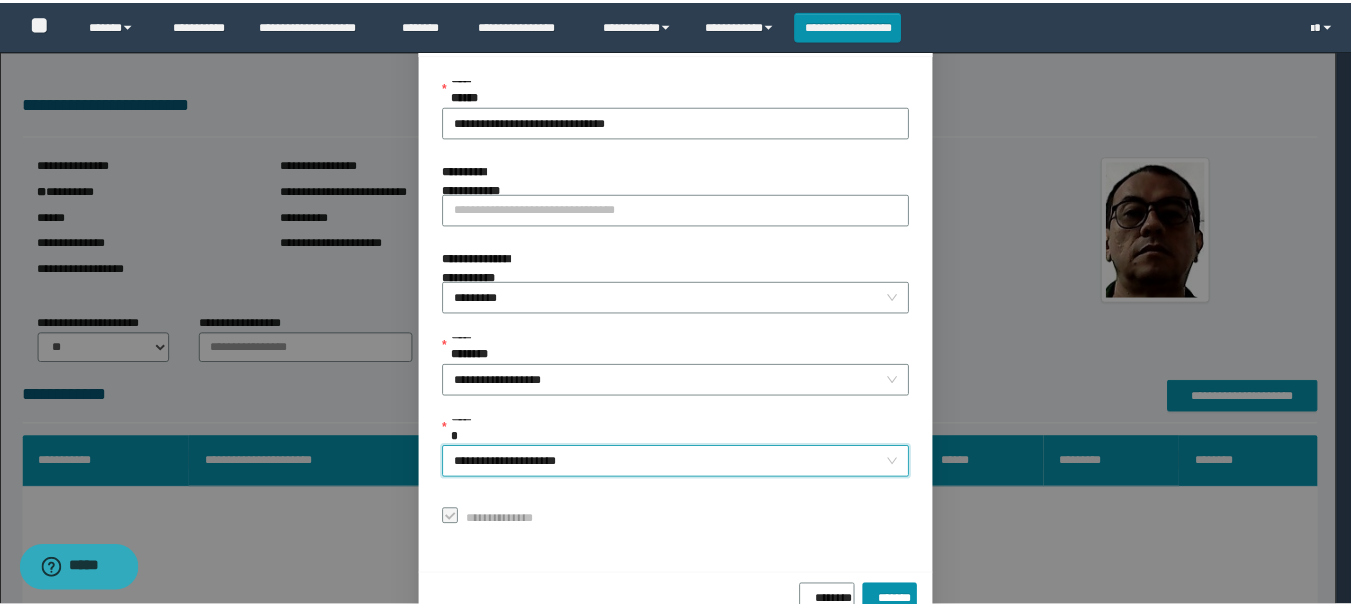 scroll, scrollTop: 145, scrollLeft: 0, axis: vertical 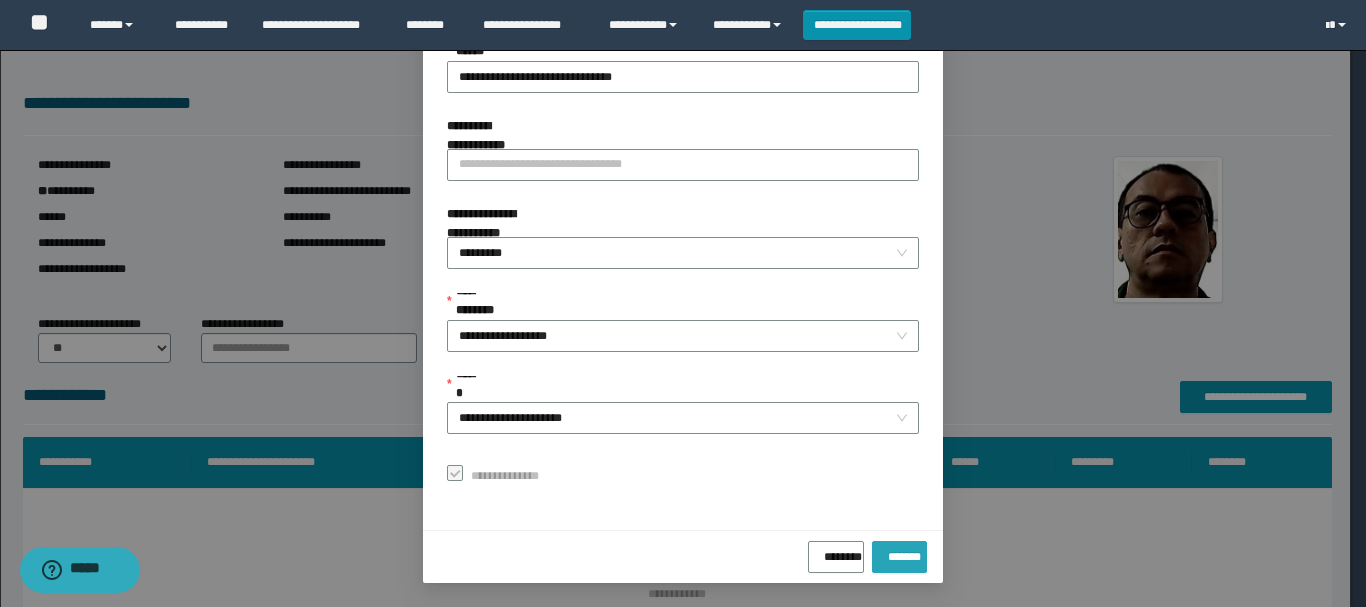 click on "*******" at bounding box center [899, 557] 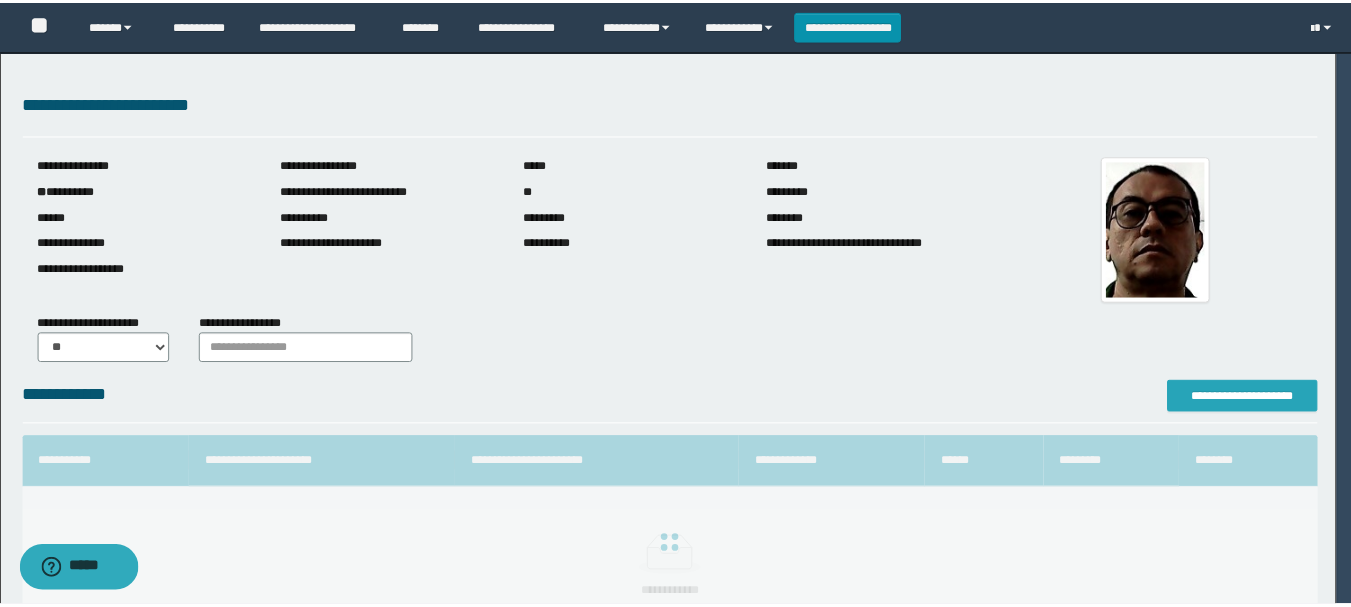 scroll, scrollTop: 0, scrollLeft: 0, axis: both 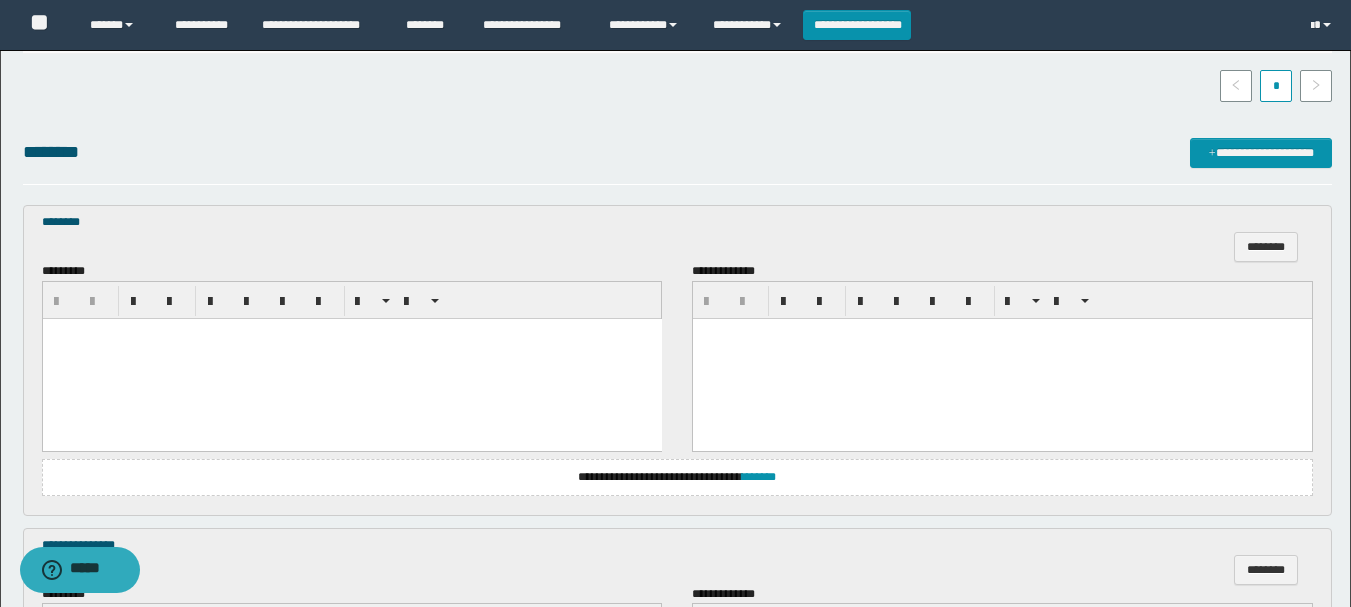click at bounding box center (351, 358) 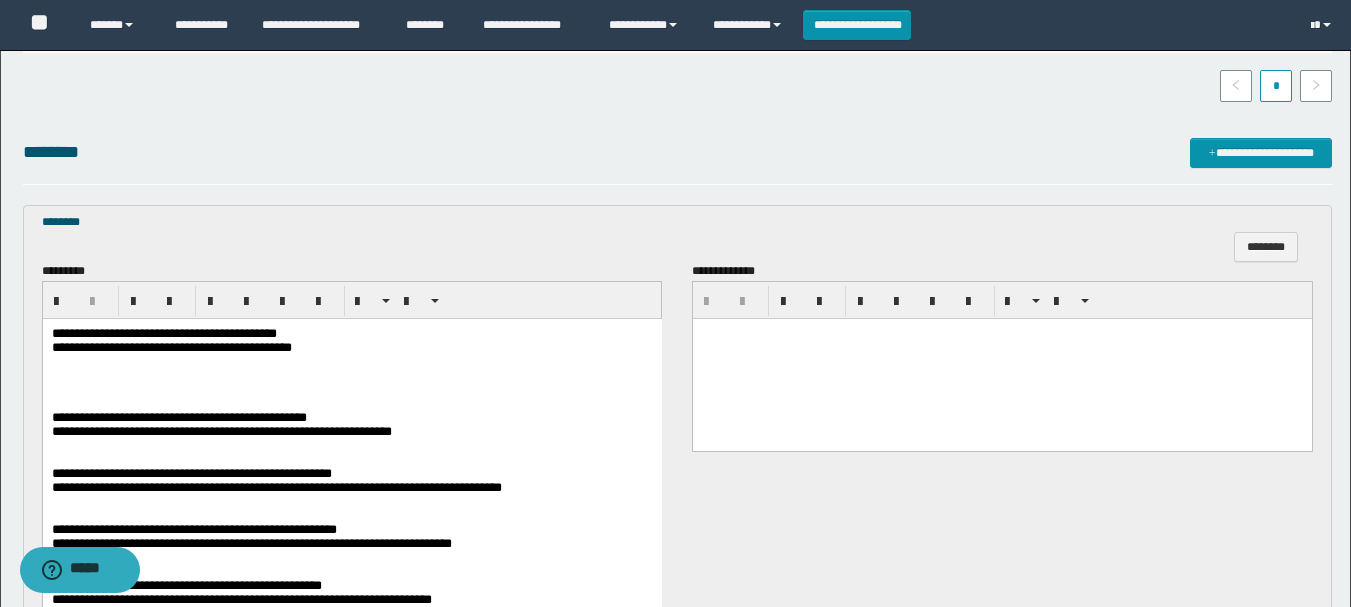 scroll, scrollTop: 700, scrollLeft: 0, axis: vertical 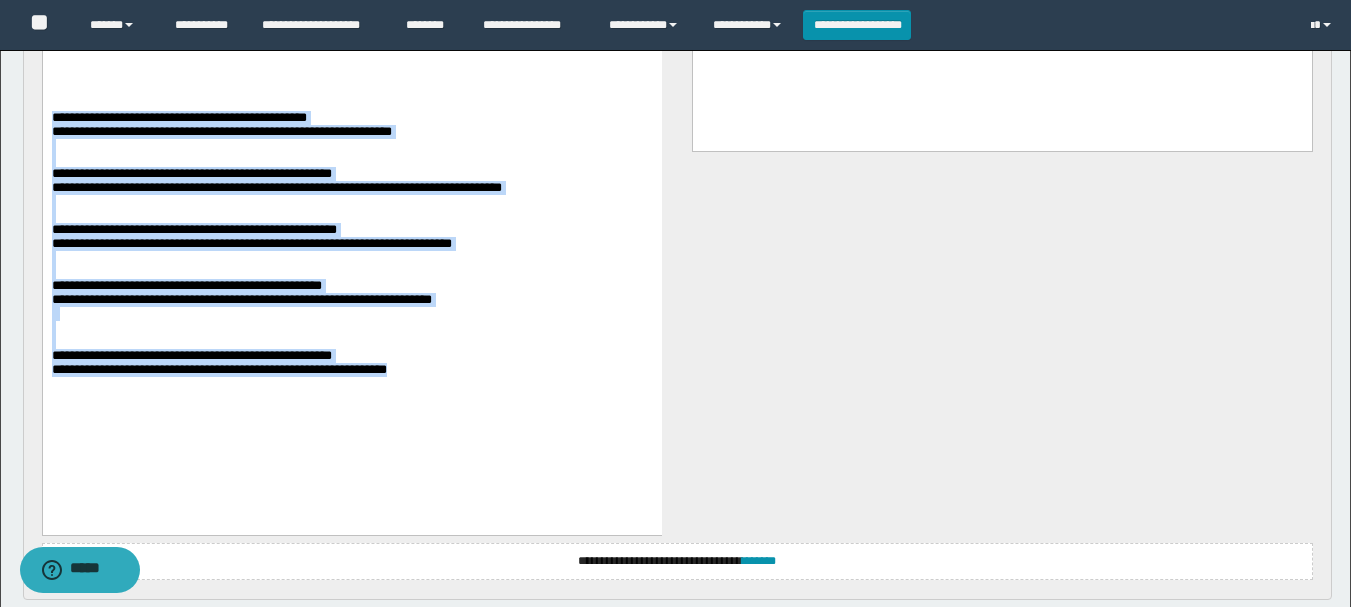 drag, startPoint x: 53, startPoint y: 126, endPoint x: 461, endPoint y: 429, distance: 508.20566 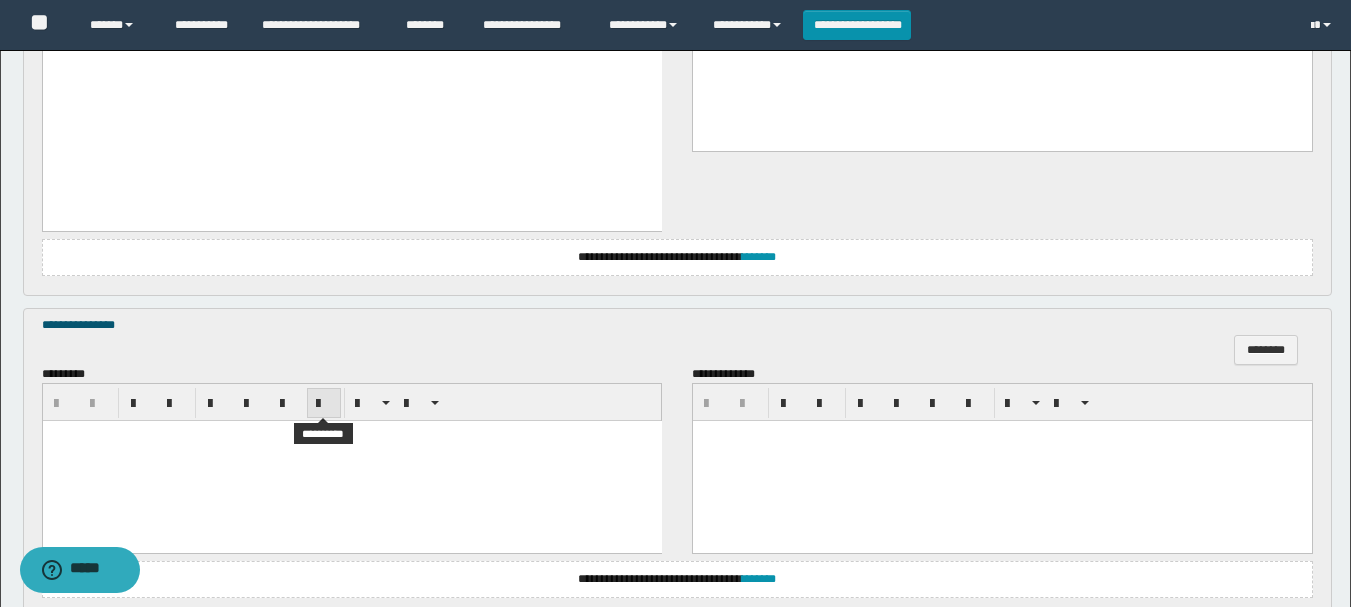scroll, scrollTop: 500, scrollLeft: 0, axis: vertical 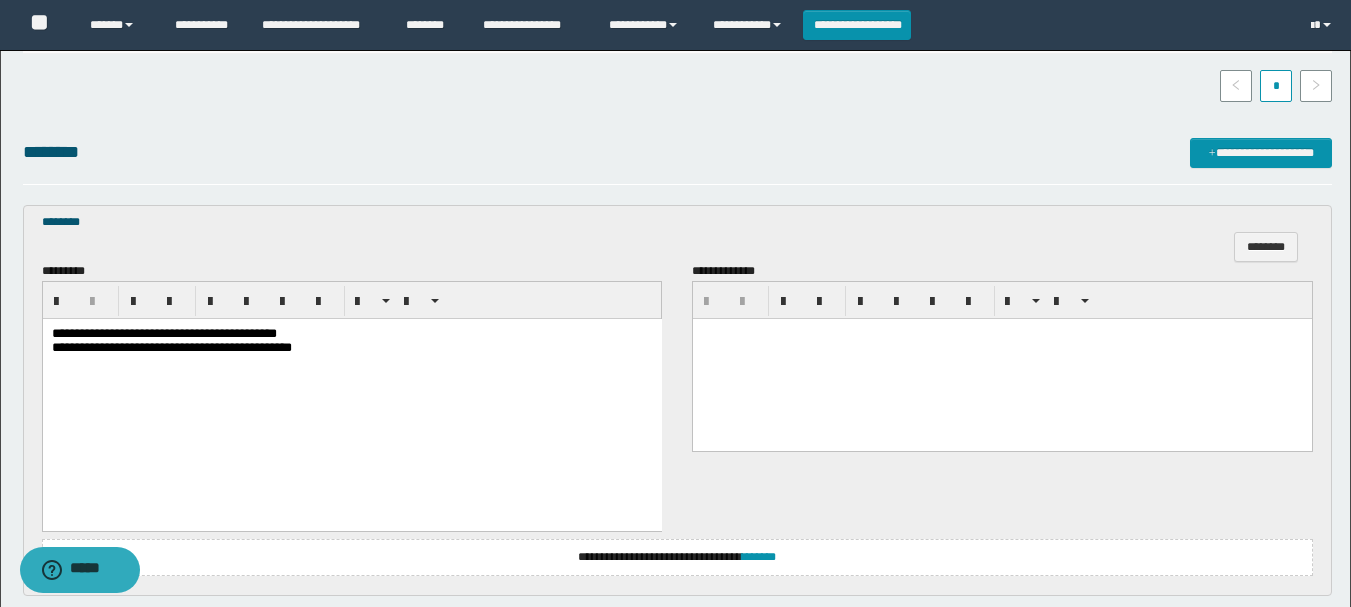 click on "**********" at bounding box center (163, 332) 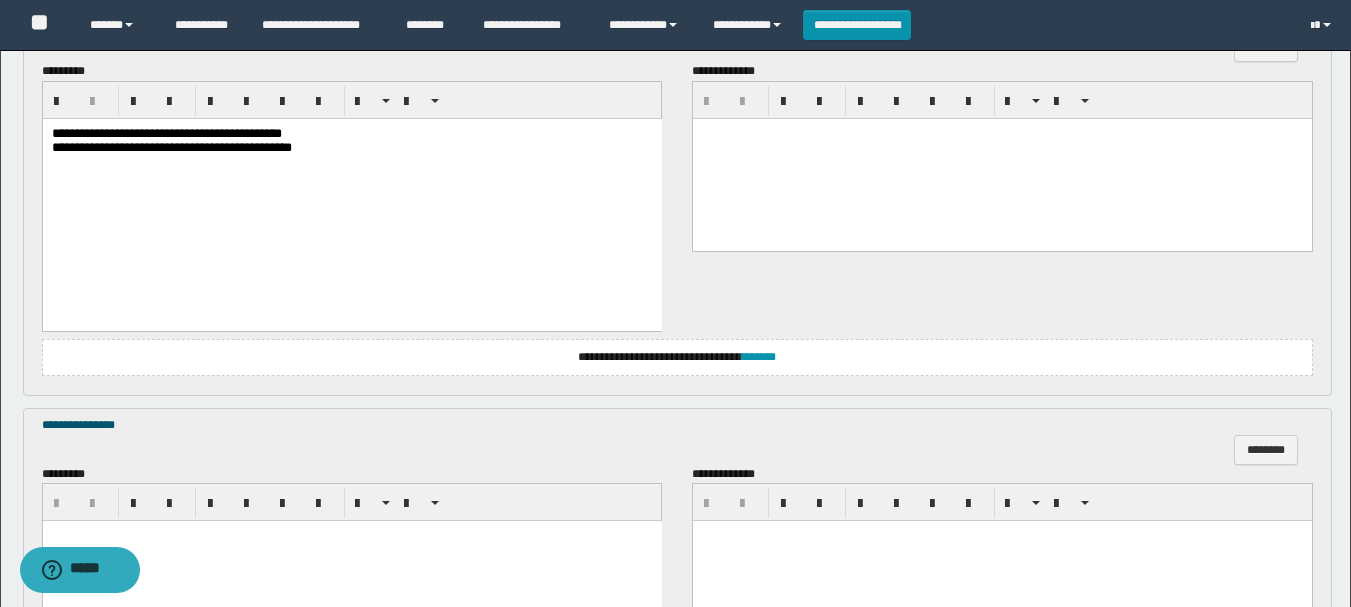 scroll, scrollTop: 900, scrollLeft: 0, axis: vertical 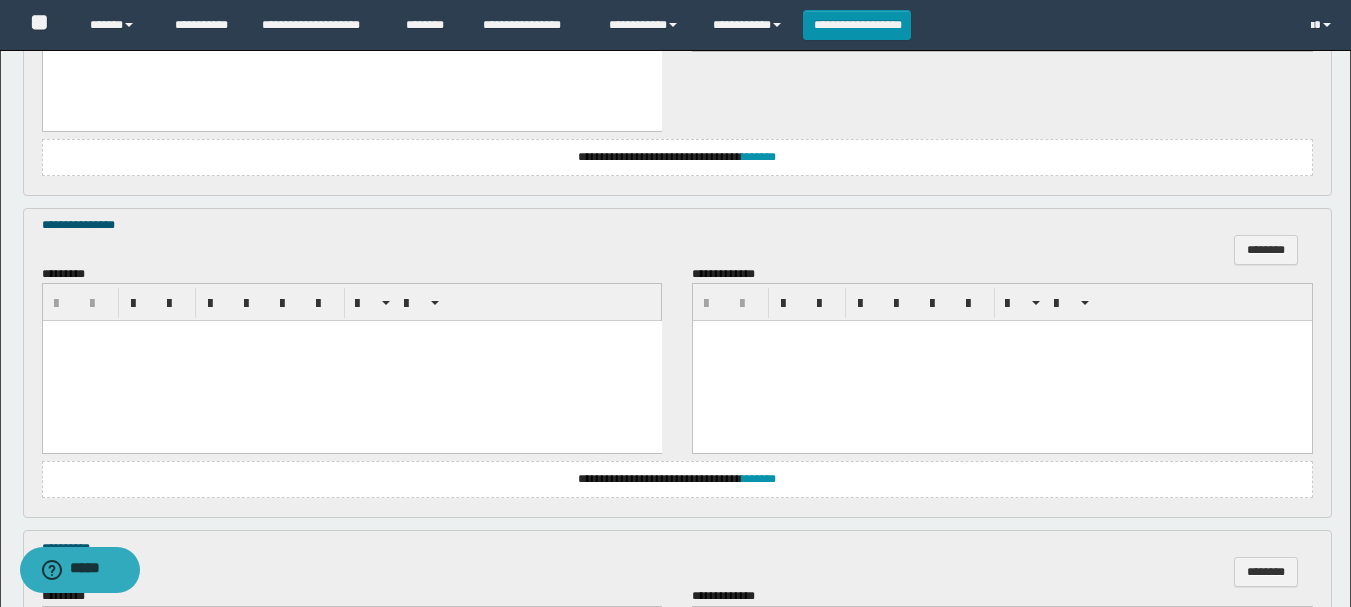 click at bounding box center [351, 361] 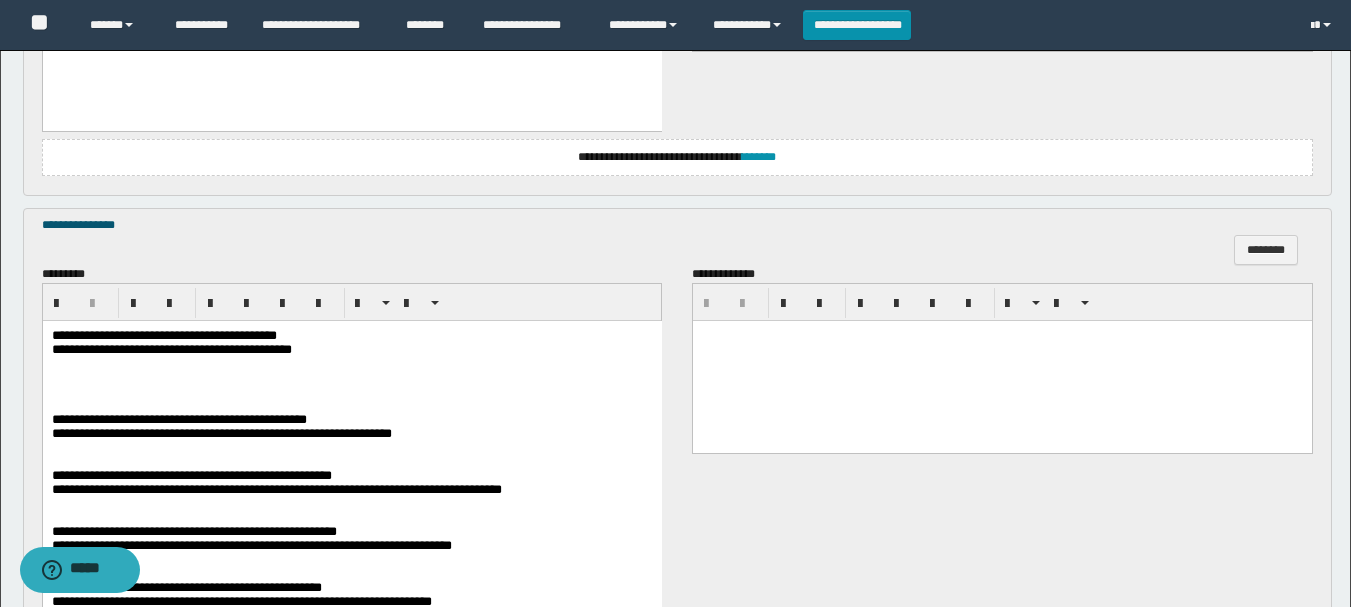 scroll, scrollTop: 1000, scrollLeft: 0, axis: vertical 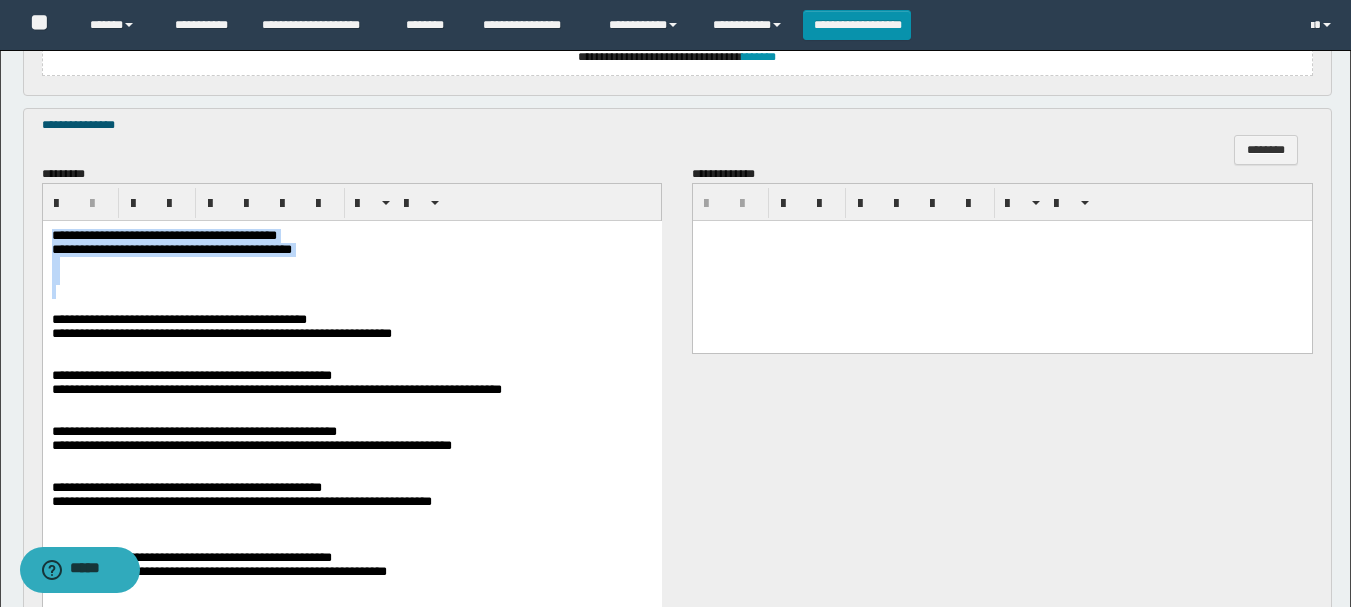 drag, startPoint x: 54, startPoint y: 236, endPoint x: 429, endPoint y: 292, distance: 379.15826 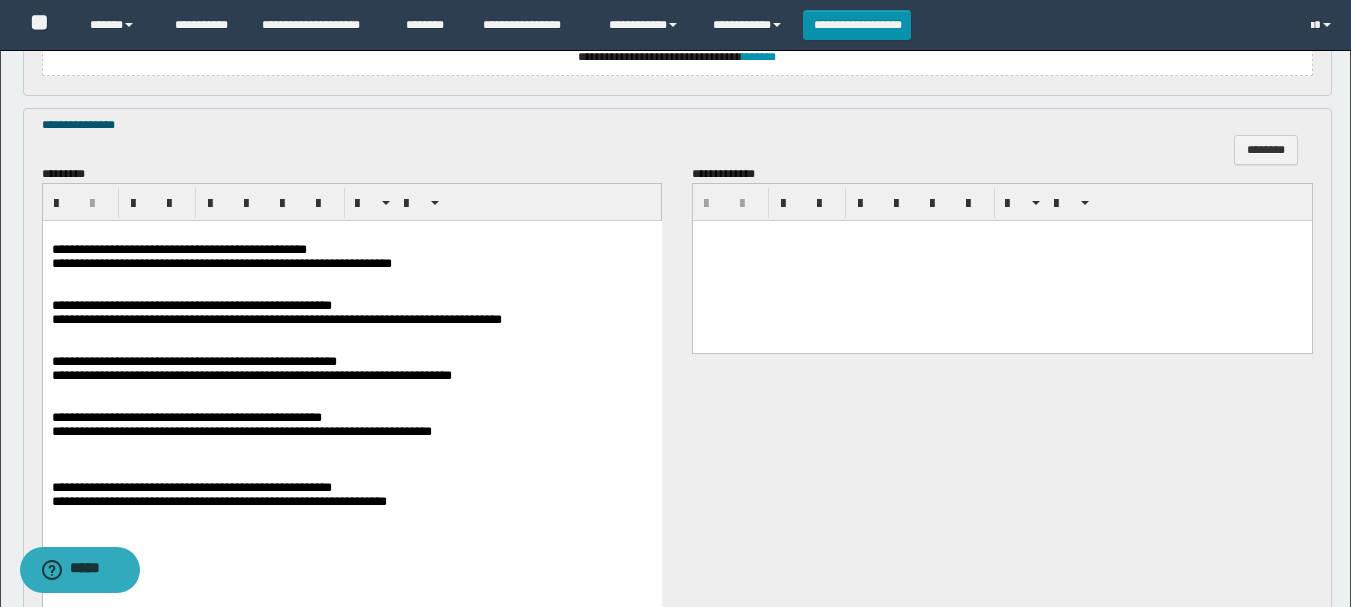 click on "**********" at bounding box center [178, 249] 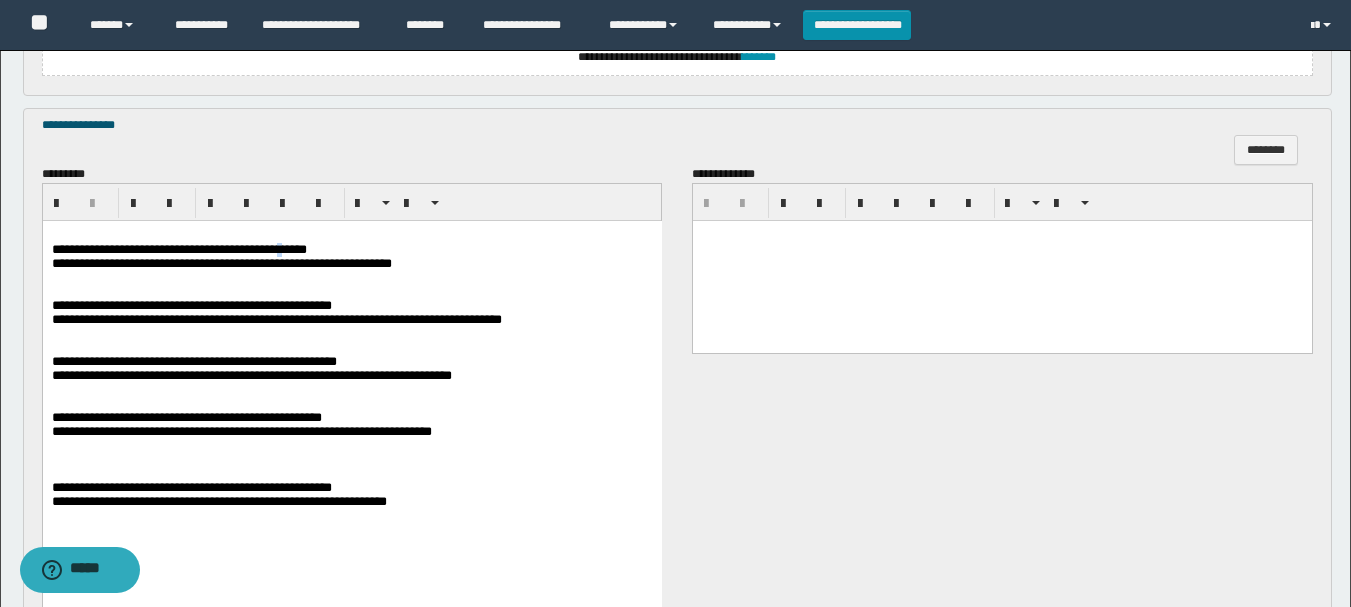 type 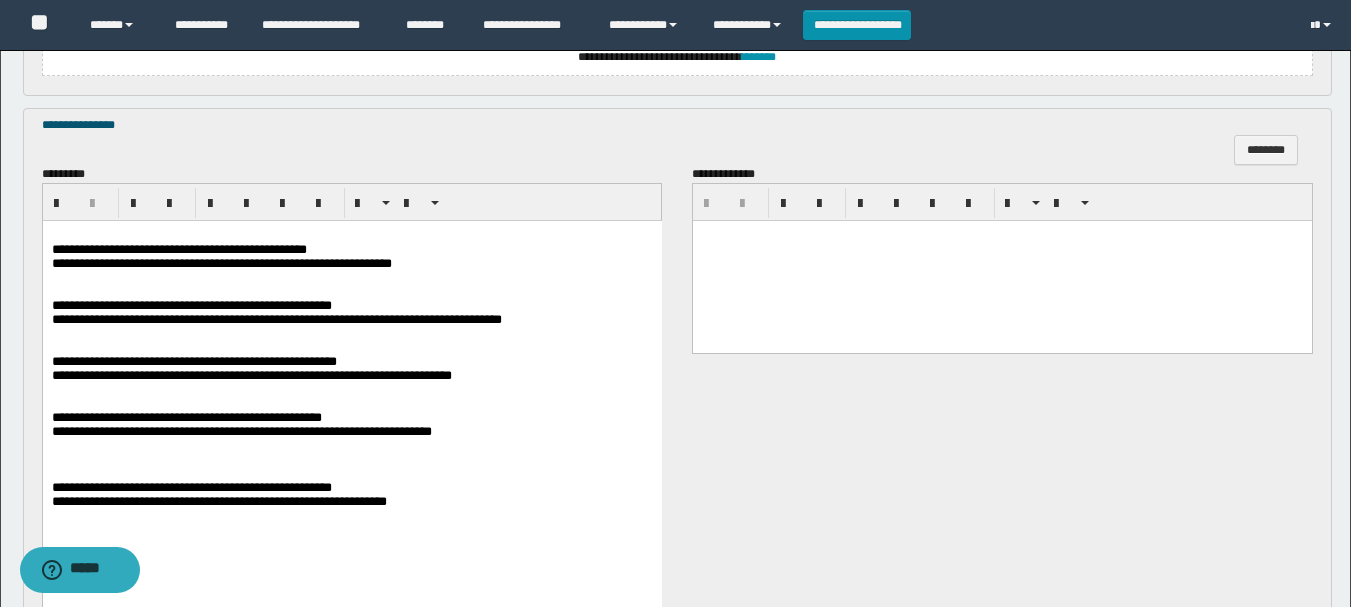 drag, startPoint x: 280, startPoint y: 527, endPoint x: 282, endPoint y: 546, distance: 19.104973 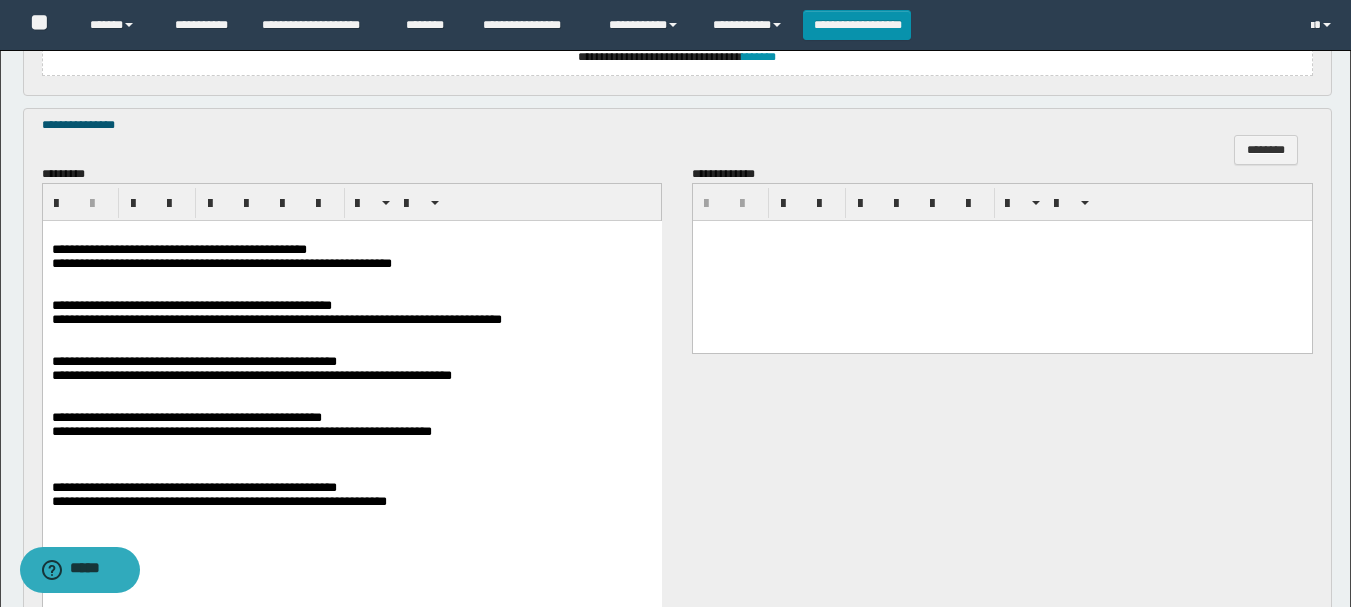 scroll, scrollTop: 1100, scrollLeft: 0, axis: vertical 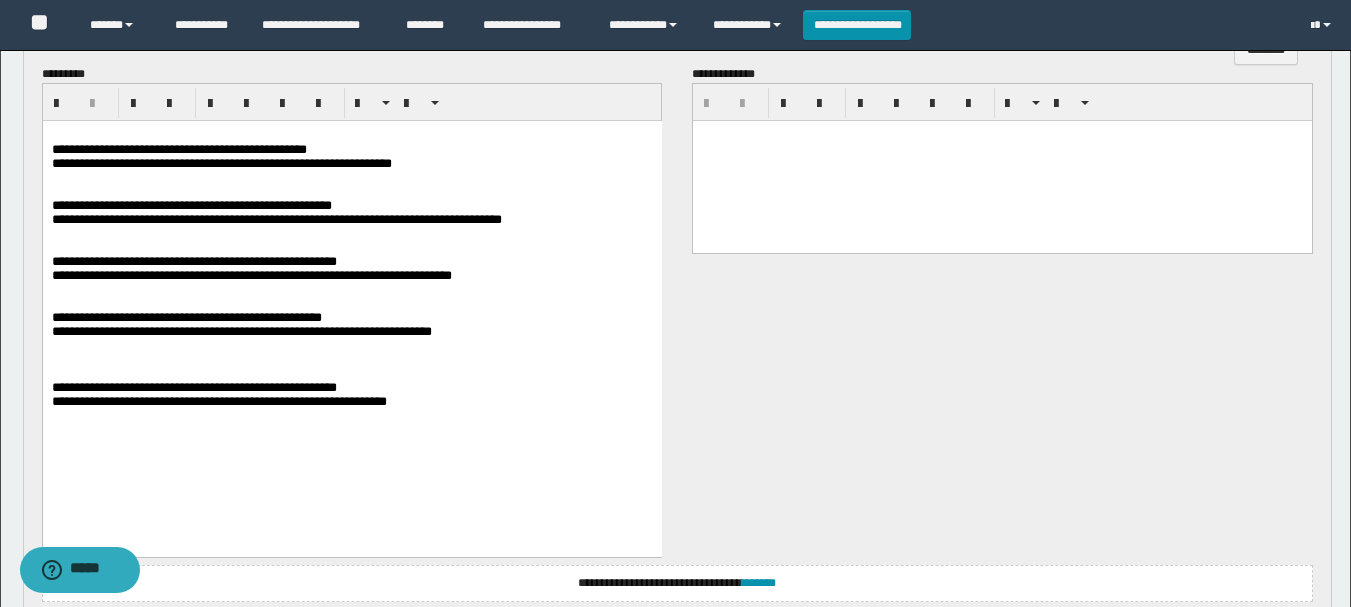 click on "**********" at bounding box center [191, 205] 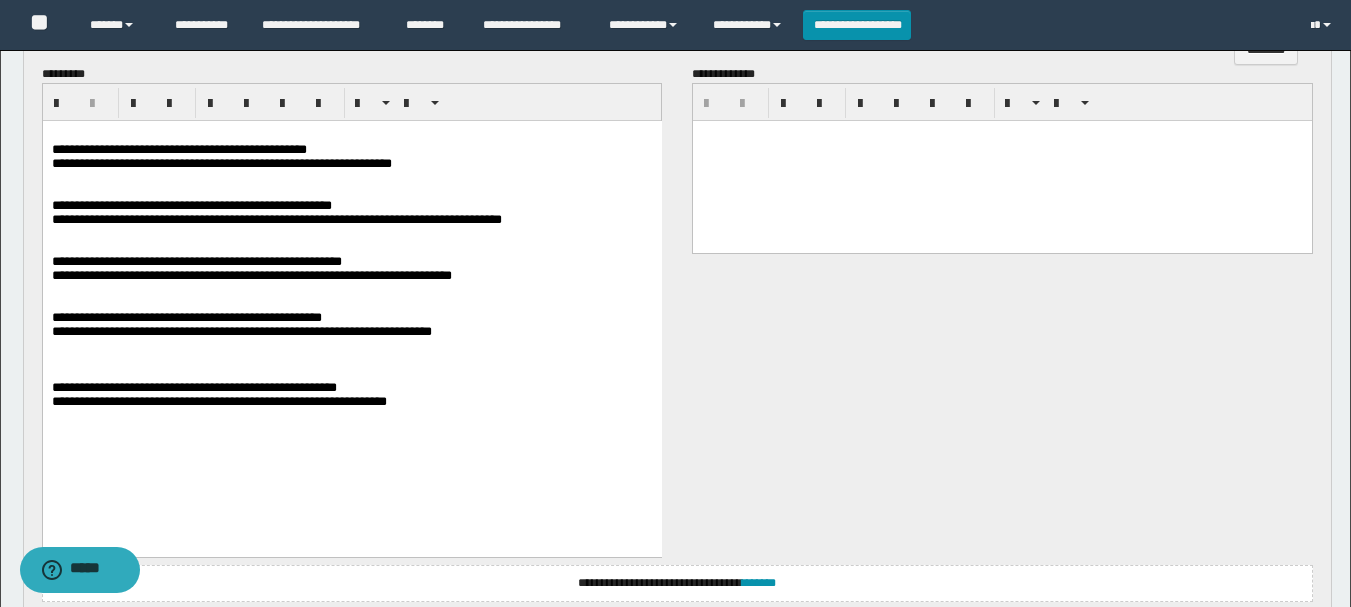click on "**********" at bounding box center (186, 317) 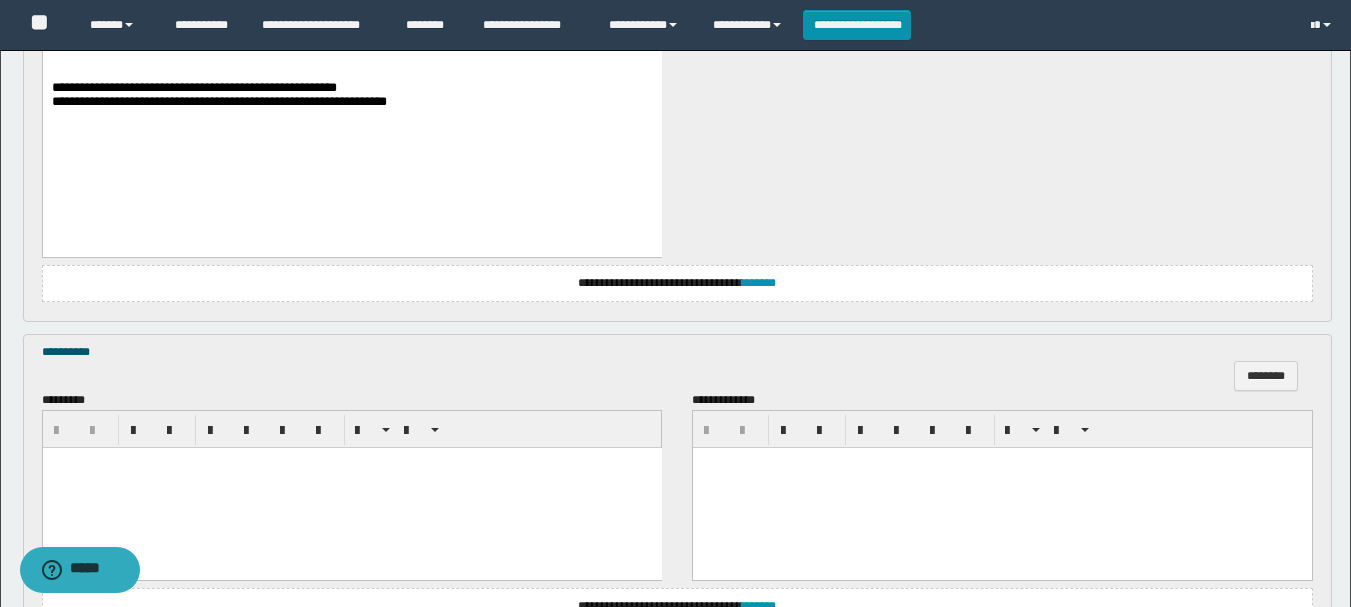 scroll, scrollTop: 1589, scrollLeft: 0, axis: vertical 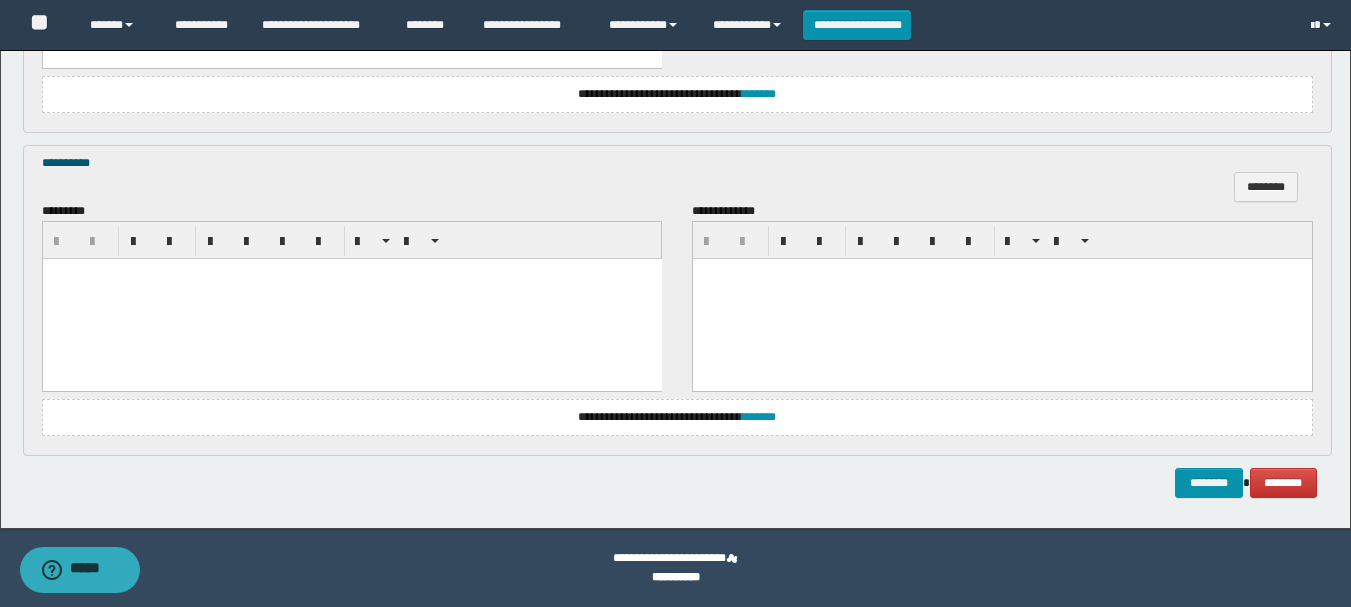 click at bounding box center (351, 299) 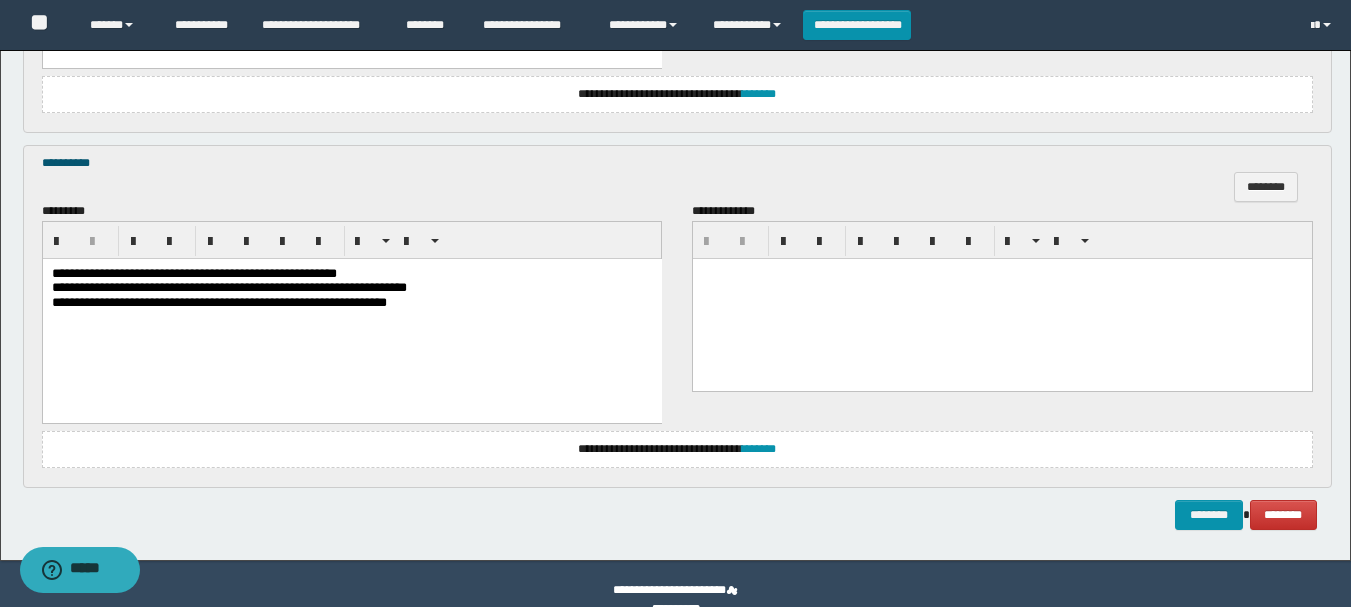 click on "**********" at bounding box center [193, 273] 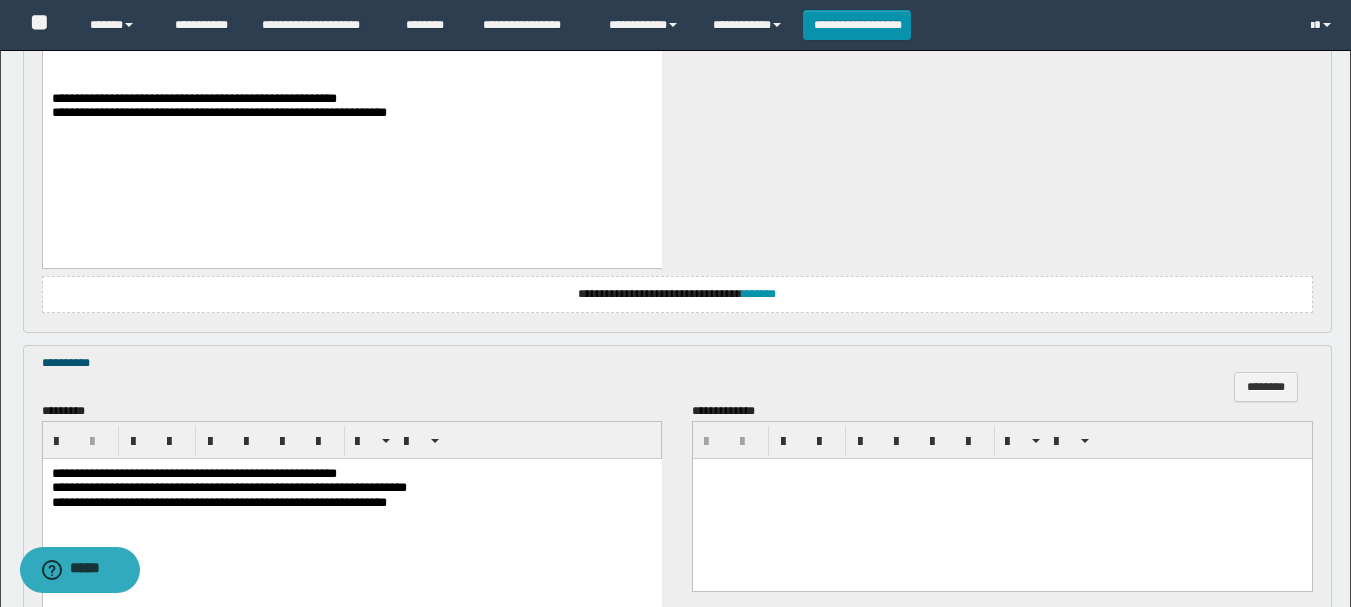 scroll, scrollTop: 1621, scrollLeft: 0, axis: vertical 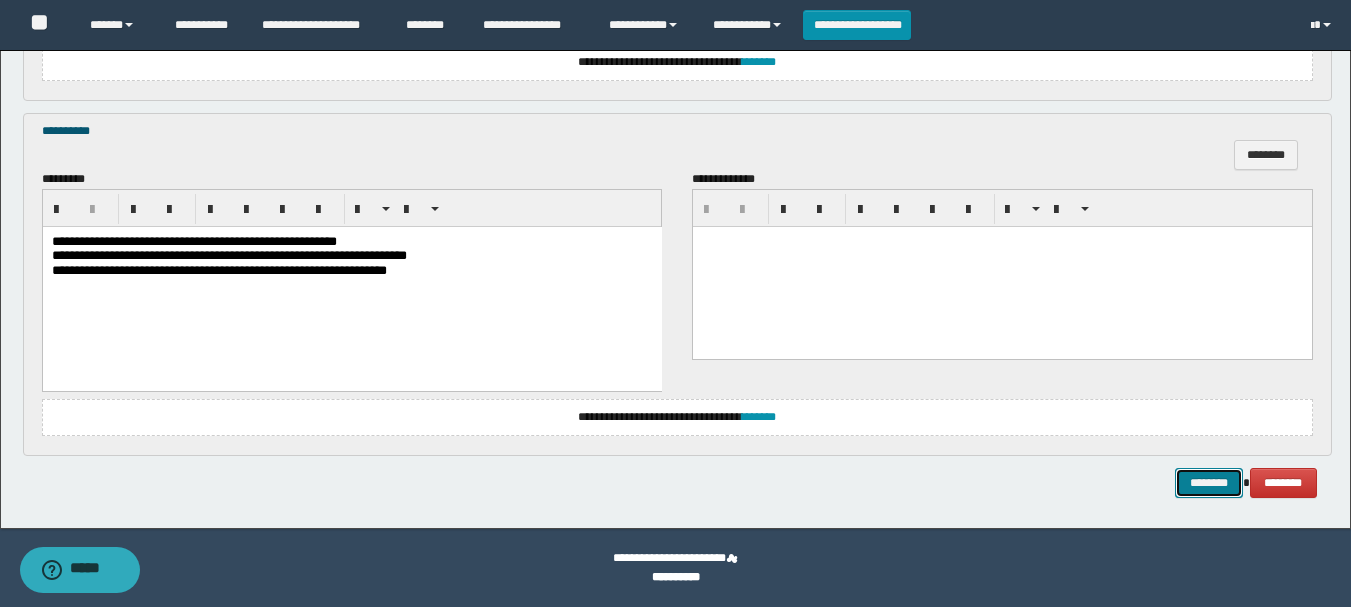 click on "********" at bounding box center [1209, 483] 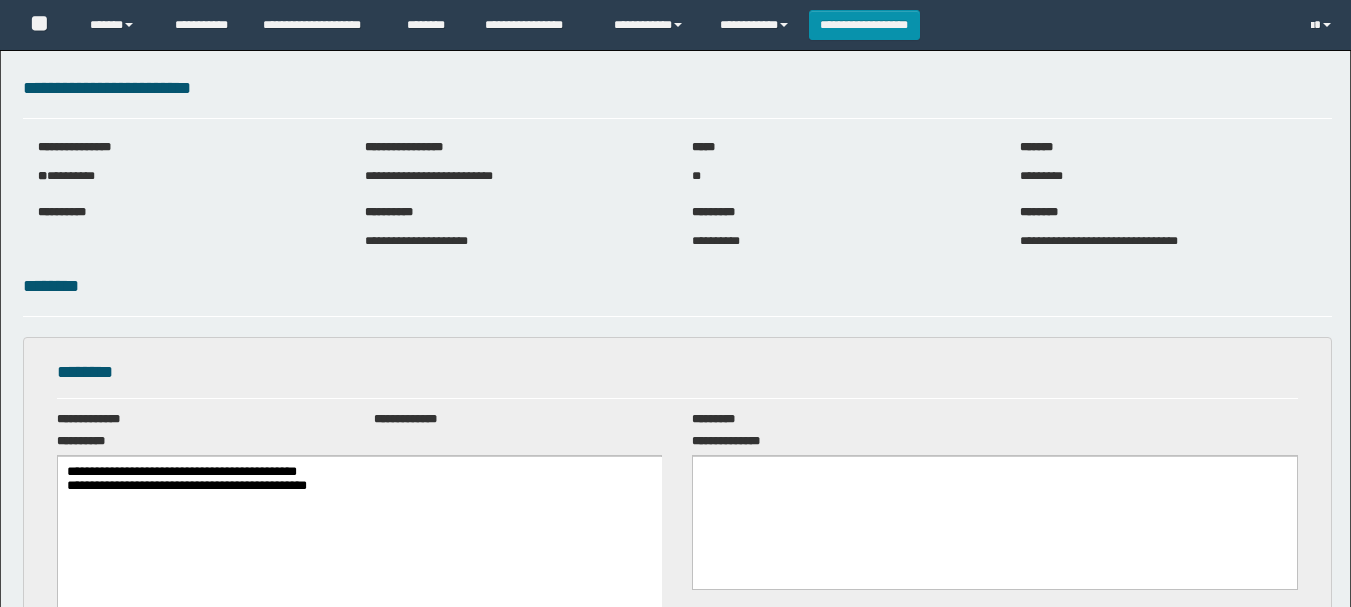scroll, scrollTop: 0, scrollLeft: 0, axis: both 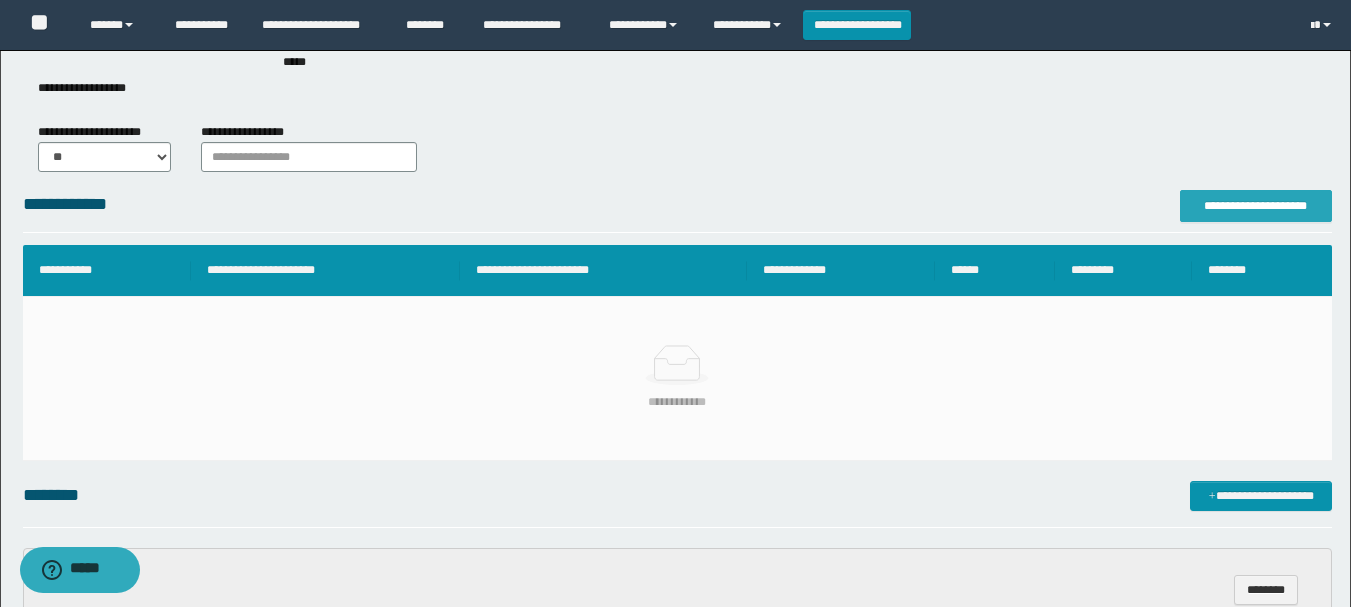 click on "**********" at bounding box center (1256, 206) 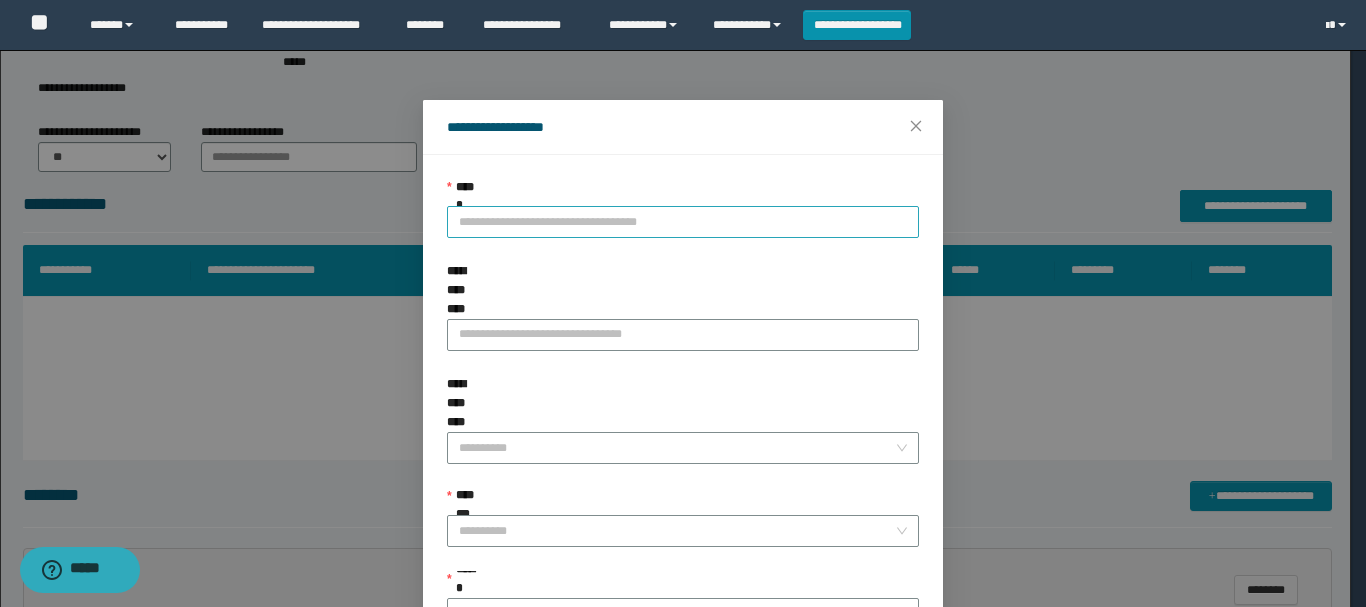 click on "**********" at bounding box center (683, 222) 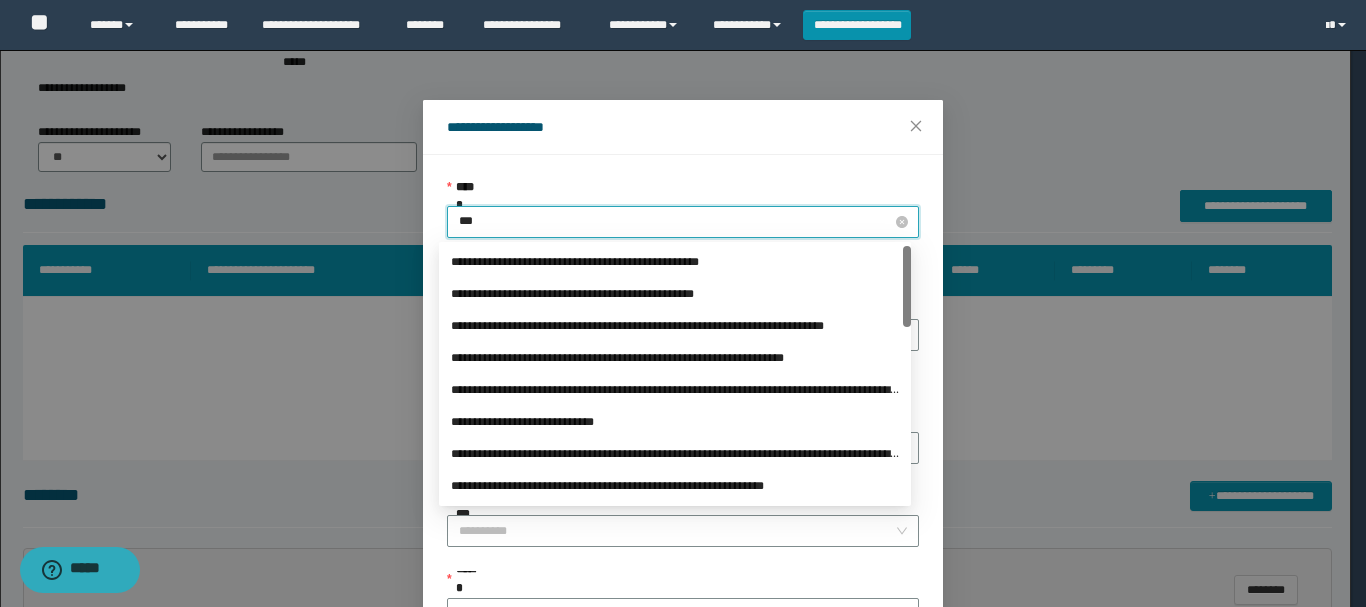type on "****" 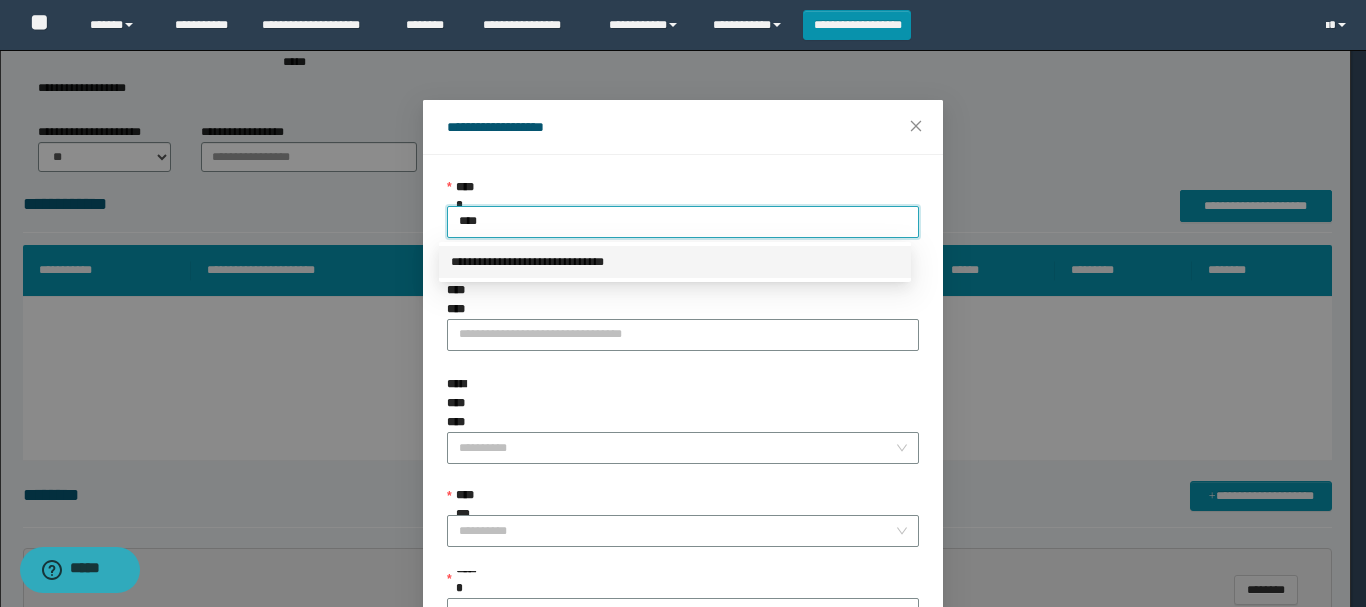 click on "**********" at bounding box center (675, 262) 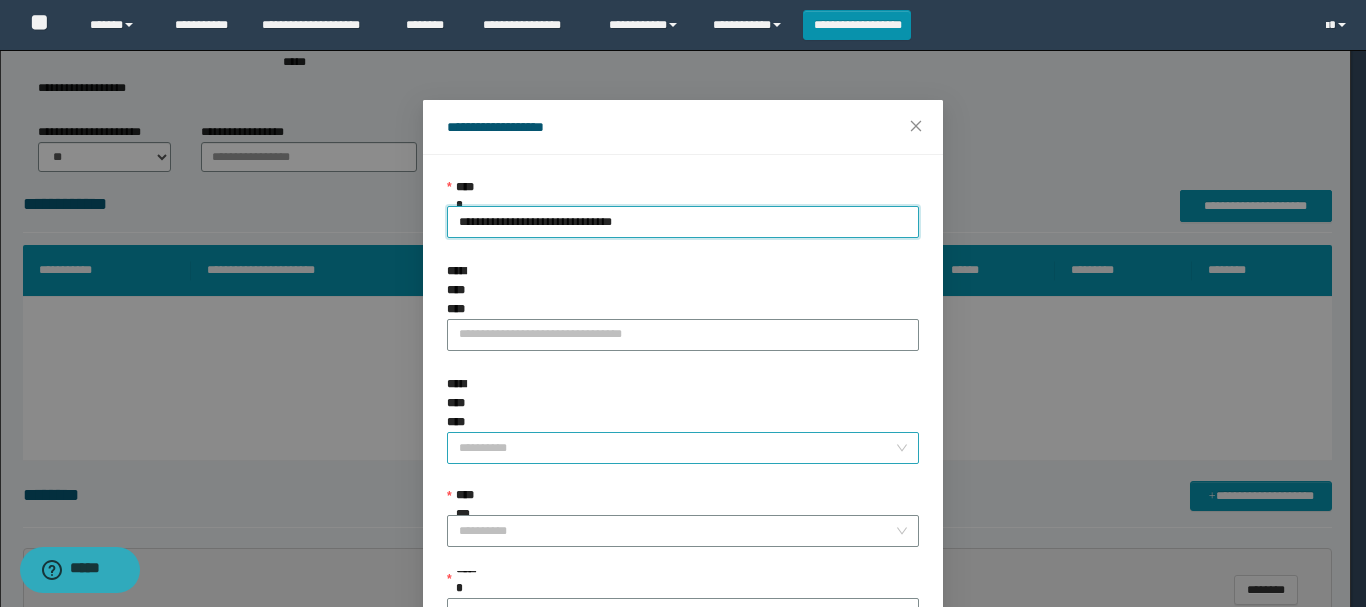 click on "**********" at bounding box center (677, 448) 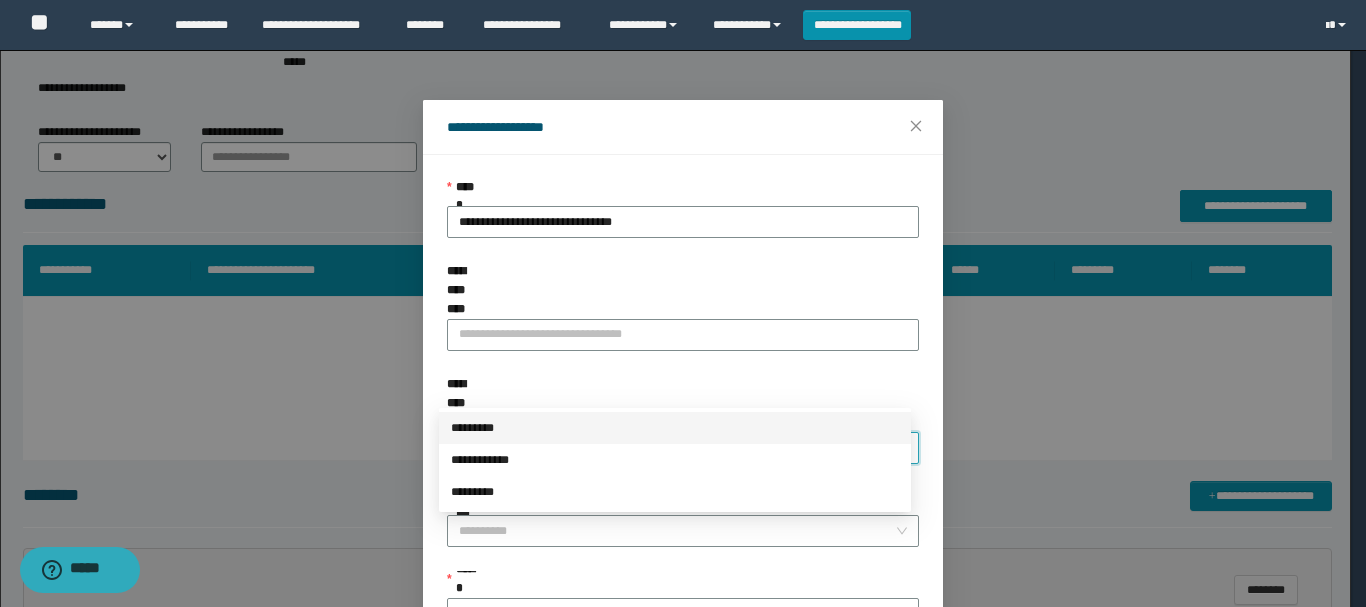 click on "*********" at bounding box center [675, 428] 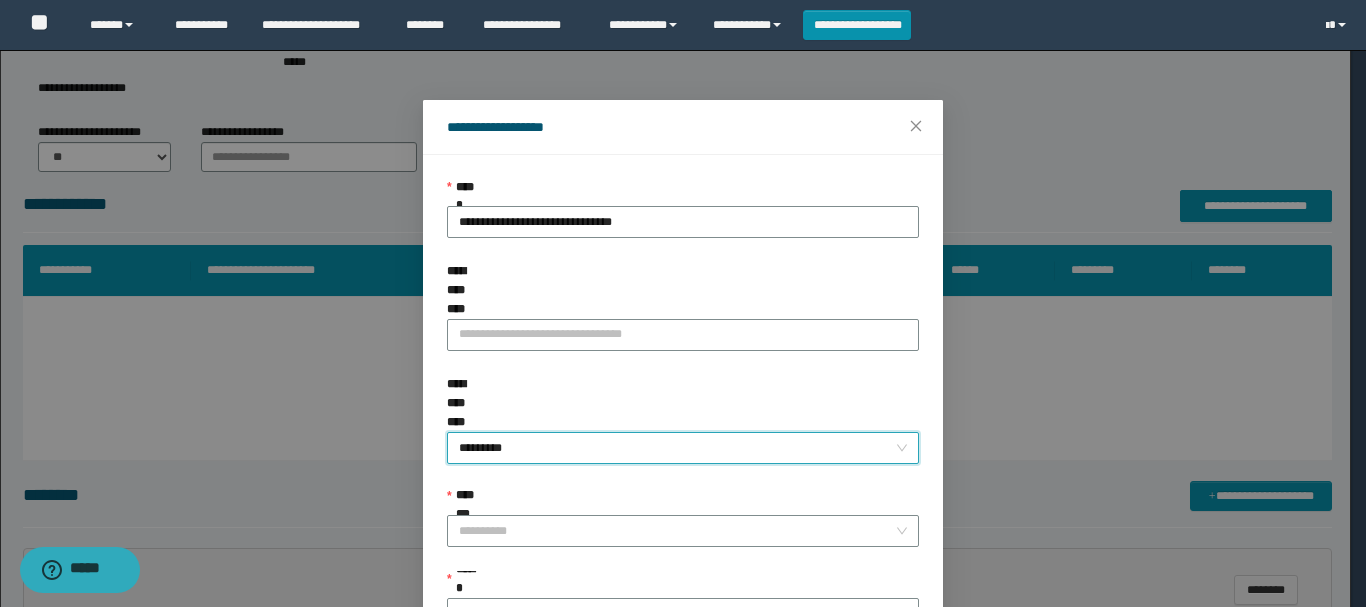 scroll, scrollTop: 100, scrollLeft: 0, axis: vertical 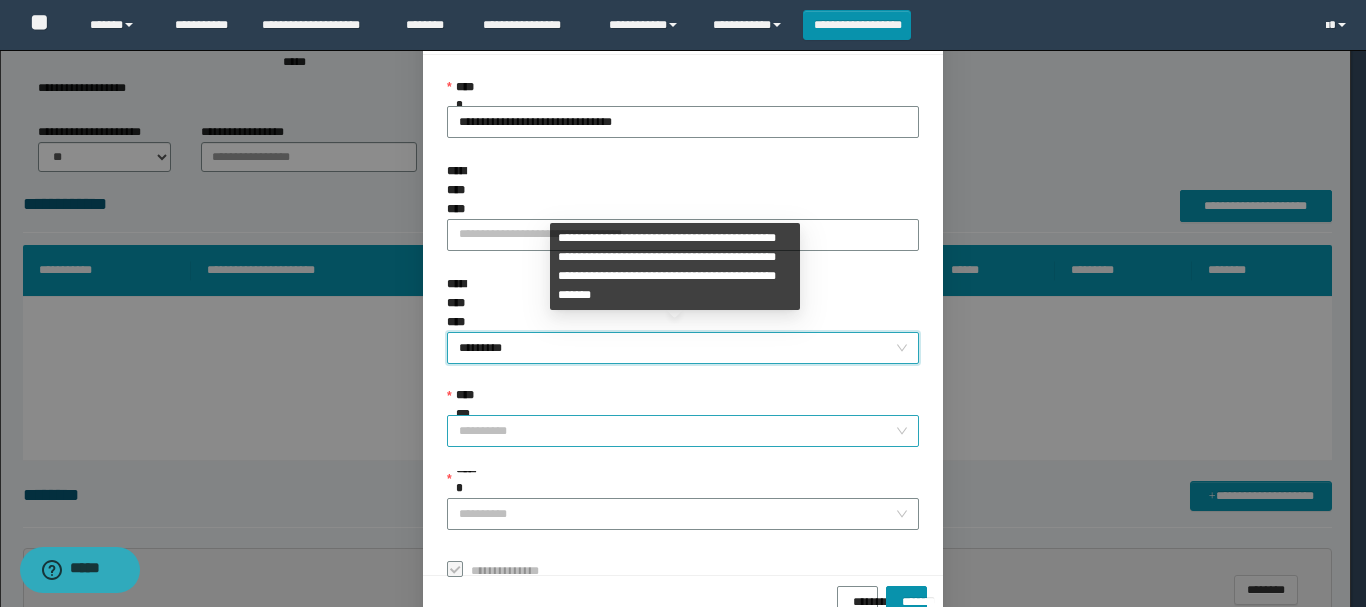 click on "**********" at bounding box center [677, 431] 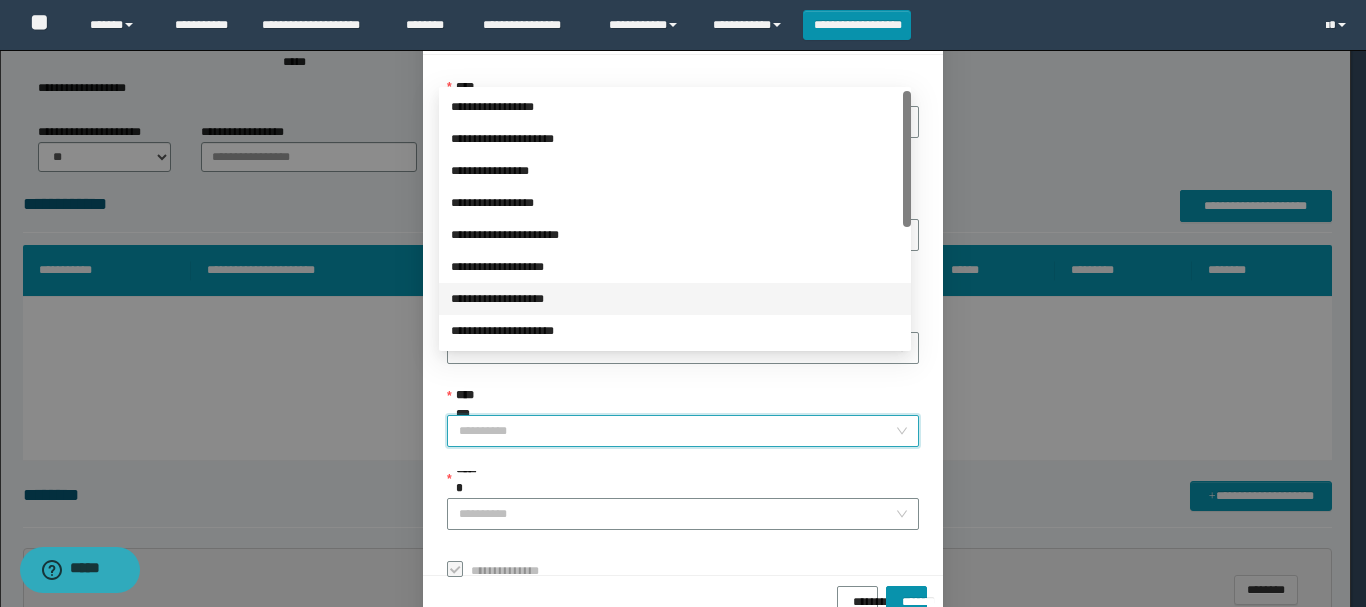 scroll, scrollTop: 200, scrollLeft: 0, axis: vertical 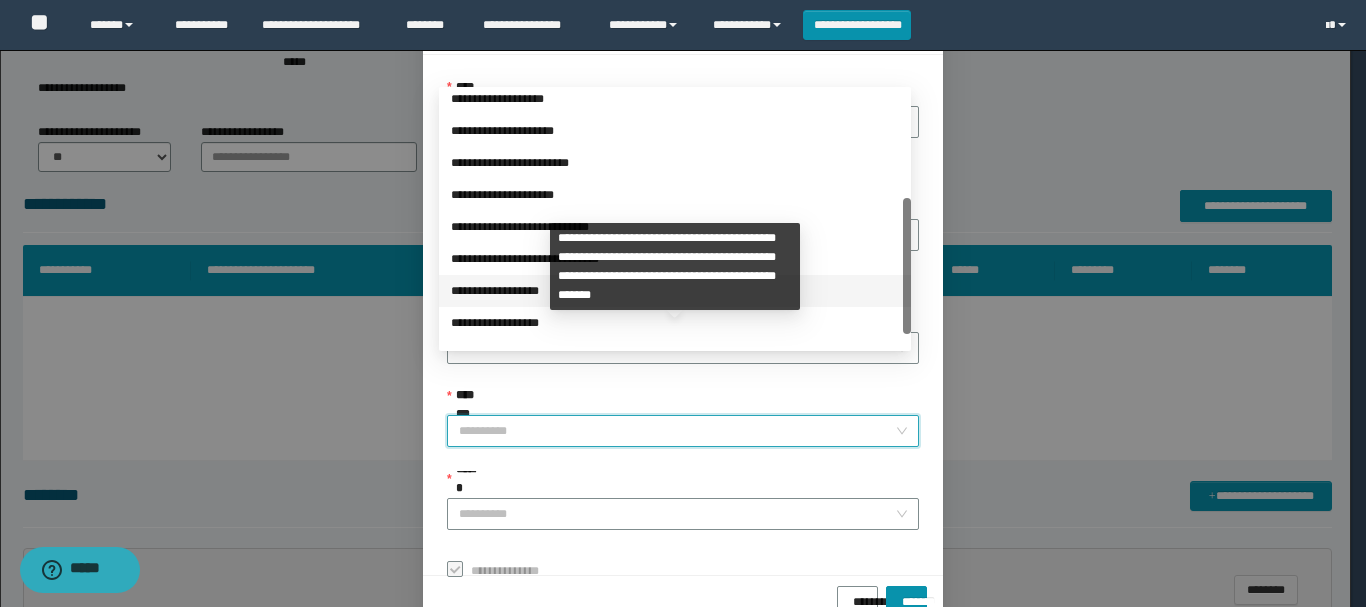 click on "**********" at bounding box center (675, 291) 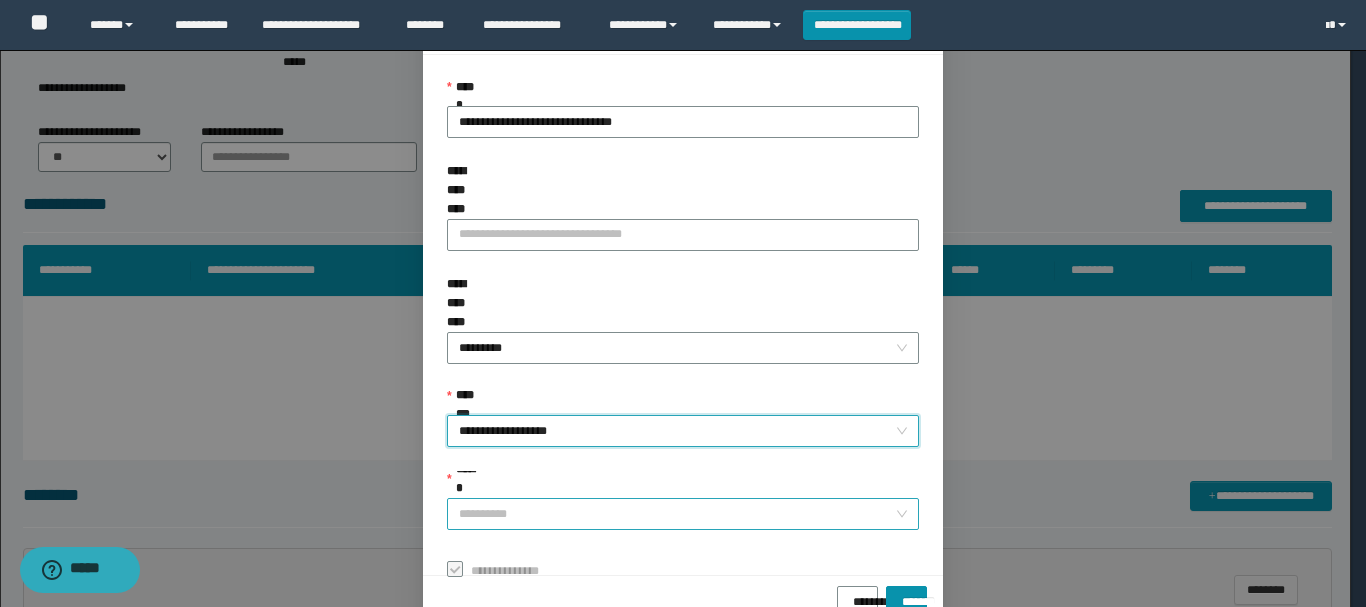 click on "******" at bounding box center (677, 514) 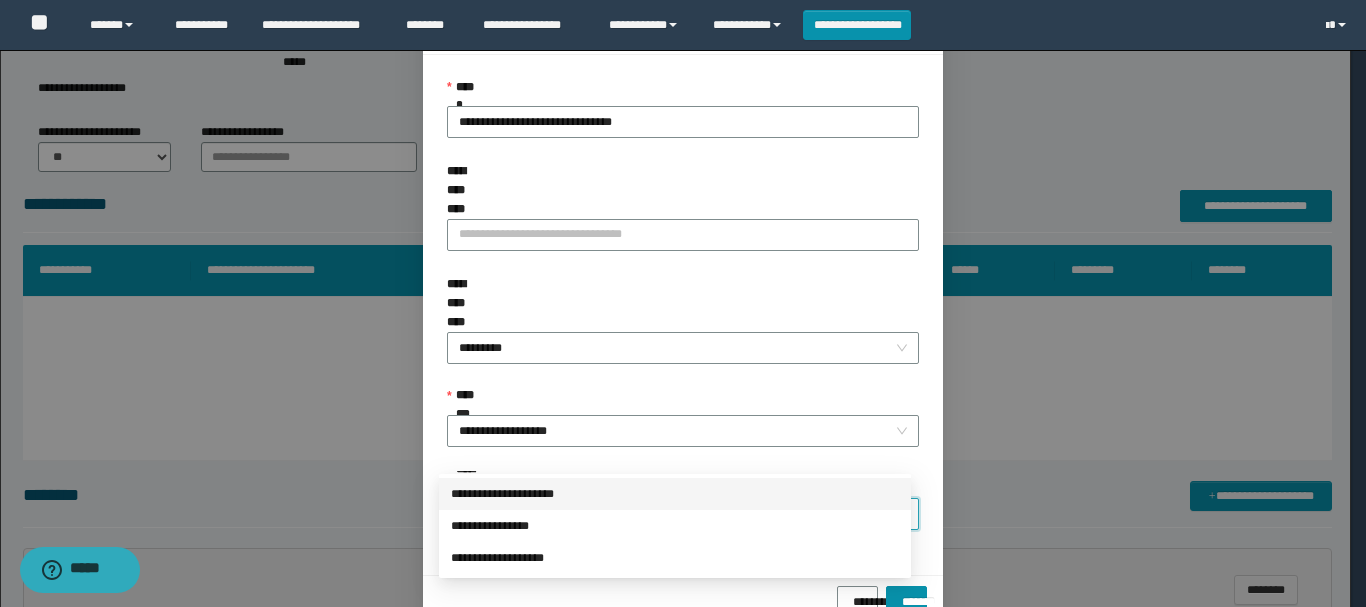 click on "**********" at bounding box center (675, 494) 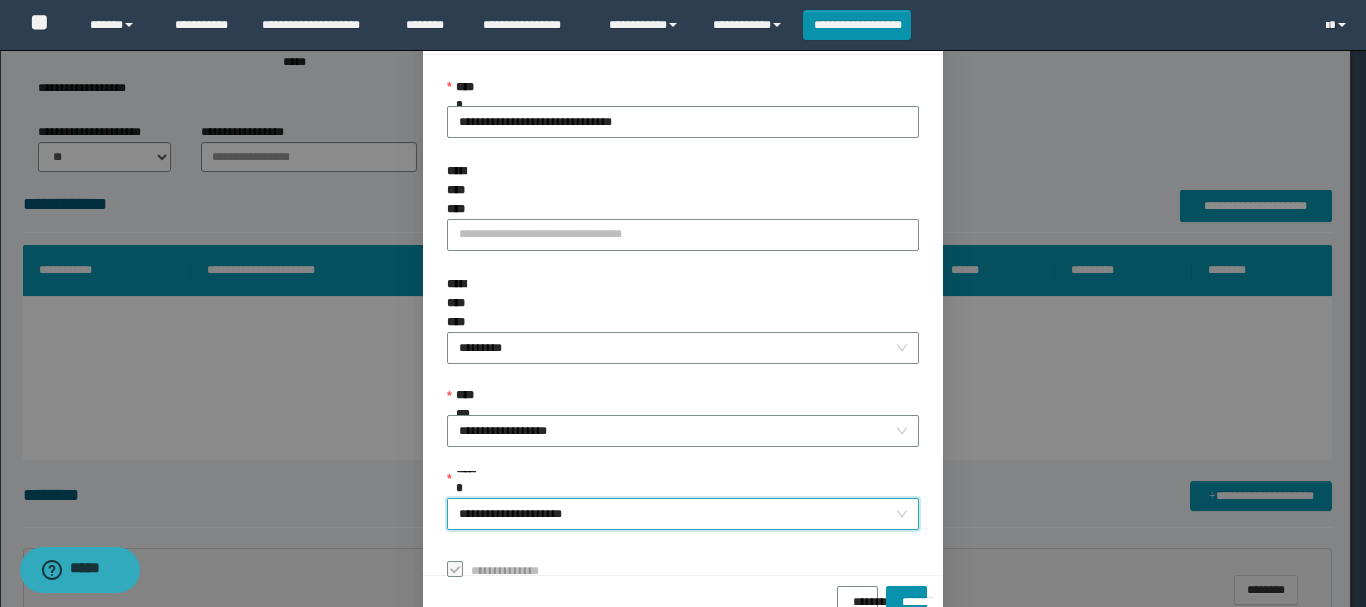 scroll, scrollTop: 145, scrollLeft: 0, axis: vertical 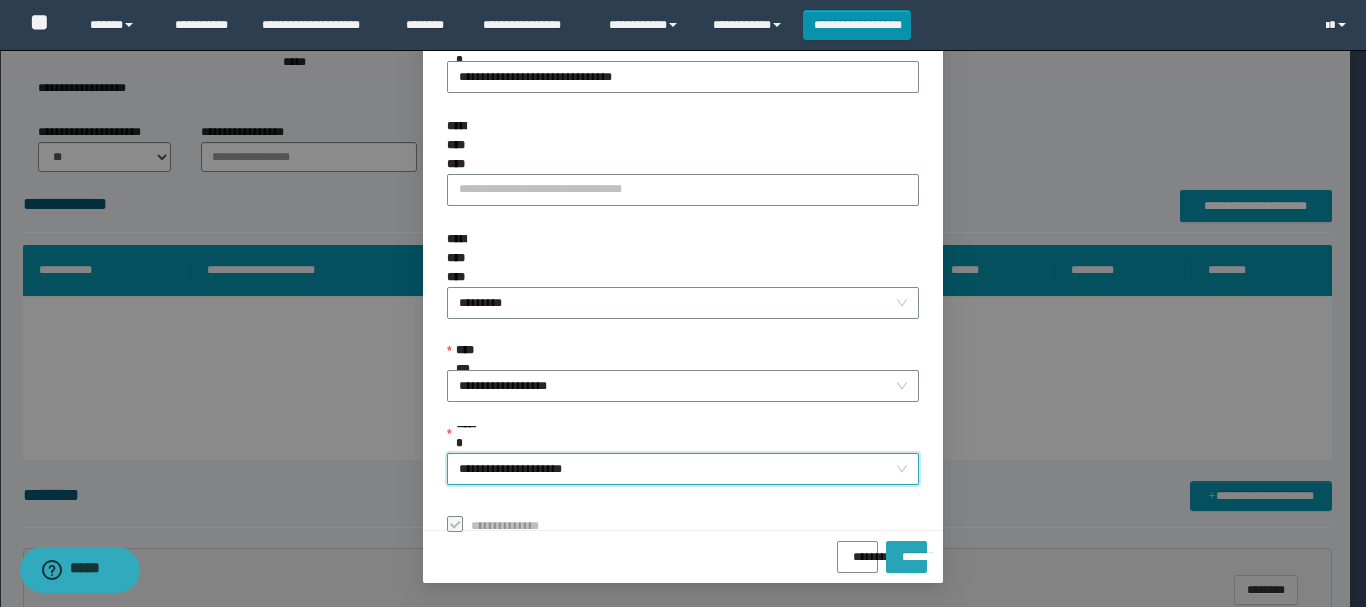 click on "*******" at bounding box center [906, 550] 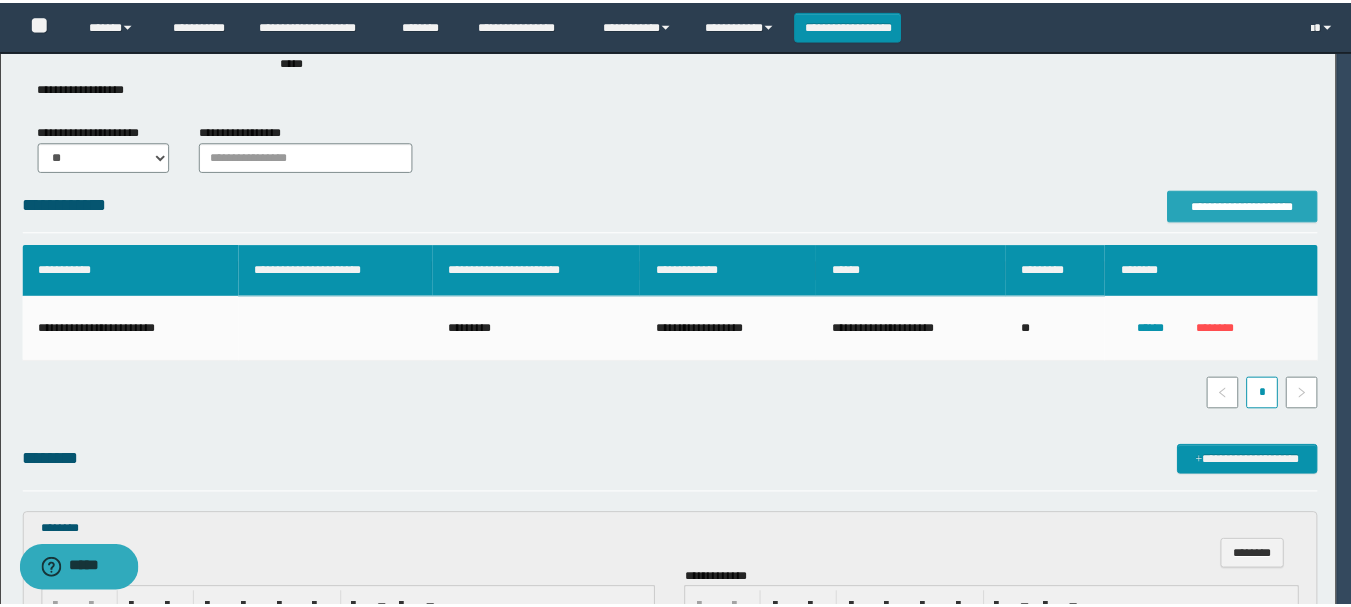 scroll, scrollTop: 0, scrollLeft: 0, axis: both 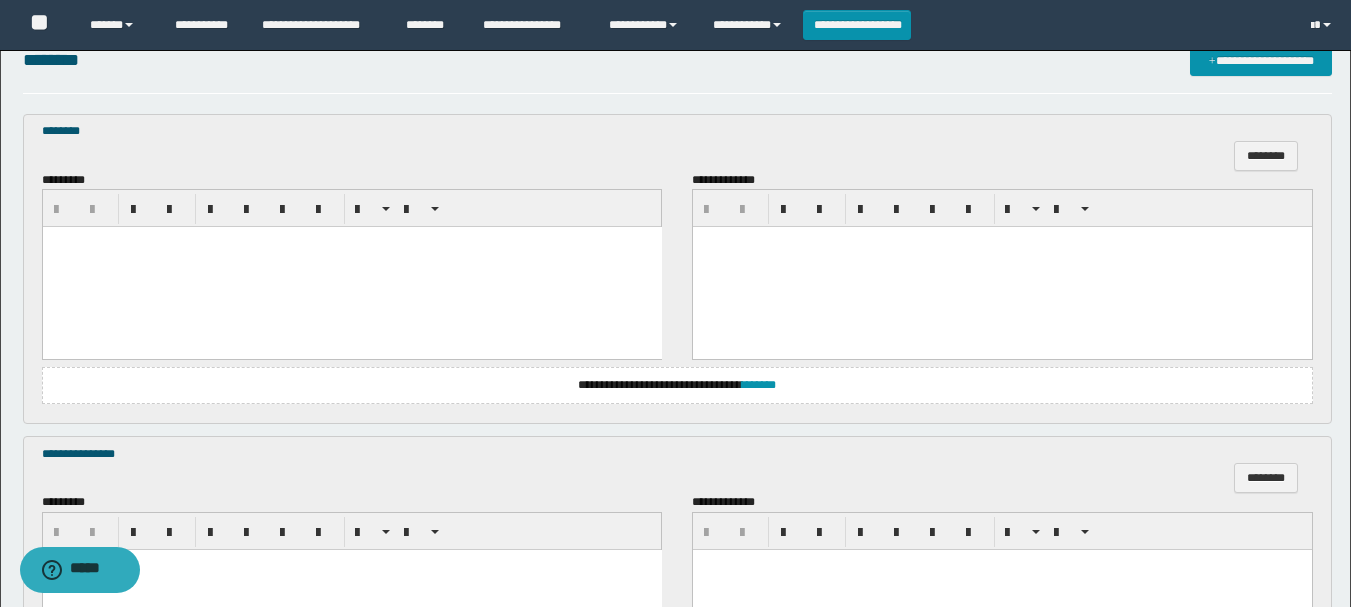 click at bounding box center [351, 267] 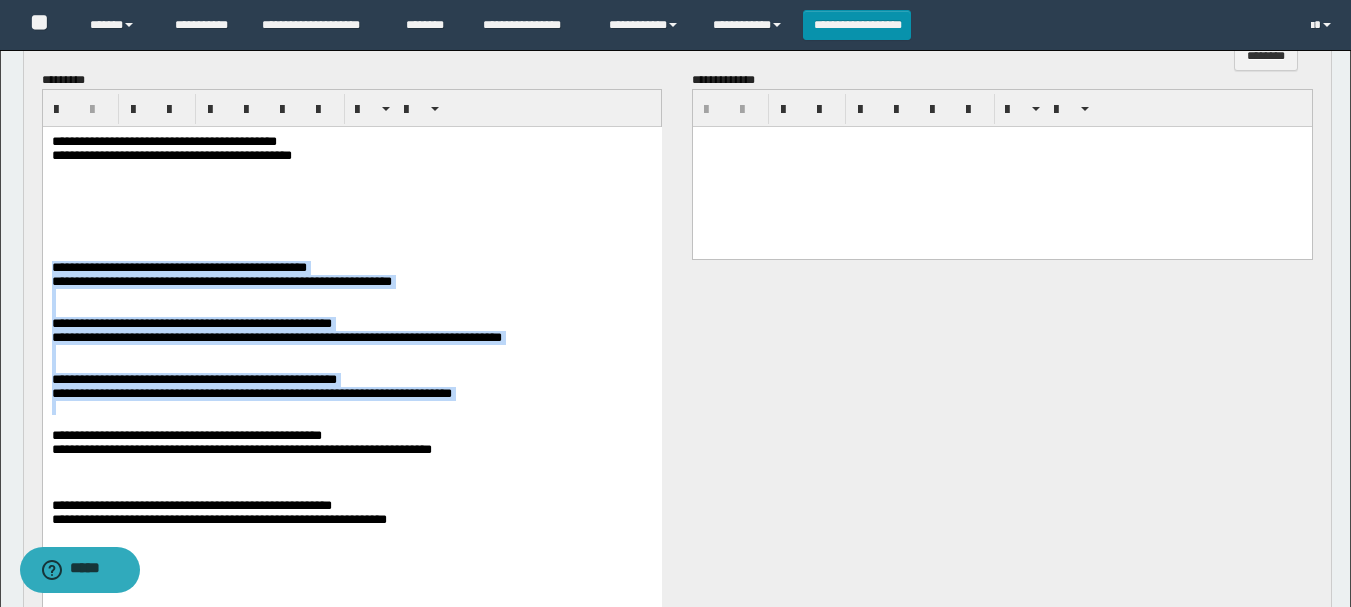 scroll, scrollTop: 800, scrollLeft: 0, axis: vertical 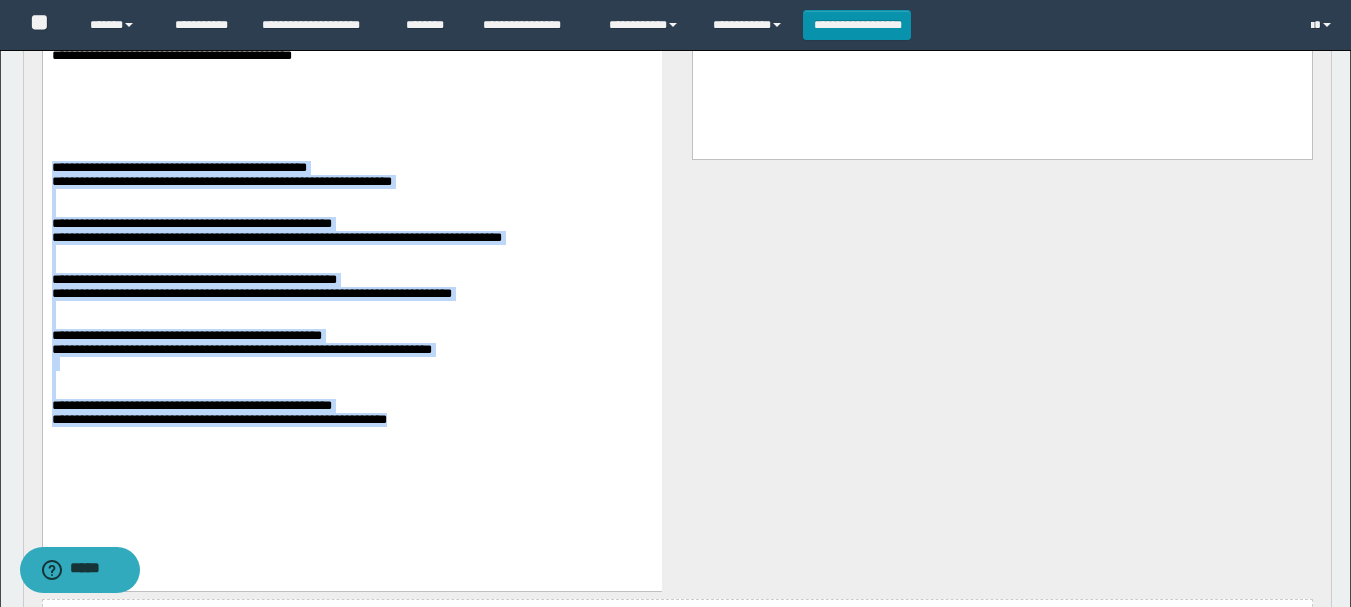 drag, startPoint x: 50, startPoint y: 186, endPoint x: 446, endPoint y: 502, distance: 506.62808 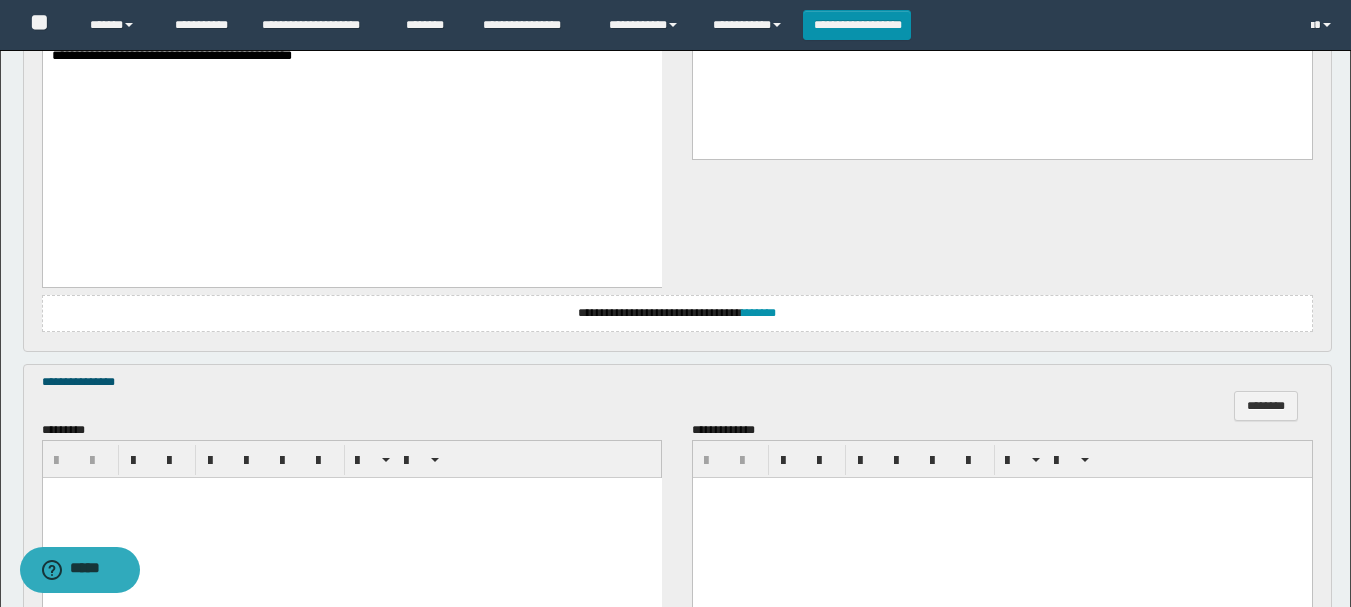 scroll, scrollTop: 600, scrollLeft: 0, axis: vertical 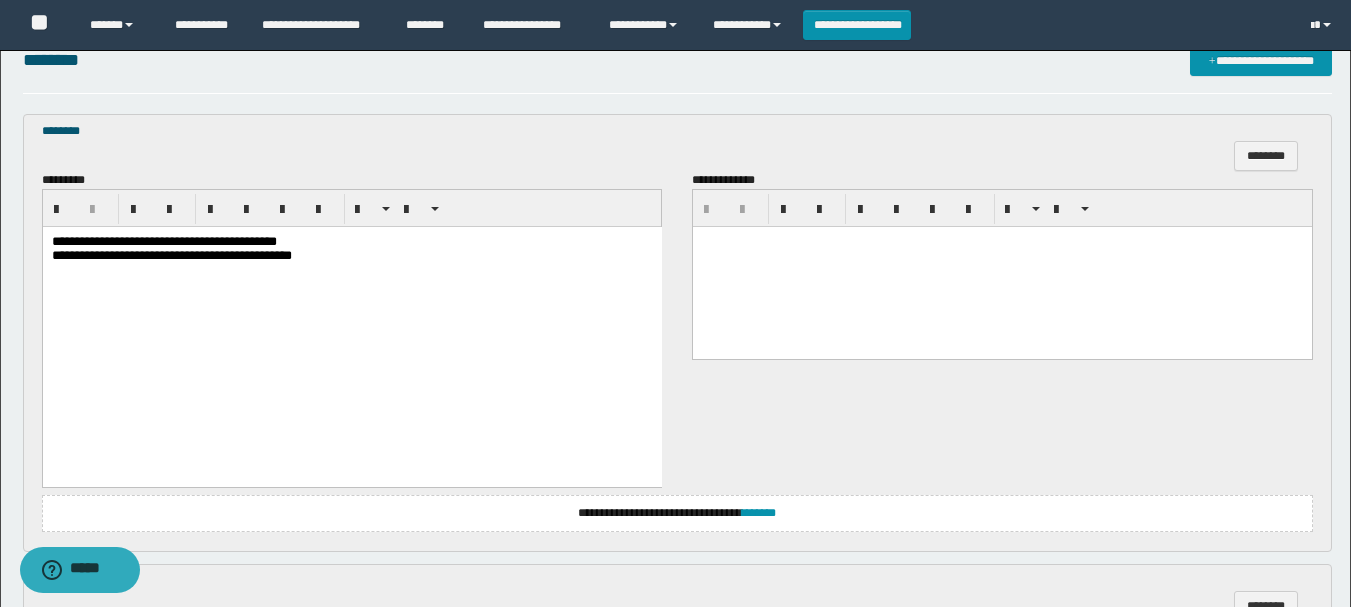 click on "**********" at bounding box center [163, 241] 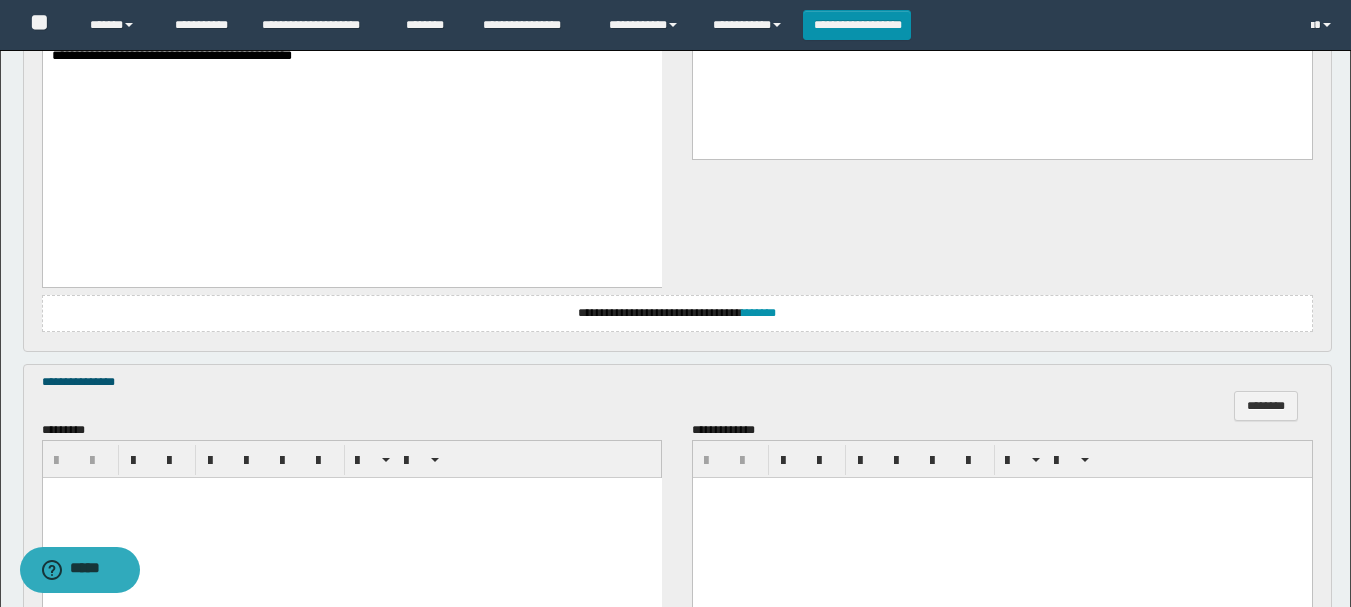scroll, scrollTop: 1341, scrollLeft: 0, axis: vertical 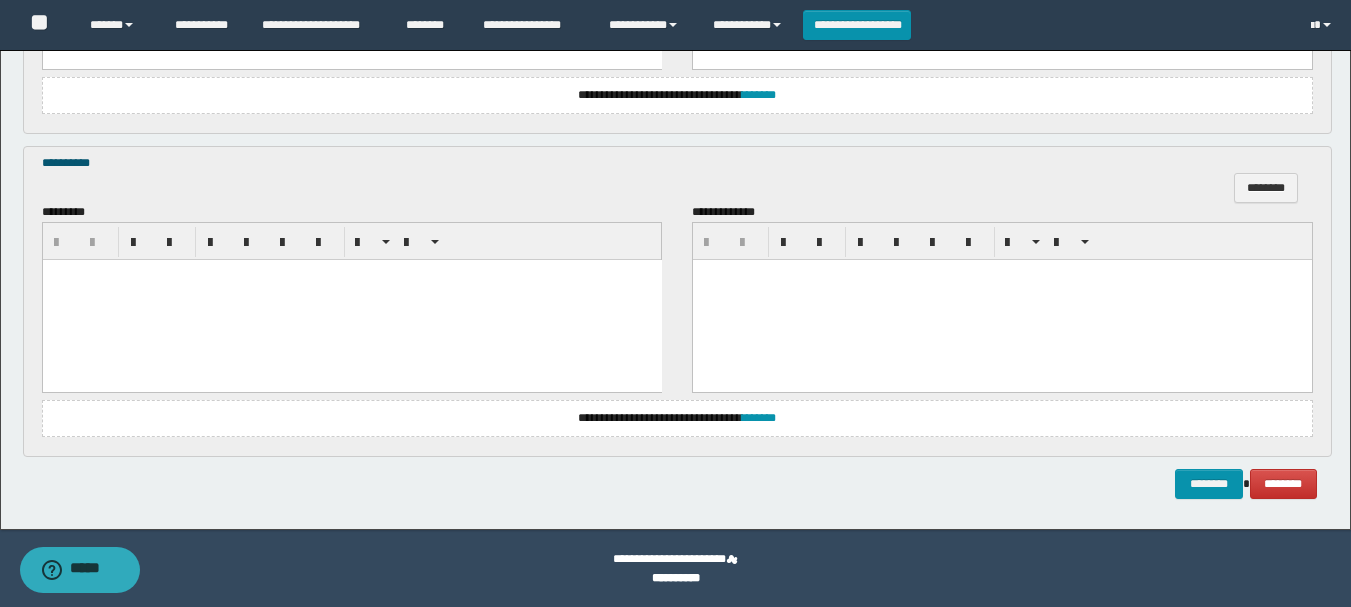 click at bounding box center (351, 299) 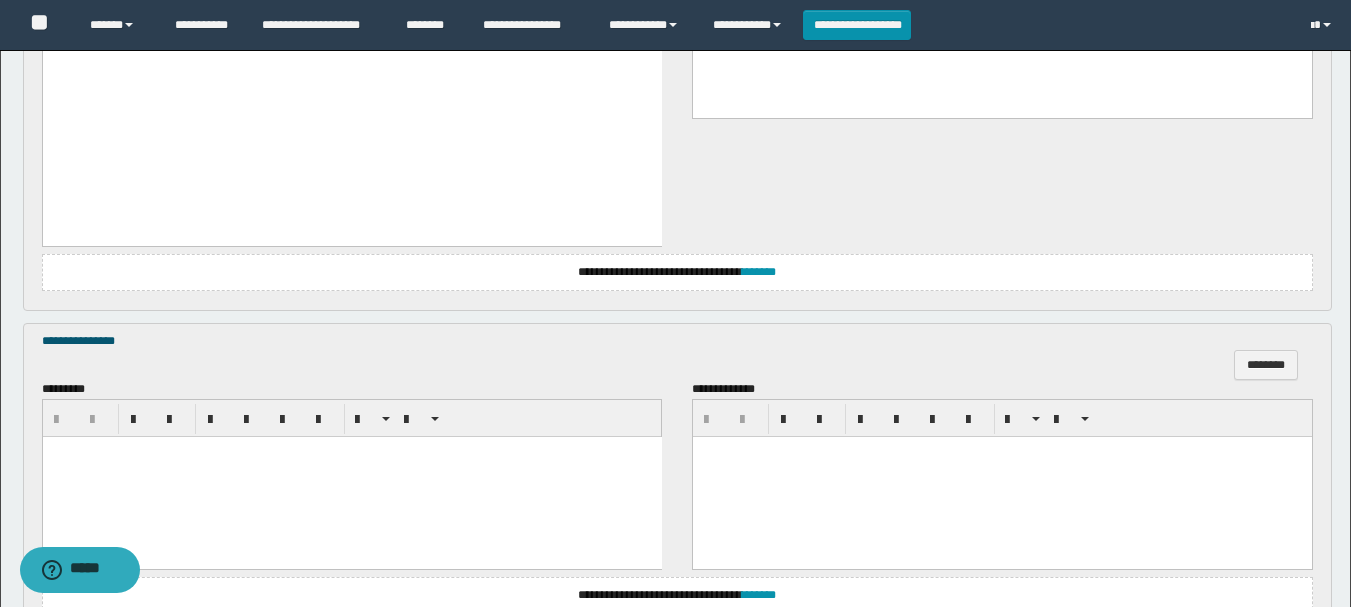 scroll, scrollTop: 941, scrollLeft: 0, axis: vertical 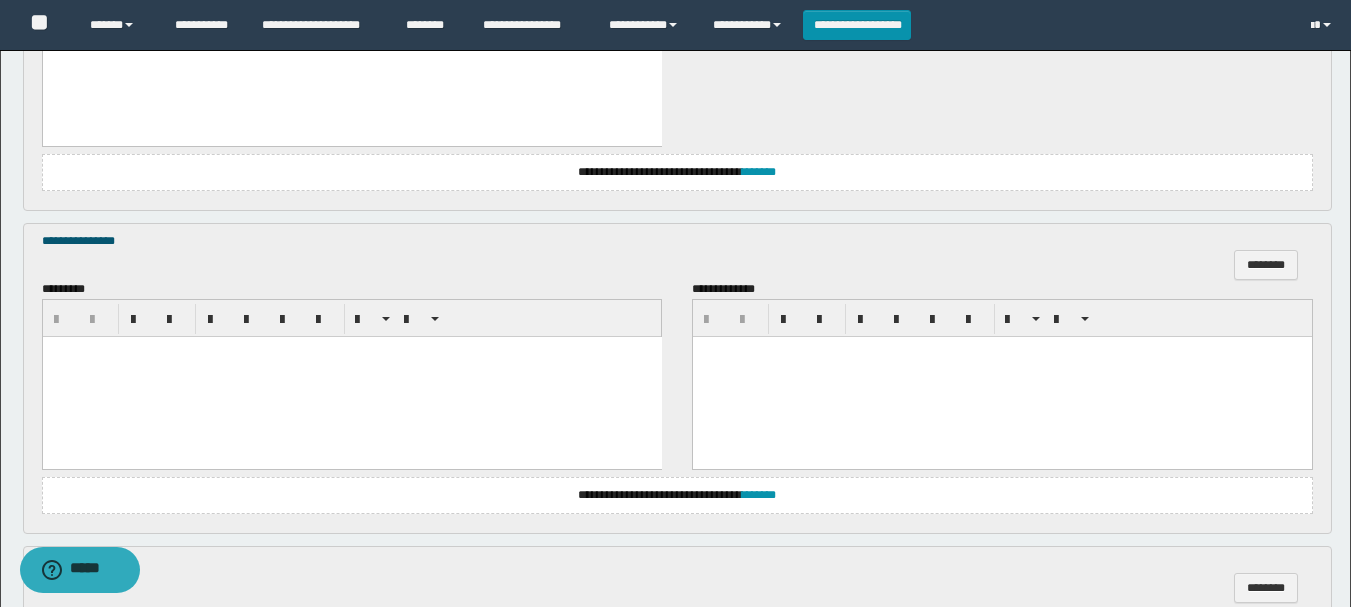 click at bounding box center (351, 377) 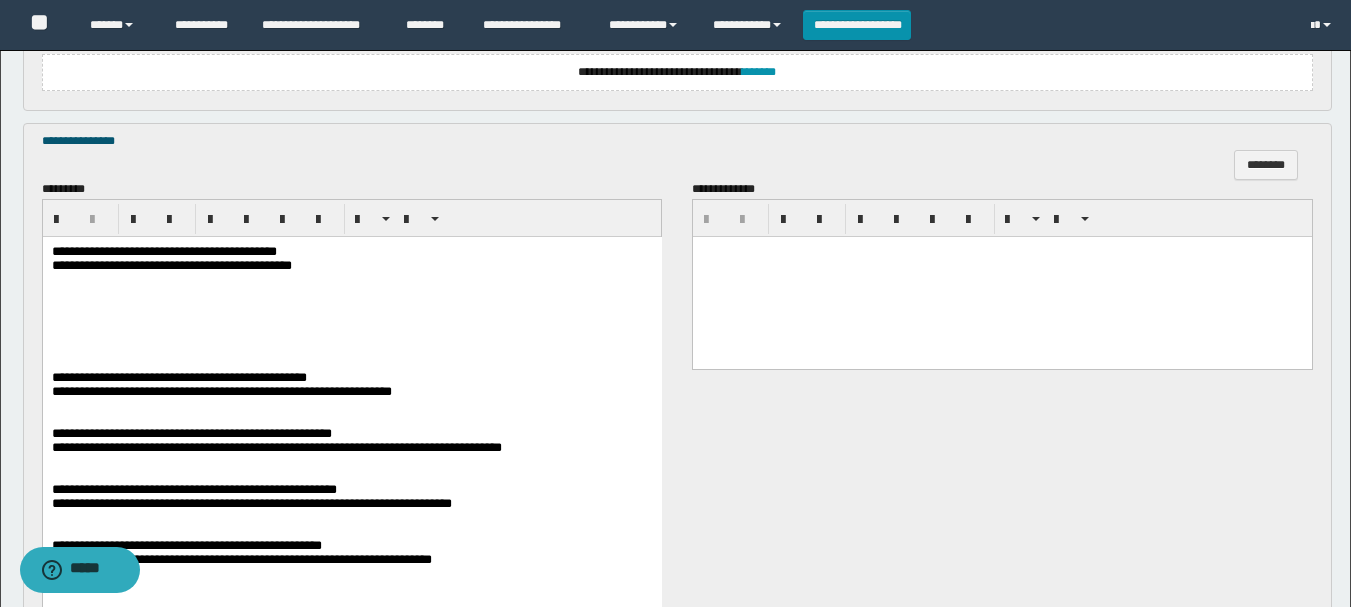 scroll, scrollTop: 1141, scrollLeft: 0, axis: vertical 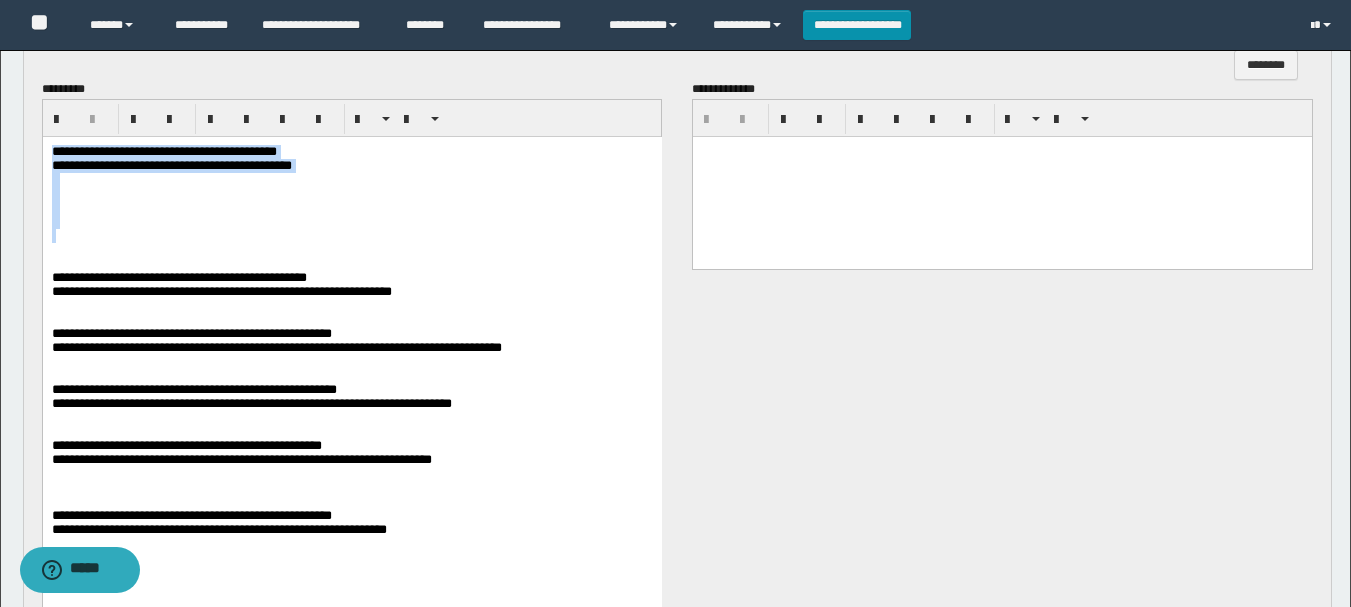 drag, startPoint x: 50, startPoint y: 154, endPoint x: 390, endPoint y: 251, distance: 353.56613 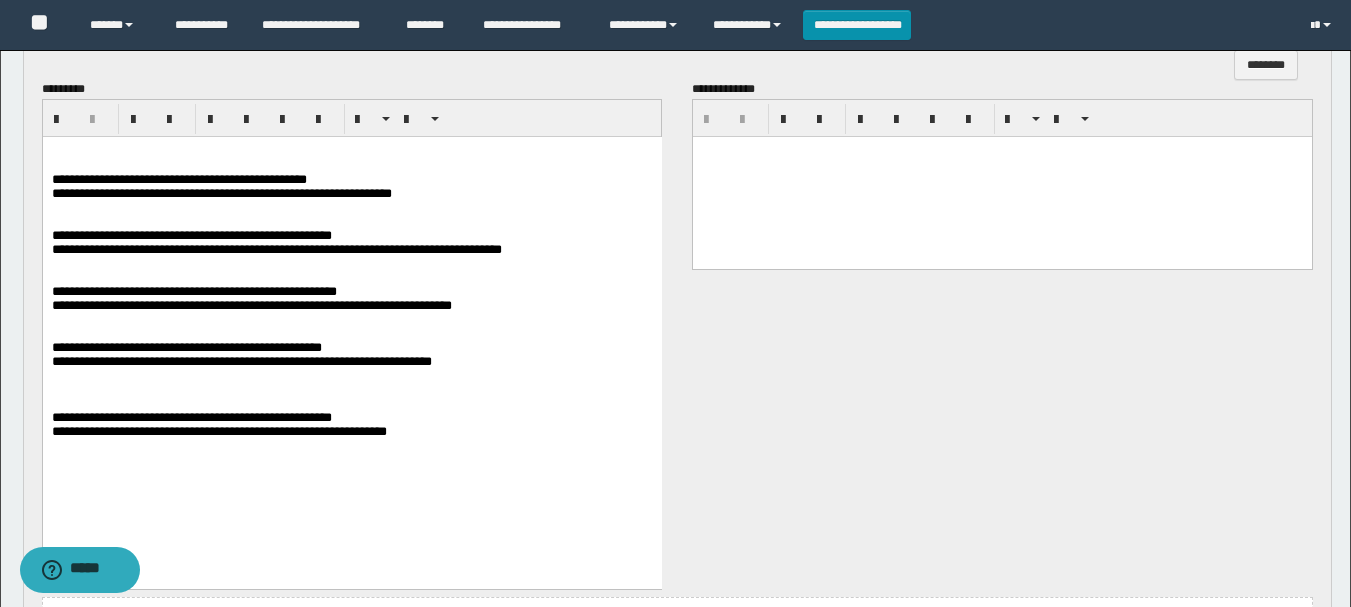 drag, startPoint x: 288, startPoint y: 180, endPoint x: 287, endPoint y: 203, distance: 23.021729 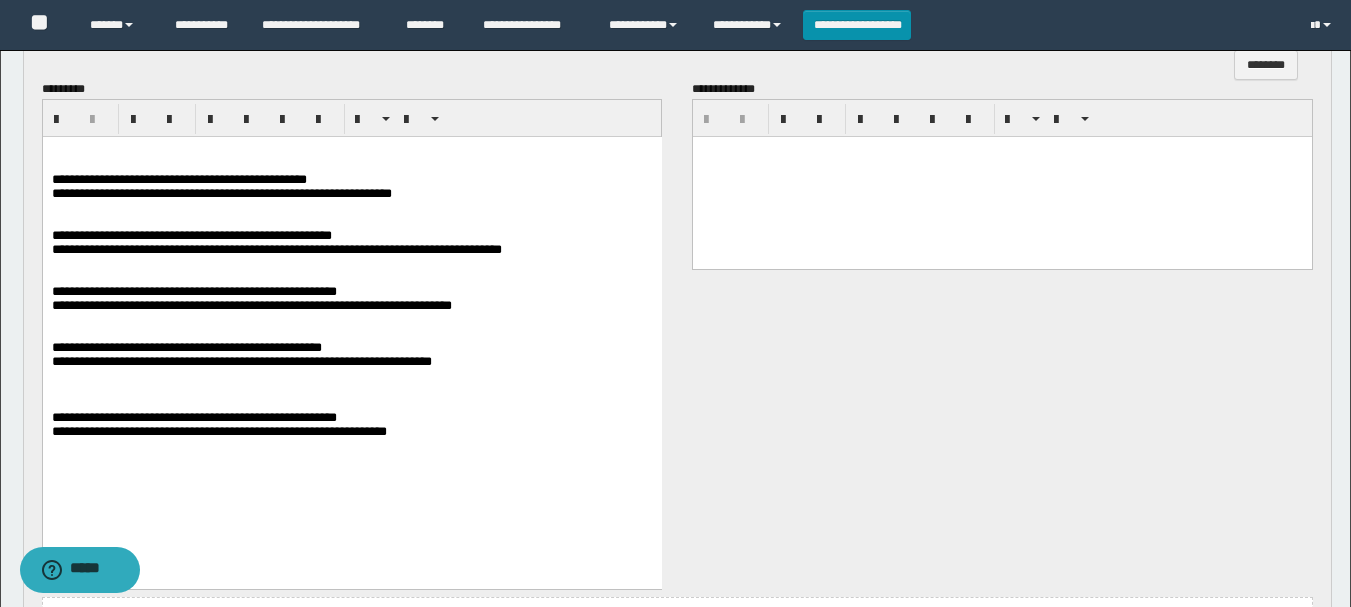drag, startPoint x: 299, startPoint y: 252, endPoint x: 302, endPoint y: 285, distance: 33.13608 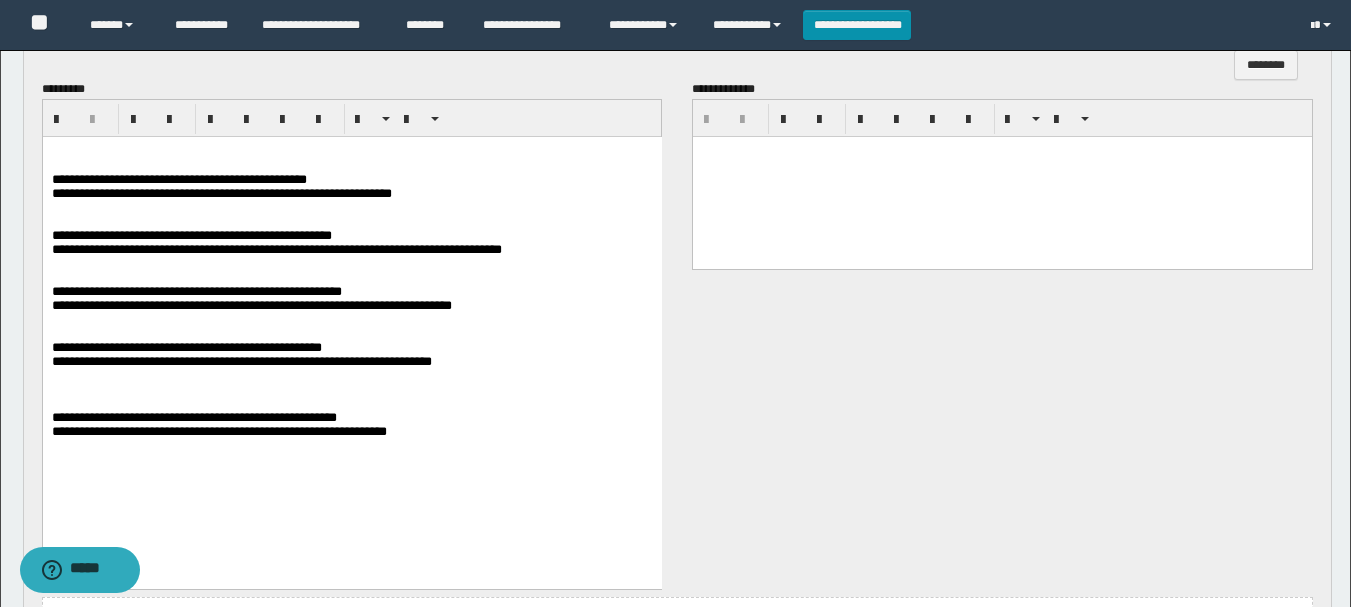 click on "**********" at bounding box center (186, 347) 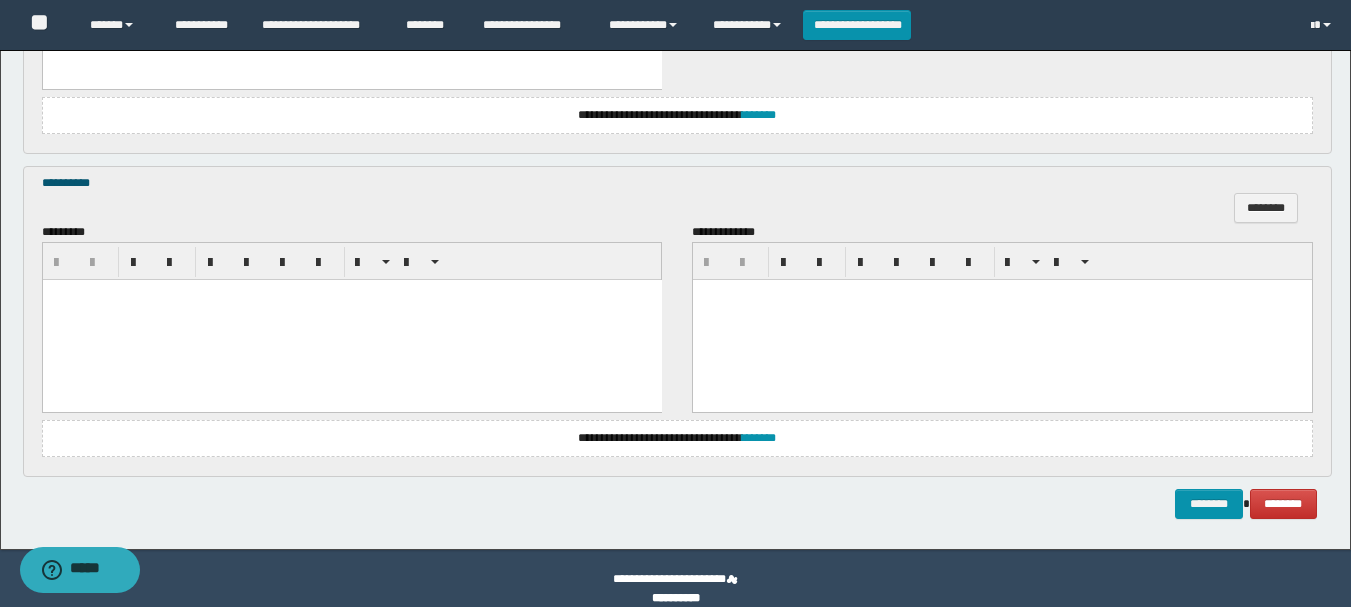 scroll, scrollTop: 1661, scrollLeft: 0, axis: vertical 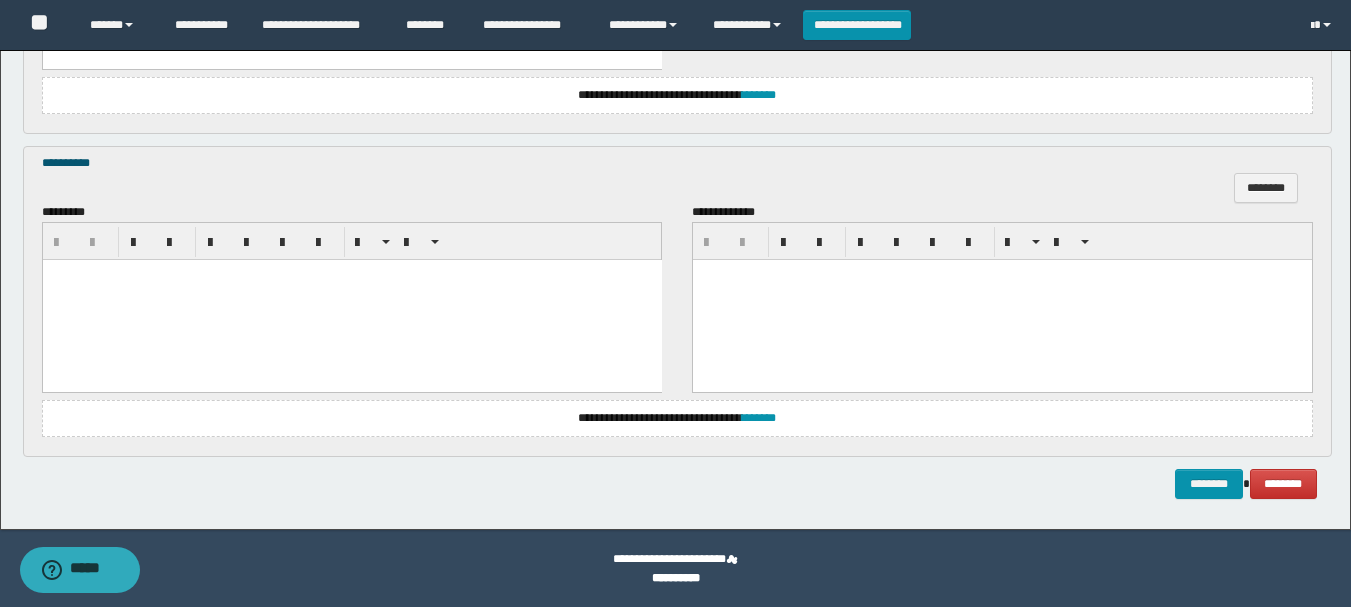click at bounding box center (351, 299) 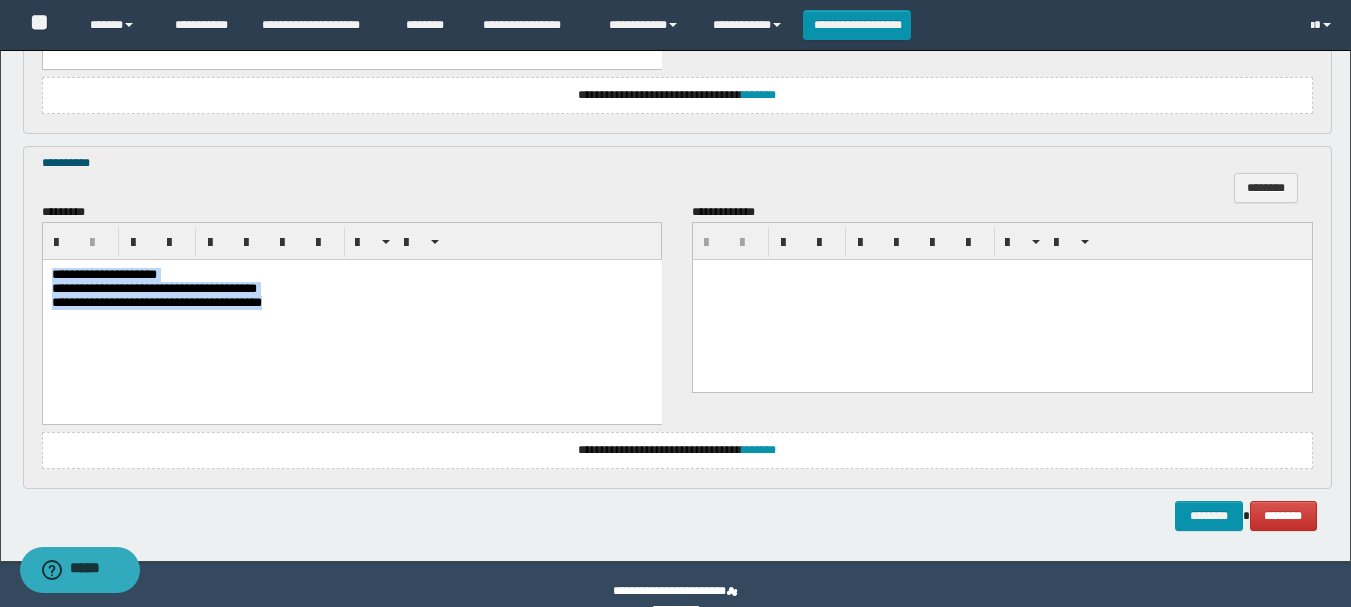 drag, startPoint x: 51, startPoint y: 272, endPoint x: 348, endPoint y: 351, distance: 307.32718 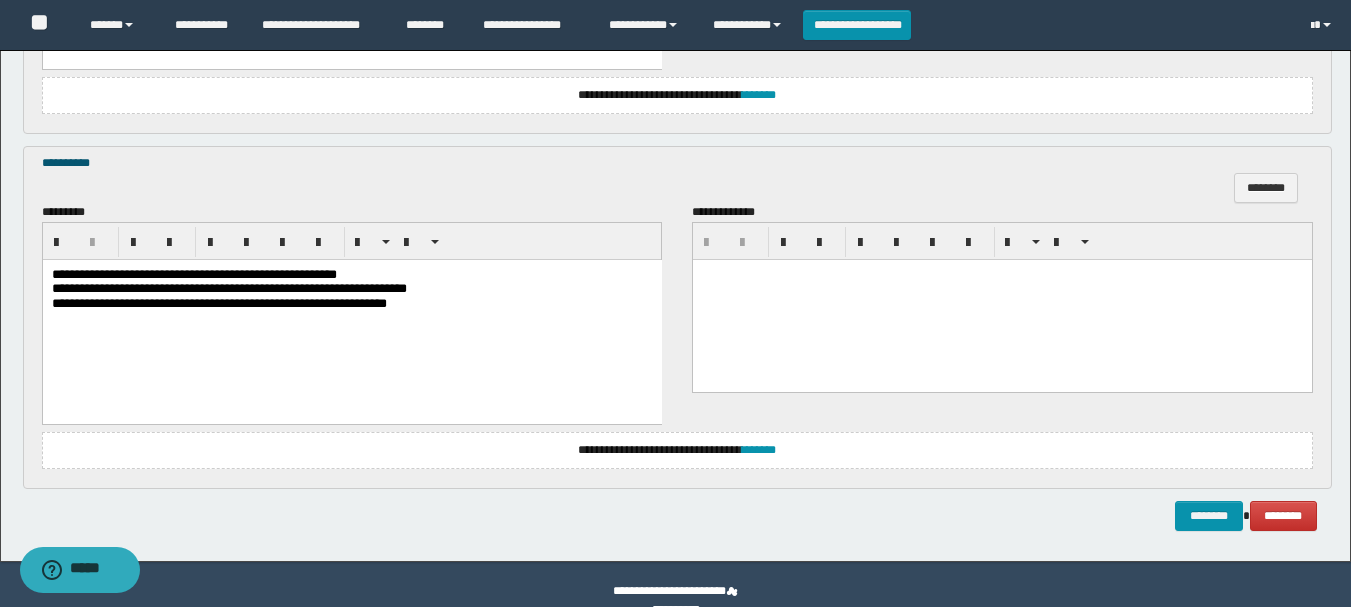 click on "**********" at bounding box center [193, 273] 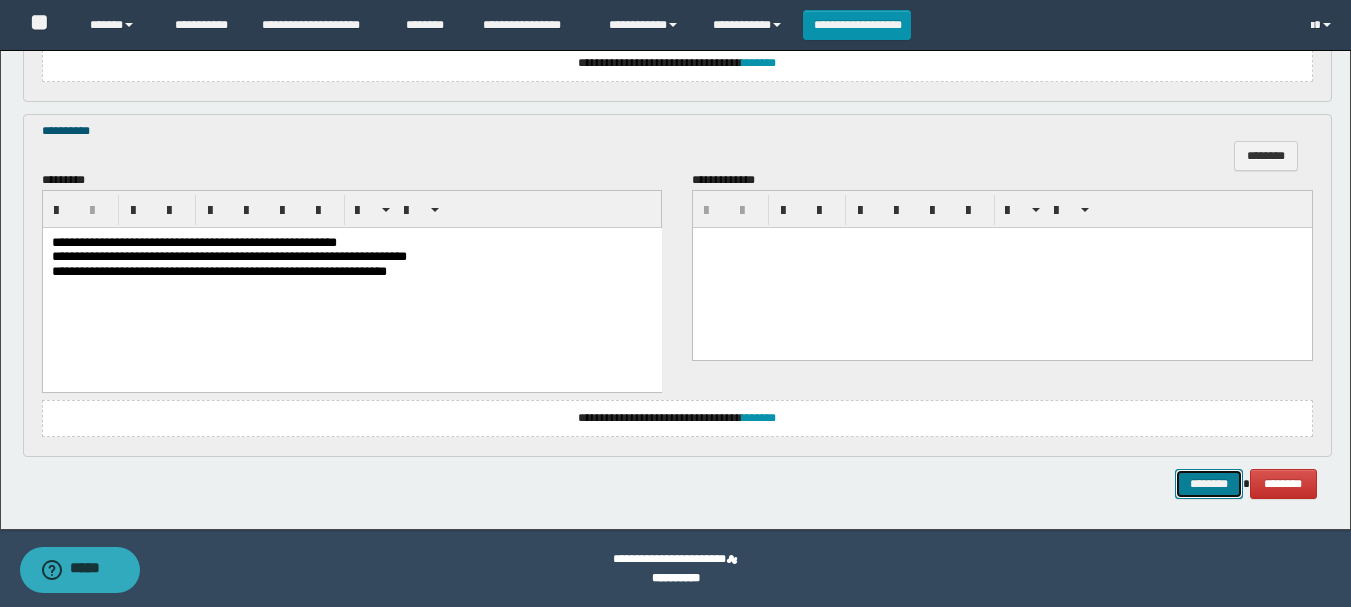 click on "********" at bounding box center (1209, 484) 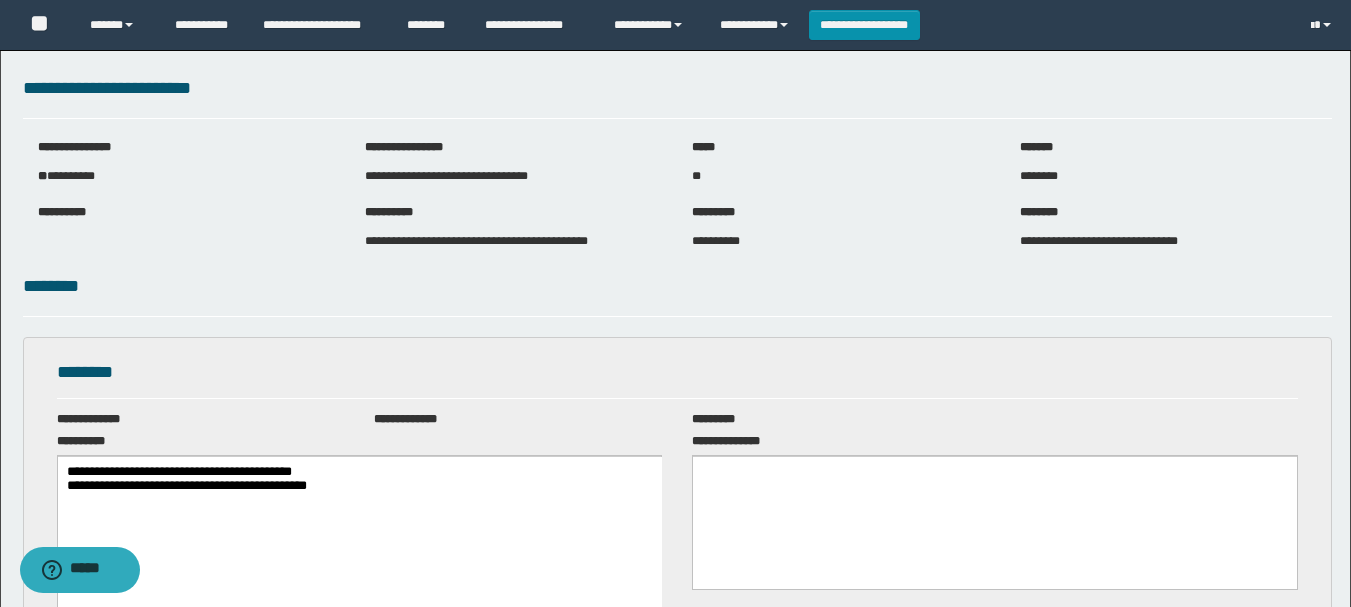 scroll, scrollTop: 0, scrollLeft: 0, axis: both 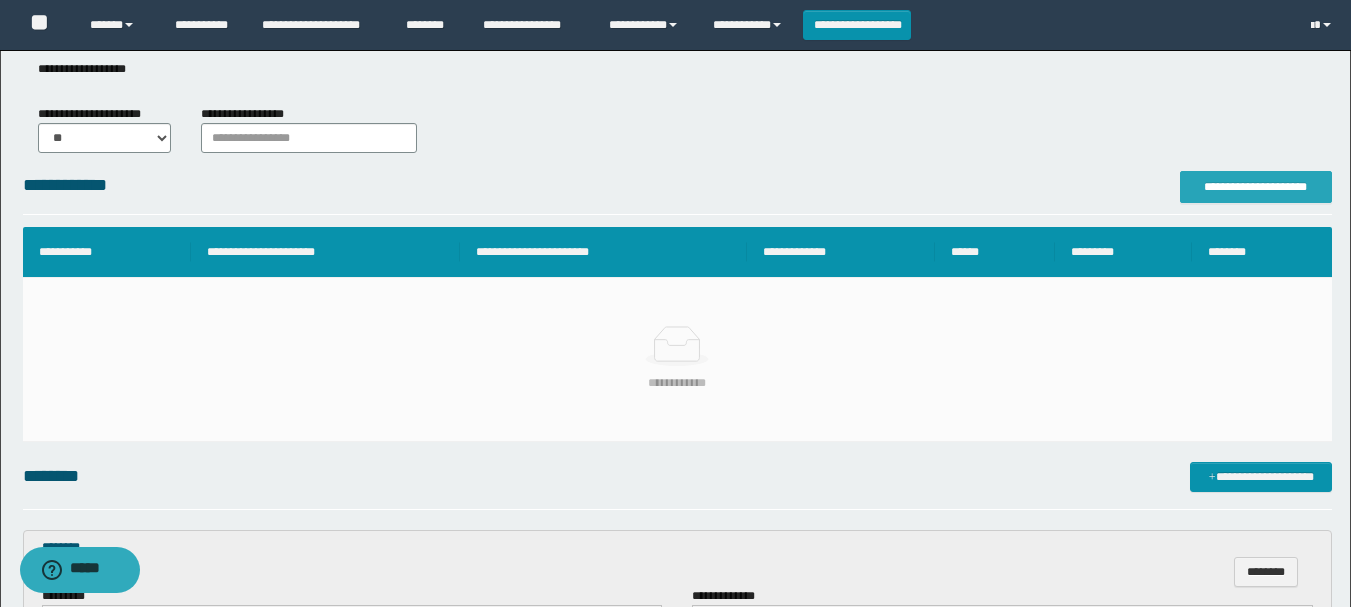 click on "**********" at bounding box center (1256, 187) 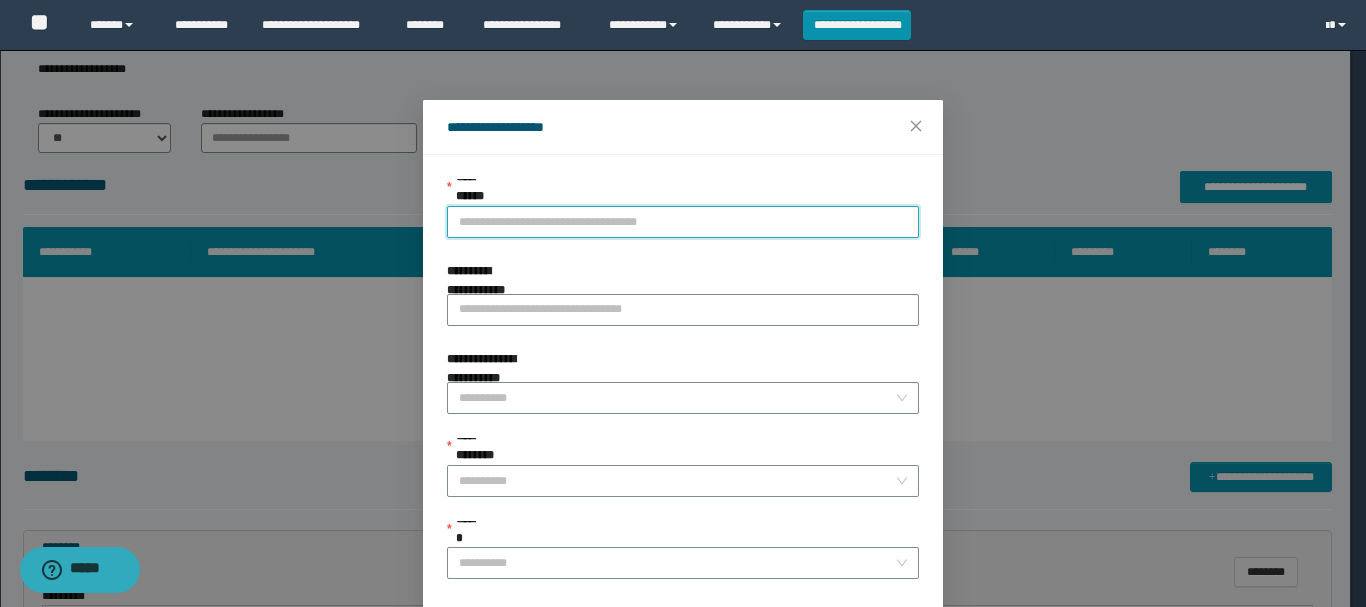 click on "**********" at bounding box center [683, 222] 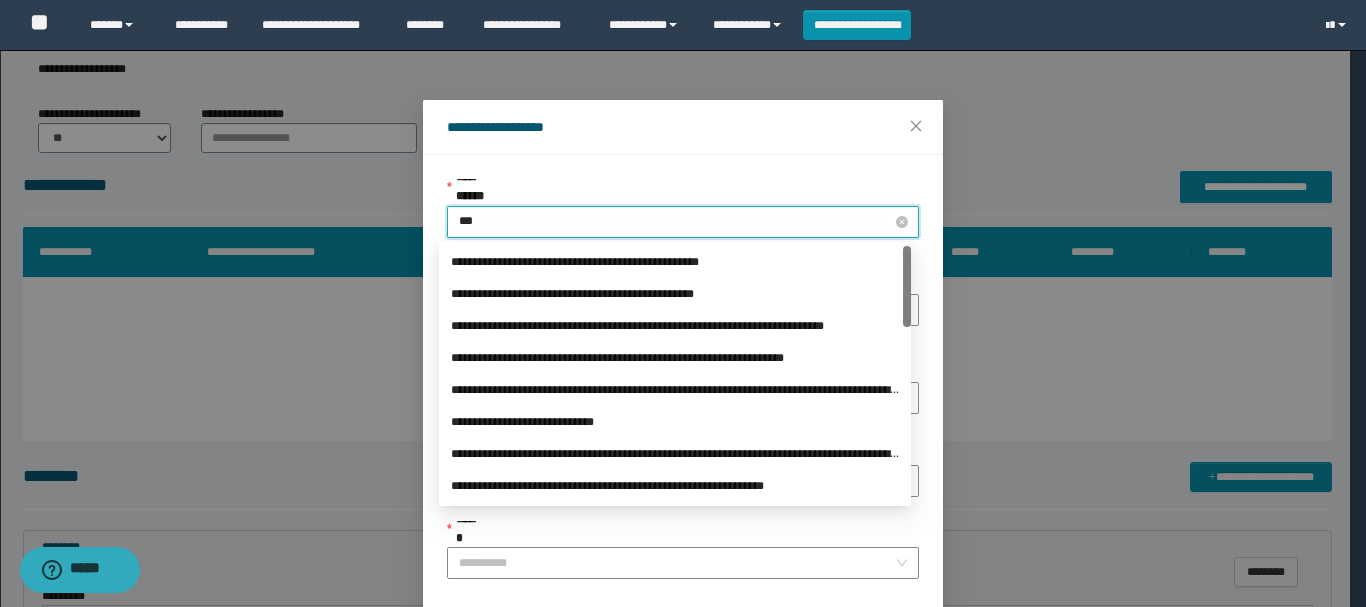 type on "****" 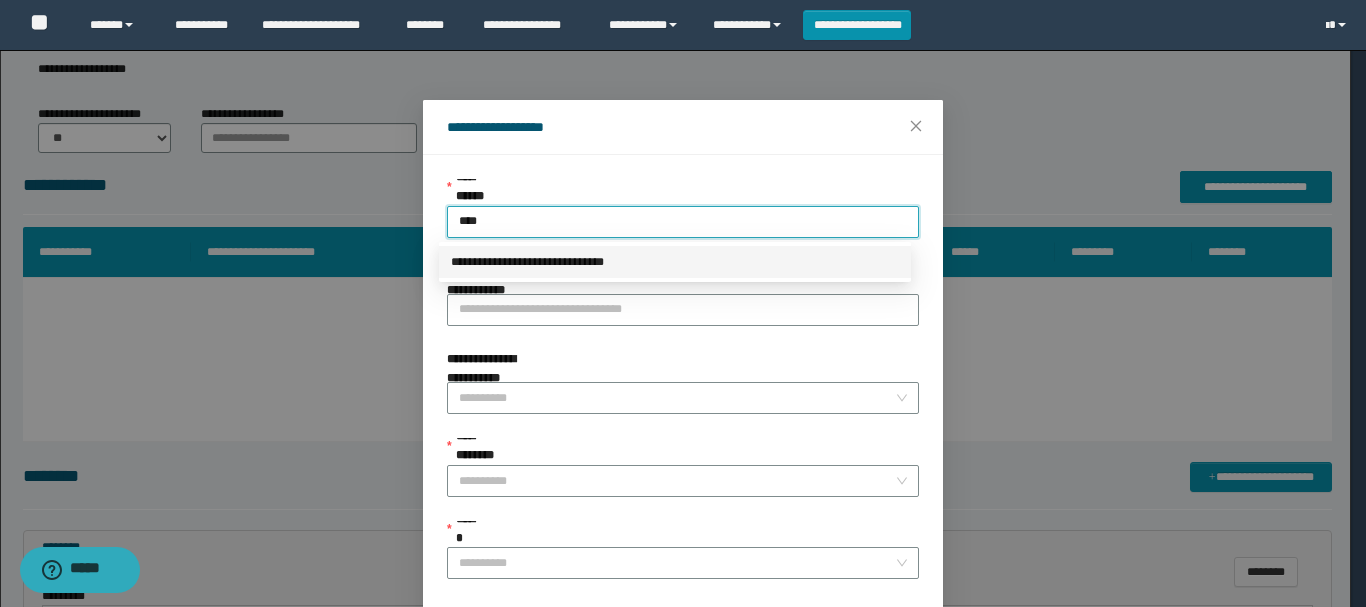 click on "**********" at bounding box center [675, 262] 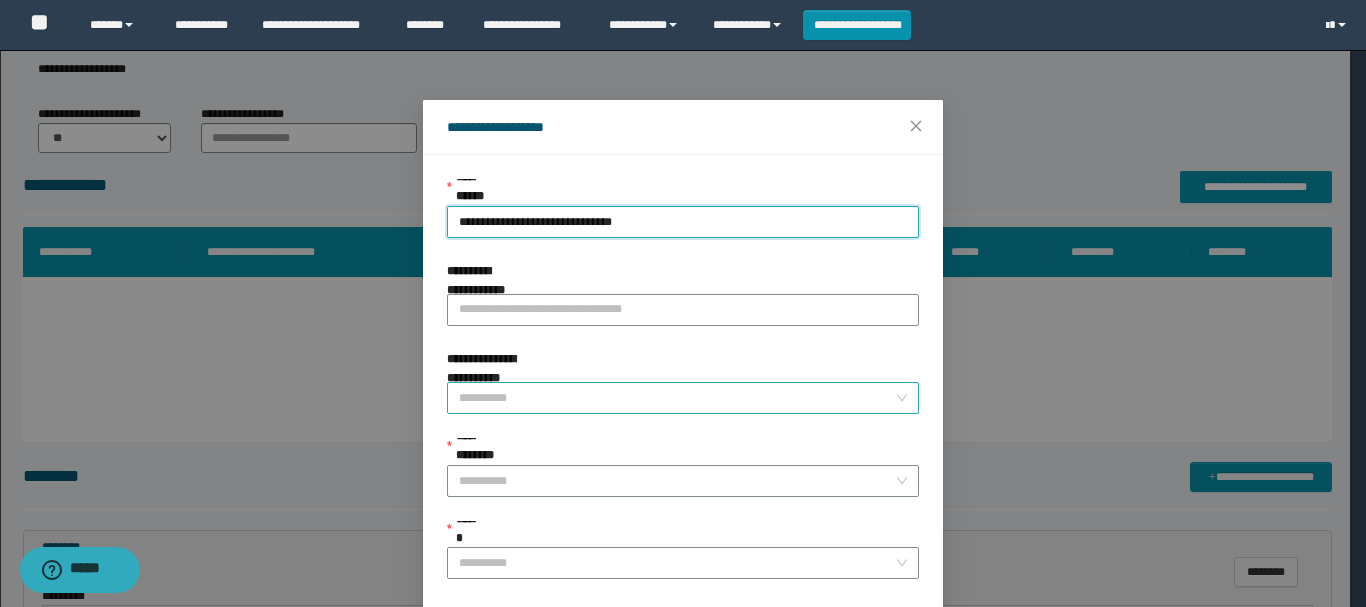 click on "**********" at bounding box center [677, 398] 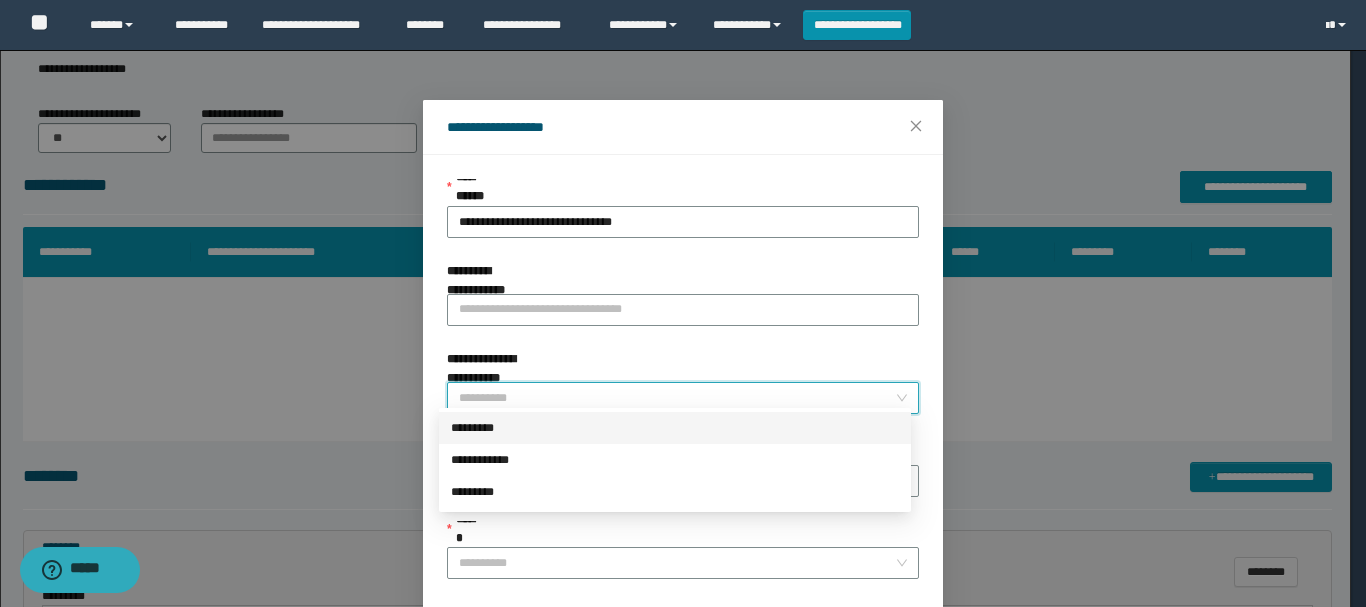 click on "*********" at bounding box center [675, 428] 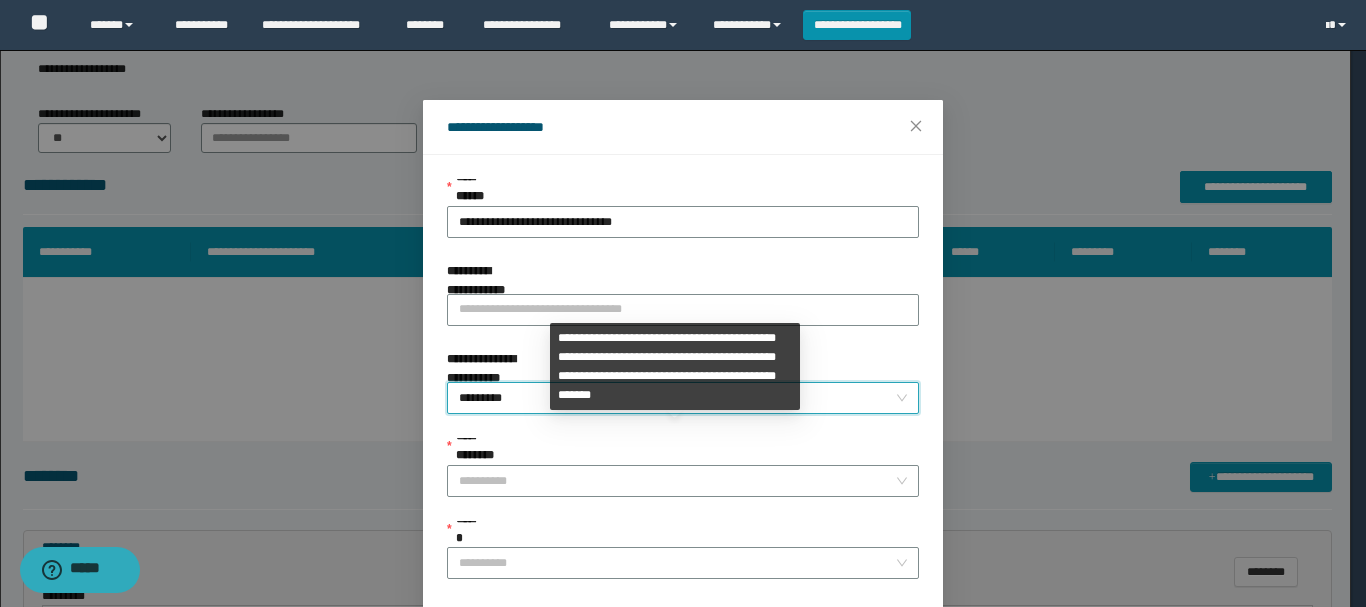 scroll, scrollTop: 100, scrollLeft: 0, axis: vertical 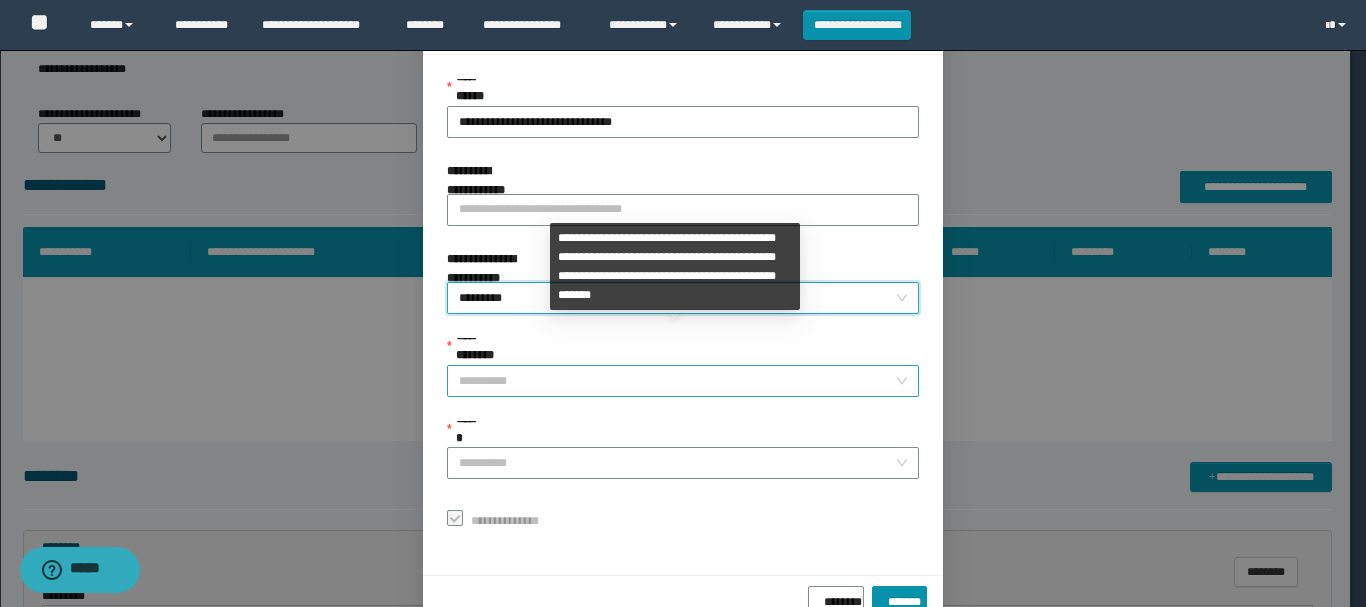 click on "**********" at bounding box center [677, 381] 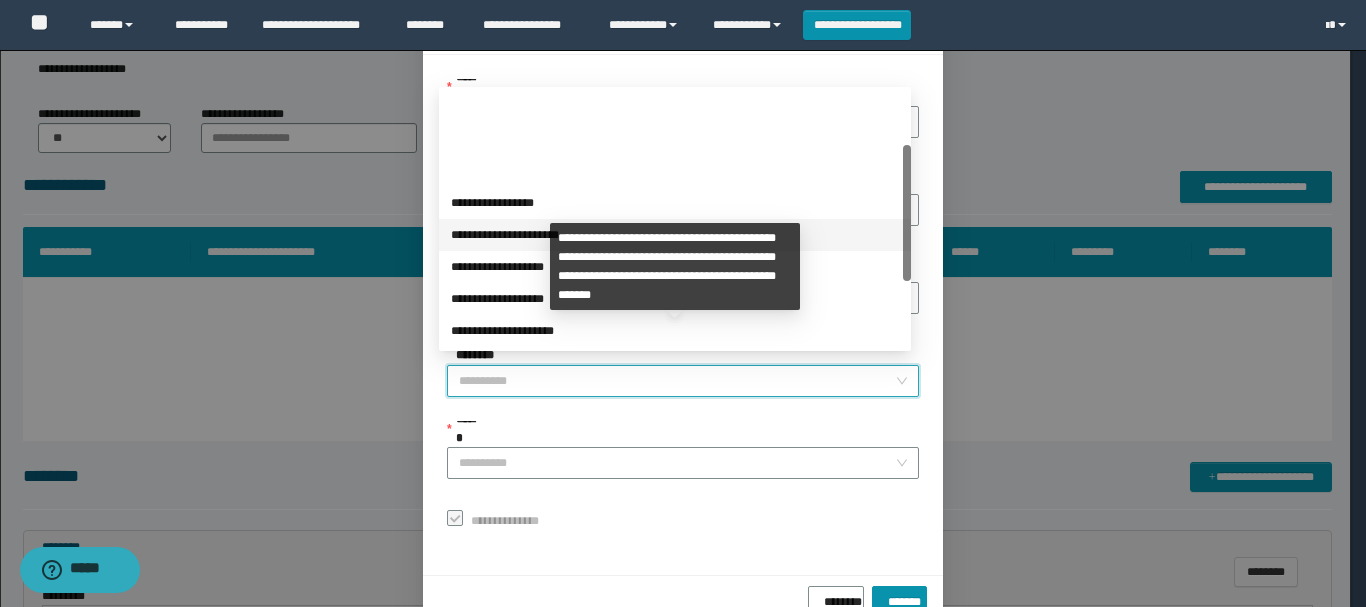 scroll, scrollTop: 200, scrollLeft: 0, axis: vertical 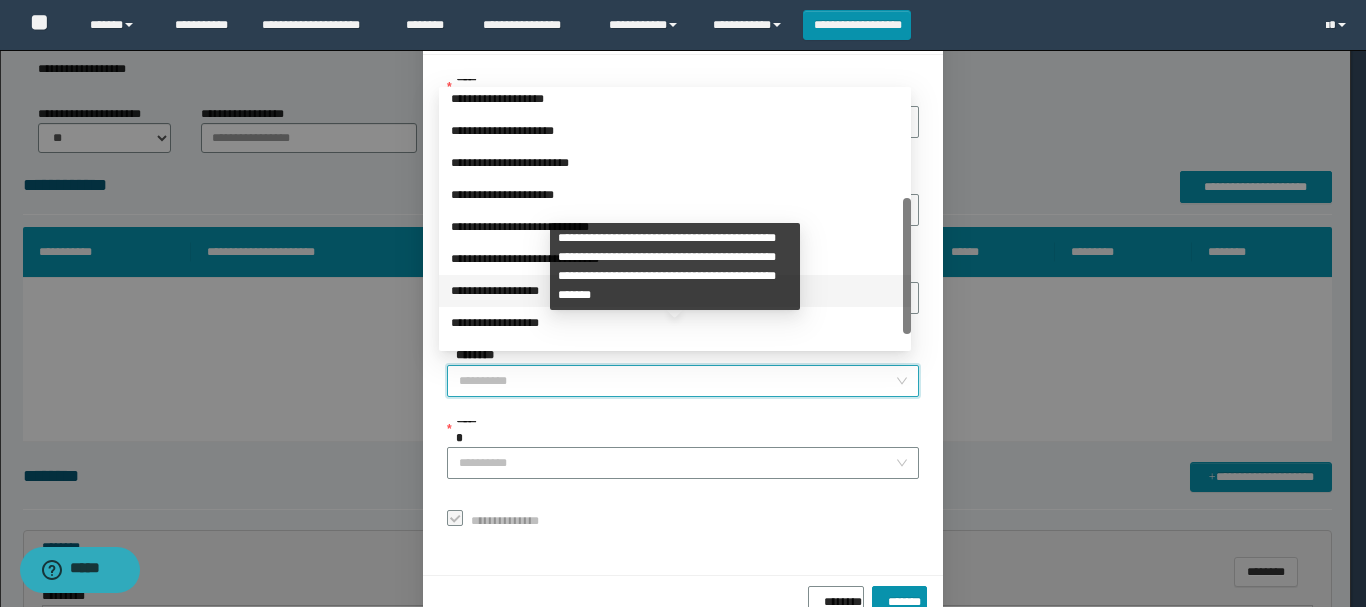 click on "**********" at bounding box center (675, 291) 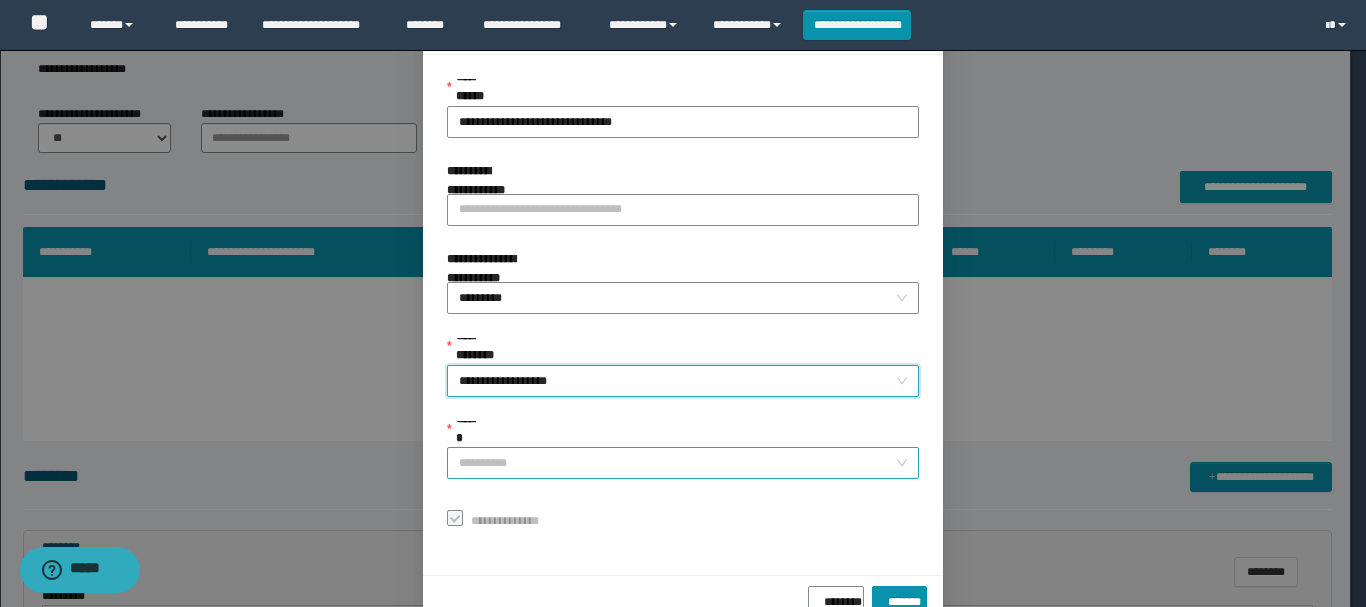 click on "******" at bounding box center (677, 463) 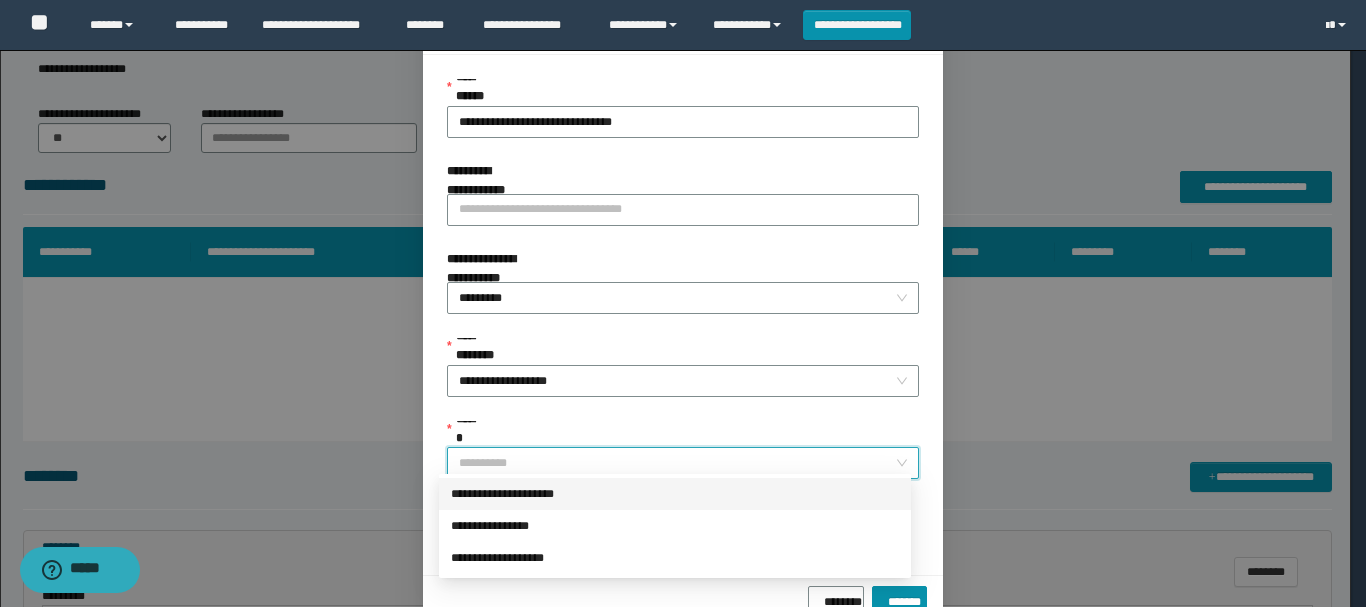 click on "**********" at bounding box center (675, 494) 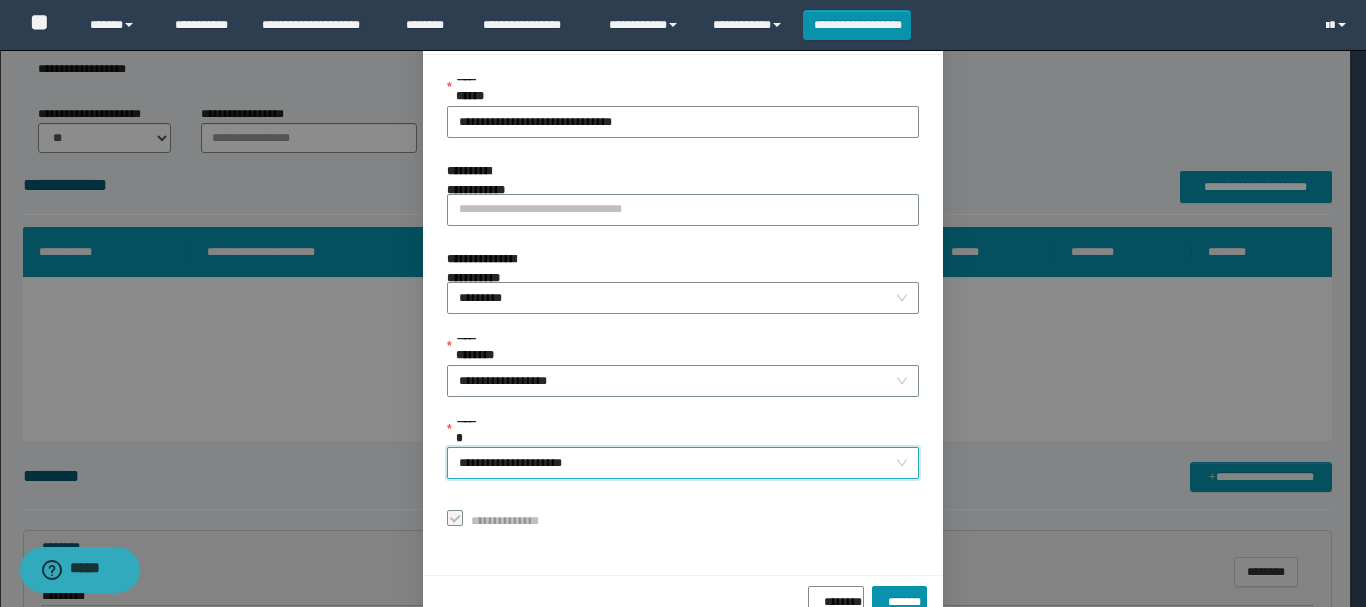 scroll, scrollTop: 145, scrollLeft: 0, axis: vertical 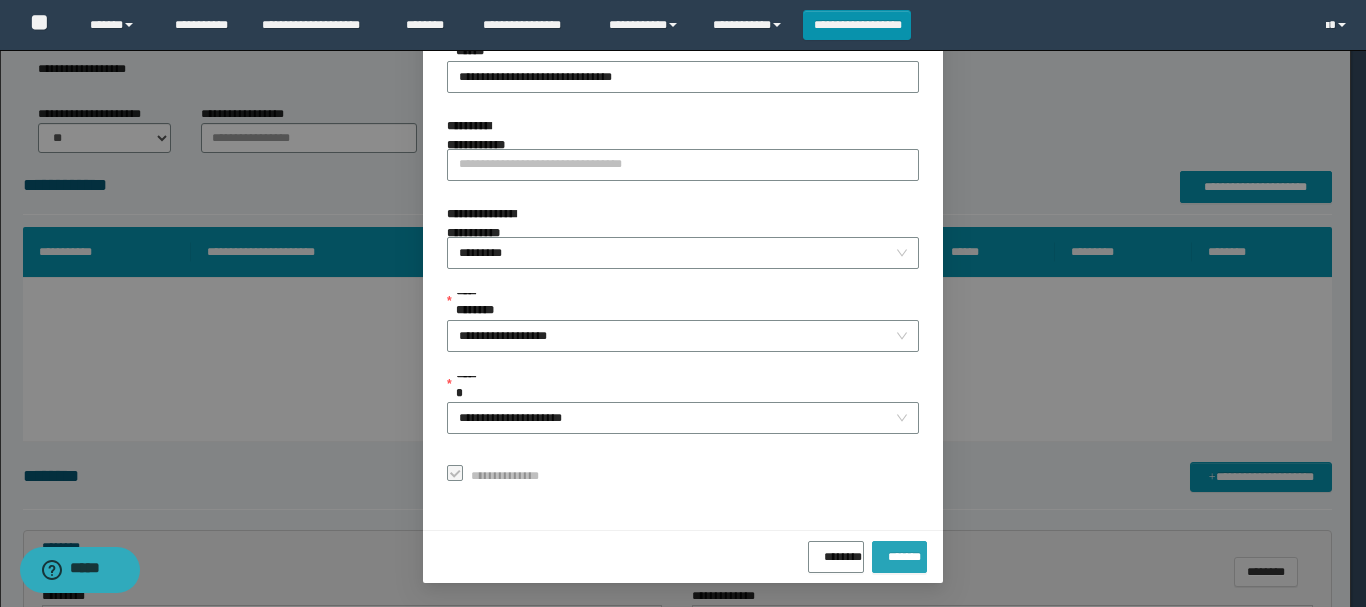 click on "*******" at bounding box center [899, 553] 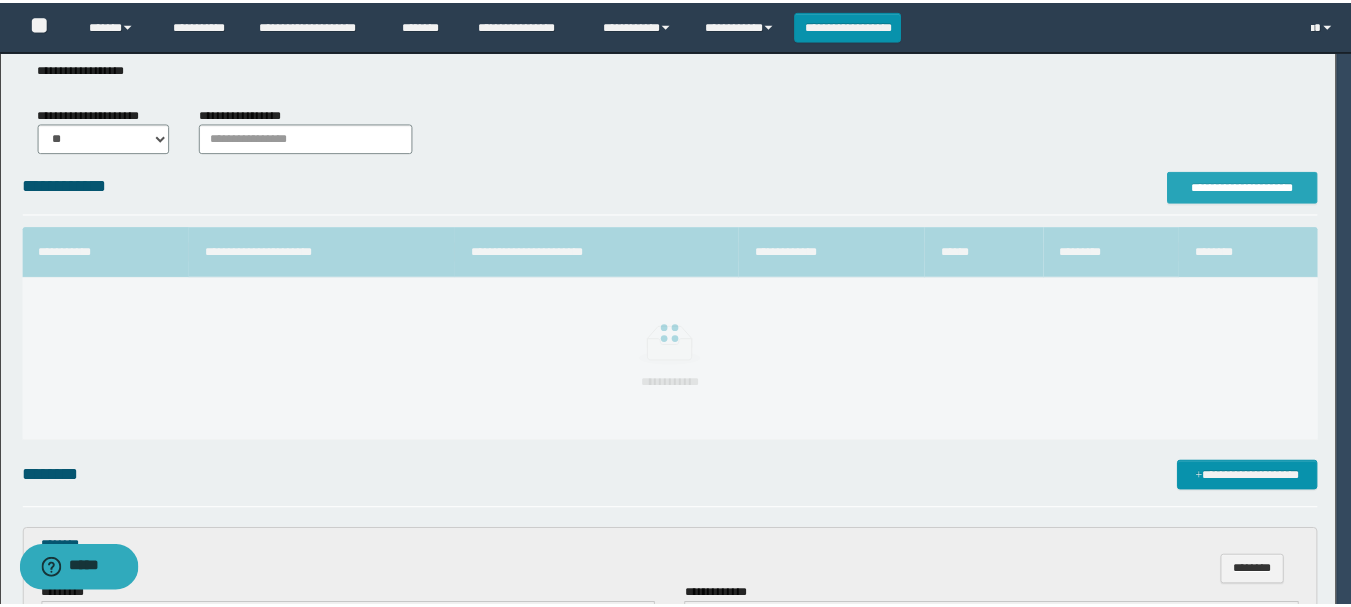 scroll, scrollTop: 0, scrollLeft: 0, axis: both 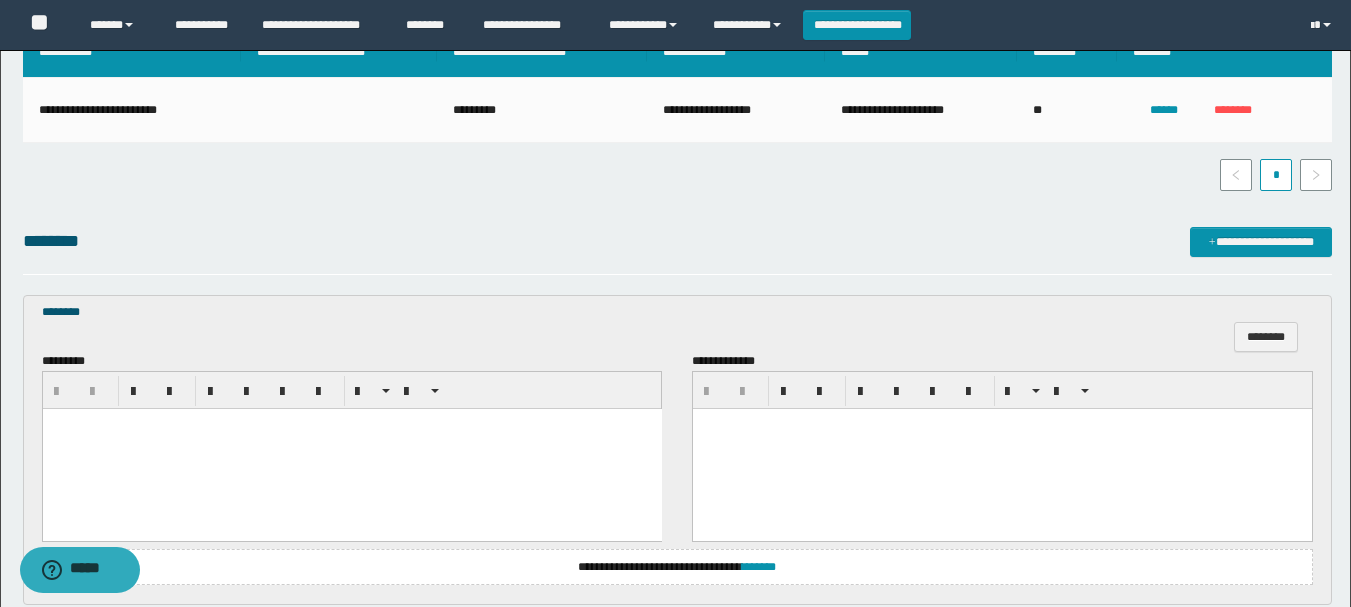 click at bounding box center (351, 448) 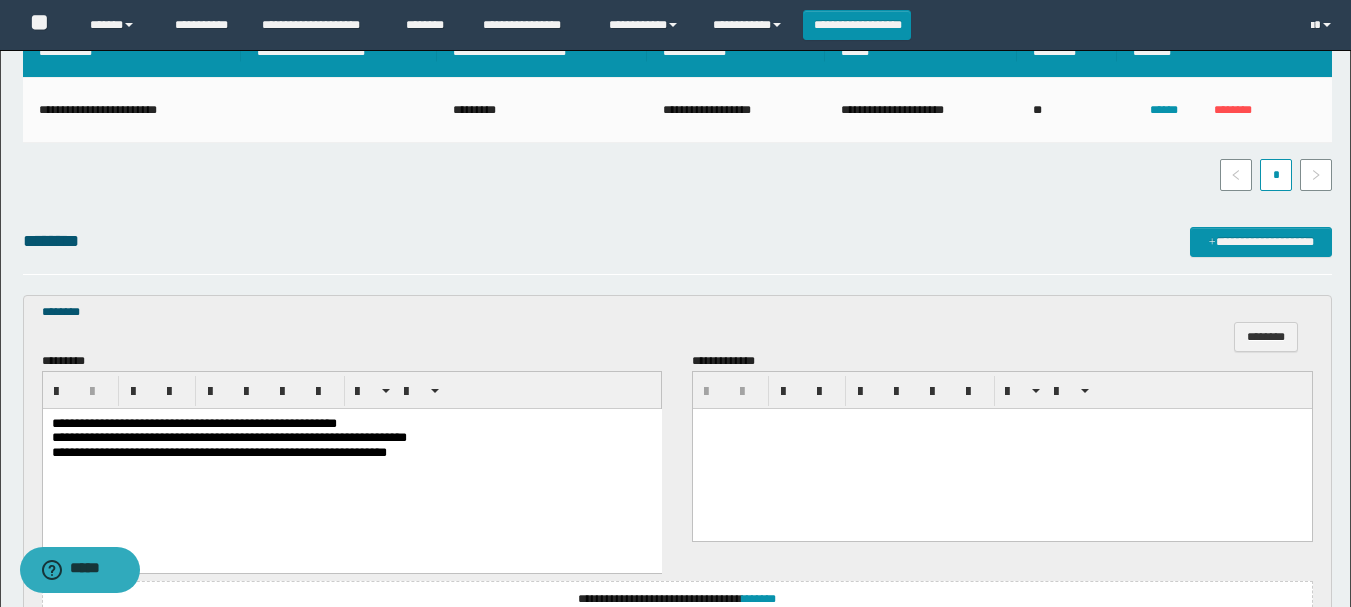scroll, scrollTop: 600, scrollLeft: 0, axis: vertical 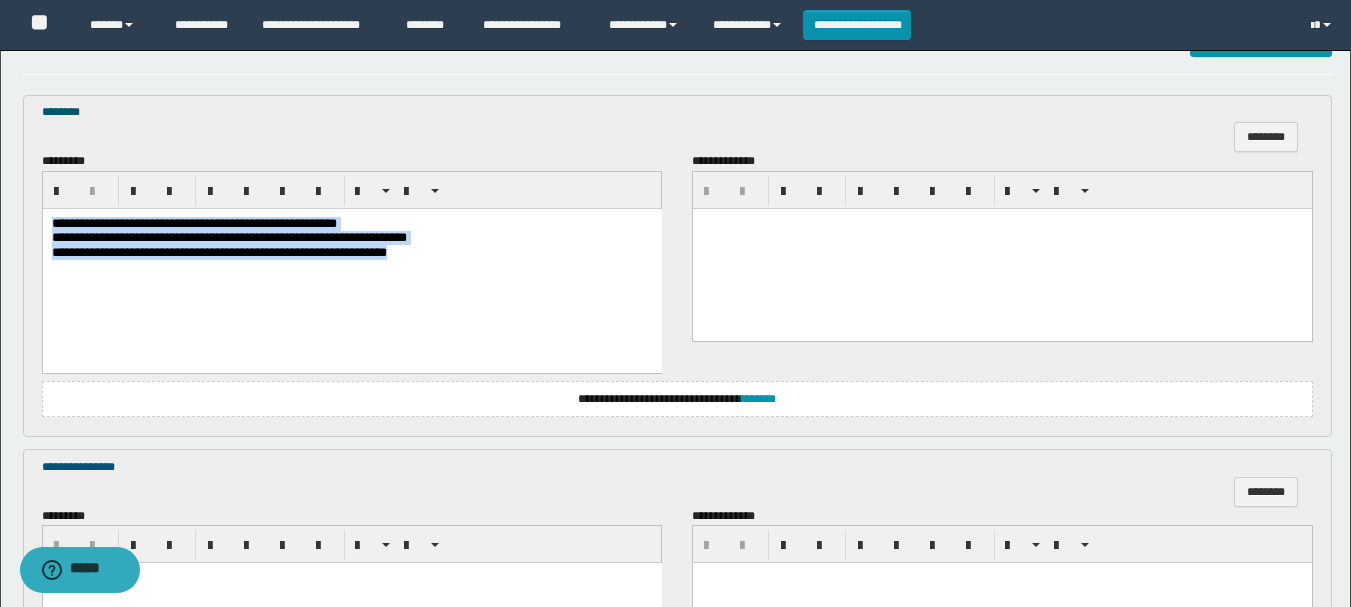 drag, startPoint x: 50, startPoint y: 223, endPoint x: 432, endPoint y: 281, distance: 386.37805 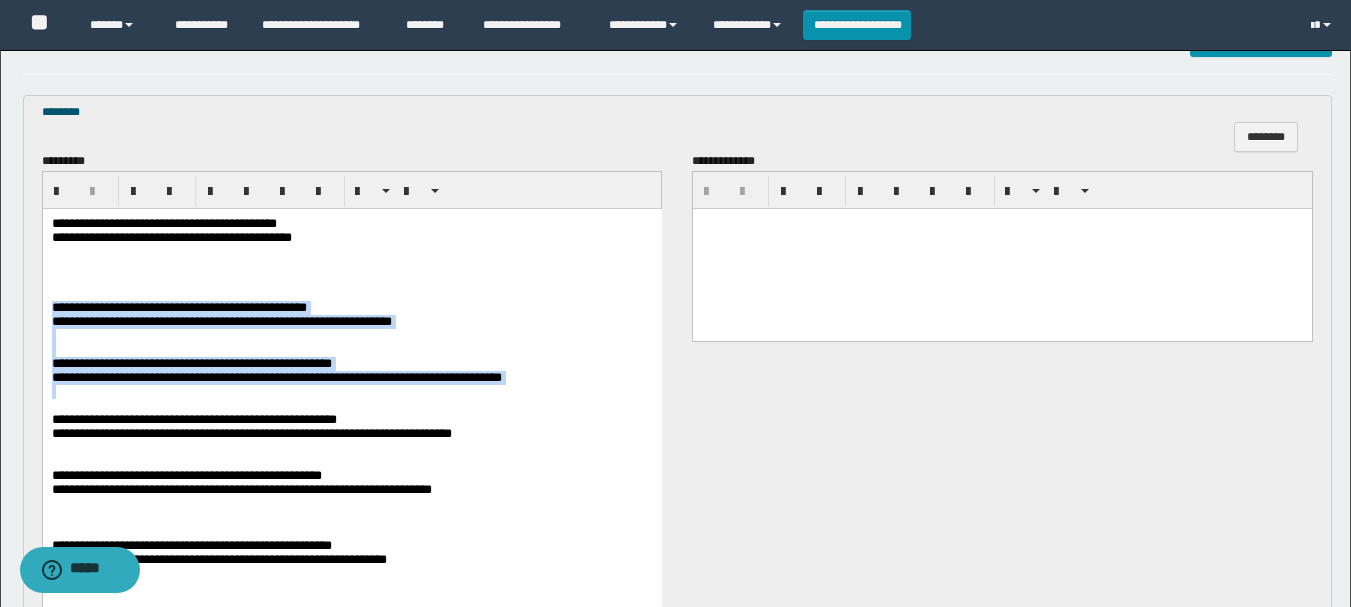 scroll, scrollTop: 700, scrollLeft: 0, axis: vertical 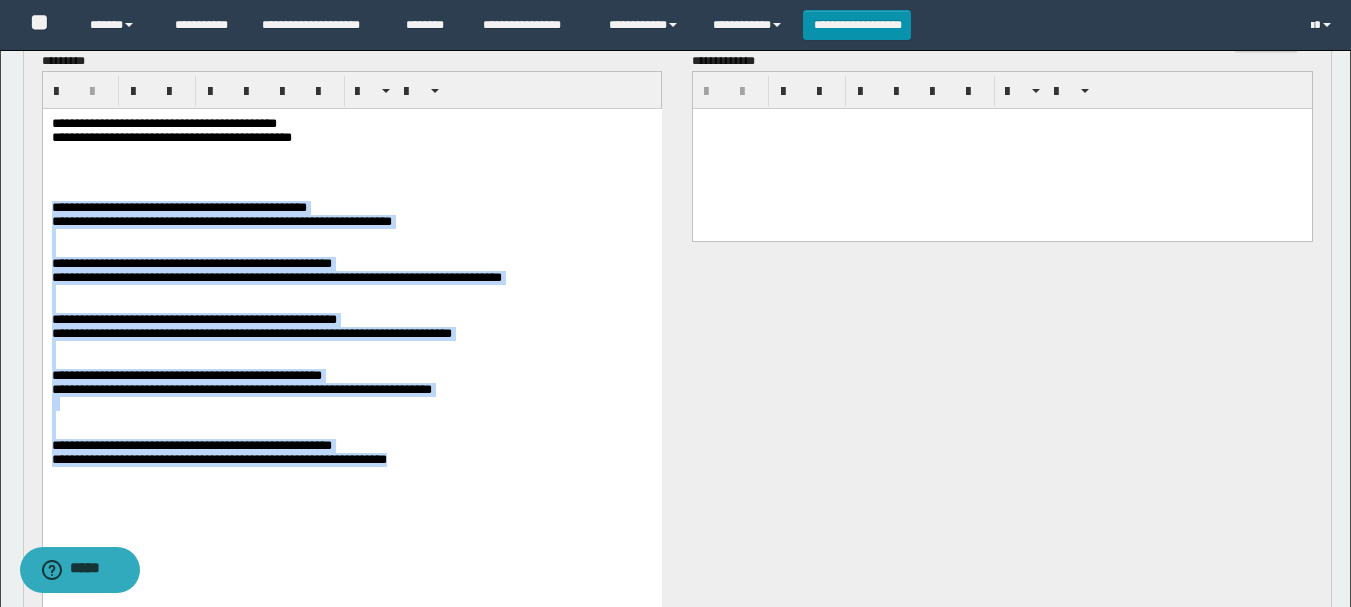 drag, startPoint x: 52, startPoint y: 217, endPoint x: 372, endPoint y: 508, distance: 432.52863 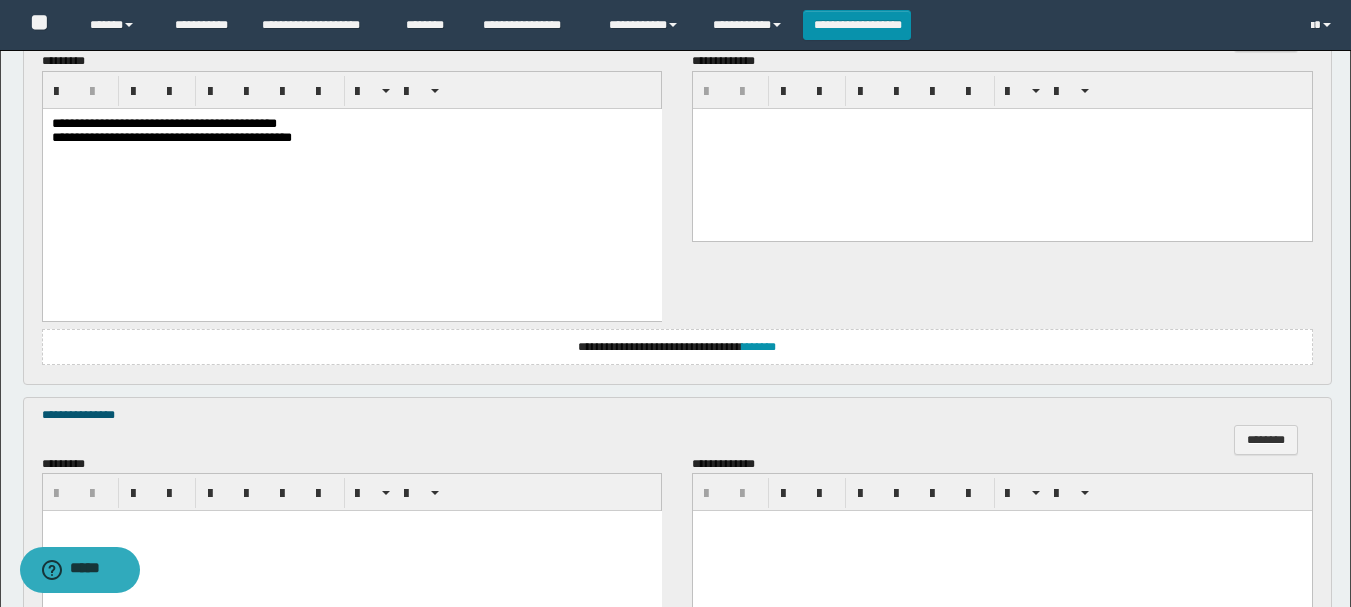 click on "**********" at bounding box center (163, 122) 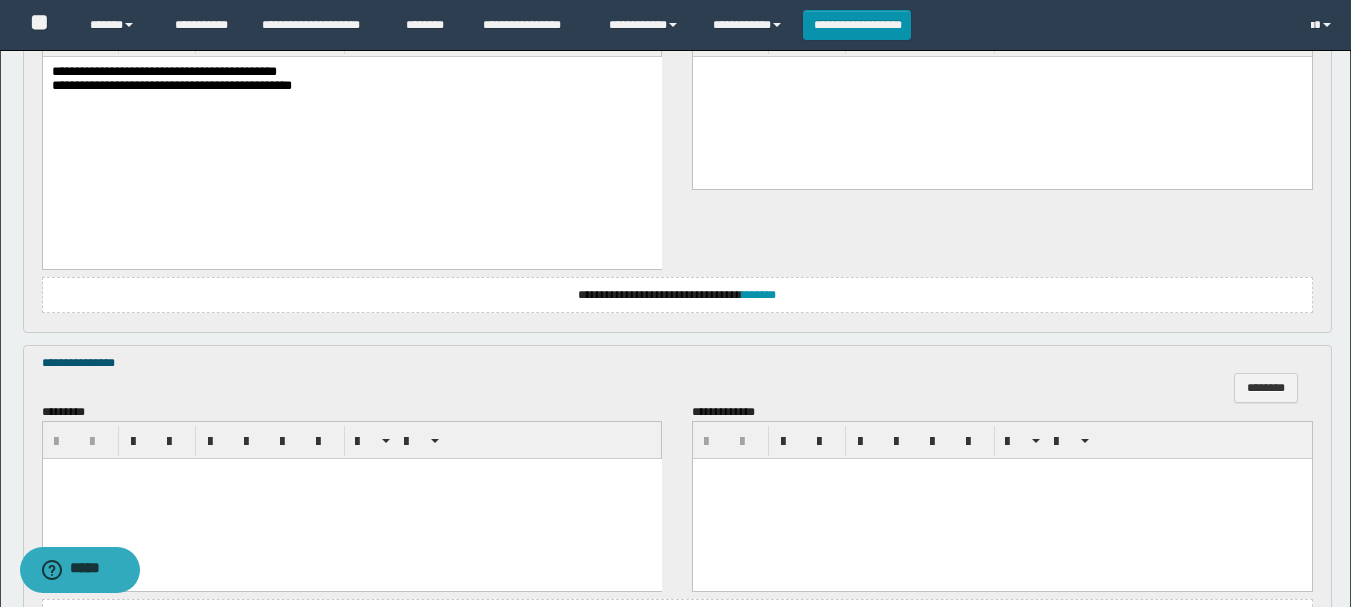 scroll, scrollTop: 952, scrollLeft: 0, axis: vertical 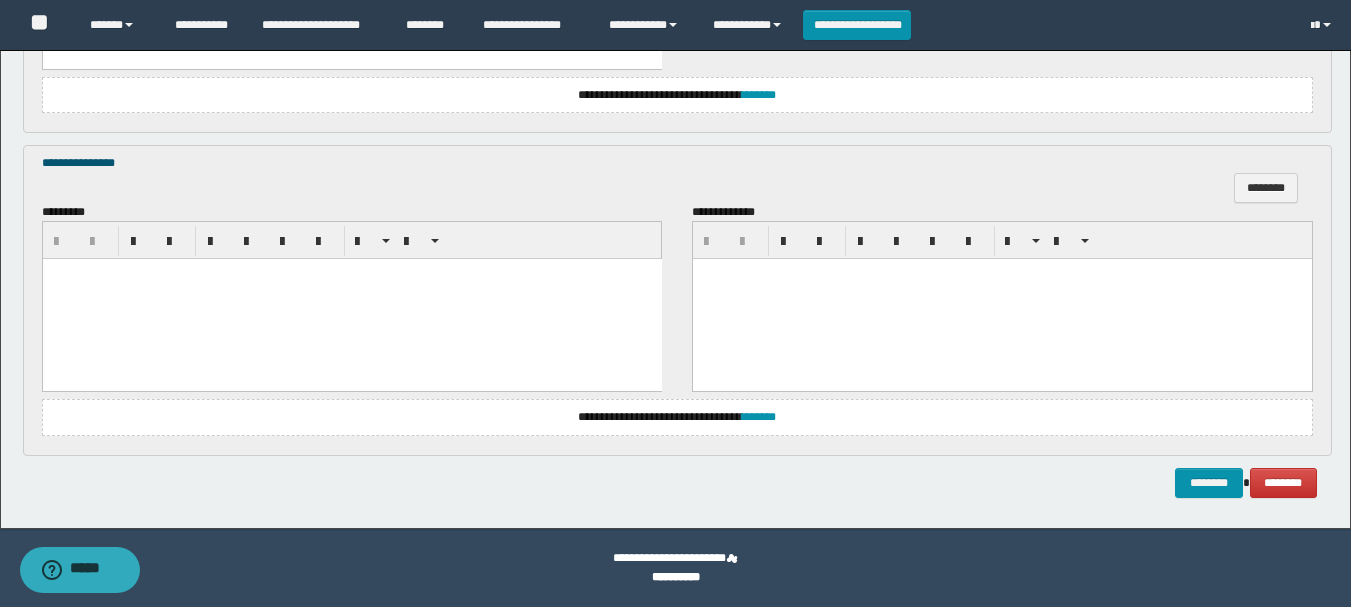 click at bounding box center [351, 299] 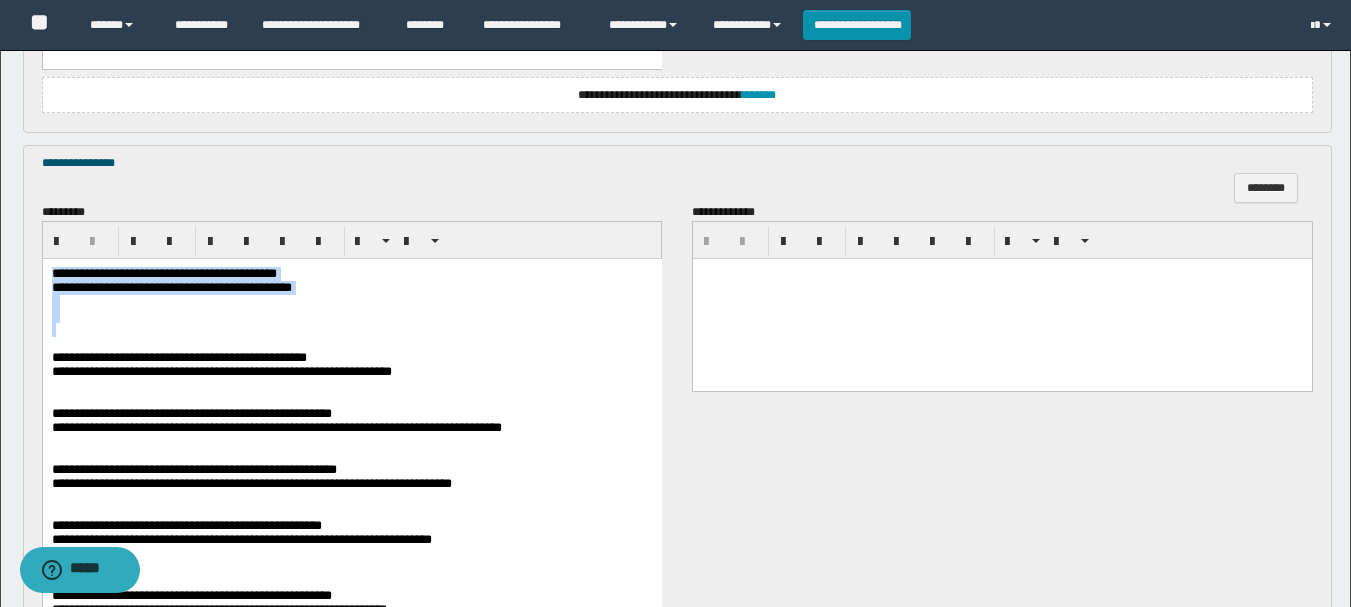 drag, startPoint x: 54, startPoint y: 274, endPoint x: 438, endPoint y: 323, distance: 387.11368 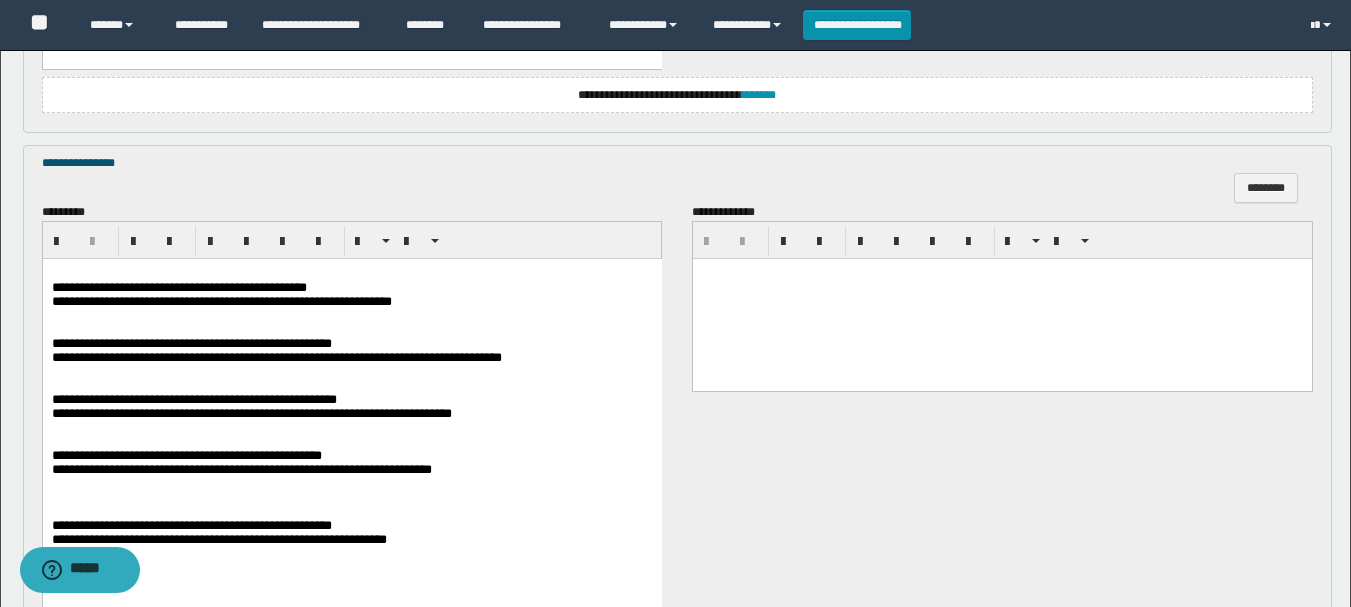 scroll, scrollTop: 1052, scrollLeft: 0, axis: vertical 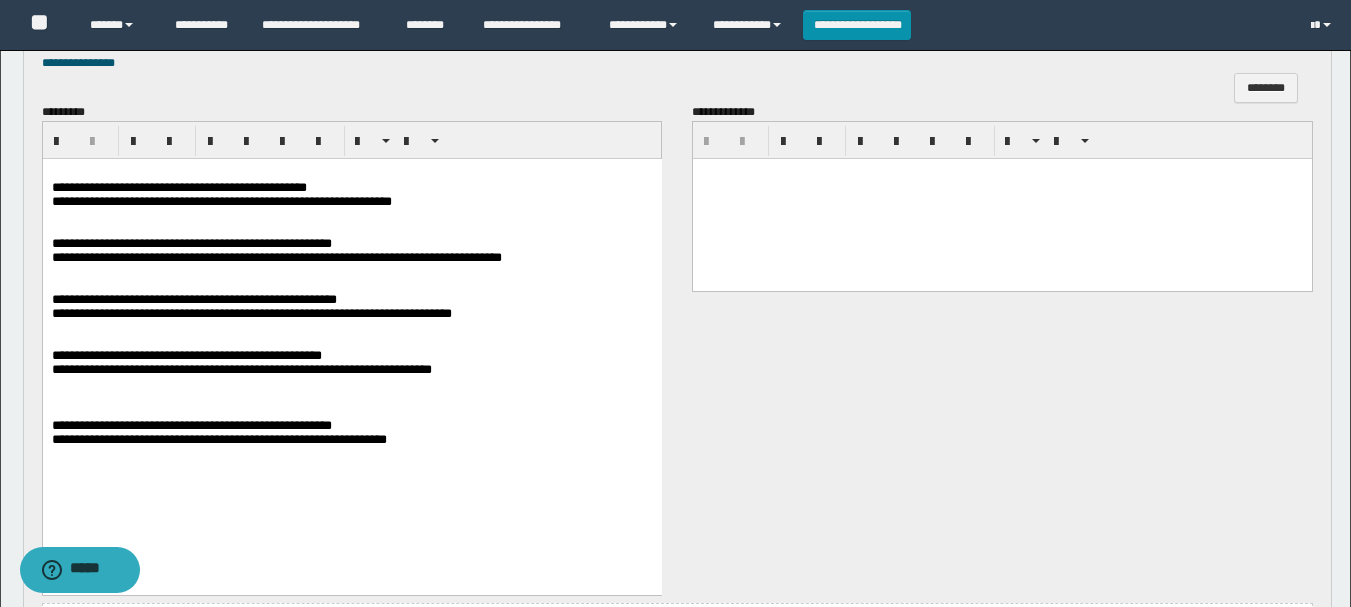 click on "**********" at bounding box center [178, 187] 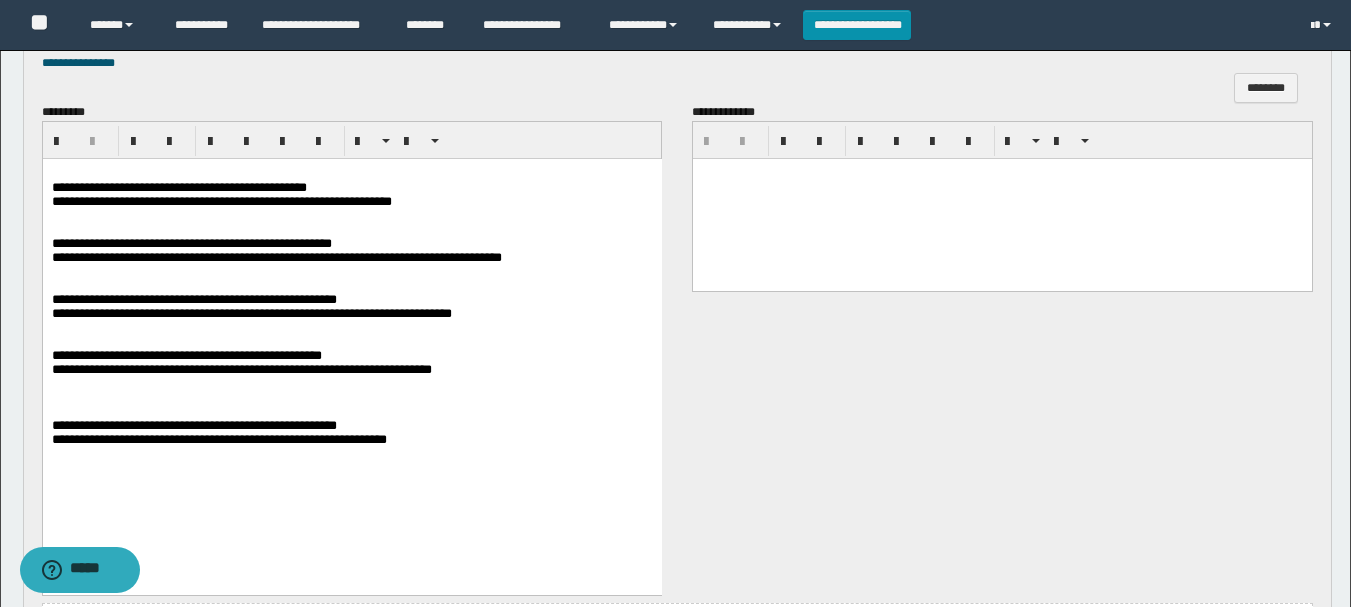 click on "**********" at bounding box center [191, 243] 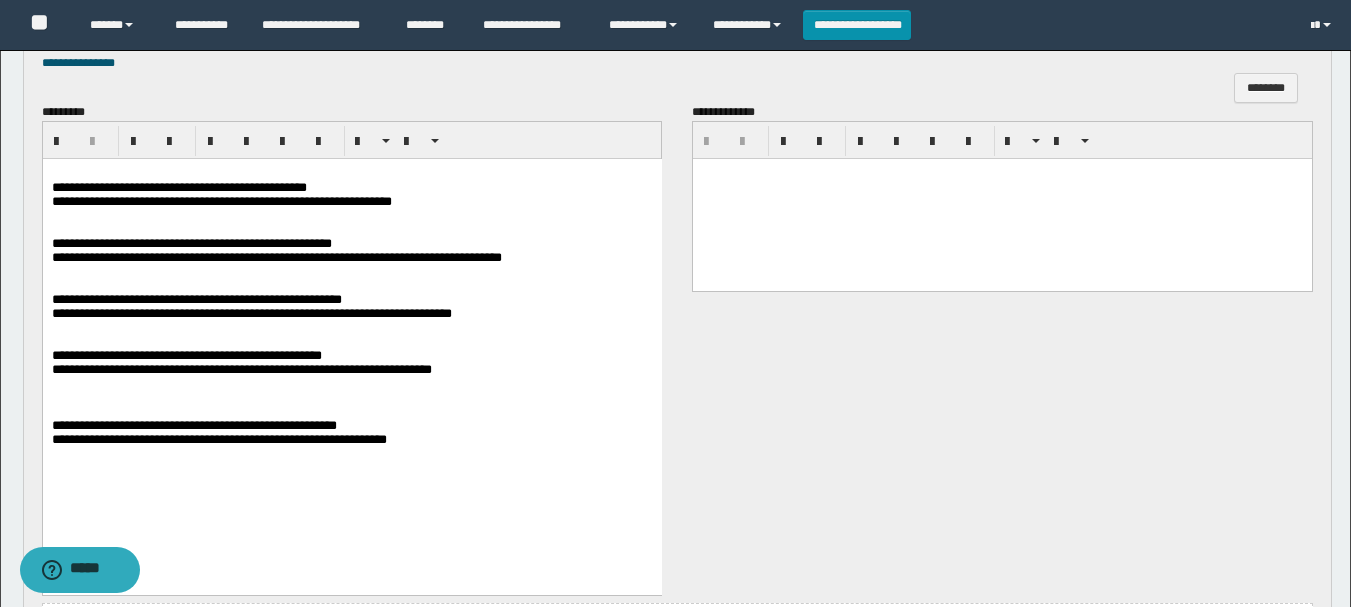 click on "**********" at bounding box center (186, 355) 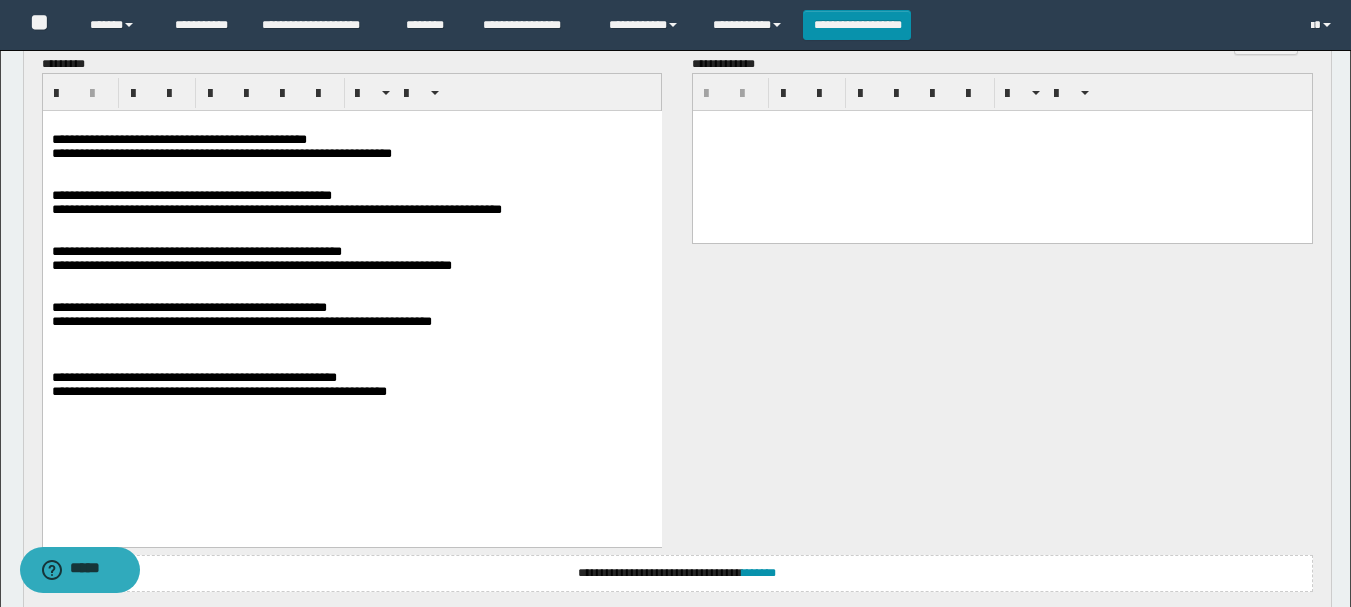 scroll, scrollTop: 1256, scrollLeft: 0, axis: vertical 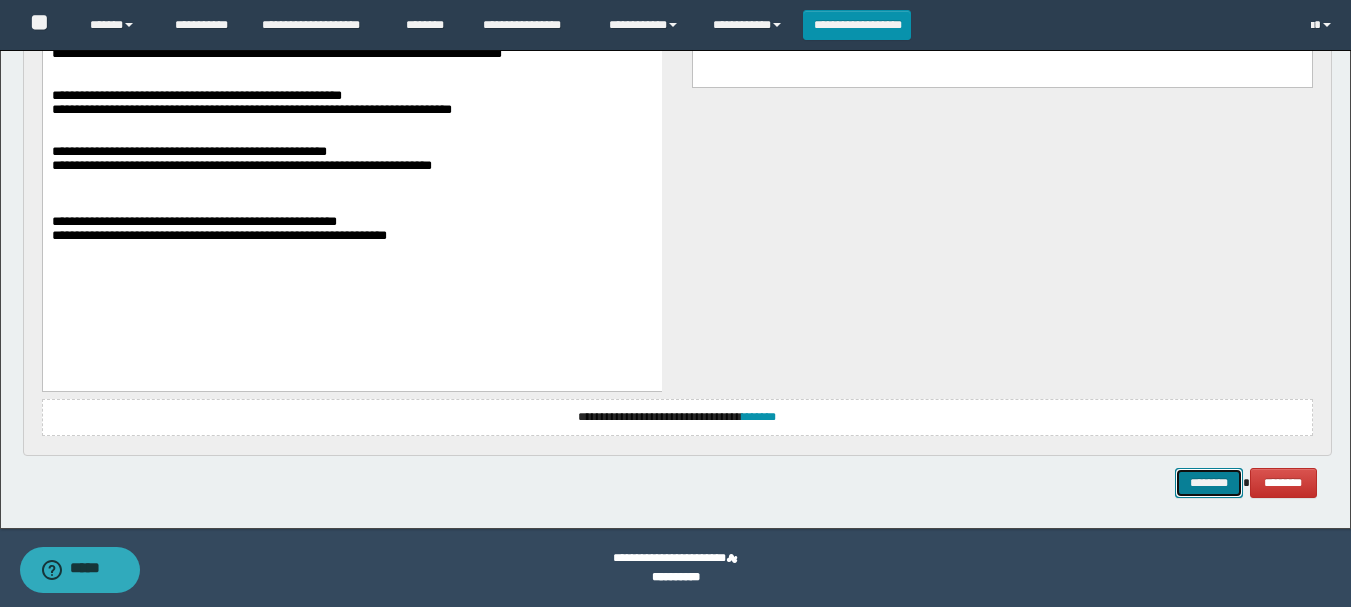 click on "********" at bounding box center (1209, 483) 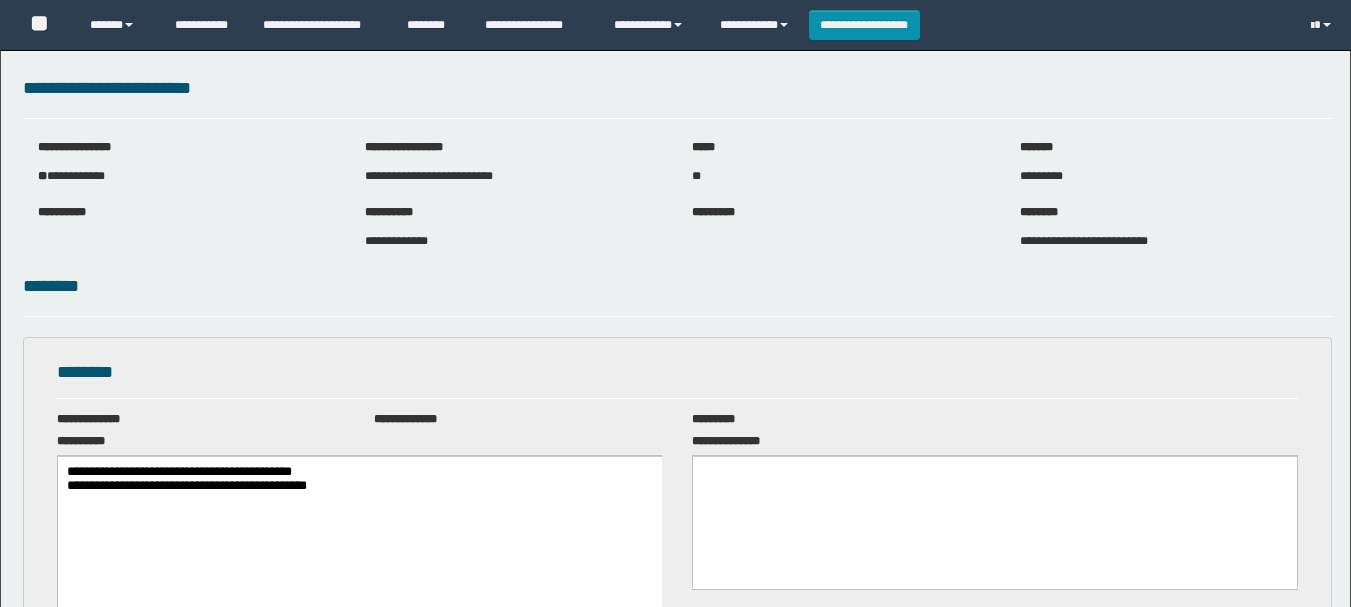 scroll, scrollTop: 0, scrollLeft: 0, axis: both 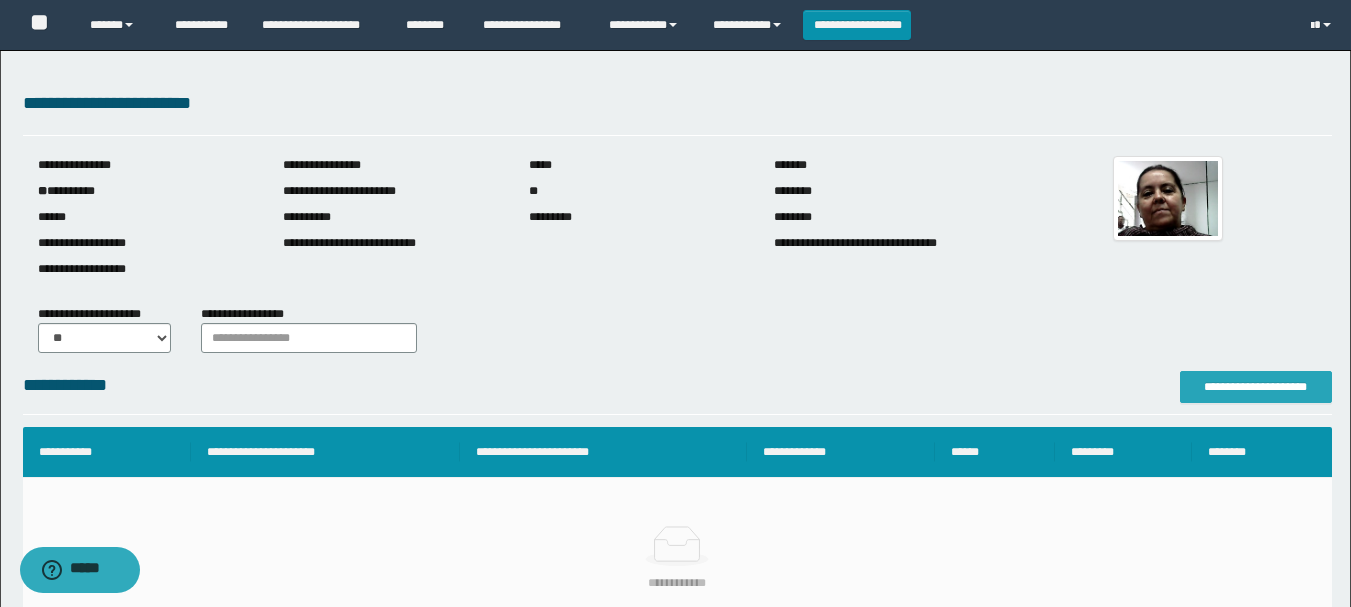 click on "**********" at bounding box center (1256, 387) 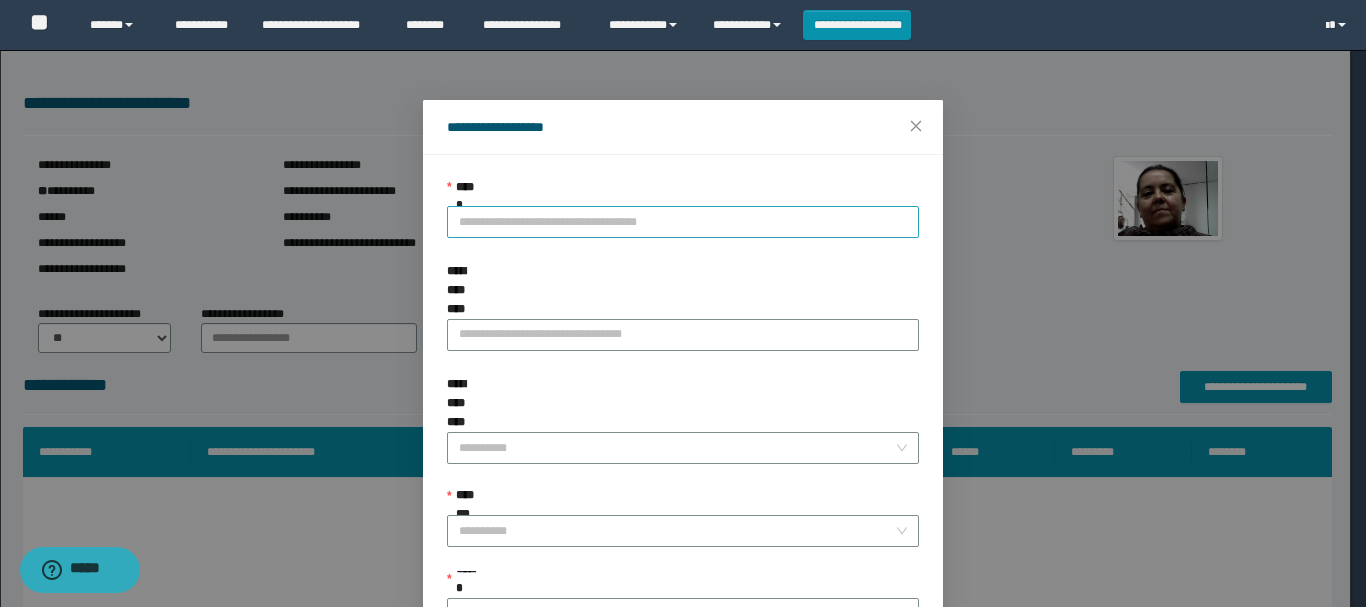 click on "**********" at bounding box center (683, 222) 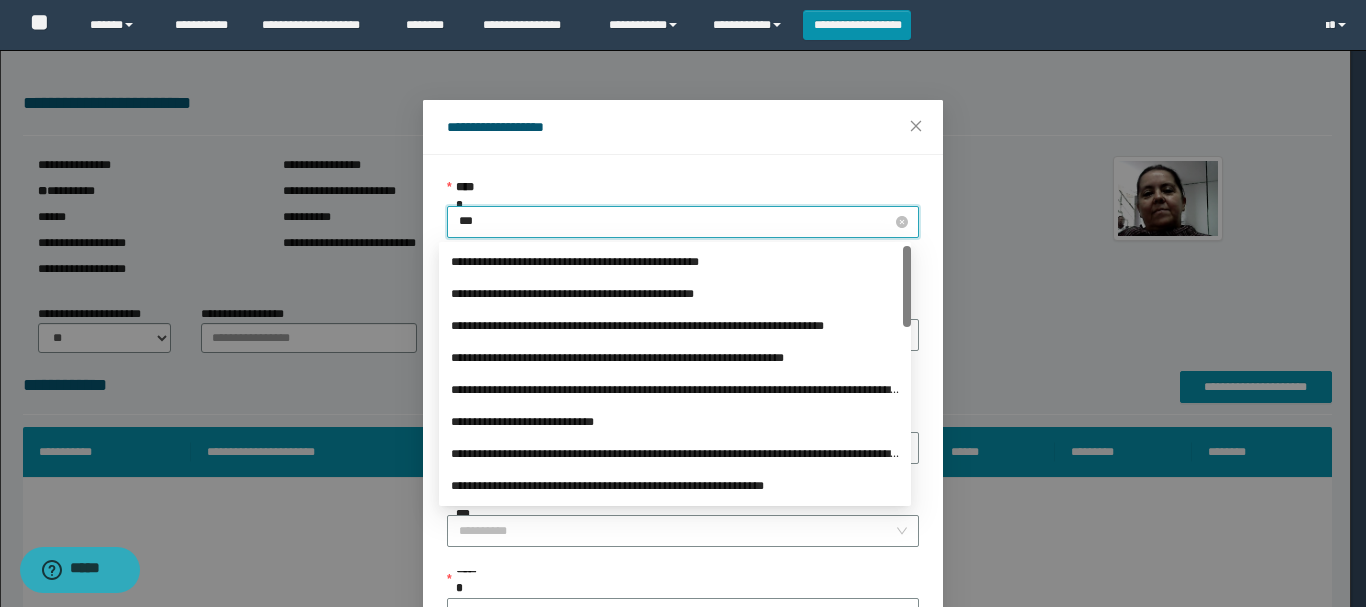 type on "****" 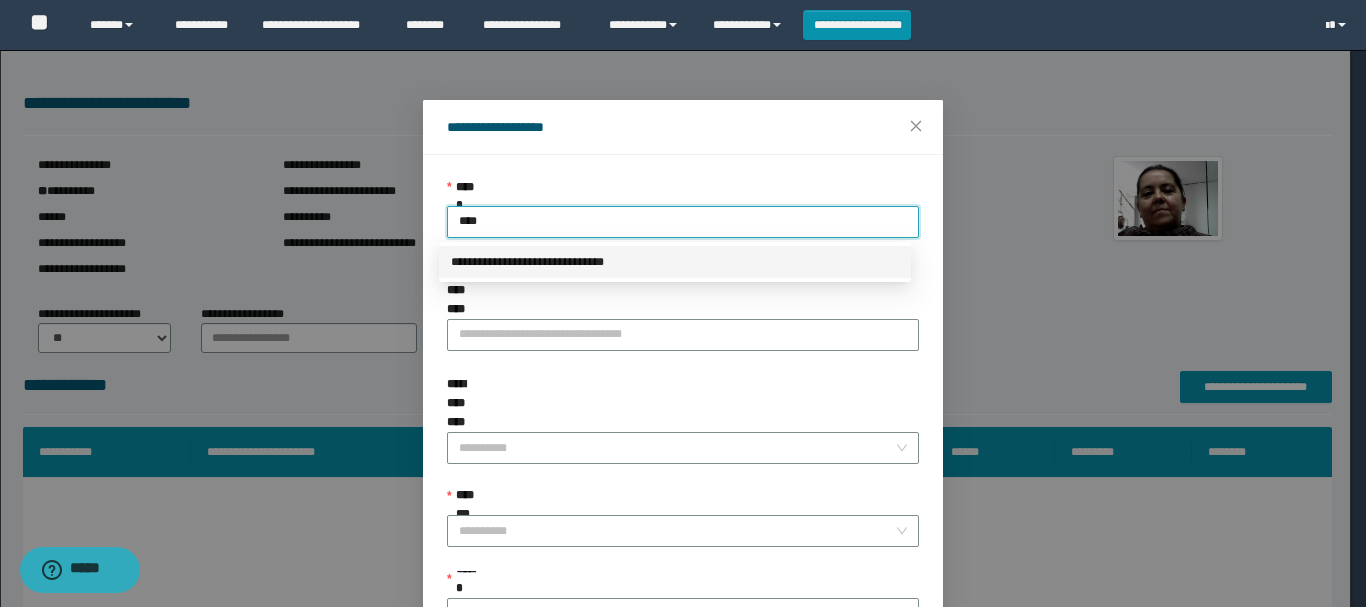 click on "**********" at bounding box center (675, 262) 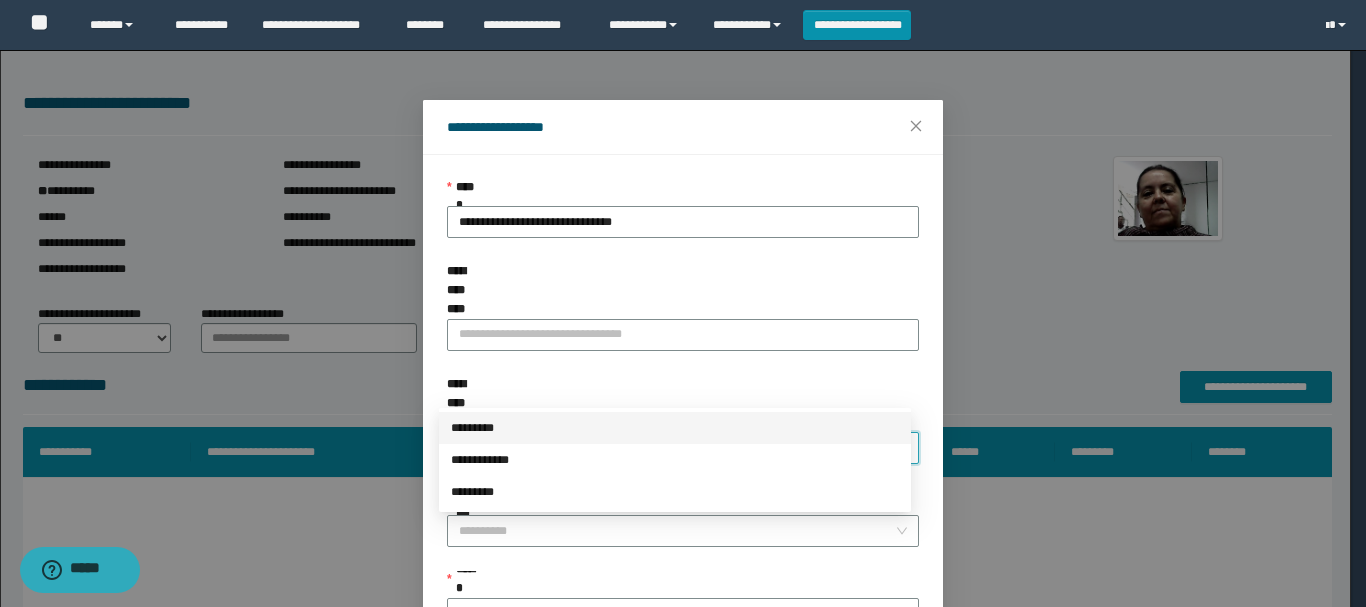 click on "**********" at bounding box center [677, 448] 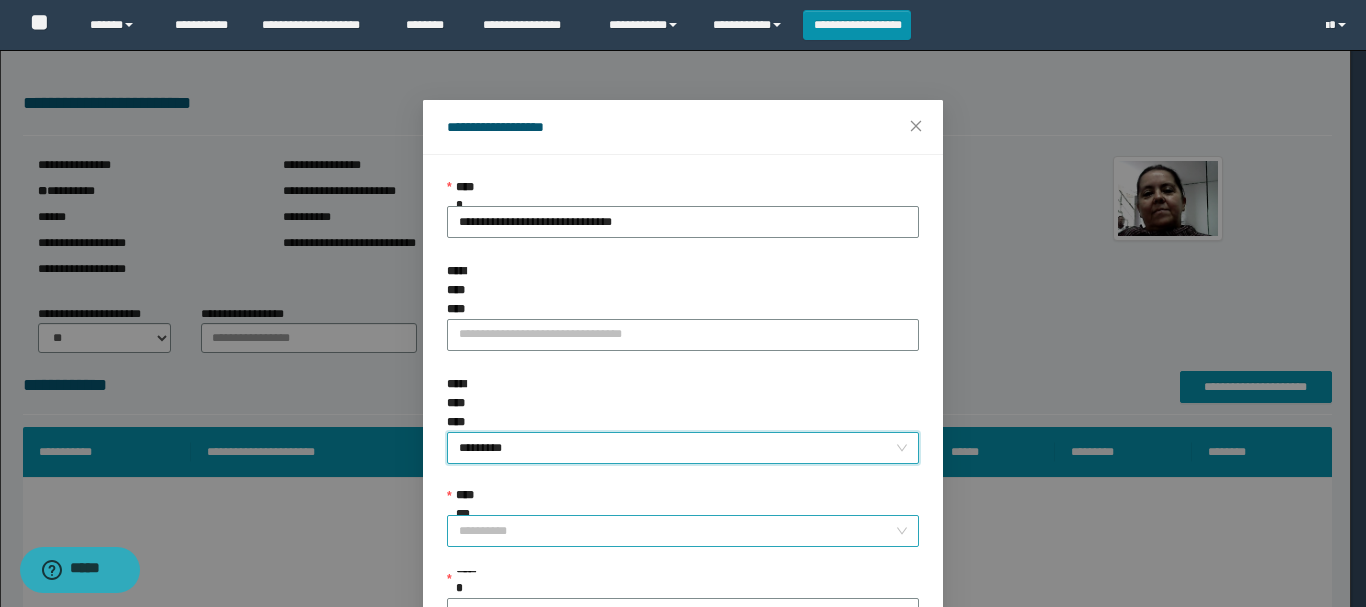 click on "**********" at bounding box center (677, 531) 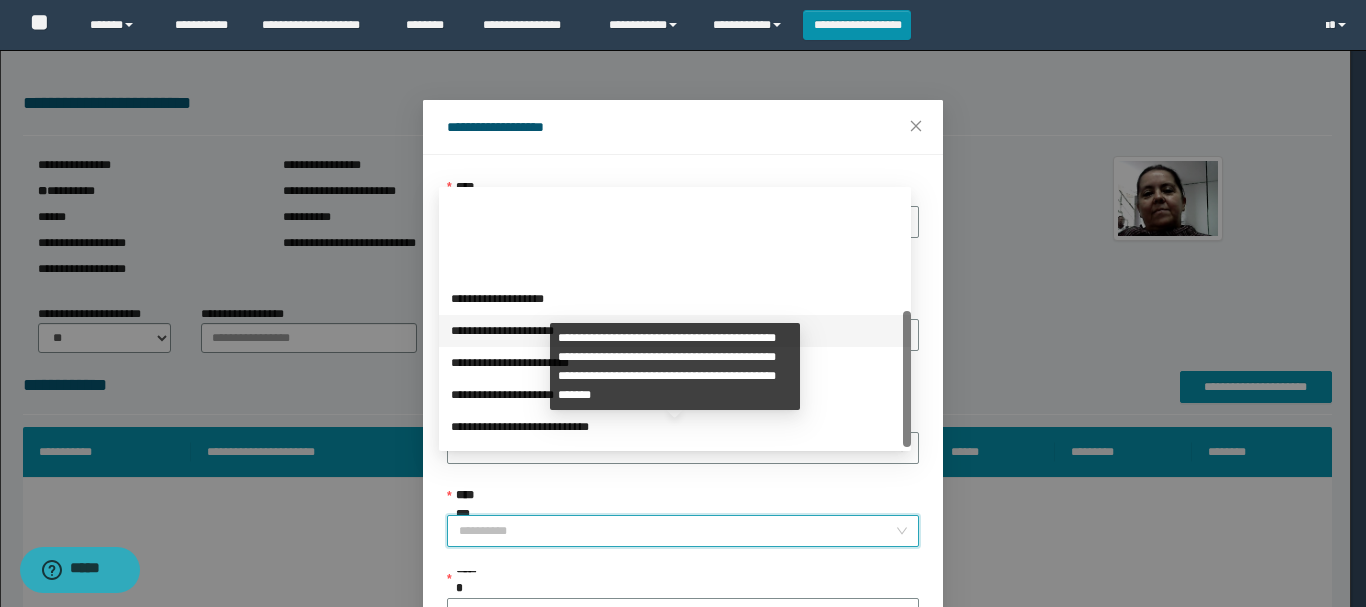 scroll, scrollTop: 224, scrollLeft: 0, axis: vertical 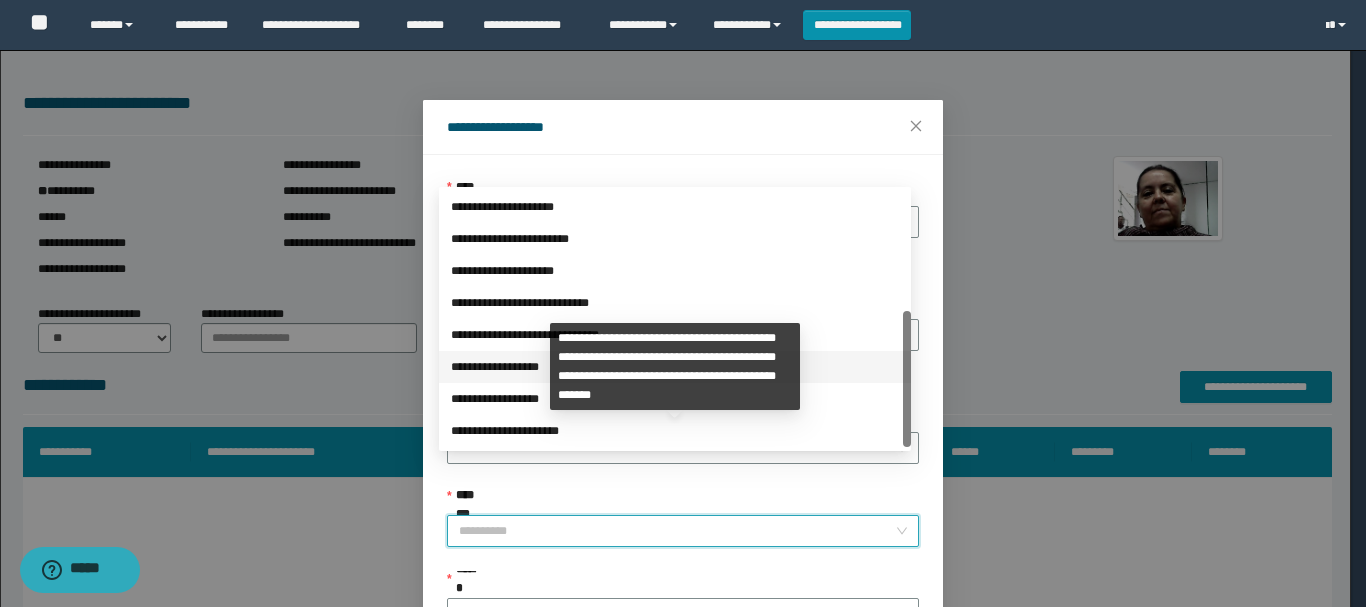 click on "**********" at bounding box center (675, 367) 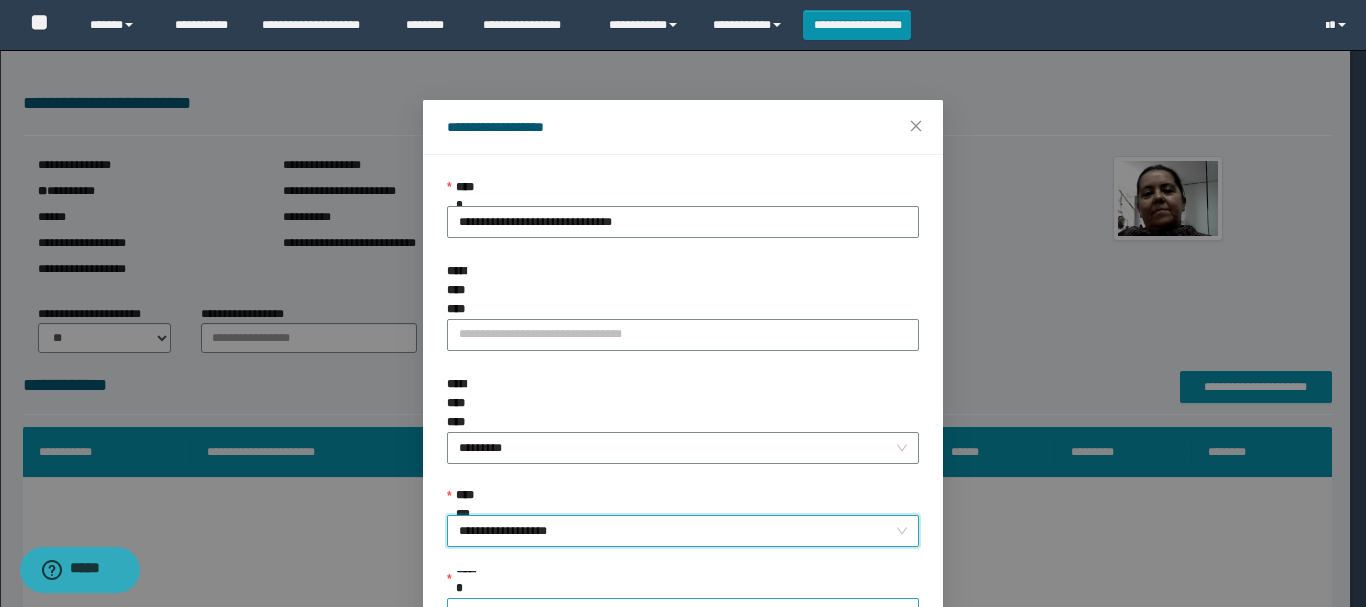 click on "******" at bounding box center (677, 614) 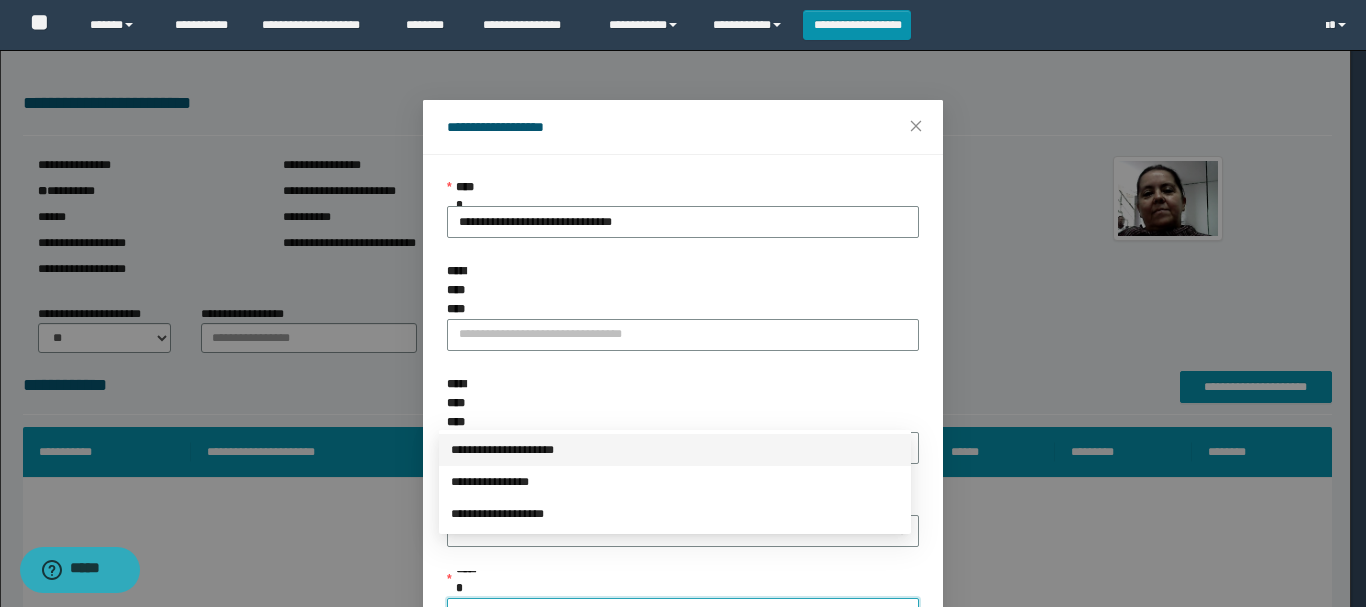 click on "**********" at bounding box center (675, 450) 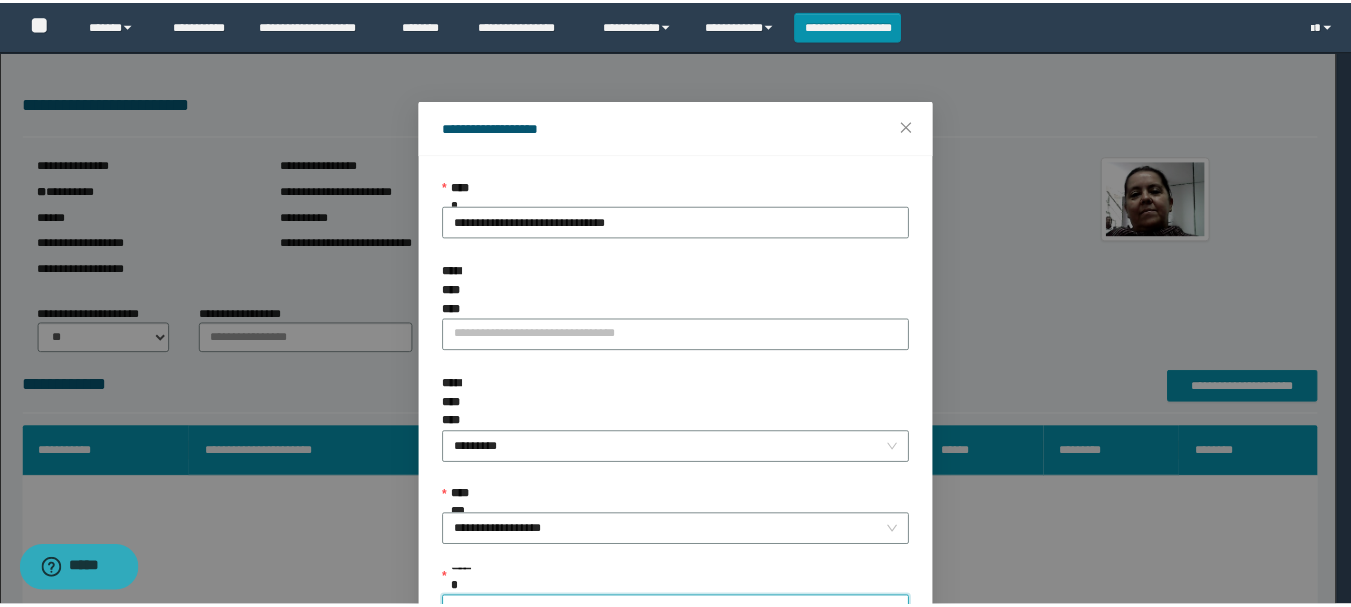 scroll, scrollTop: 145, scrollLeft: 0, axis: vertical 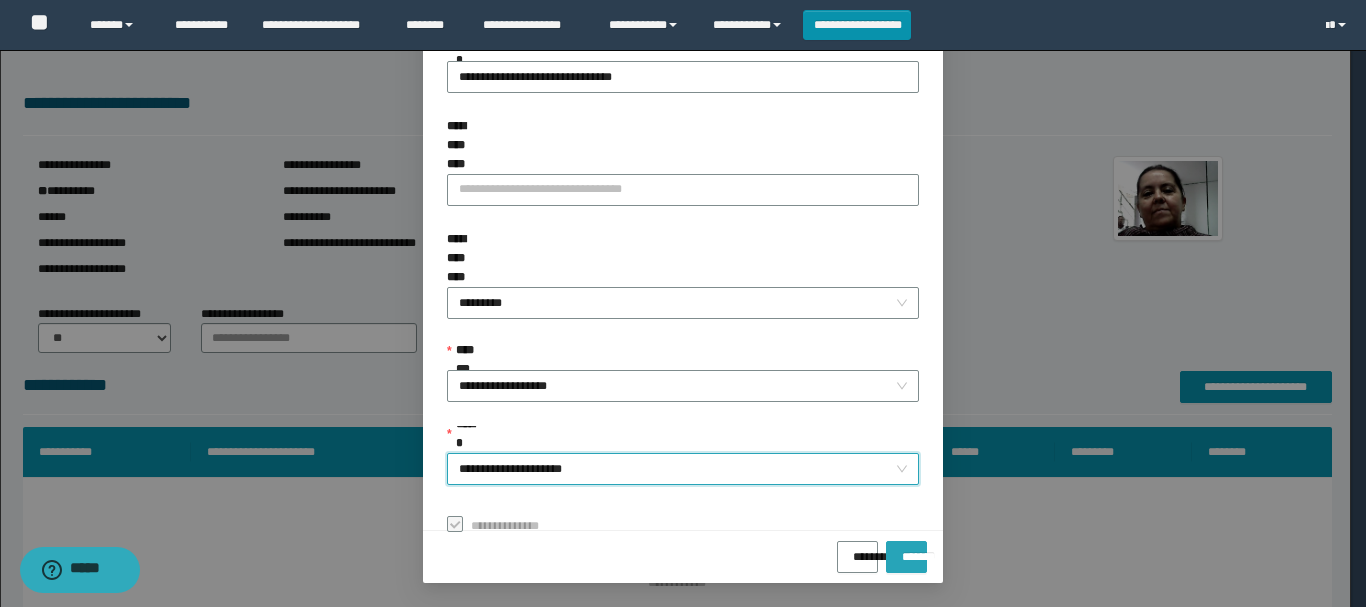 click on "*******" at bounding box center [906, 550] 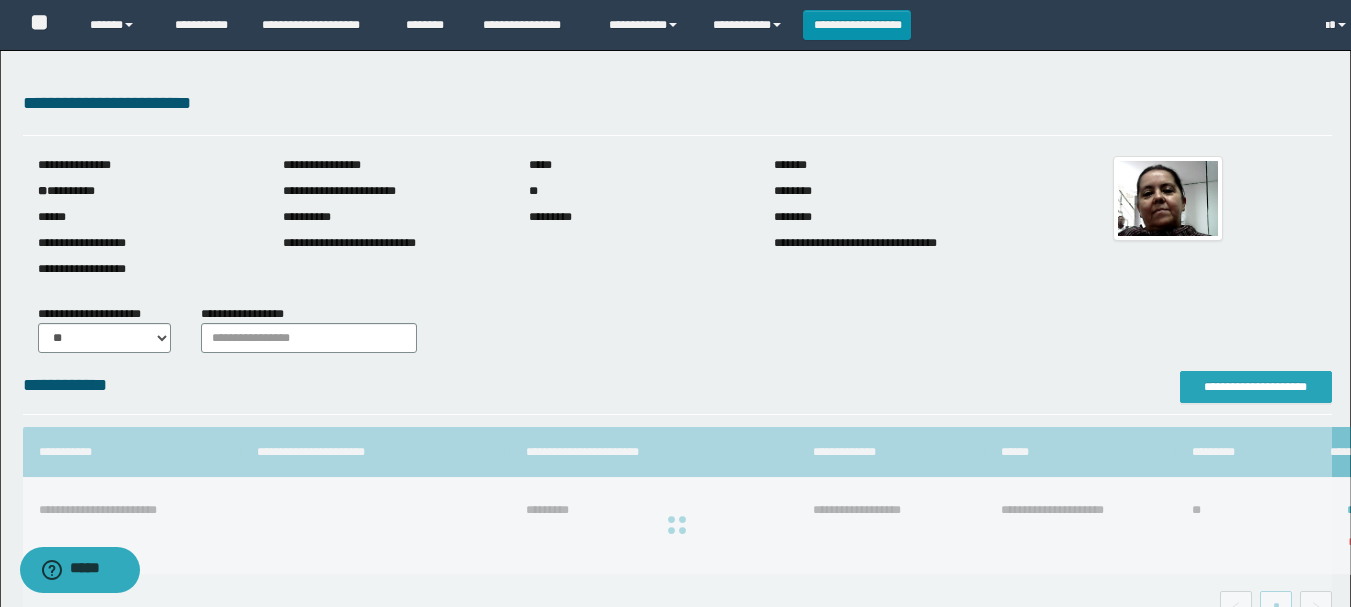 scroll, scrollTop: 0, scrollLeft: 0, axis: both 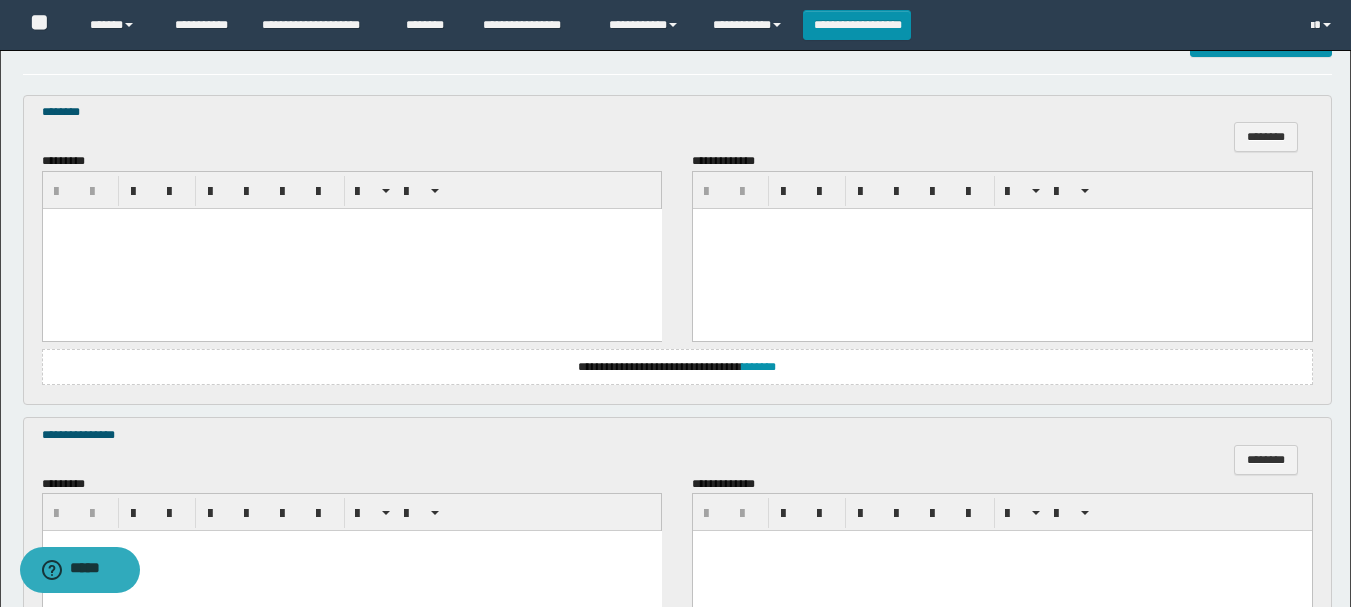 click at bounding box center (351, 248) 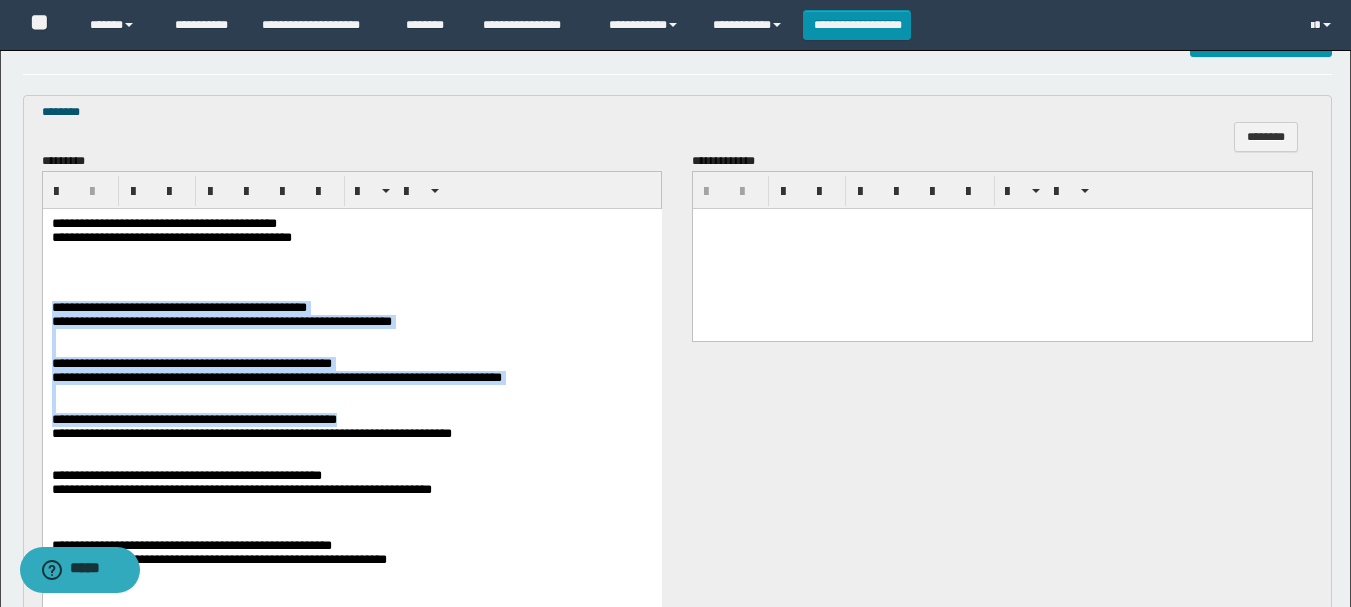 scroll, scrollTop: 700, scrollLeft: 0, axis: vertical 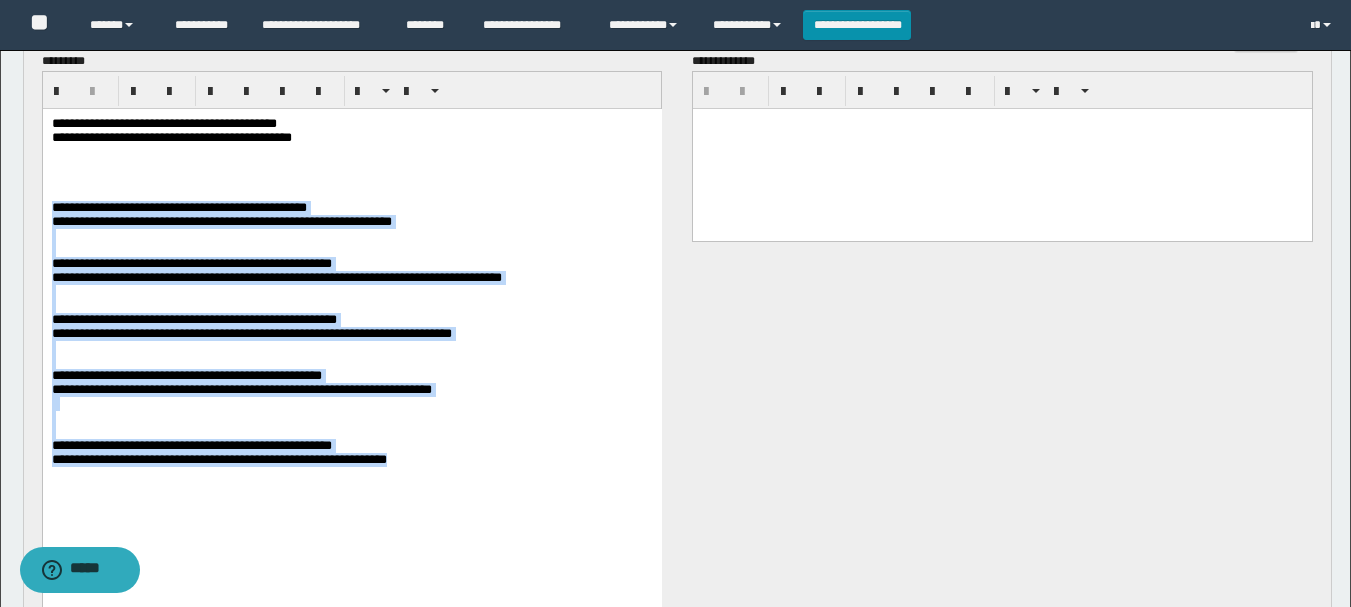drag, startPoint x: 49, startPoint y: 221, endPoint x: 444, endPoint y: 526, distance: 499.0491 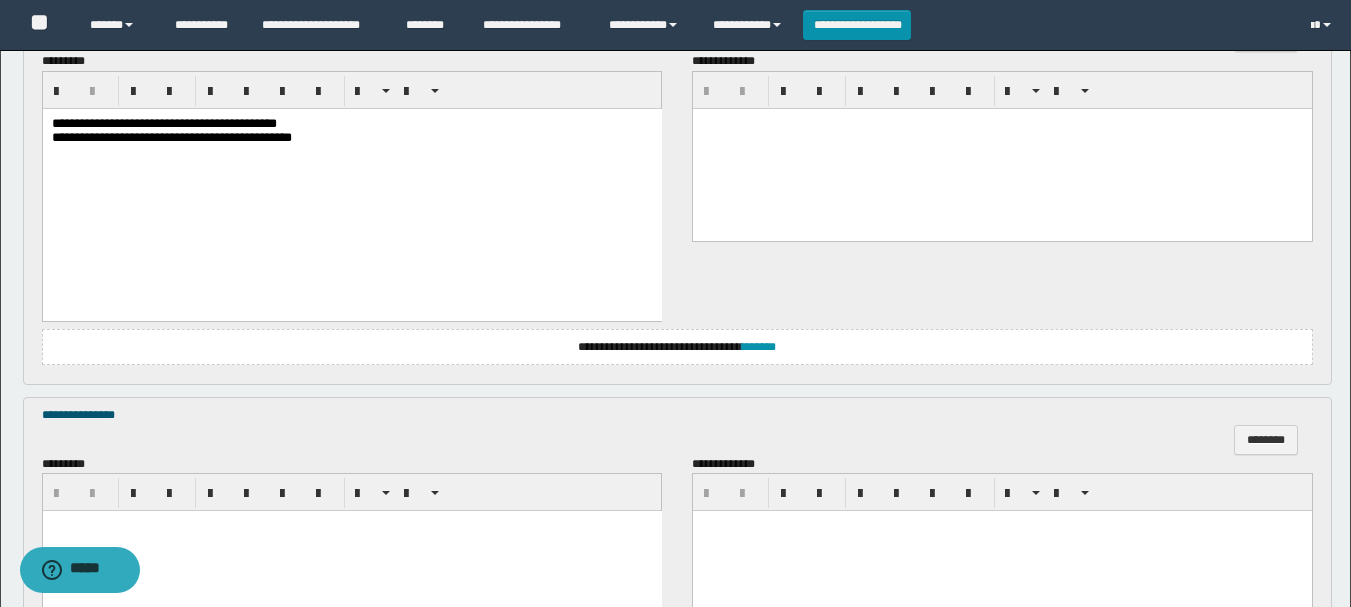 click on "**********" at bounding box center (163, 122) 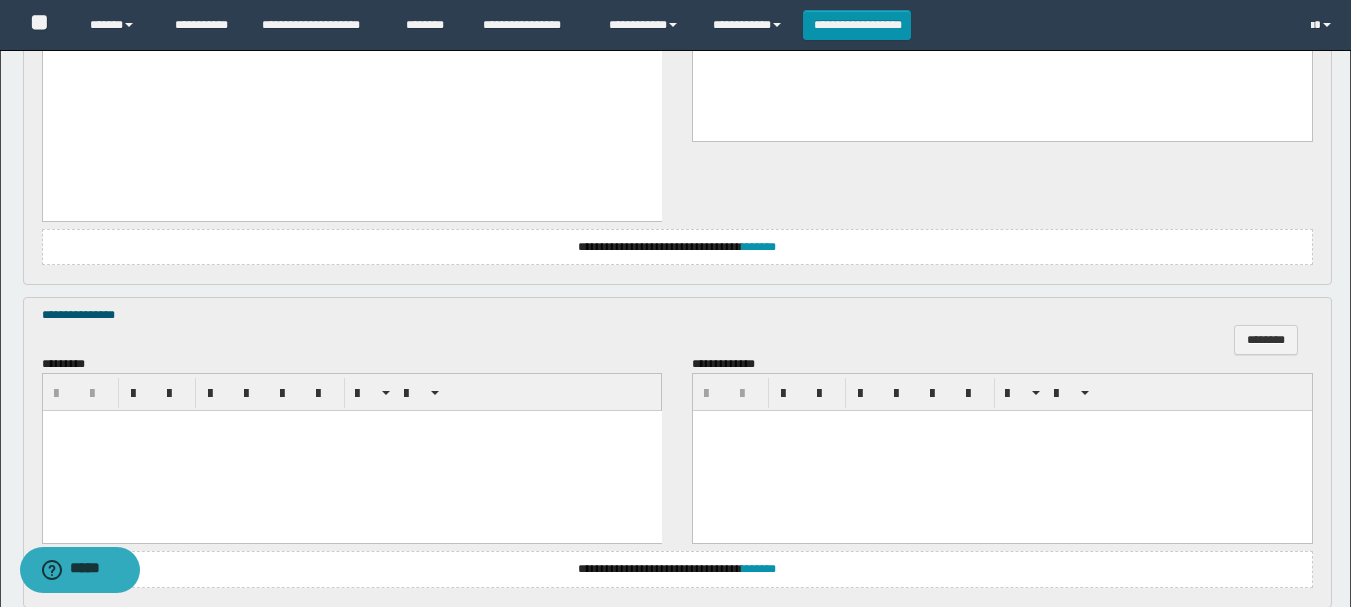 scroll, scrollTop: 900, scrollLeft: 0, axis: vertical 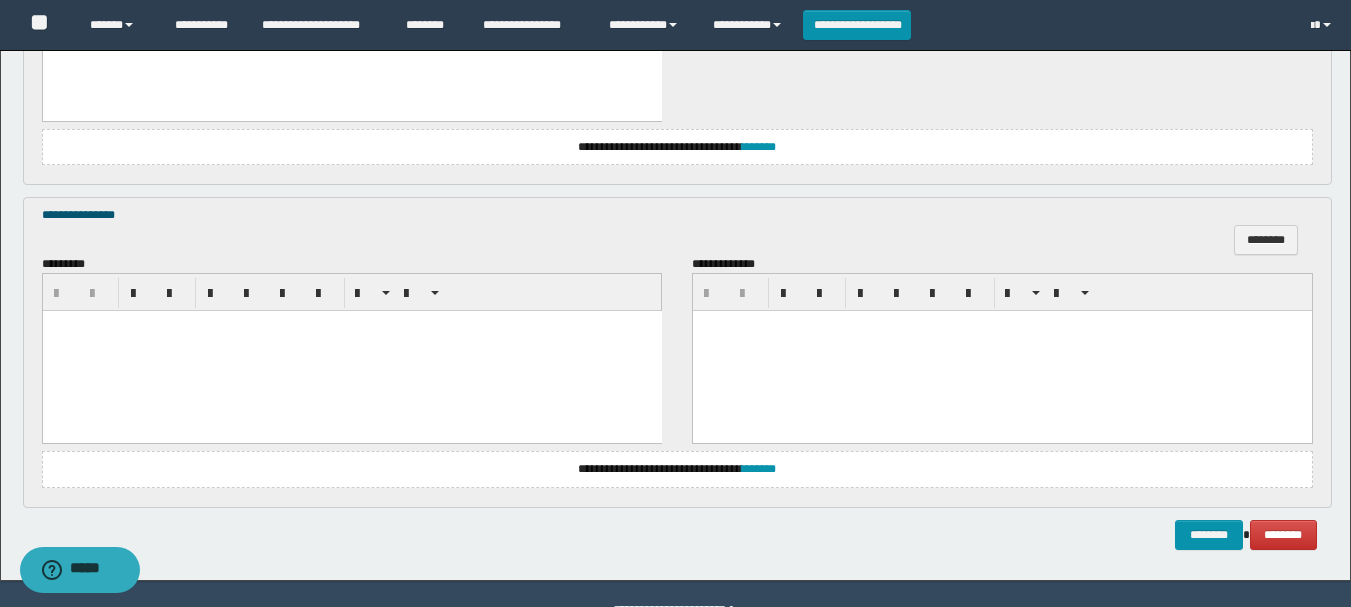 click at bounding box center (351, 351) 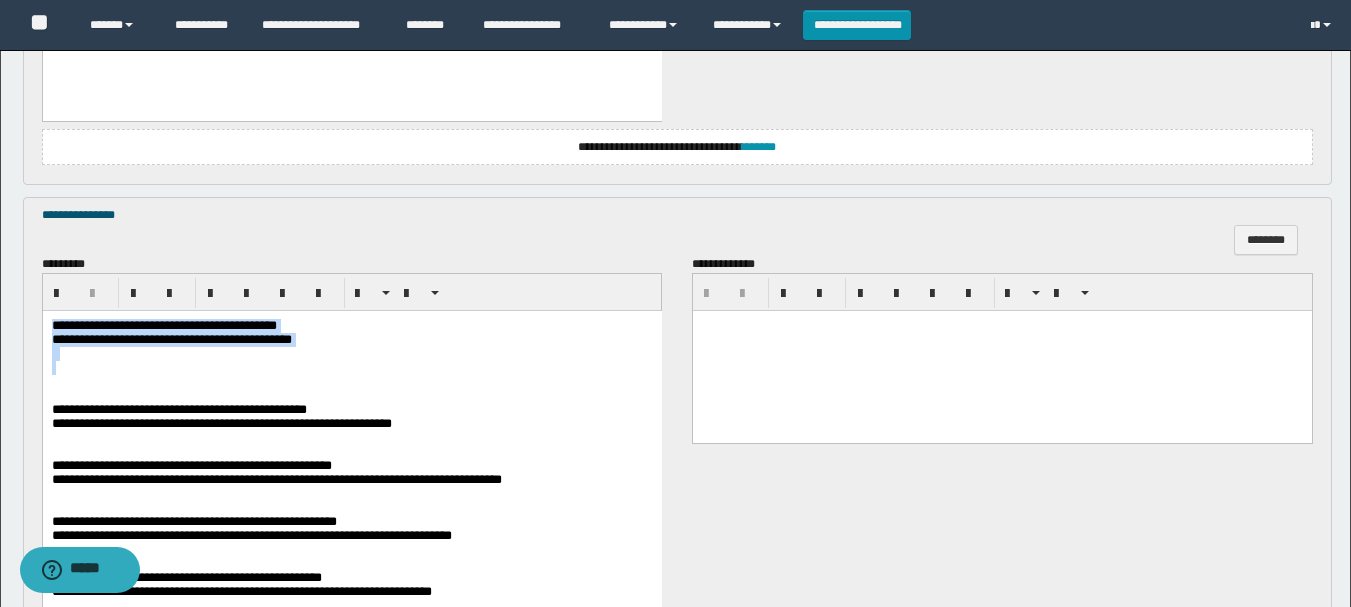 drag, startPoint x: 52, startPoint y: 321, endPoint x: 444, endPoint y: 369, distance: 394.92786 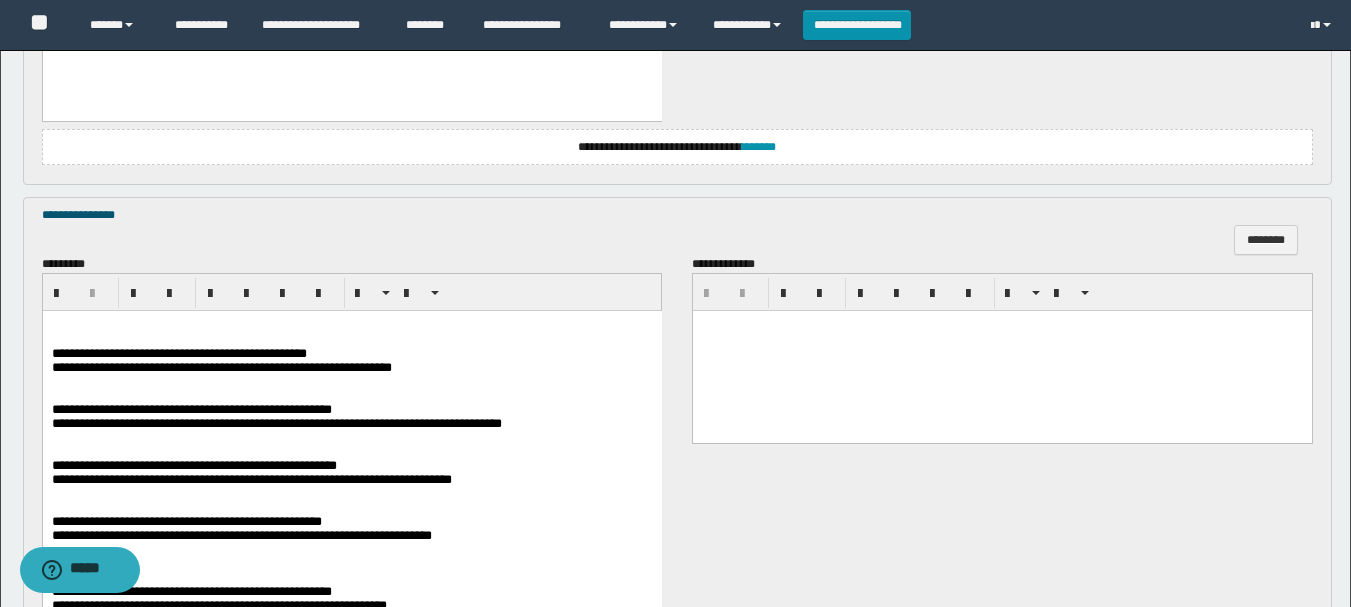 scroll, scrollTop: 1000, scrollLeft: 0, axis: vertical 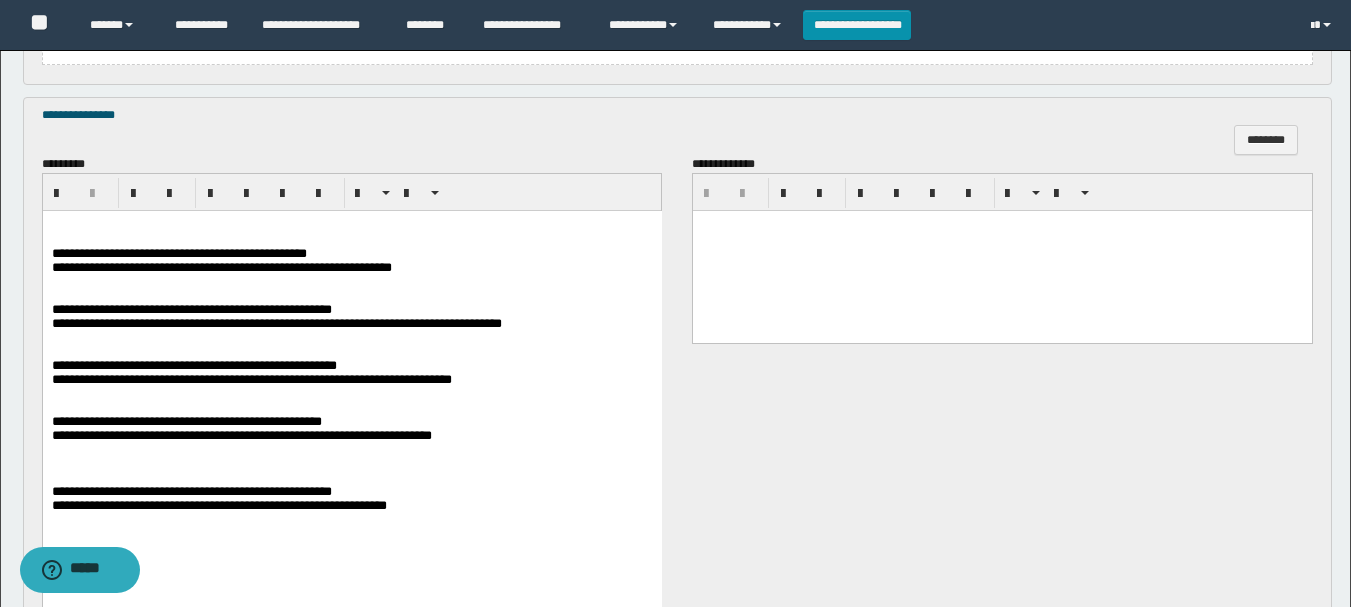 click on "**********" at bounding box center (178, 253) 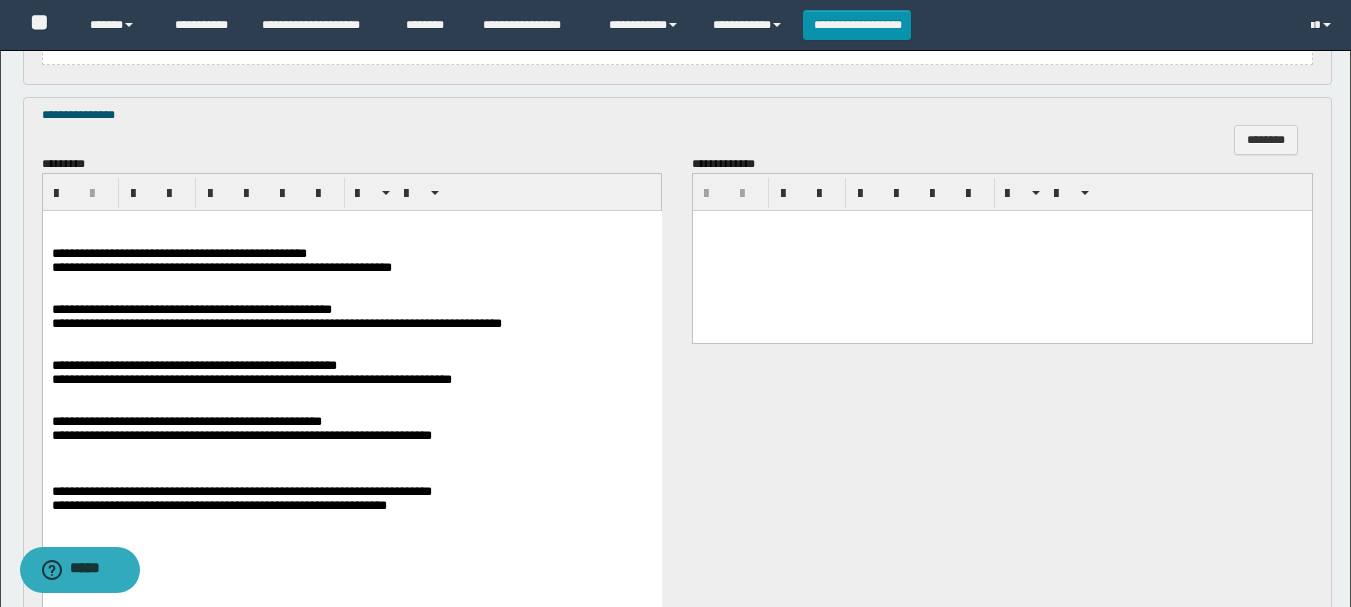 click on "**********" at bounding box center (191, 309) 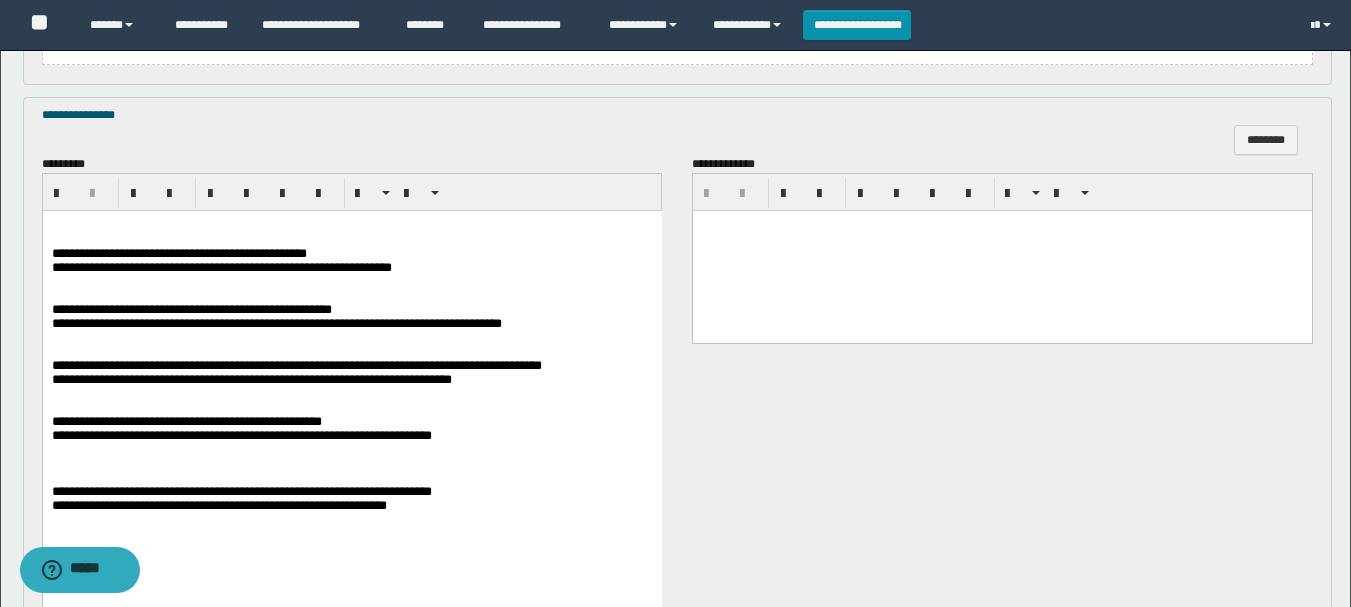 scroll, scrollTop: 1100, scrollLeft: 0, axis: vertical 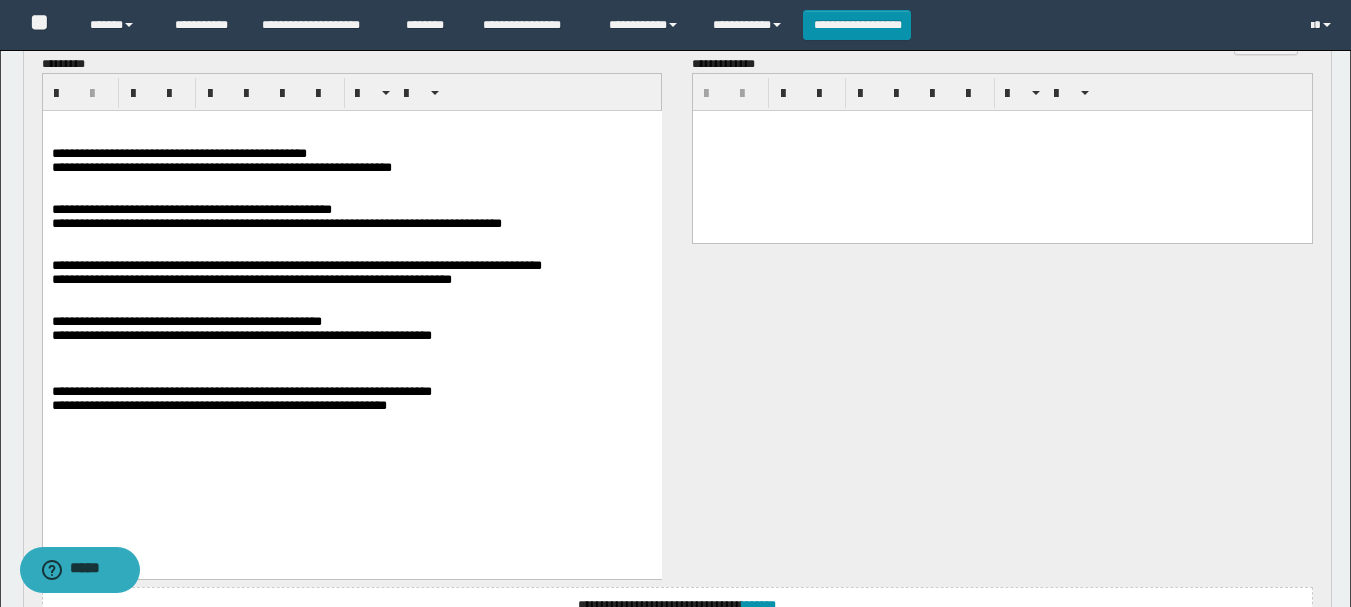 click on "**********" at bounding box center [186, 321] 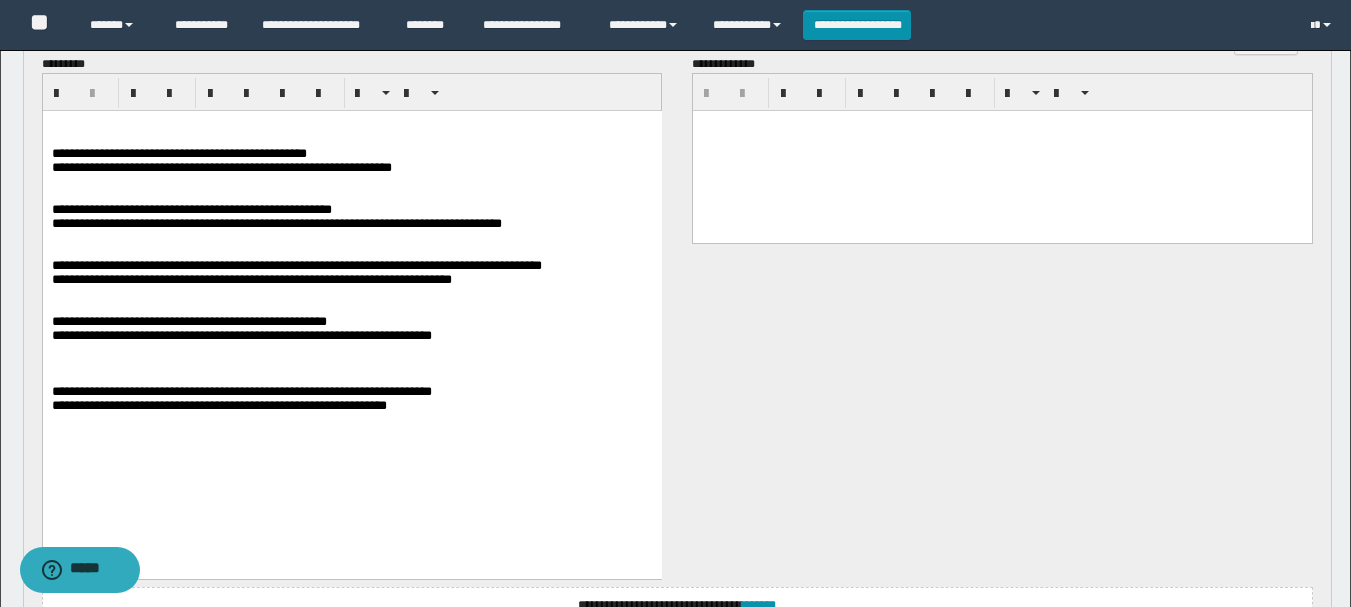scroll, scrollTop: 1288, scrollLeft: 0, axis: vertical 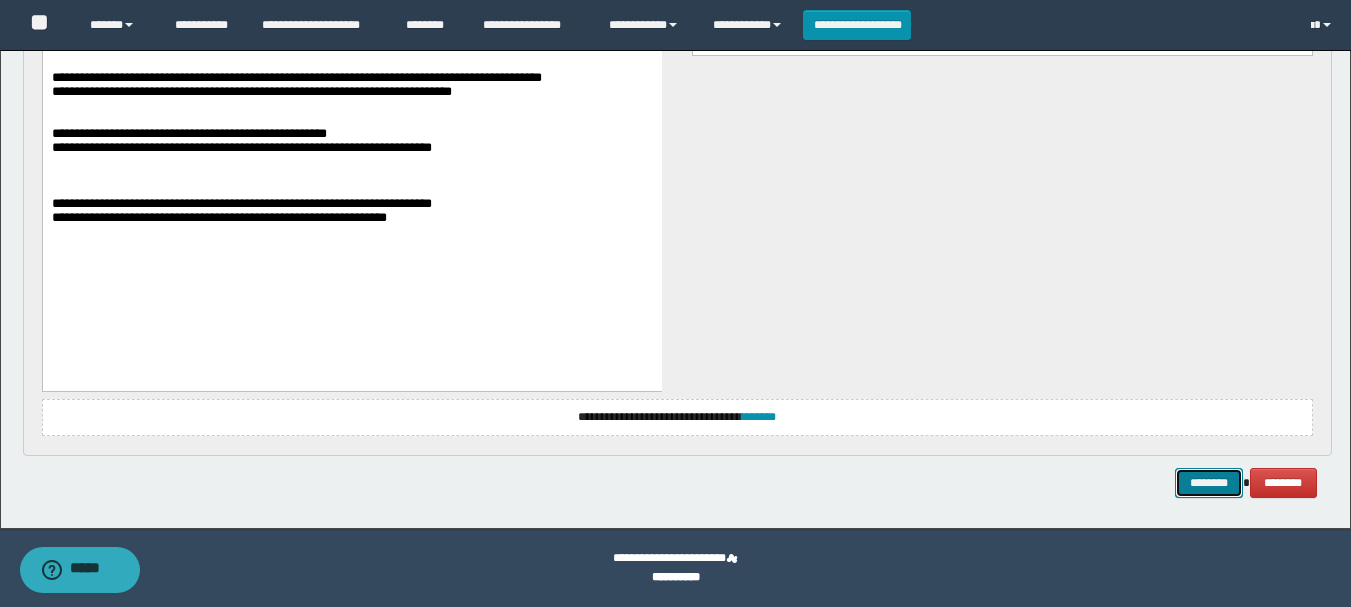 click on "********" at bounding box center (1209, 483) 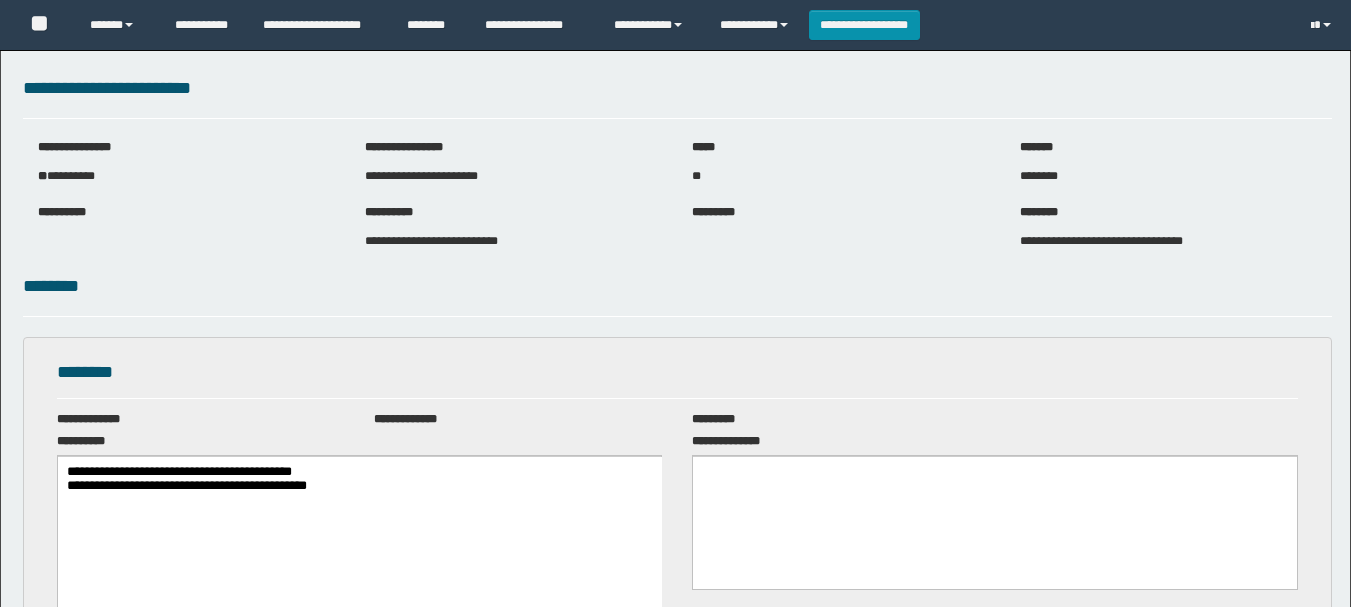 scroll, scrollTop: 0, scrollLeft: 0, axis: both 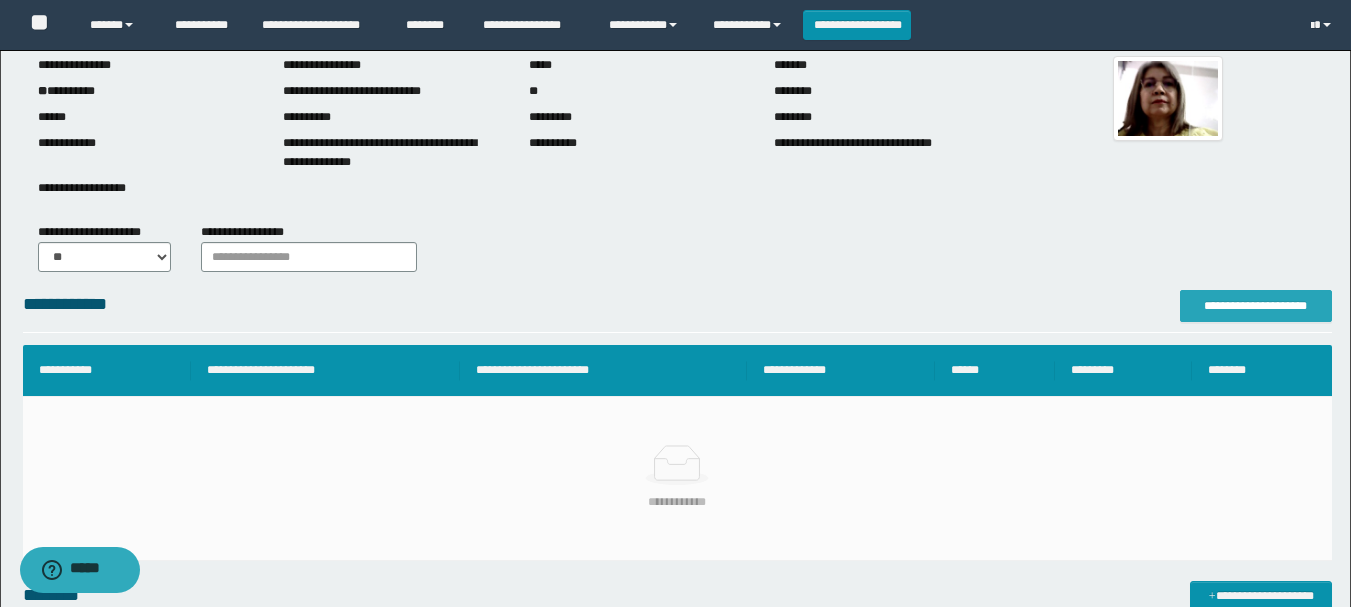 click on "**********" at bounding box center (1256, 306) 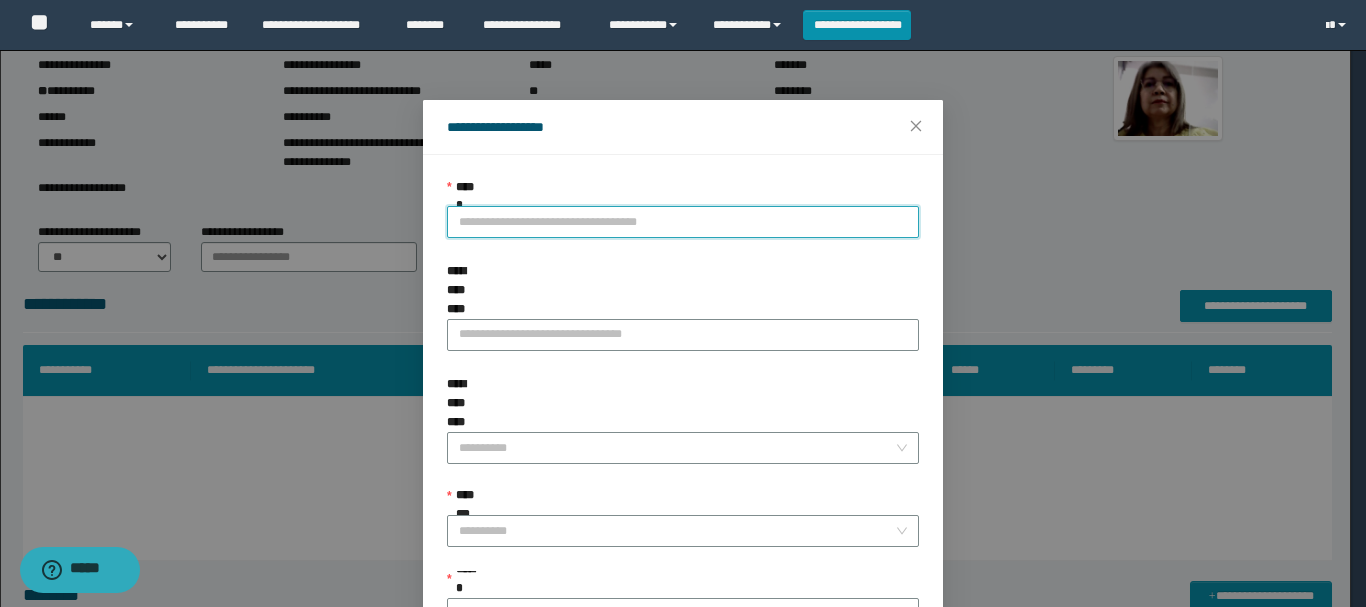 click on "**********" at bounding box center (683, 222) 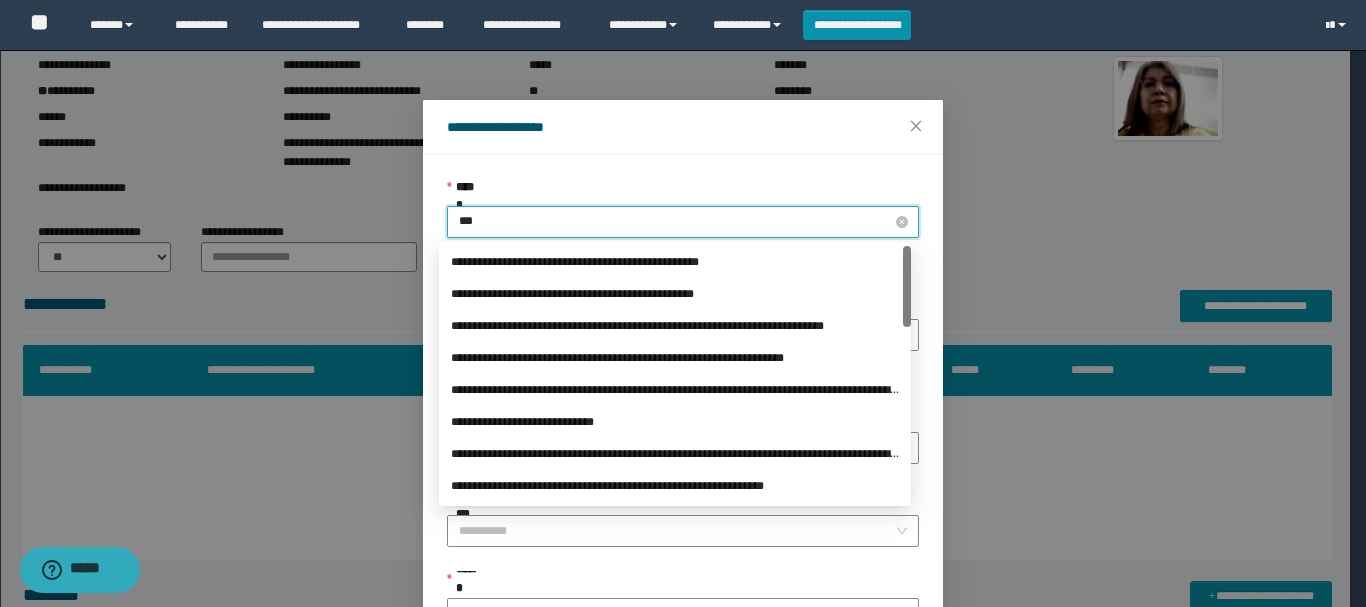 type on "****" 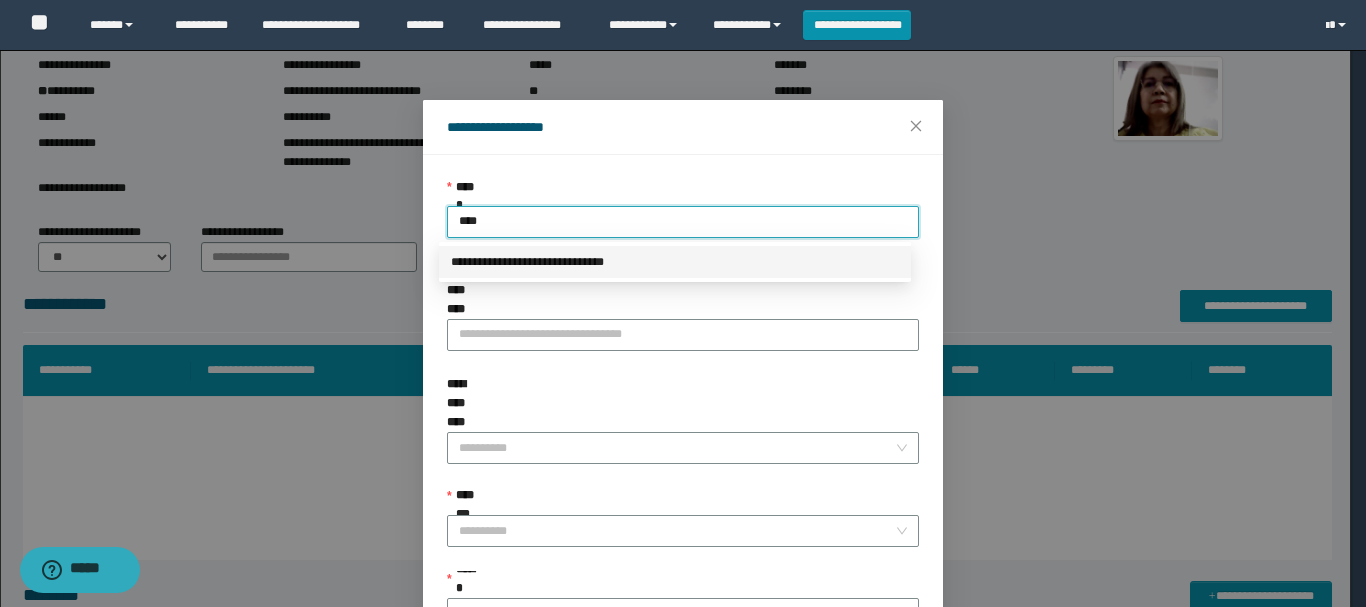 click on "**********" at bounding box center (675, 262) 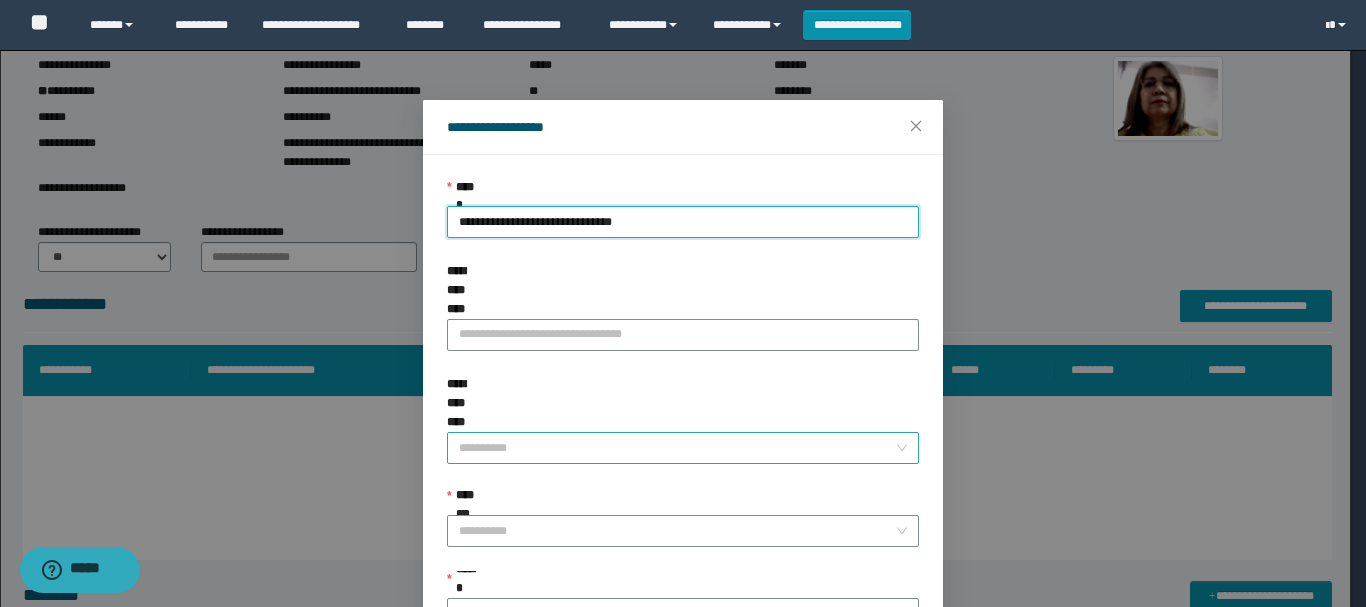 click on "**********" at bounding box center (677, 448) 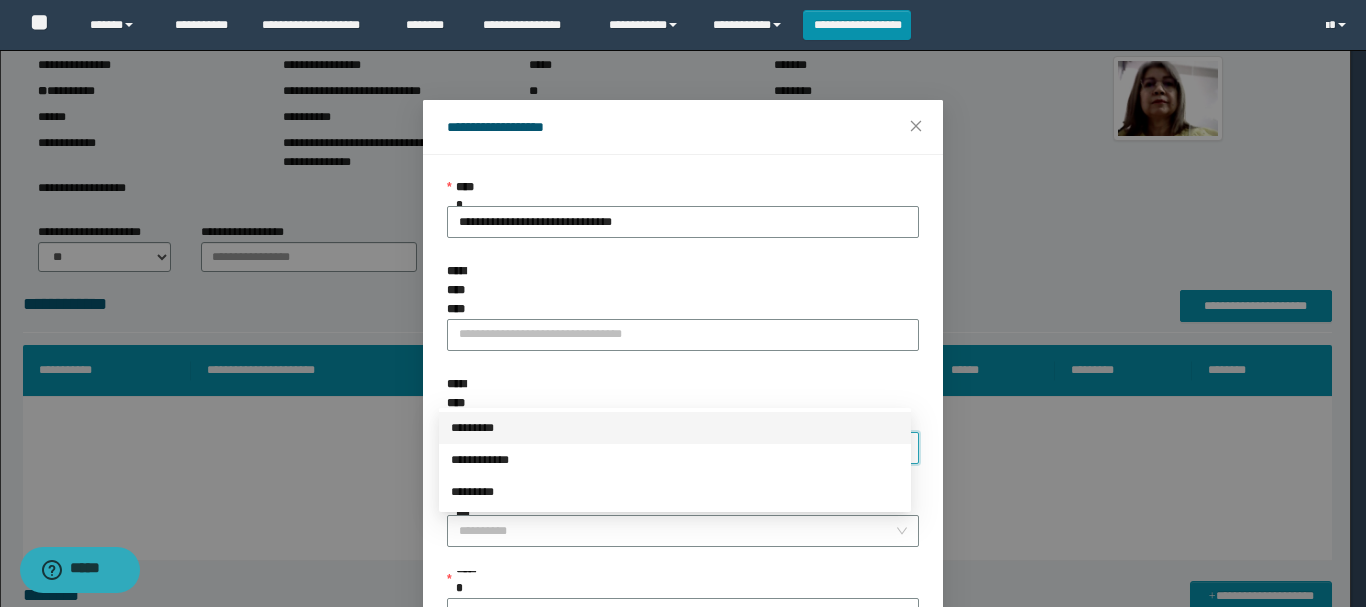 click on "*********" at bounding box center [675, 428] 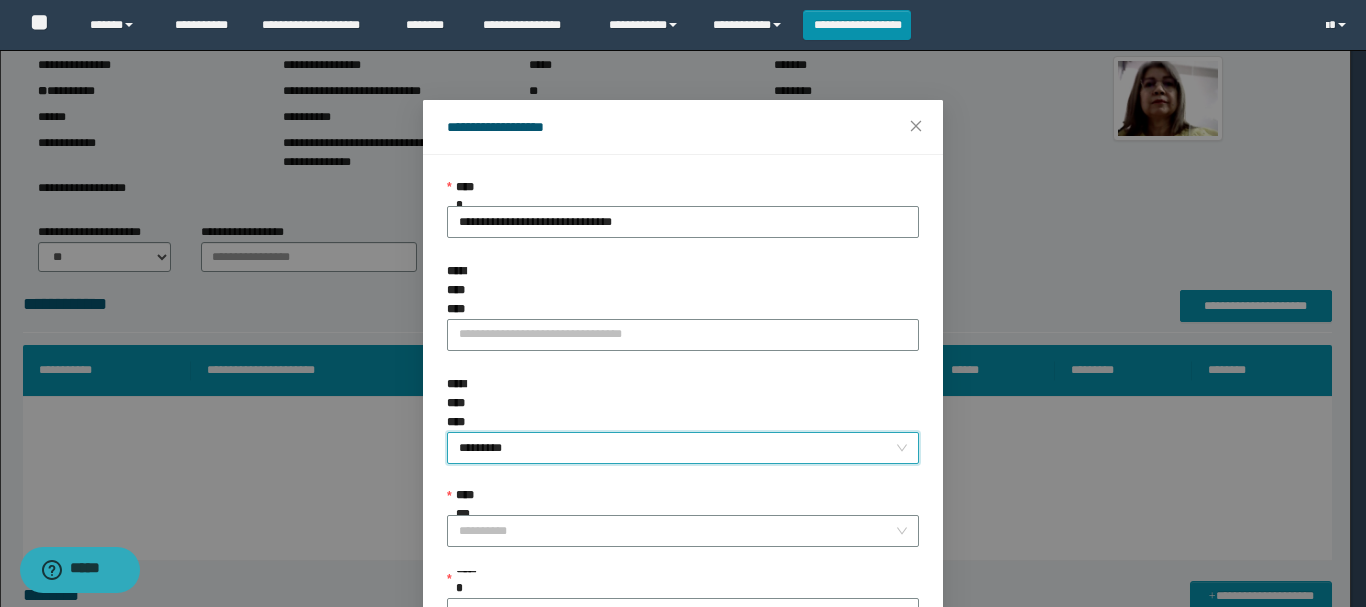 scroll, scrollTop: 100, scrollLeft: 0, axis: vertical 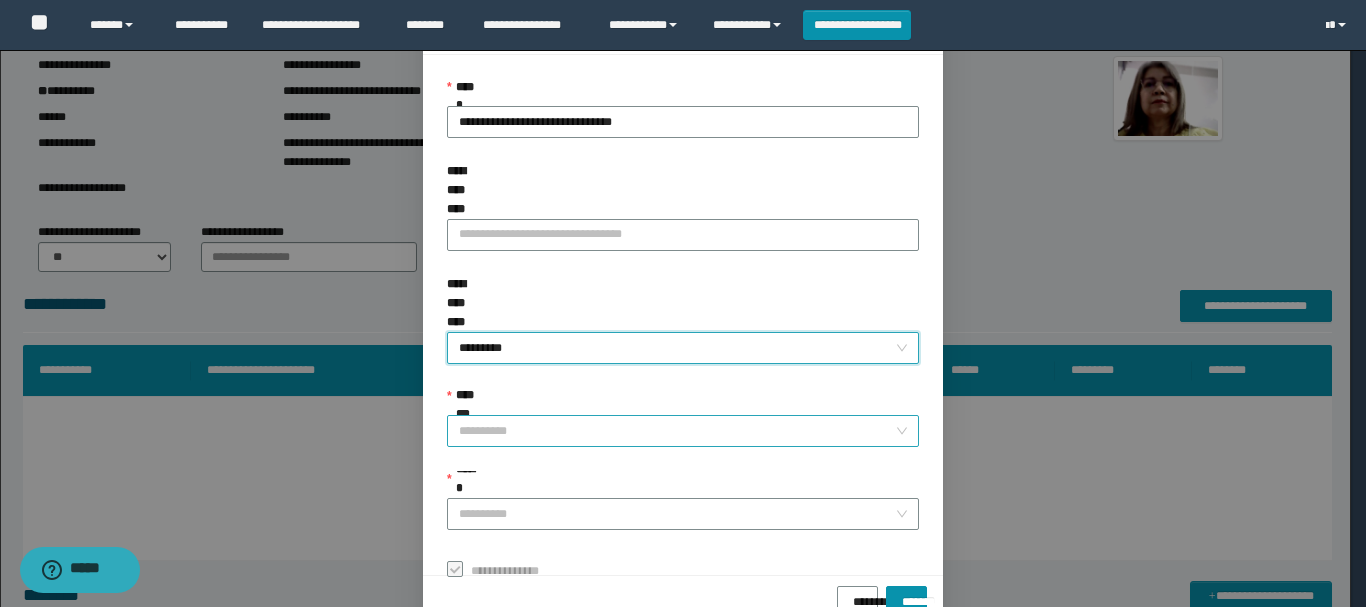 click on "**********" at bounding box center [677, 431] 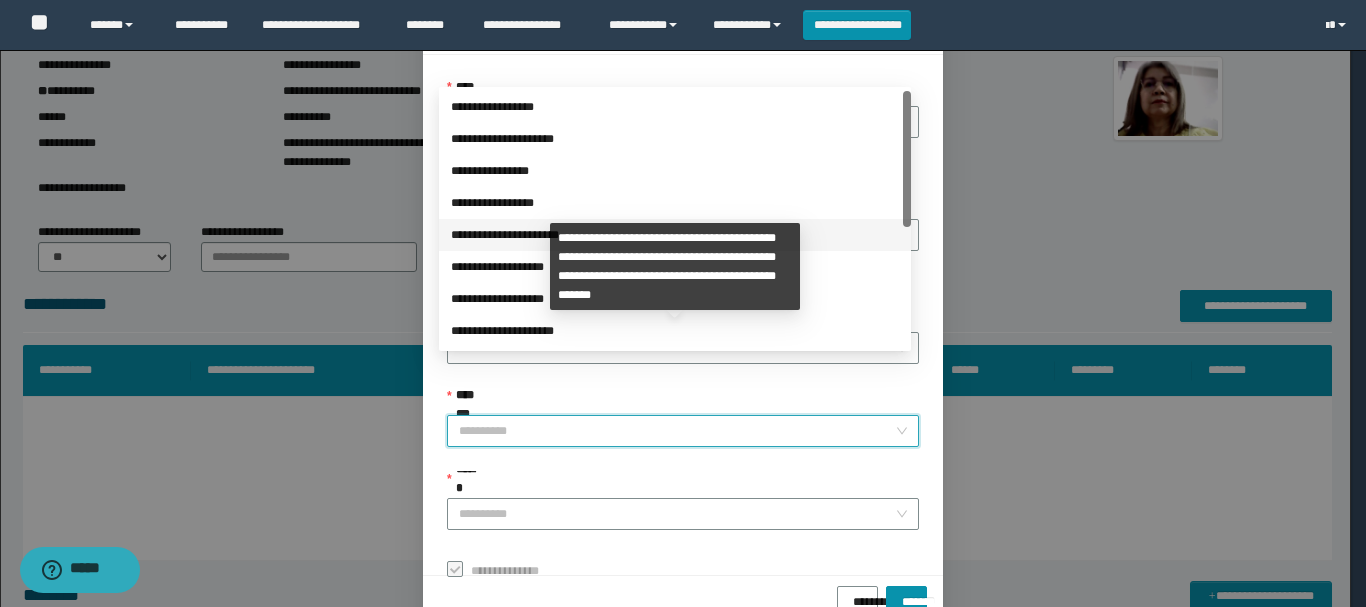 scroll, scrollTop: 200, scrollLeft: 0, axis: vertical 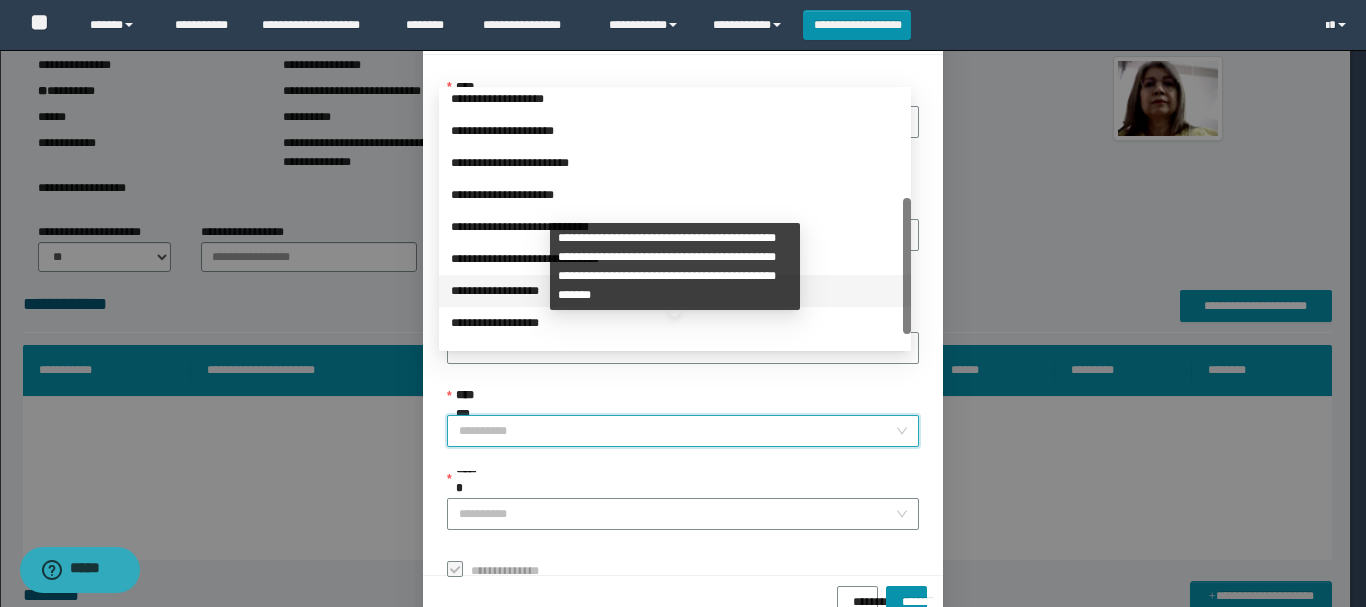 click on "**********" at bounding box center [675, 291] 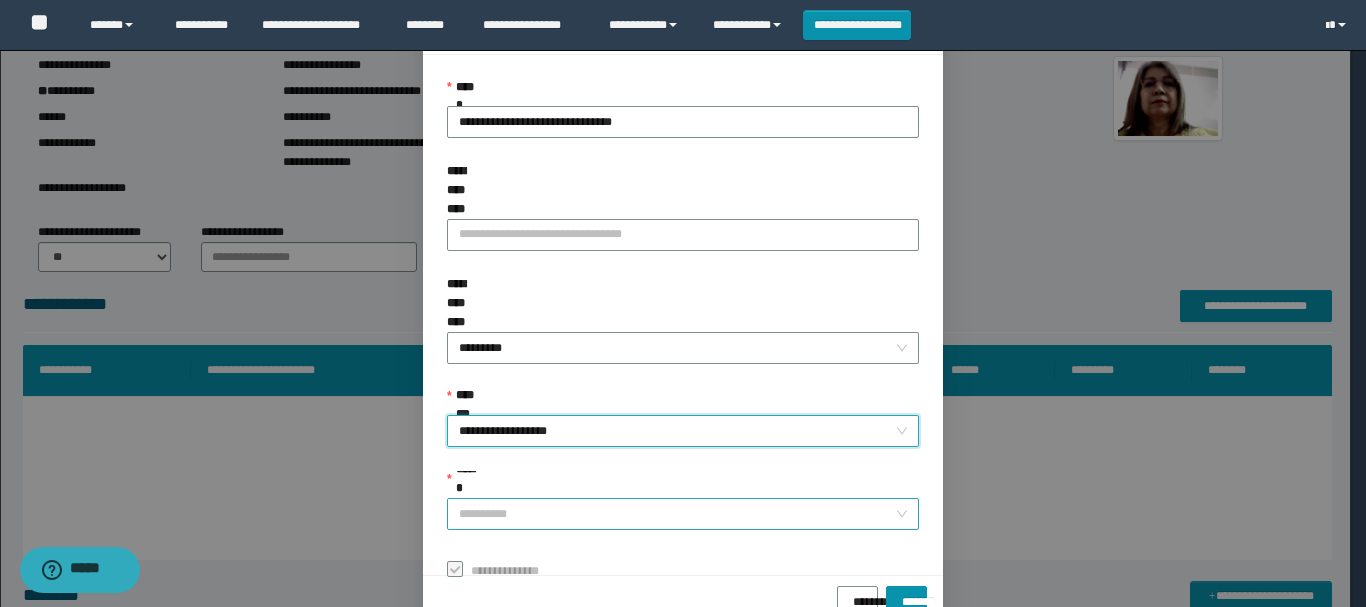 click on "******" at bounding box center (677, 514) 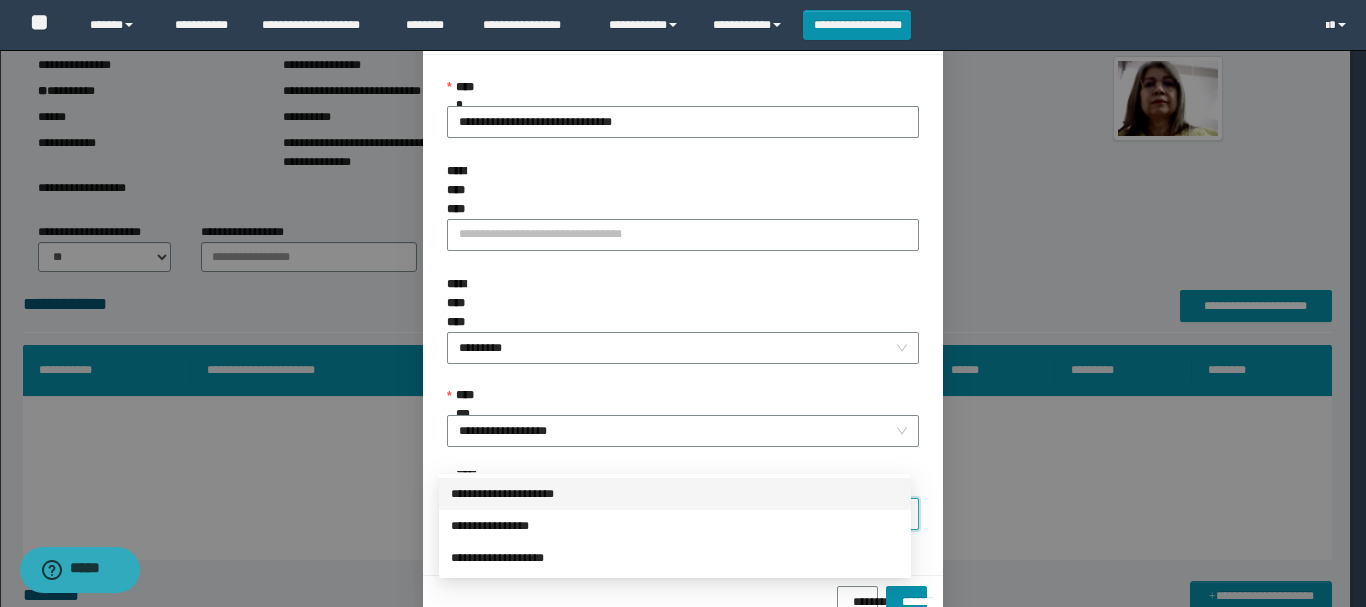 click on "**********" at bounding box center (675, 494) 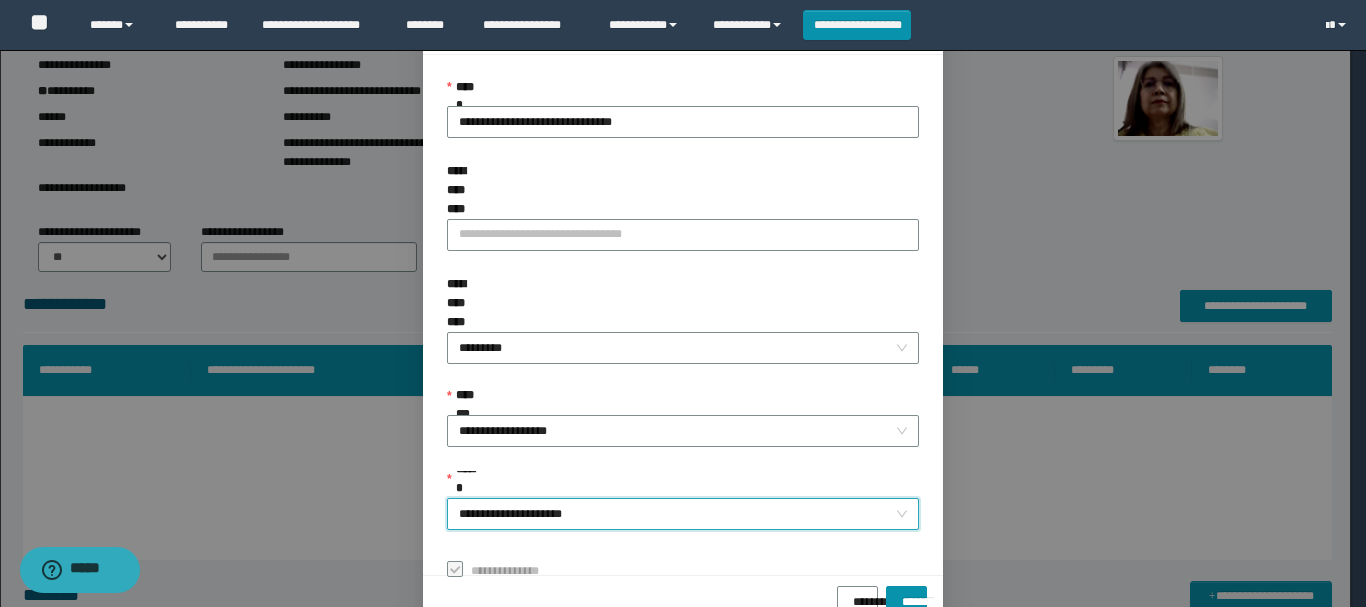 scroll, scrollTop: 145, scrollLeft: 0, axis: vertical 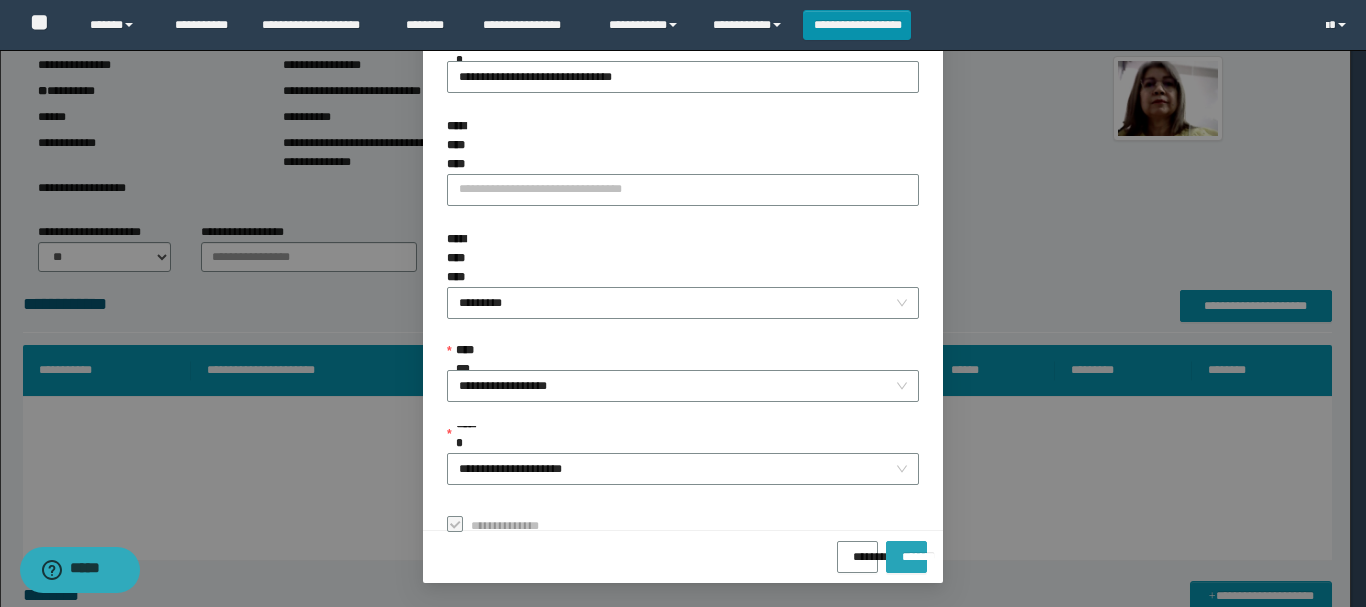click on "*******" at bounding box center (906, 557) 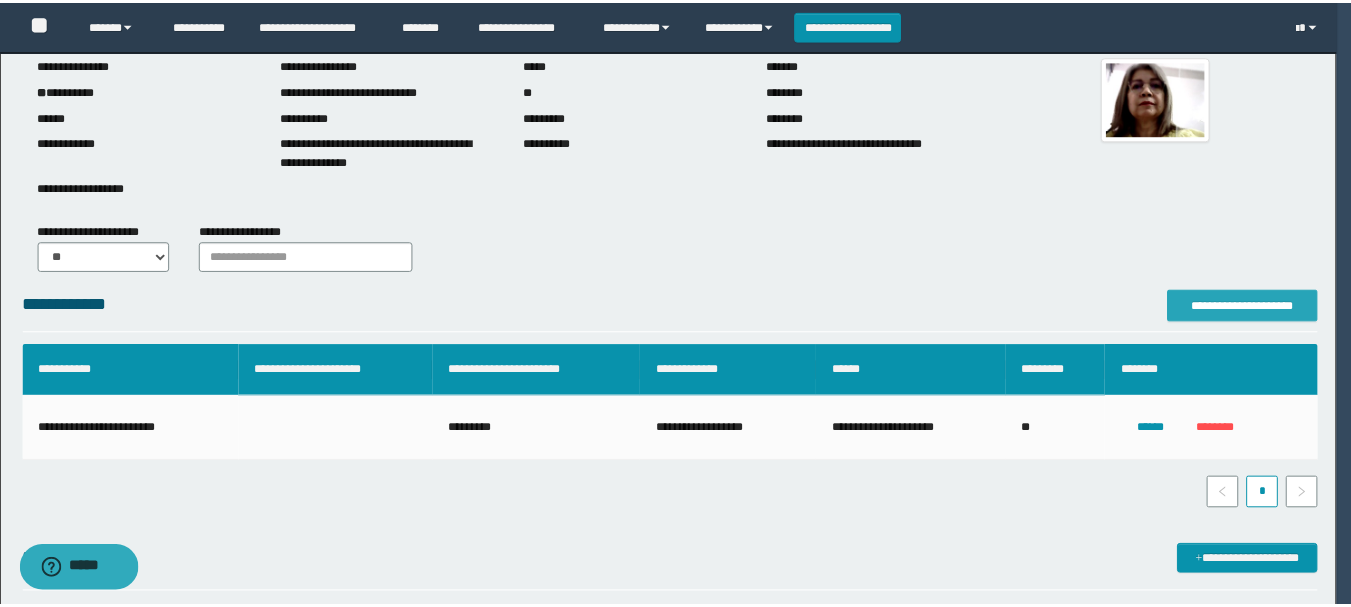 scroll, scrollTop: 0, scrollLeft: 0, axis: both 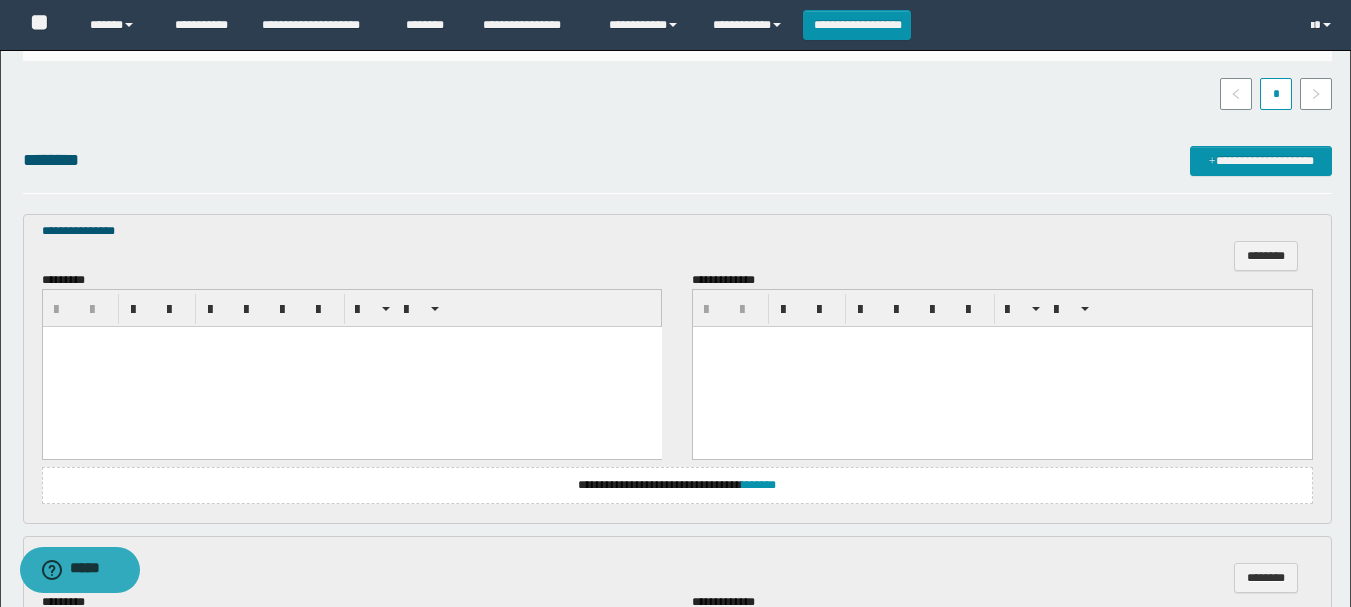 click at bounding box center (351, 367) 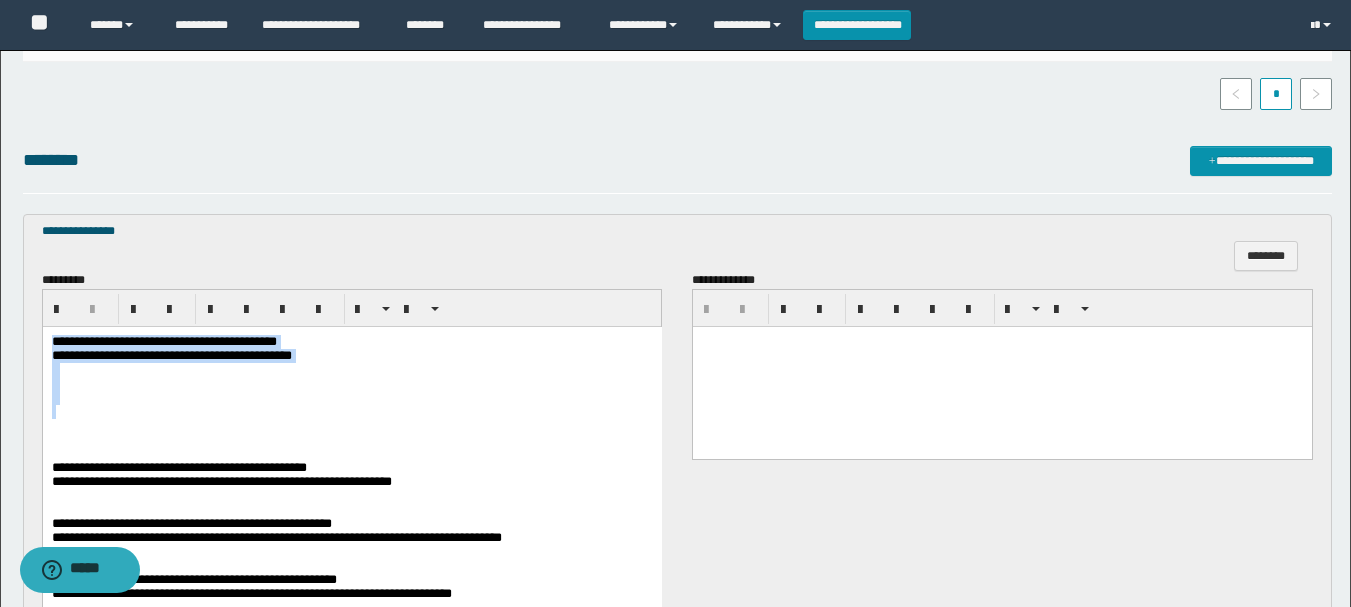 drag, startPoint x: 51, startPoint y: 339, endPoint x: 346, endPoint y: 423, distance: 306.72626 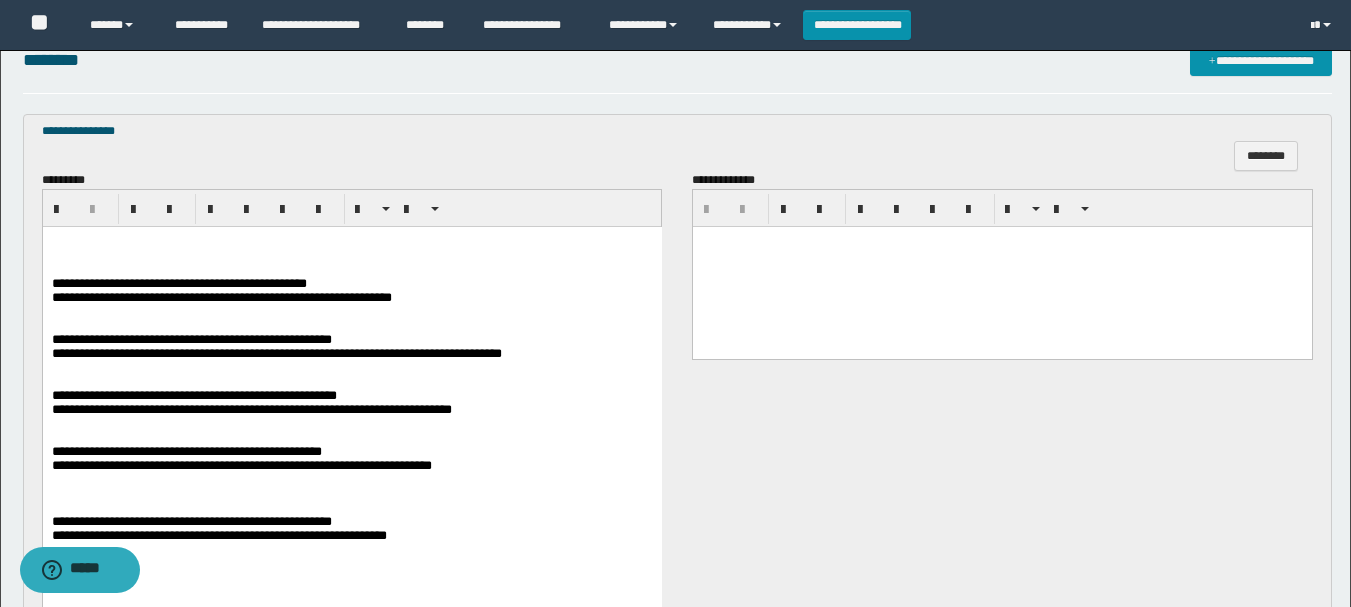 scroll, scrollTop: 700, scrollLeft: 0, axis: vertical 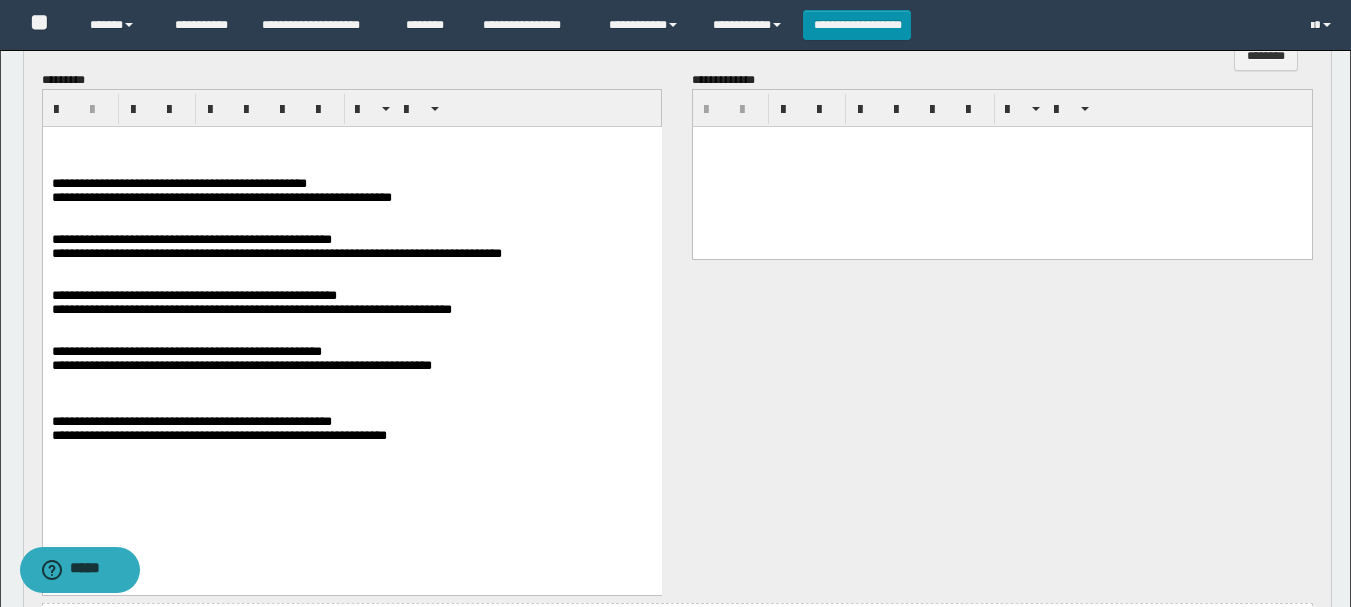 click on "**********" at bounding box center (178, 183) 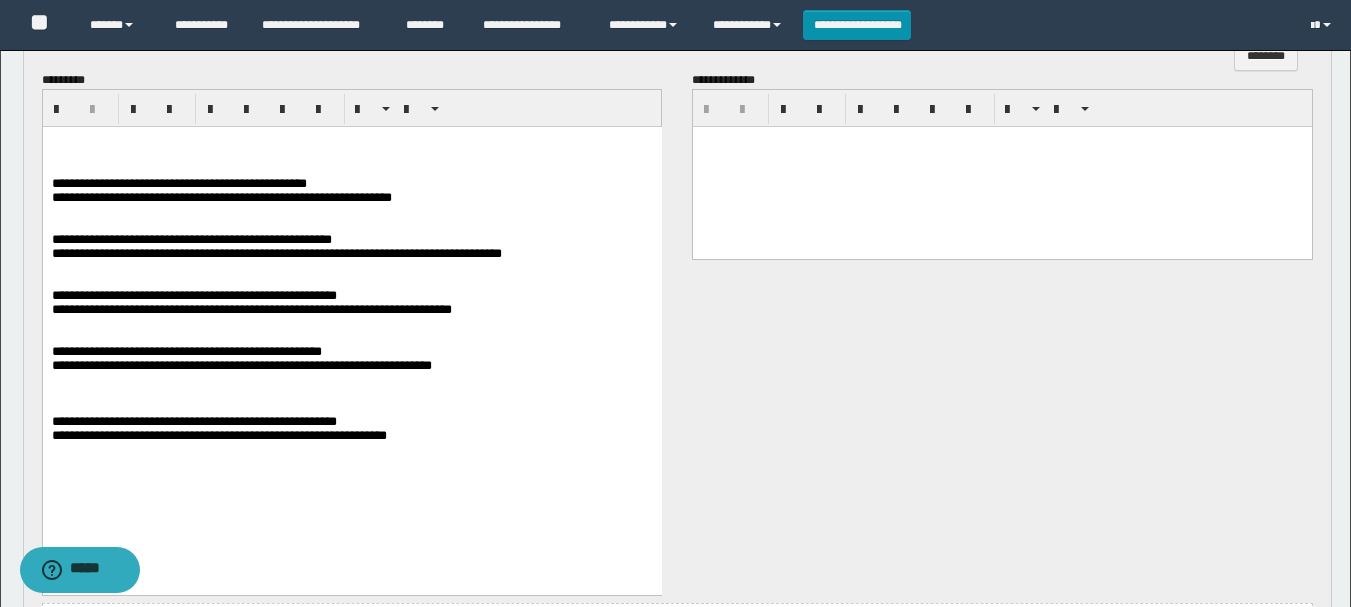 click on "**********" at bounding box center (191, 239) 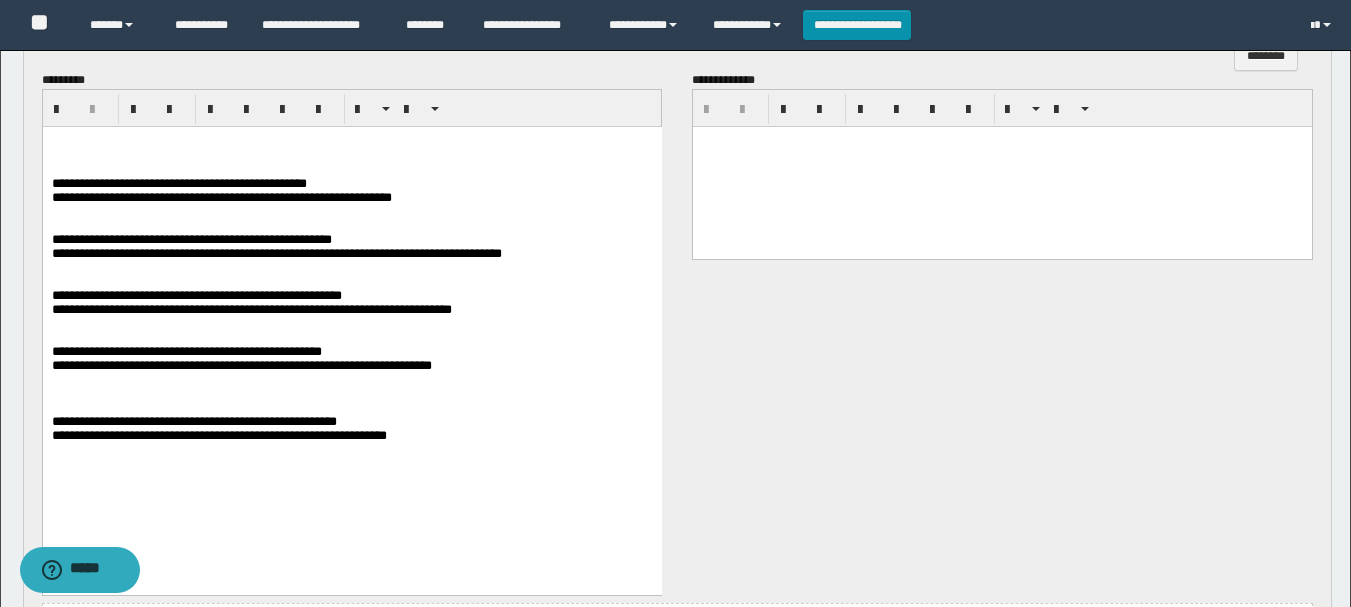 click on "**********" at bounding box center [186, 351] 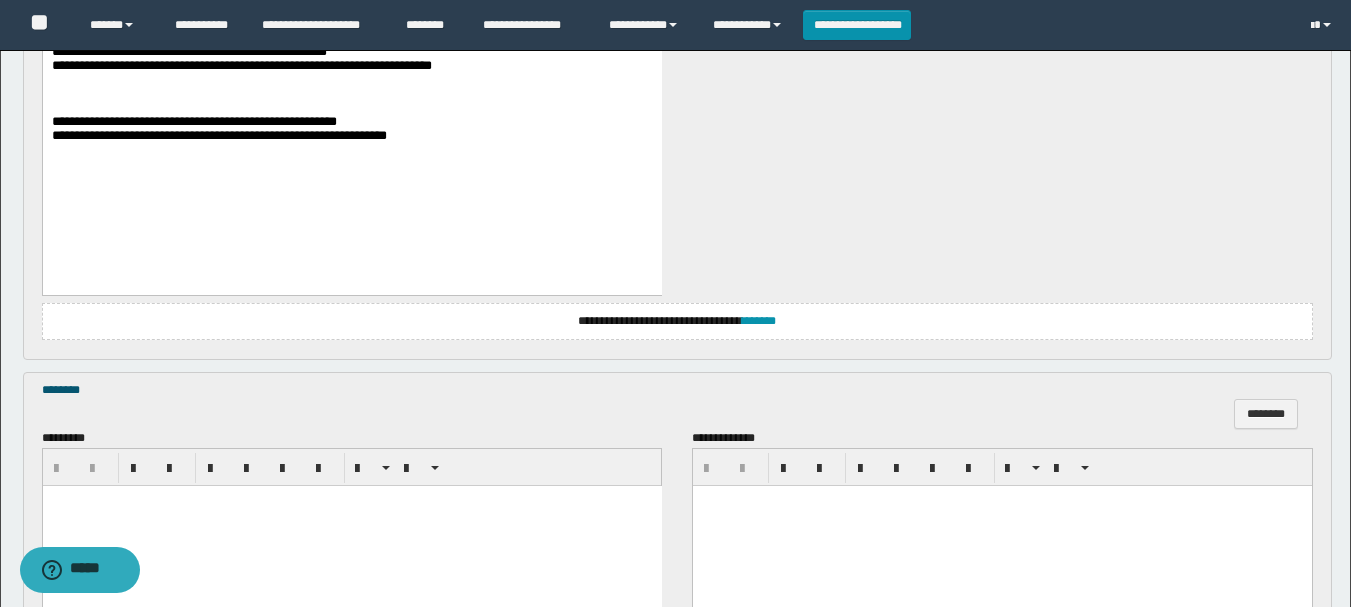 scroll, scrollTop: 1200, scrollLeft: 0, axis: vertical 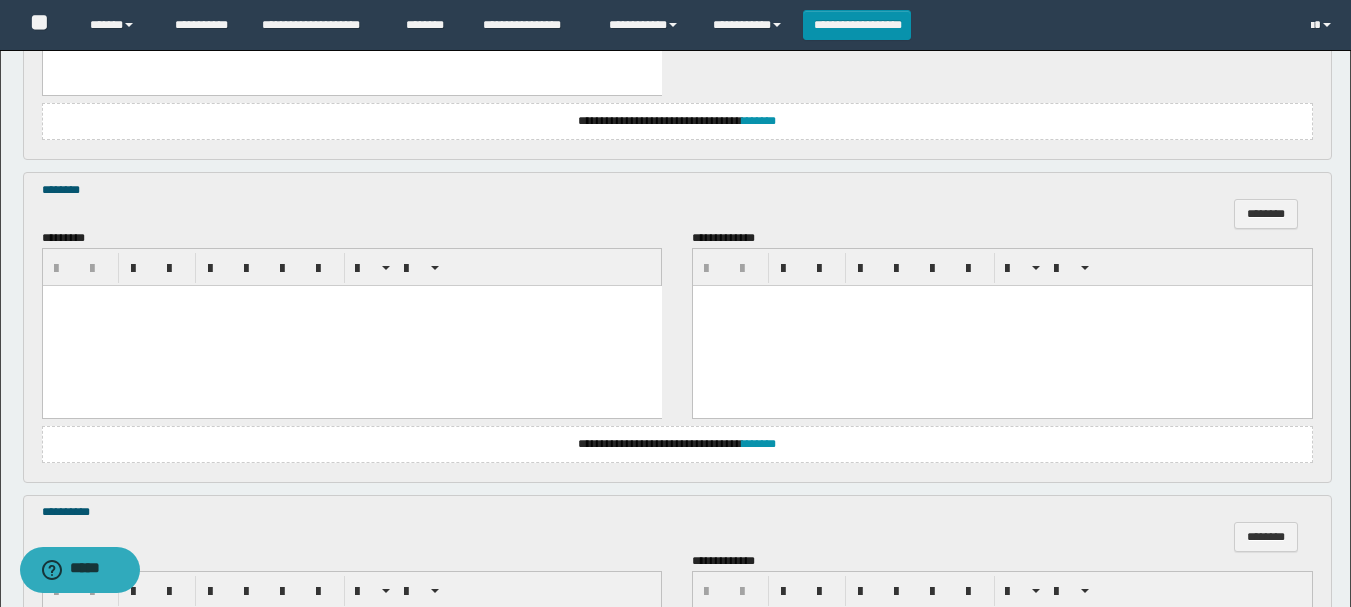 click at bounding box center (351, 326) 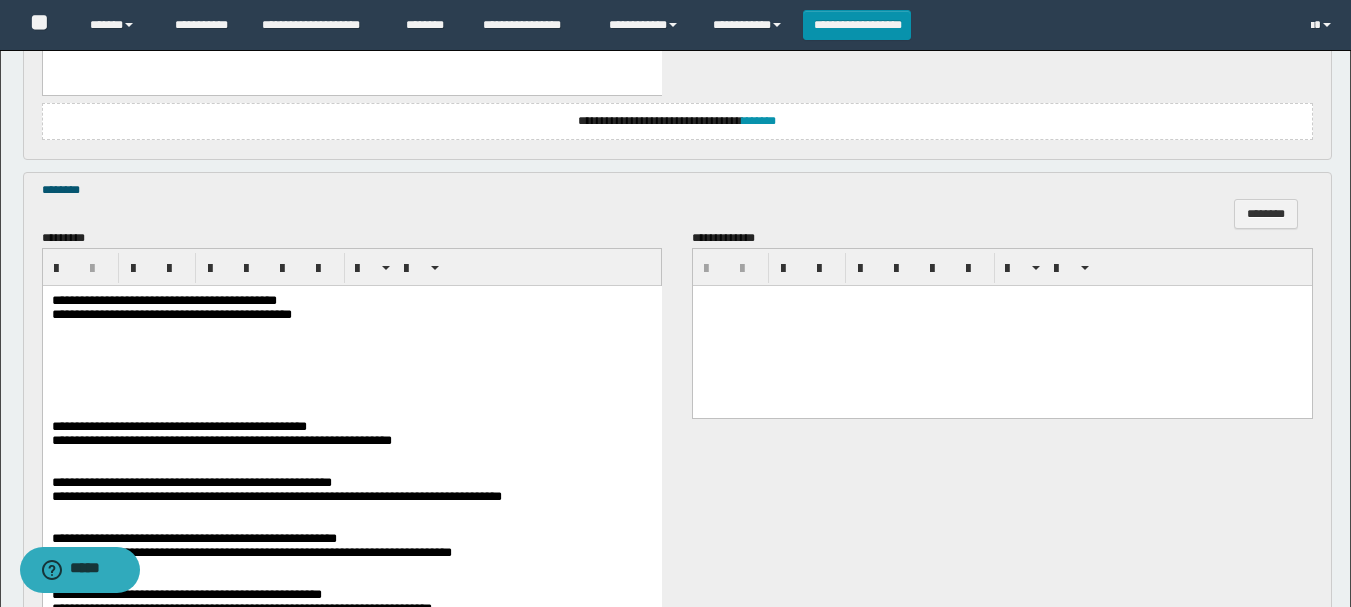 scroll, scrollTop: 1400, scrollLeft: 0, axis: vertical 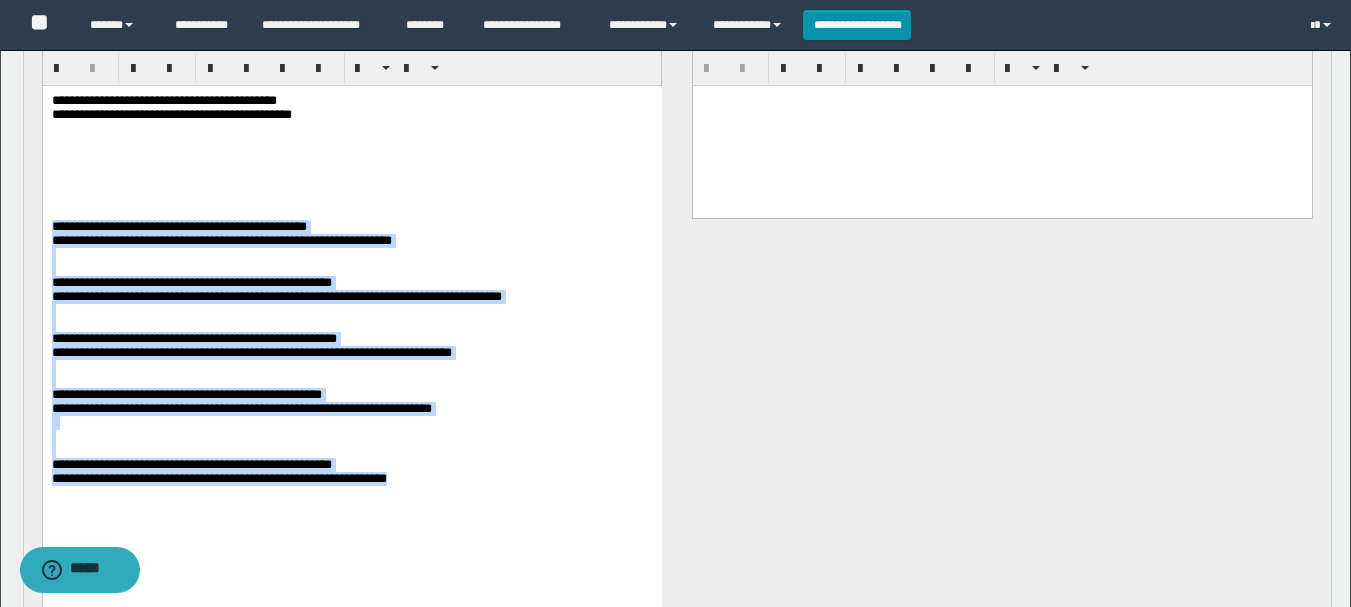 drag, startPoint x: 53, startPoint y: 246, endPoint x: 513, endPoint y: 553, distance: 553.0362 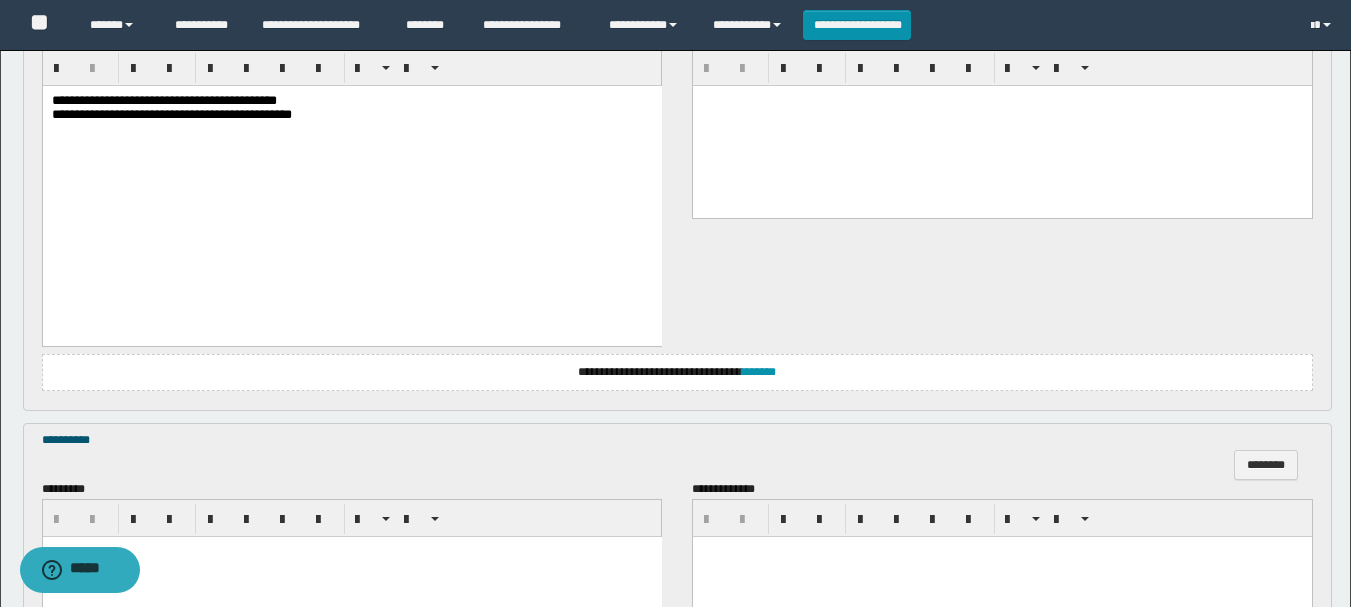 drag, startPoint x: 226, startPoint y: 100, endPoint x: 232, endPoint y: 133, distance: 33.54102 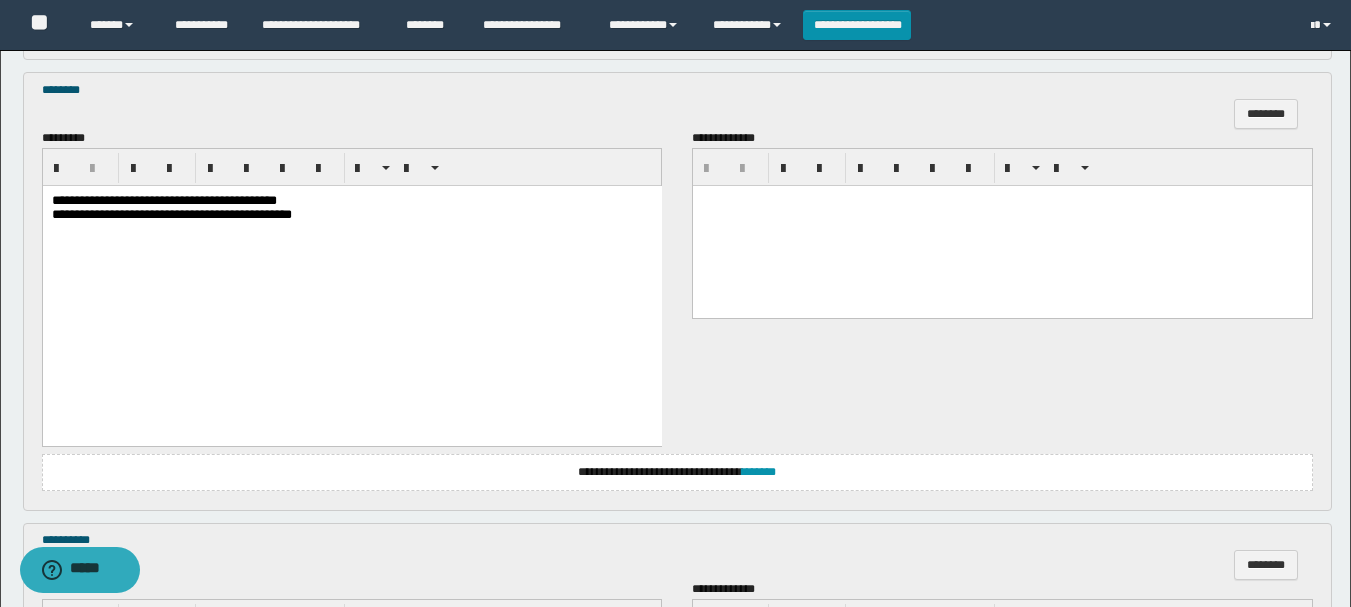 scroll, scrollTop: 1677, scrollLeft: 0, axis: vertical 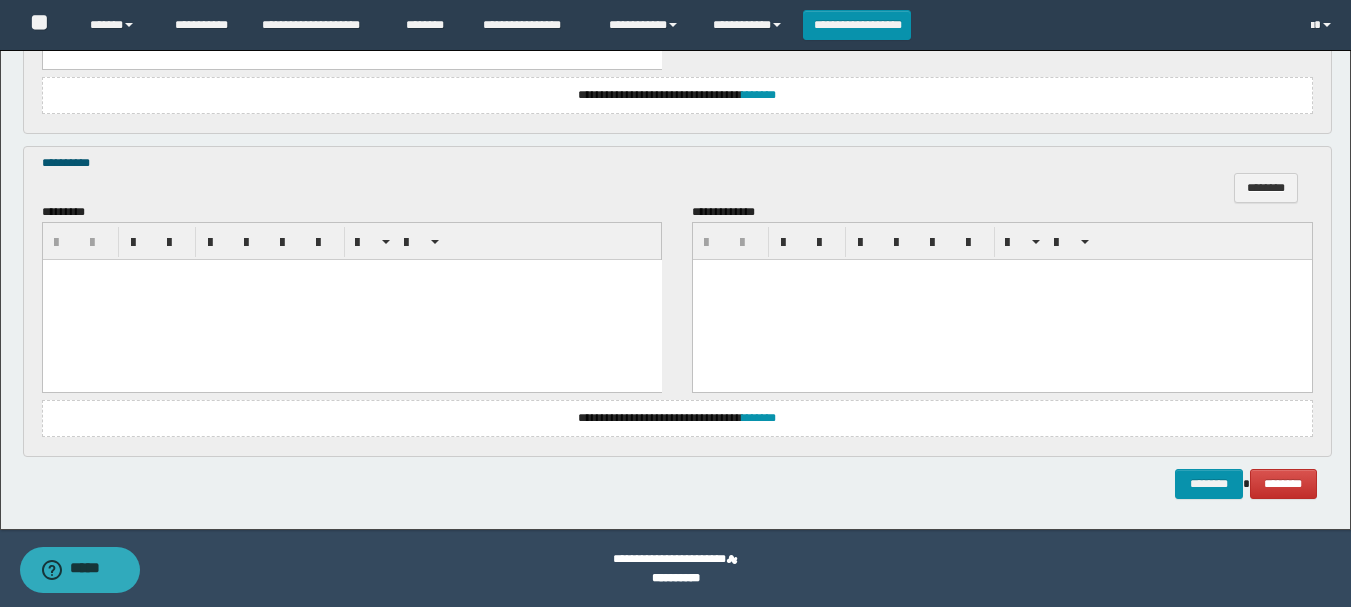 click at bounding box center (351, 299) 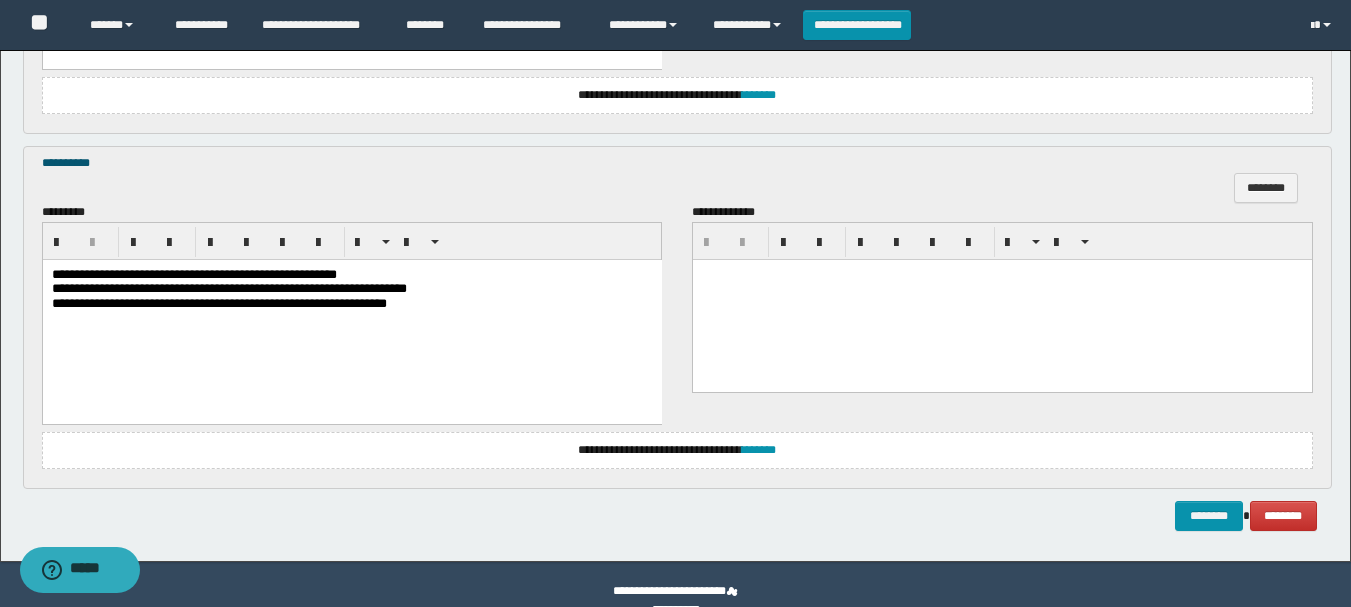 click on "**********" at bounding box center [193, 273] 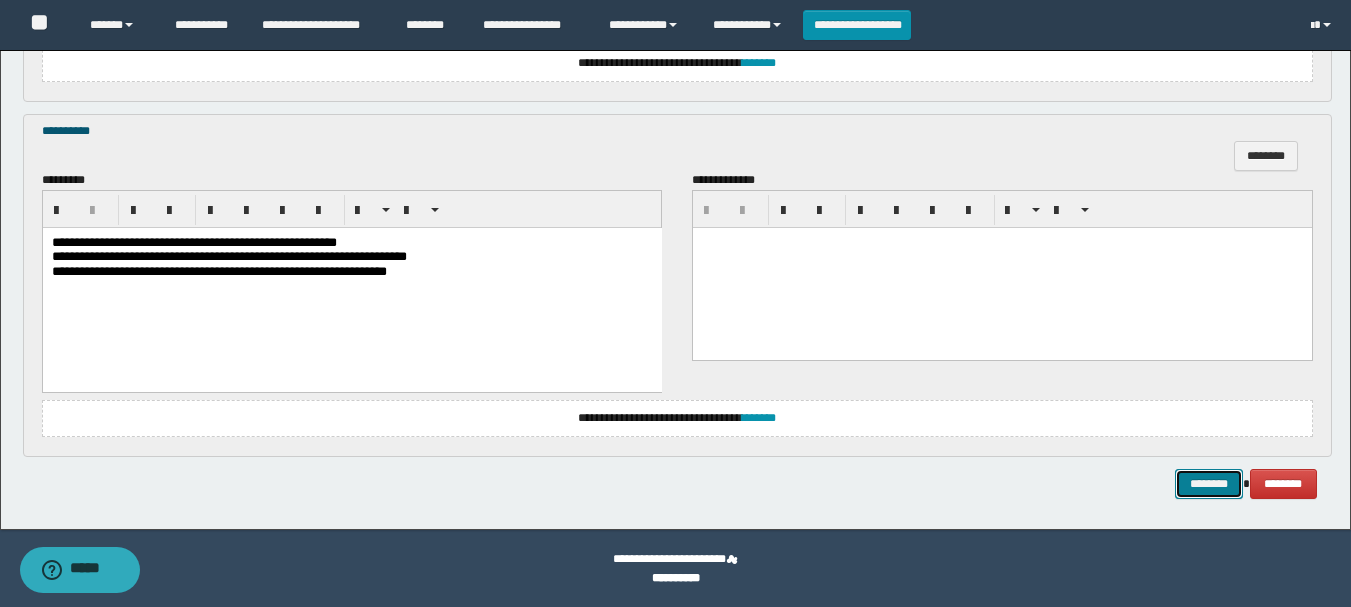 click on "********" at bounding box center (1209, 484) 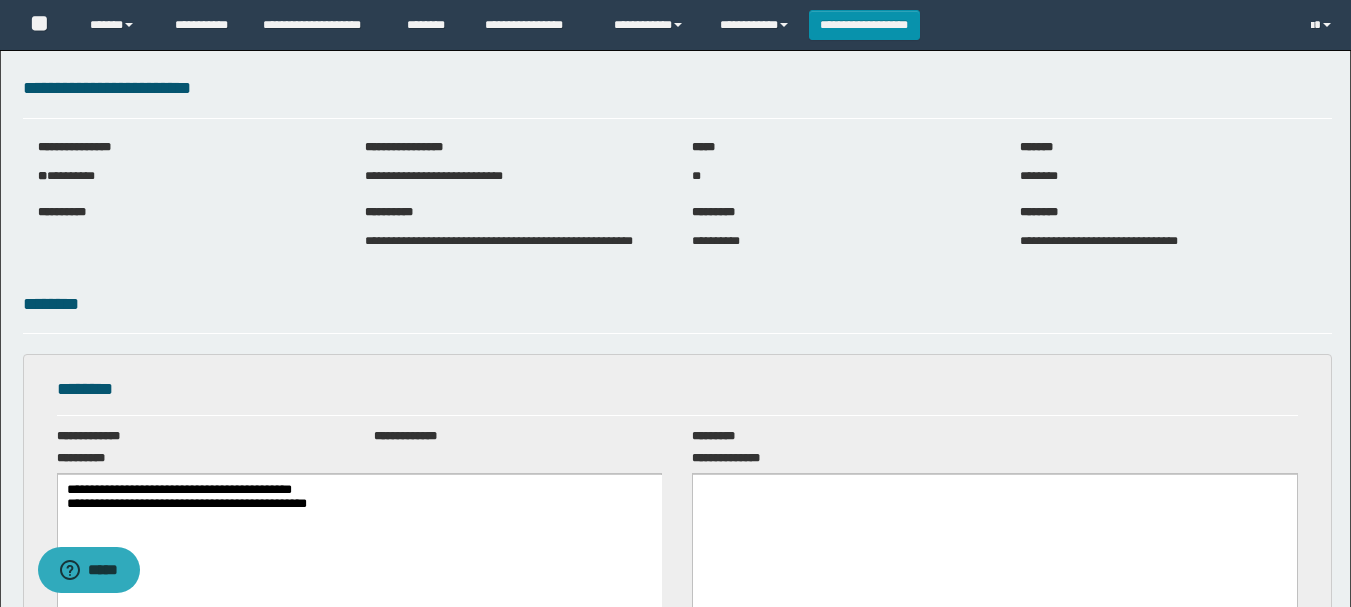 scroll, scrollTop: 0, scrollLeft: 0, axis: both 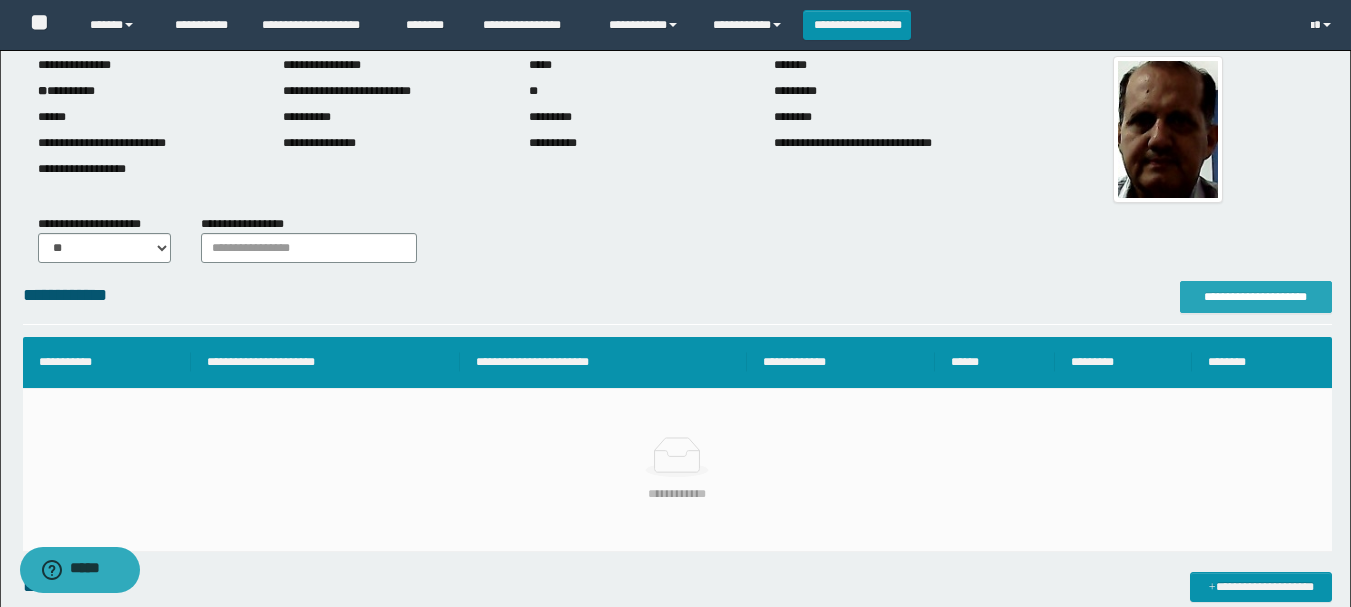 click on "**********" at bounding box center (1256, 297) 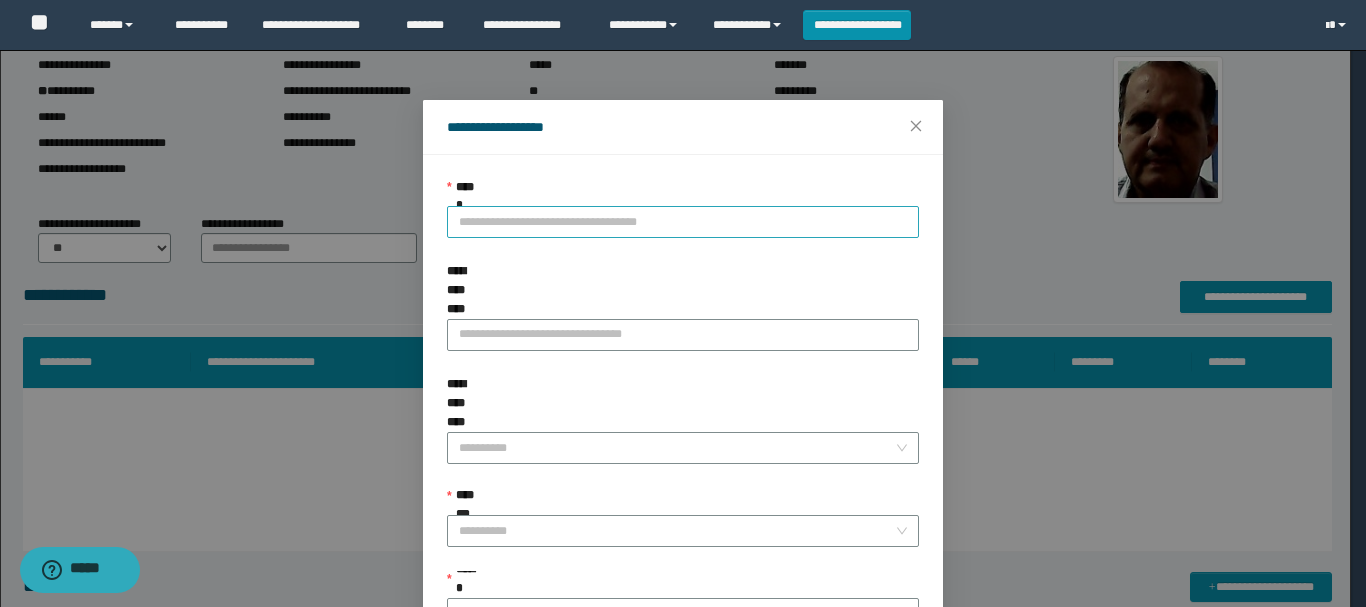 click on "**********" at bounding box center [683, 222] 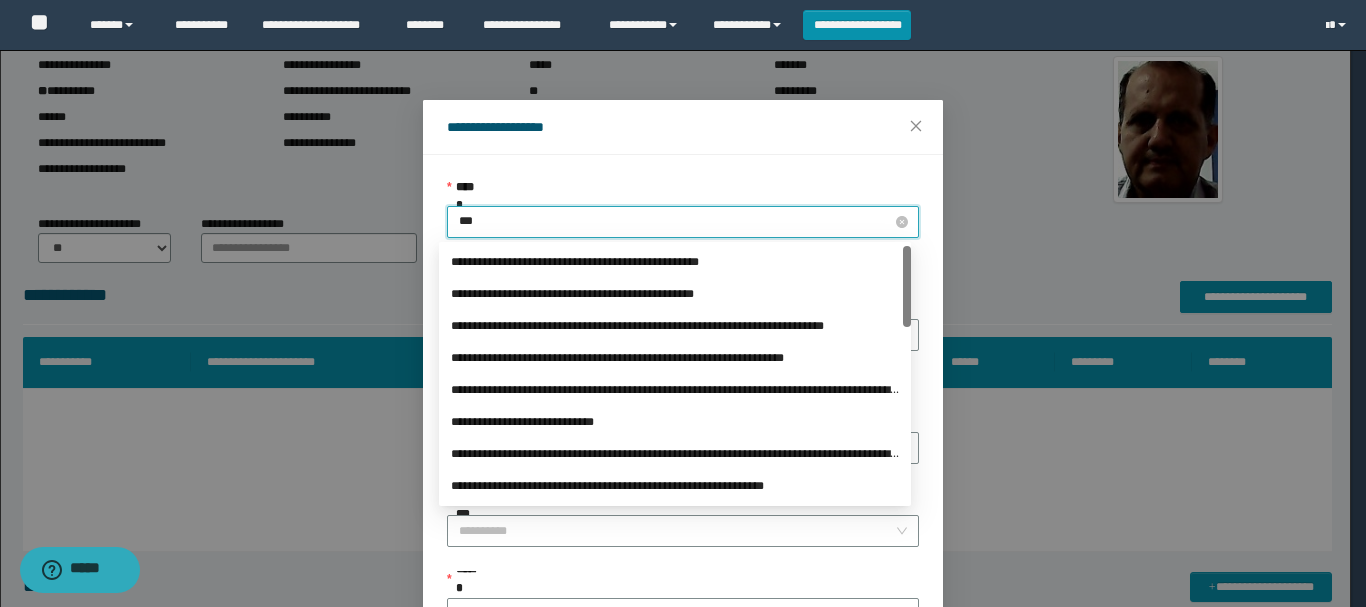 type on "****" 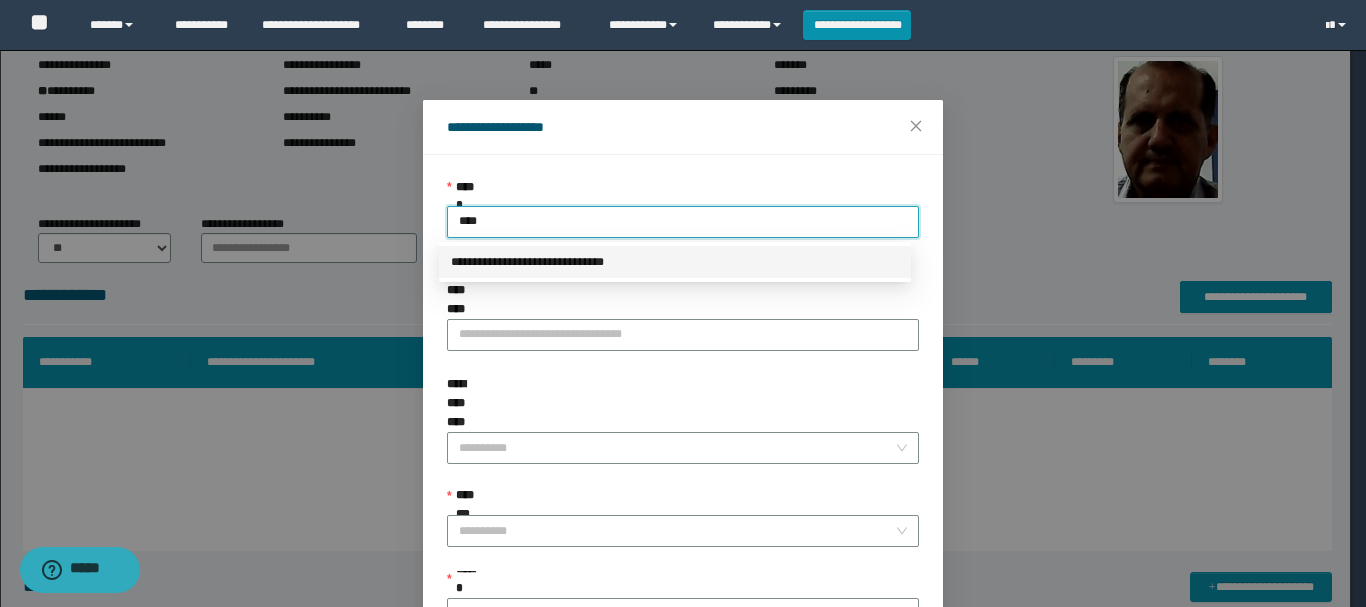 click on "**********" at bounding box center [675, 262] 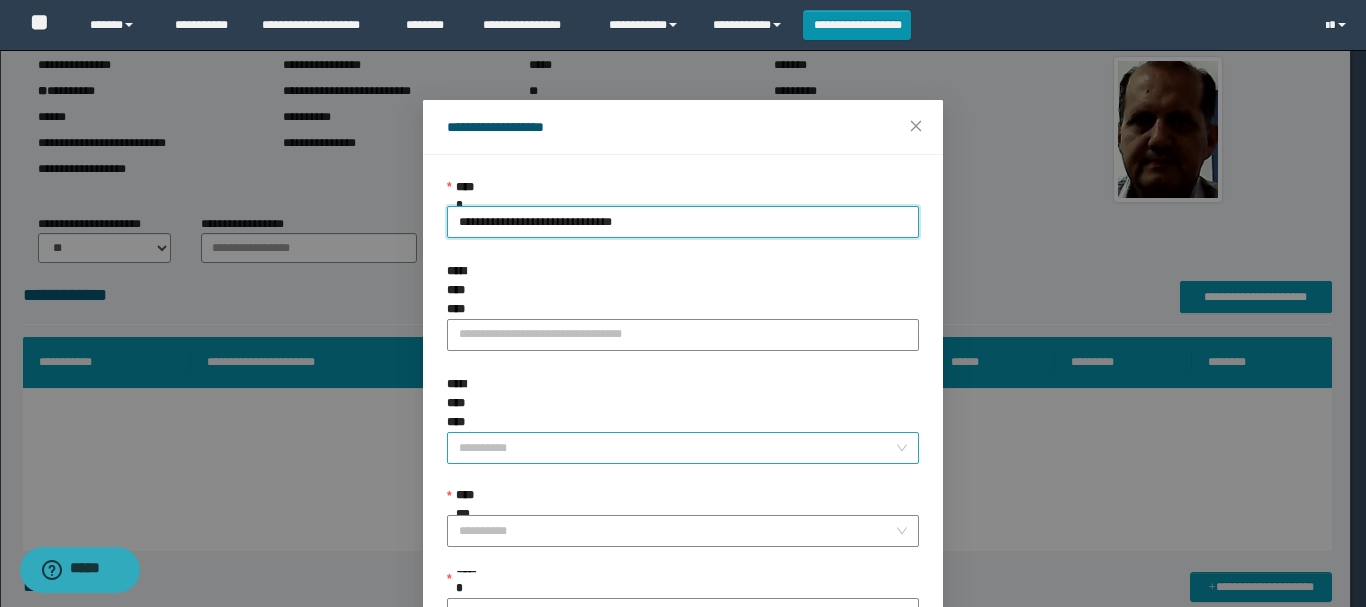 click on "**********" at bounding box center [677, 448] 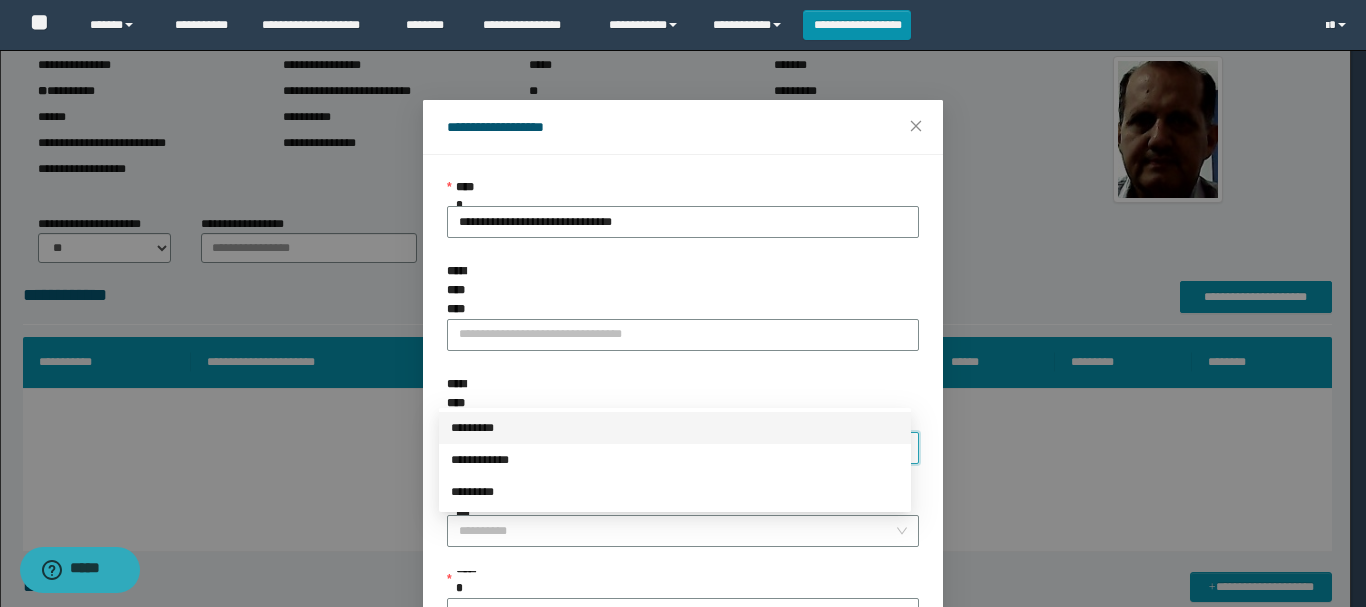 click on "*********" at bounding box center (675, 428) 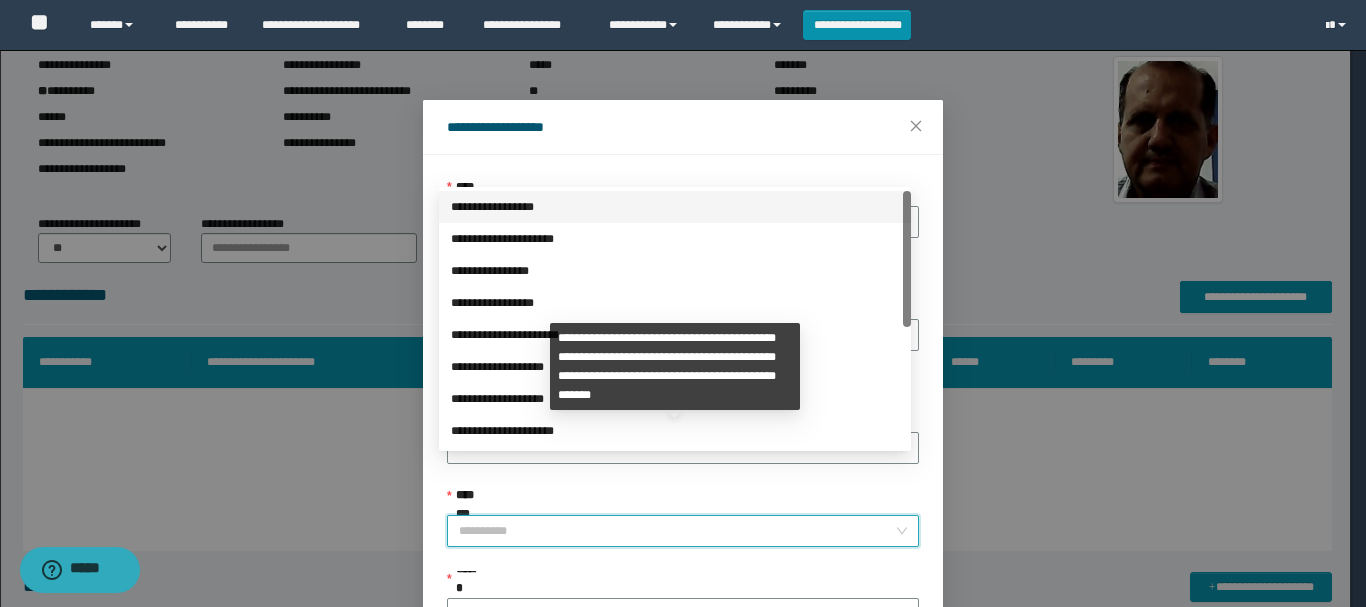 click on "**********" at bounding box center (677, 531) 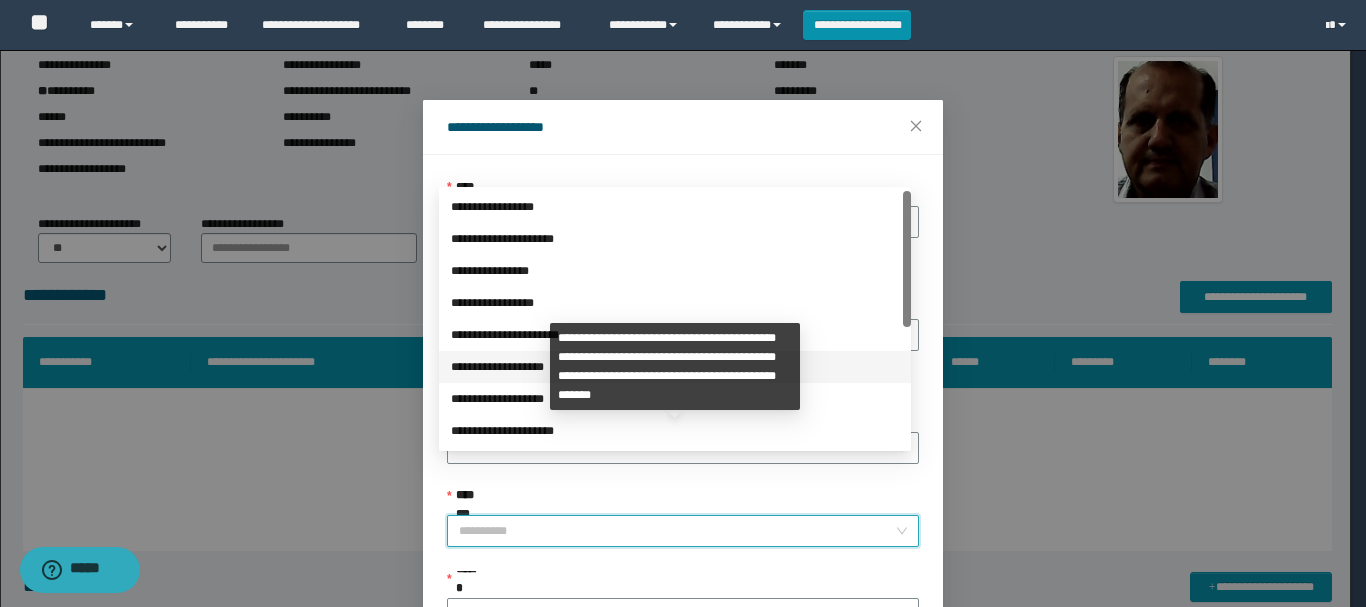 scroll, scrollTop: 200, scrollLeft: 0, axis: vertical 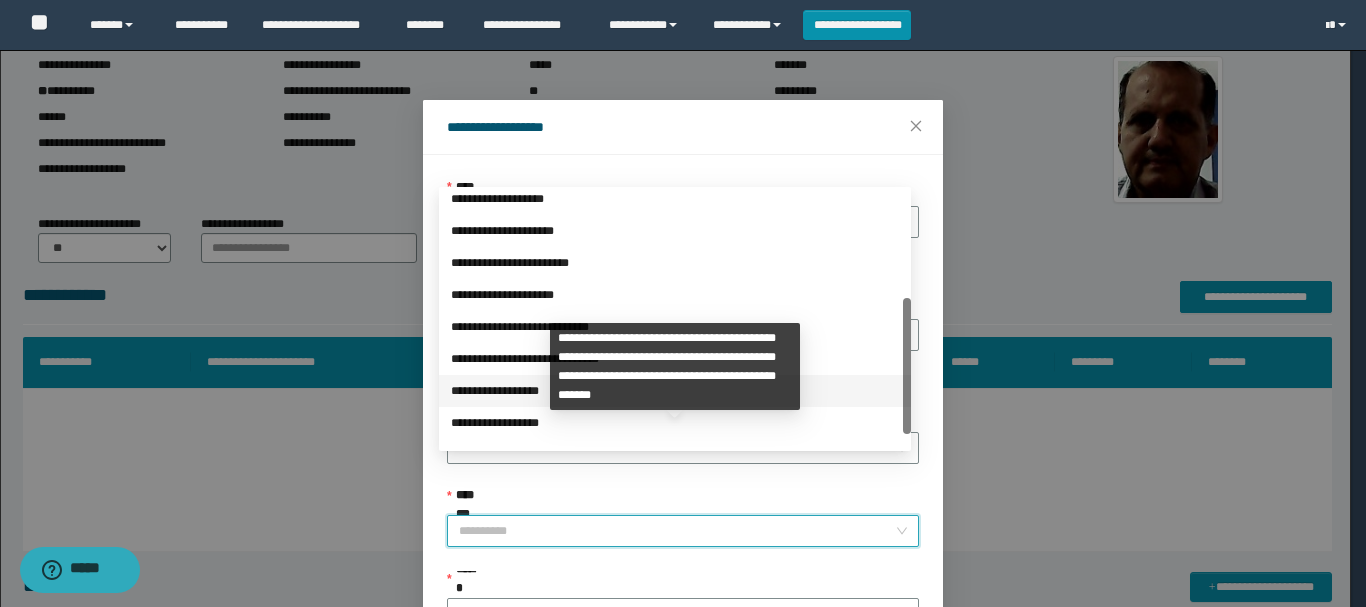 click on "**********" at bounding box center [675, 391] 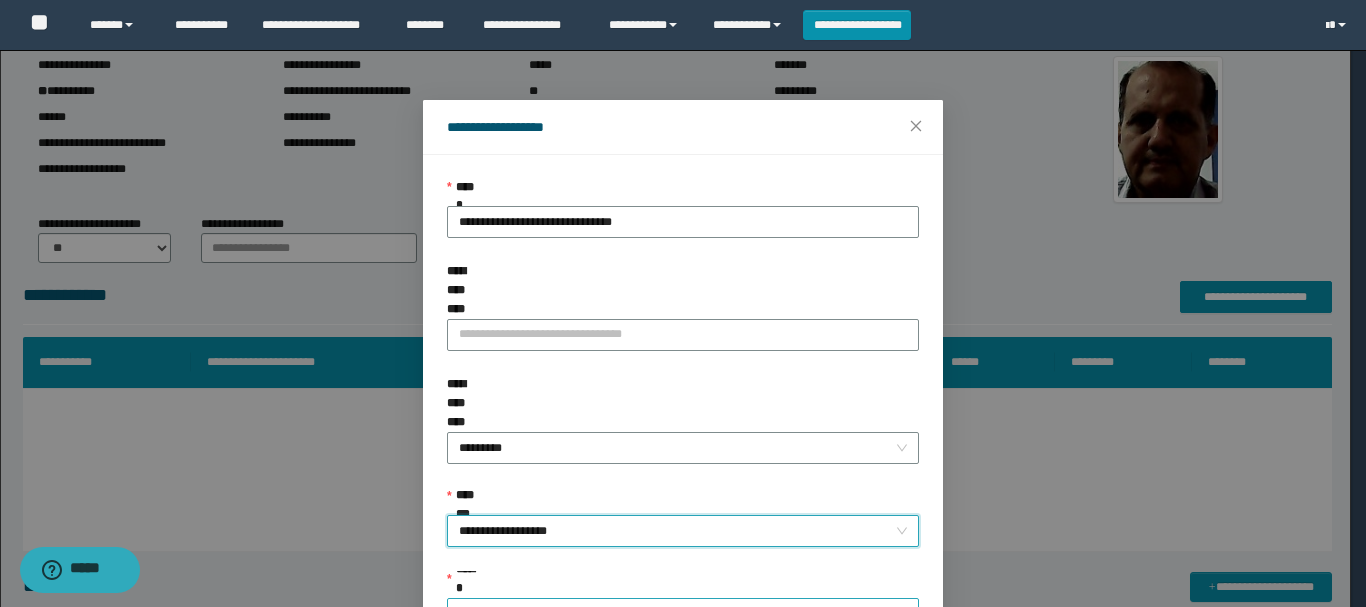 click on "******" at bounding box center [677, 614] 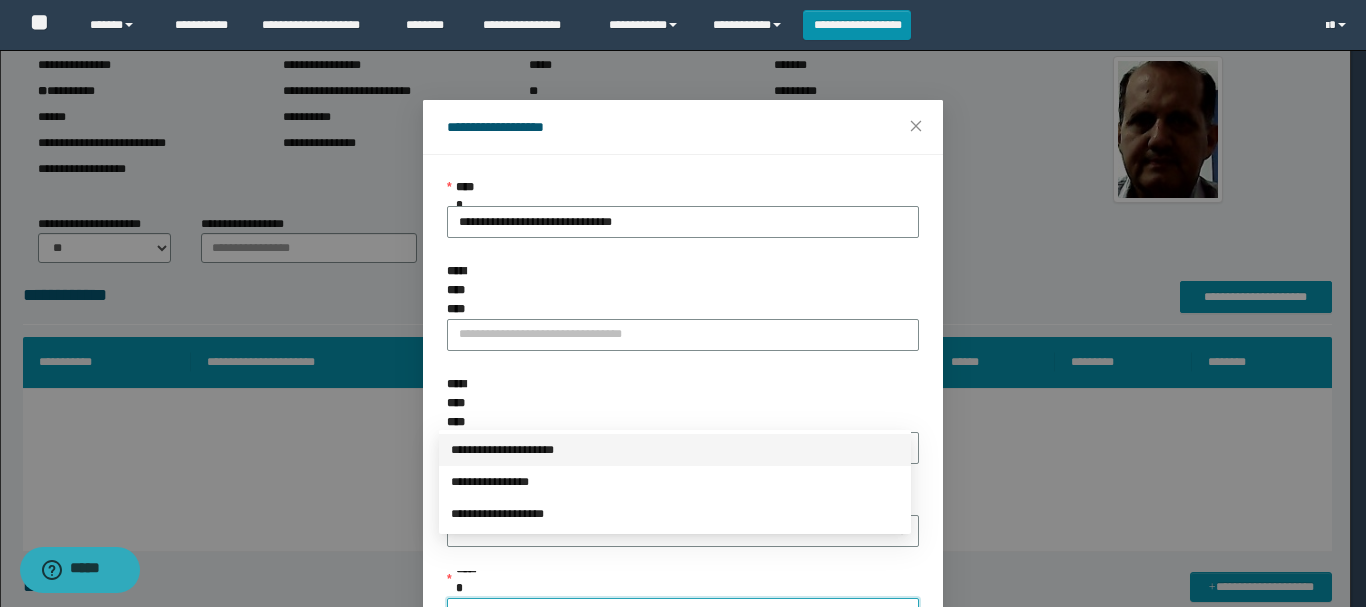 click on "**********" at bounding box center (675, 450) 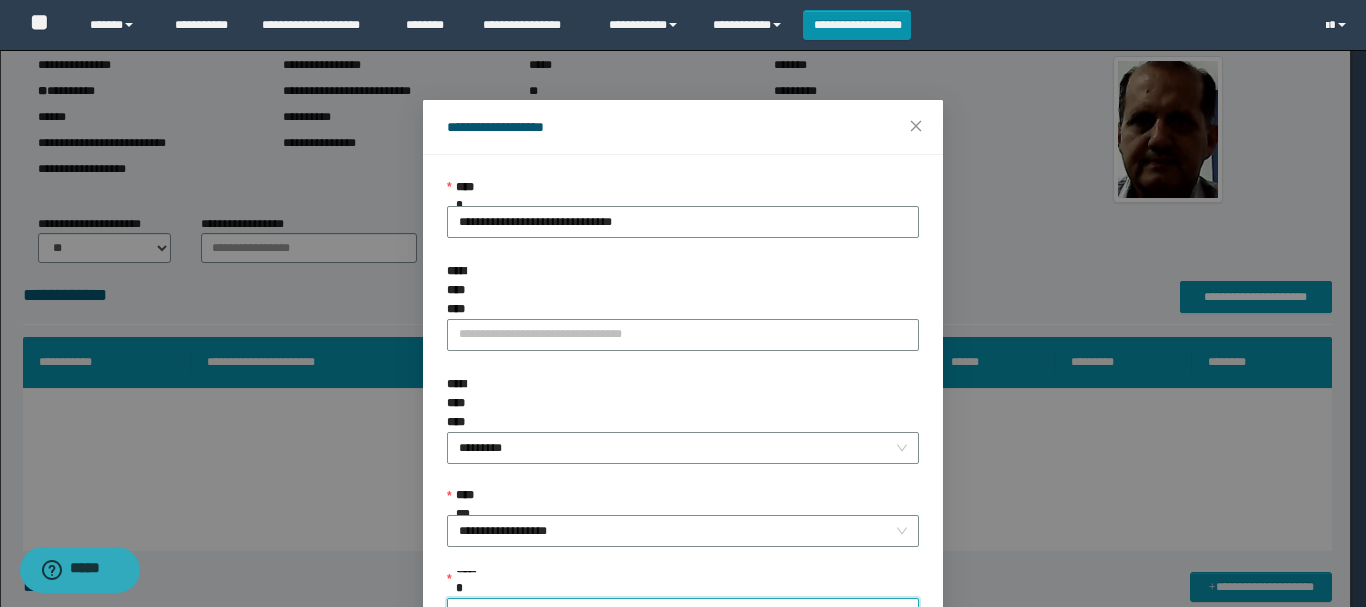 scroll, scrollTop: 145, scrollLeft: 0, axis: vertical 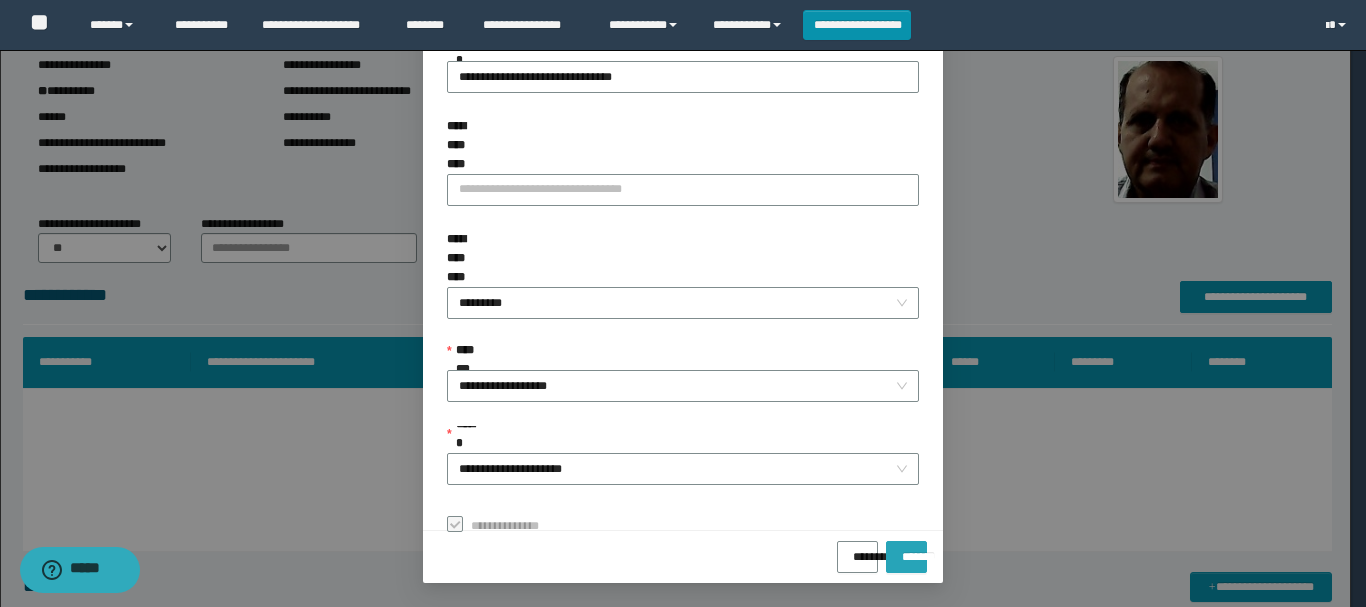 click on "*******" at bounding box center (906, 557) 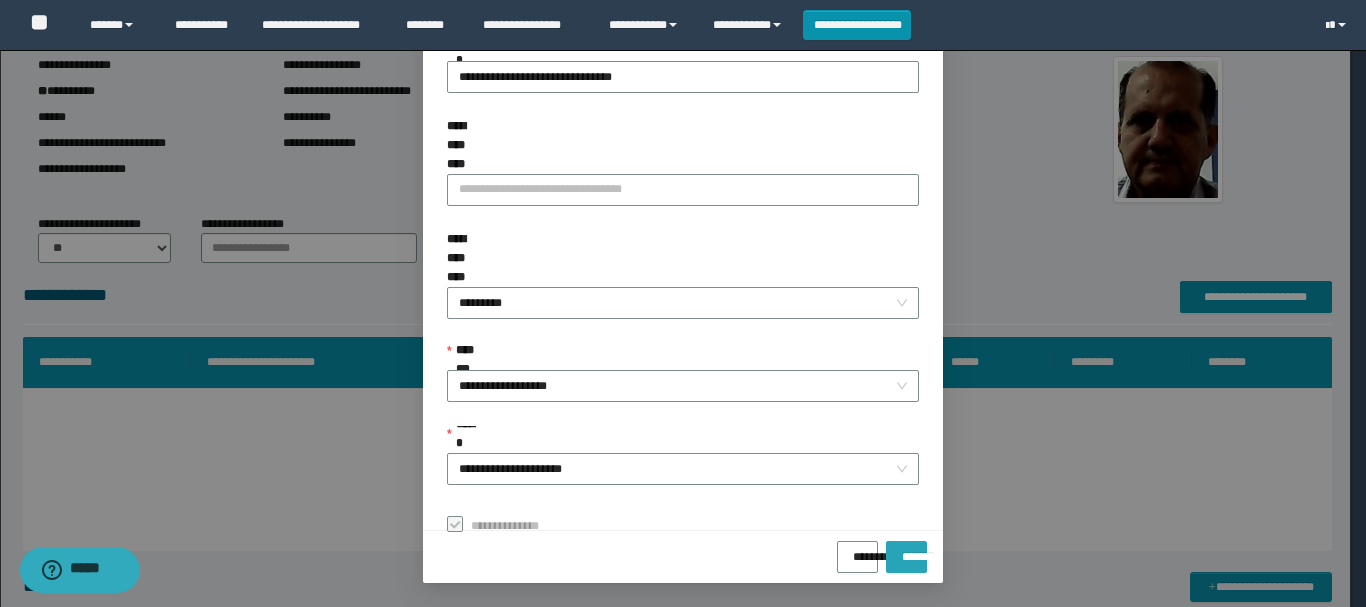 click on "*******" at bounding box center (906, 550) 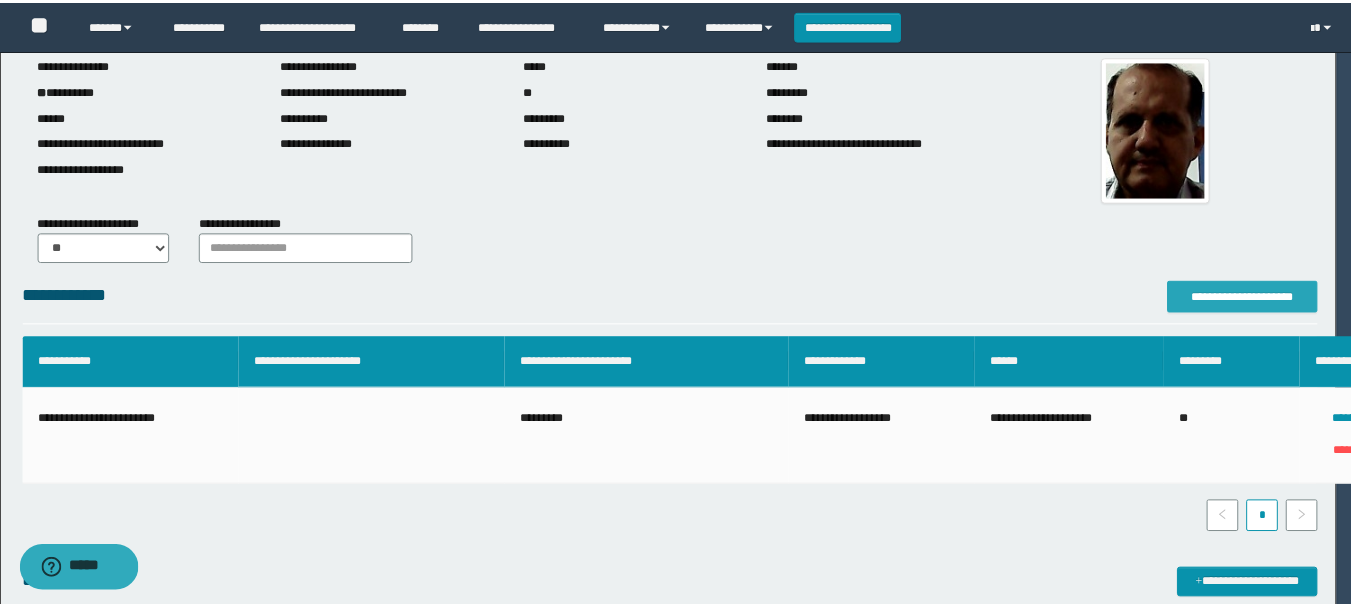 scroll, scrollTop: 0, scrollLeft: 0, axis: both 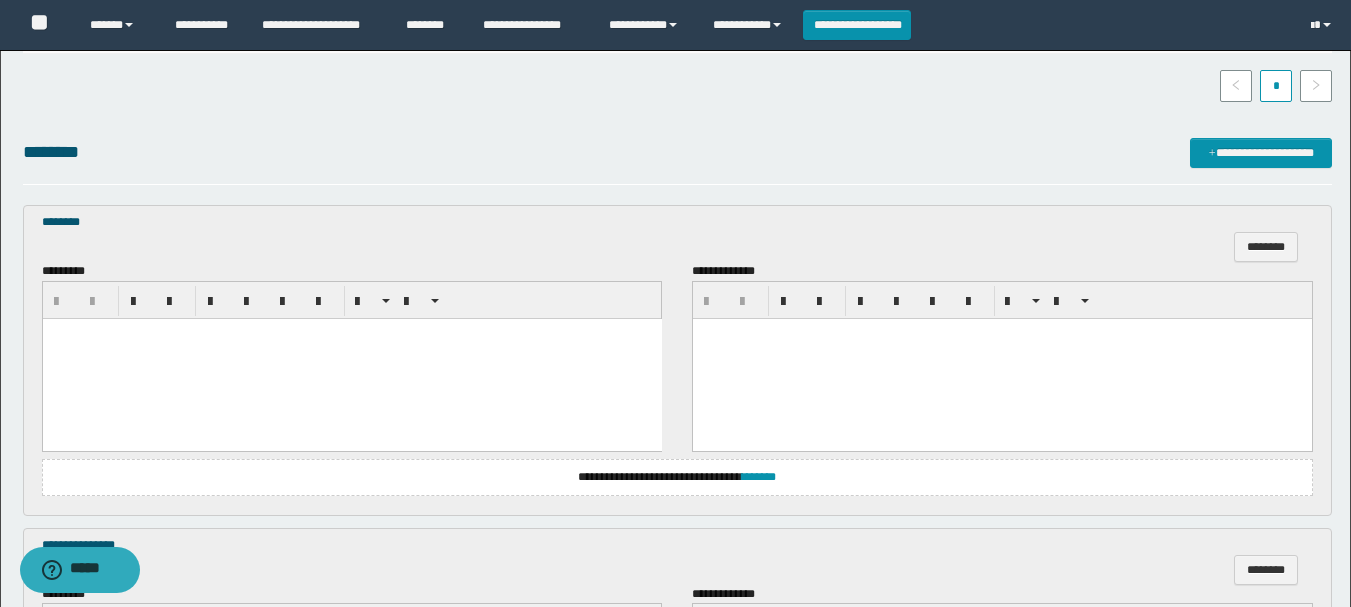 click at bounding box center [351, 358] 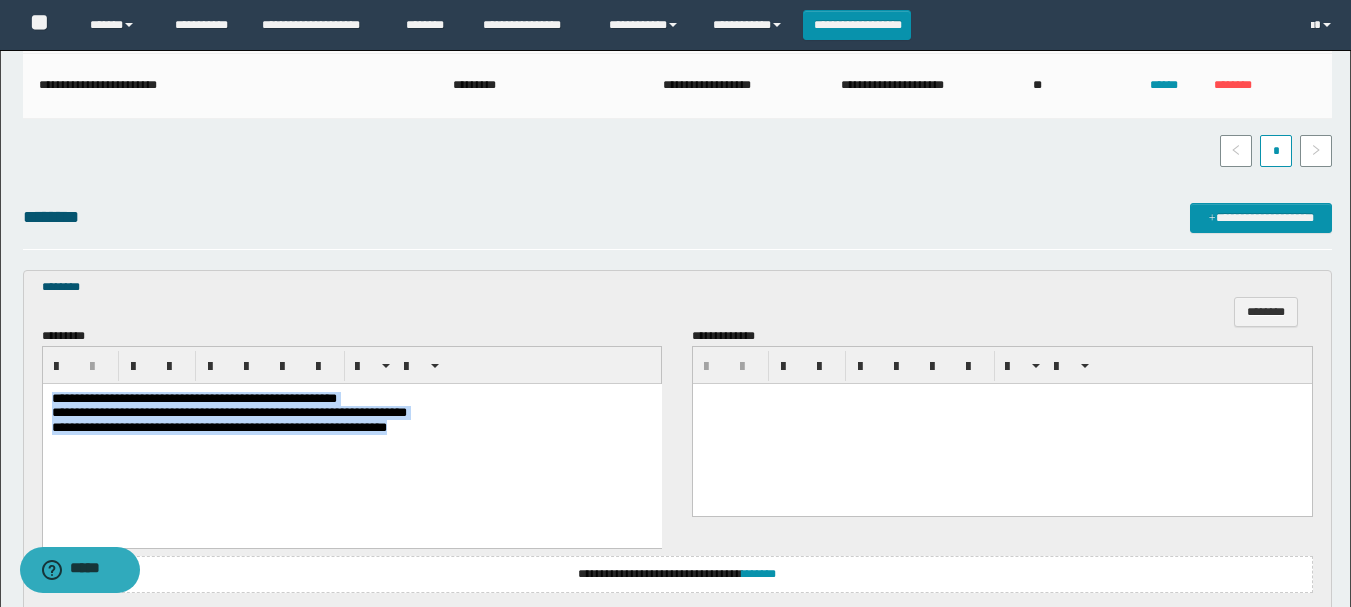 drag, startPoint x: 51, startPoint y: 398, endPoint x: 524, endPoint y: 478, distance: 479.71762 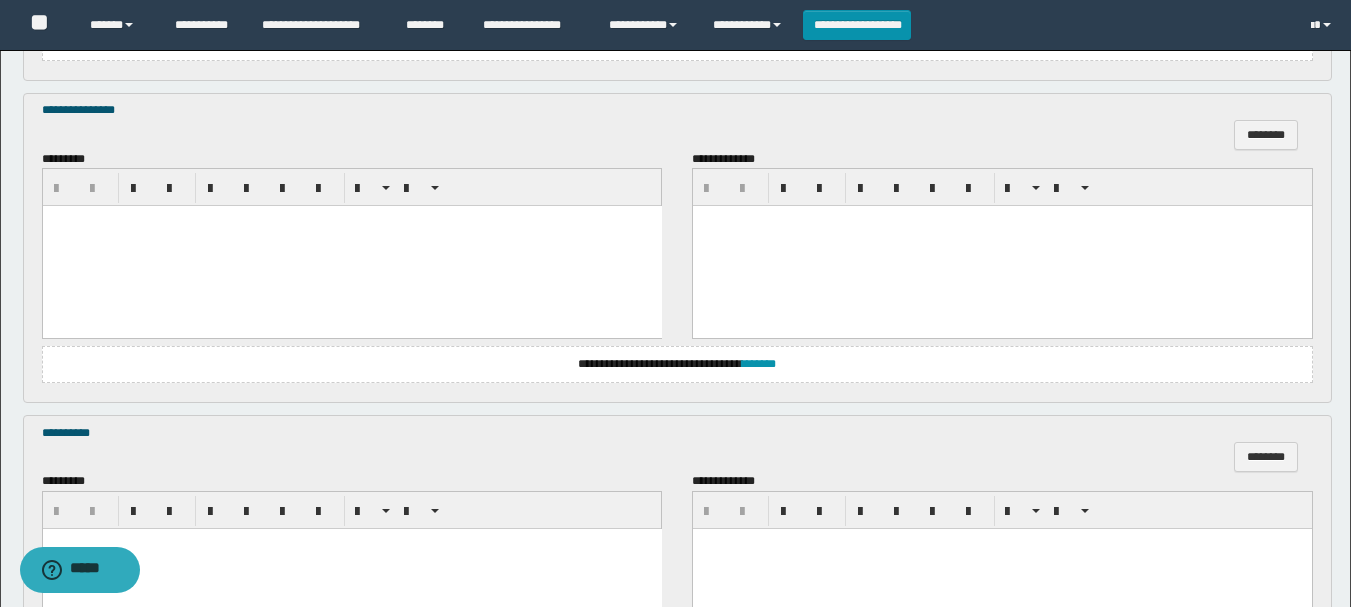 scroll, scrollTop: 1270, scrollLeft: 0, axis: vertical 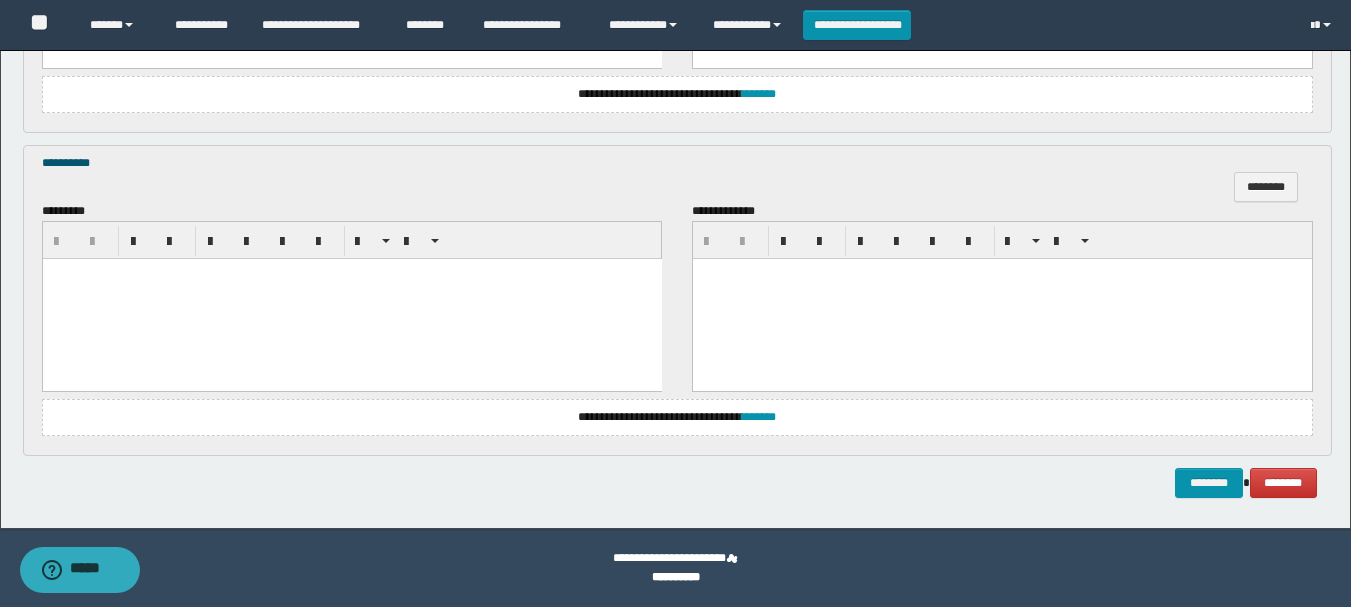 click at bounding box center (351, 299) 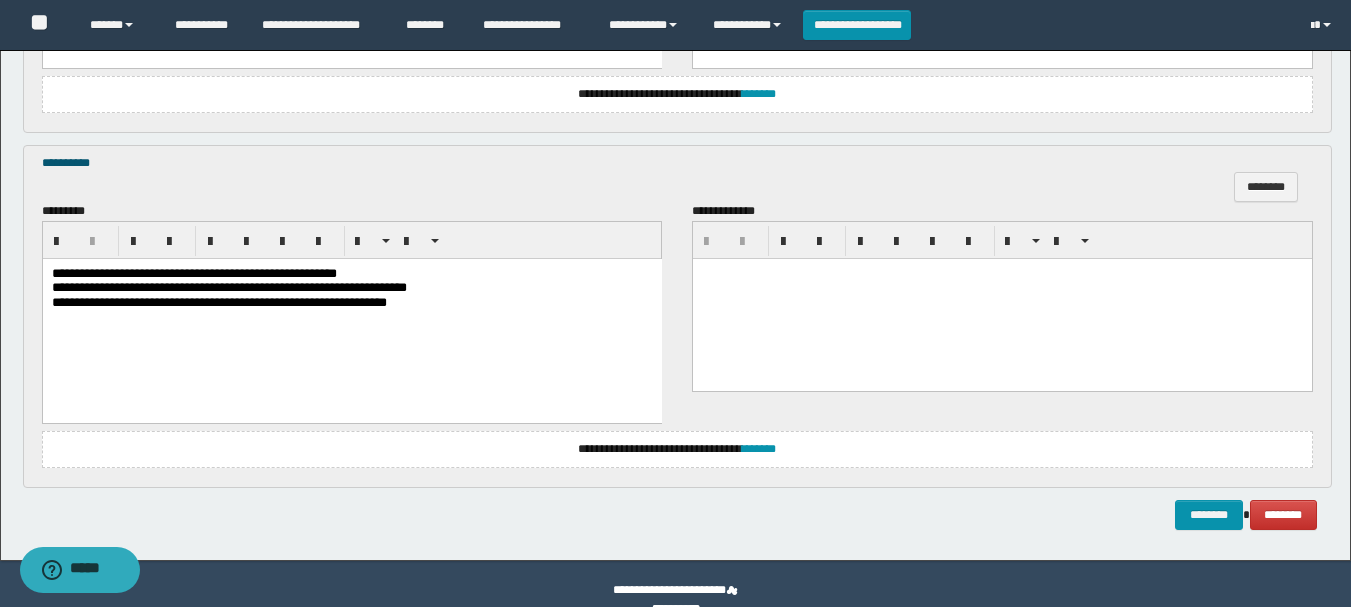 click on "**********" at bounding box center (193, 273) 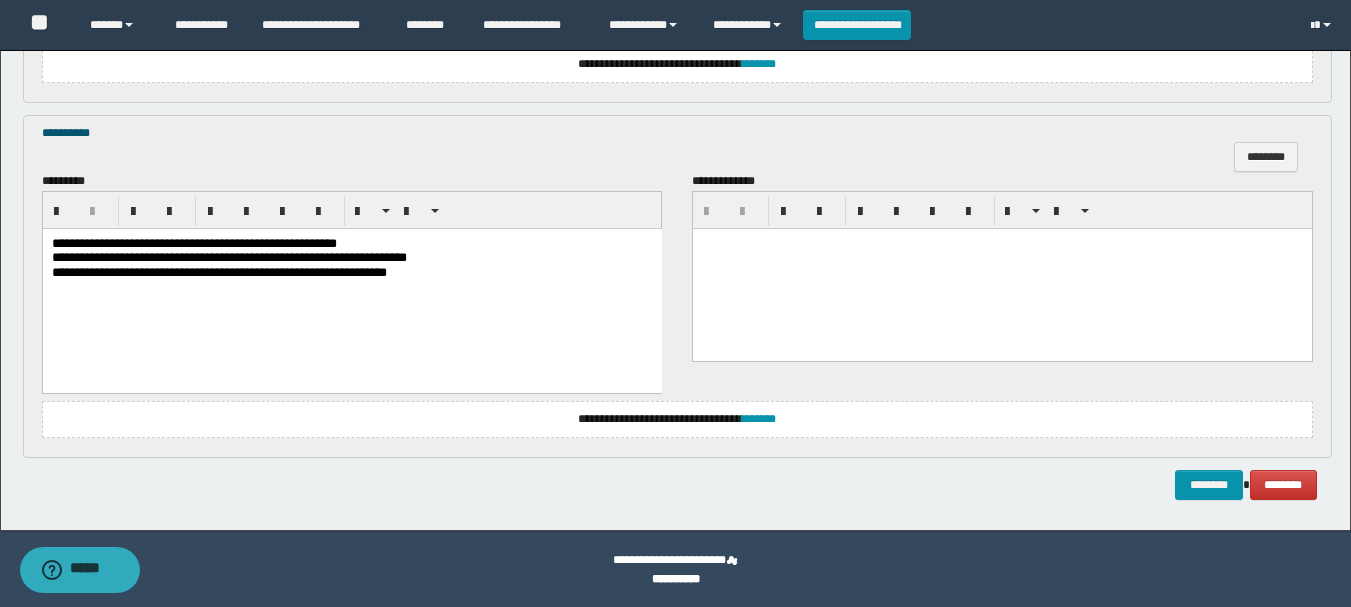 scroll, scrollTop: 1302, scrollLeft: 0, axis: vertical 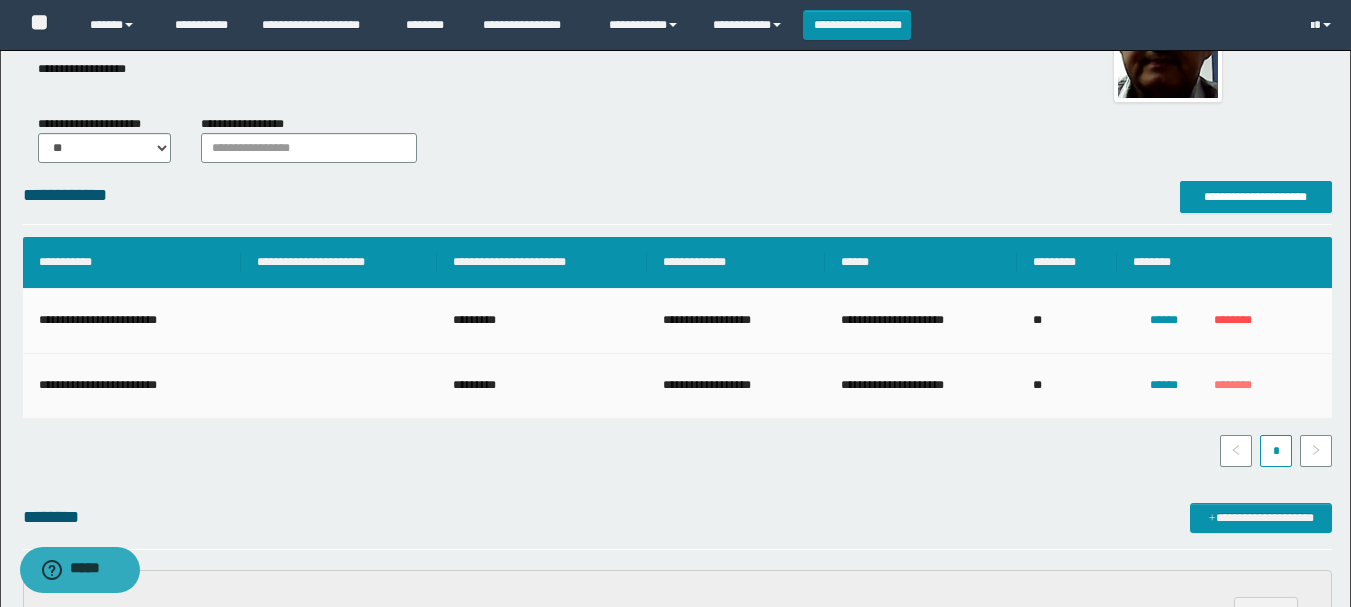 click on "********" at bounding box center [1233, 385] 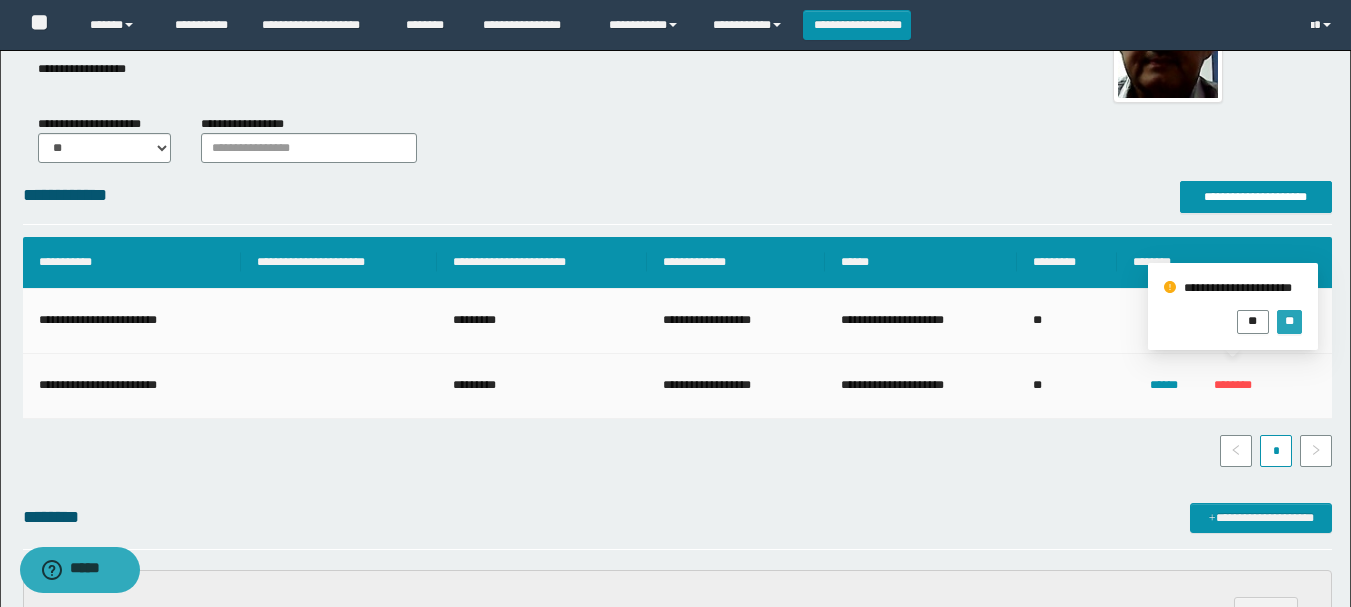click on "**" at bounding box center (1289, 321) 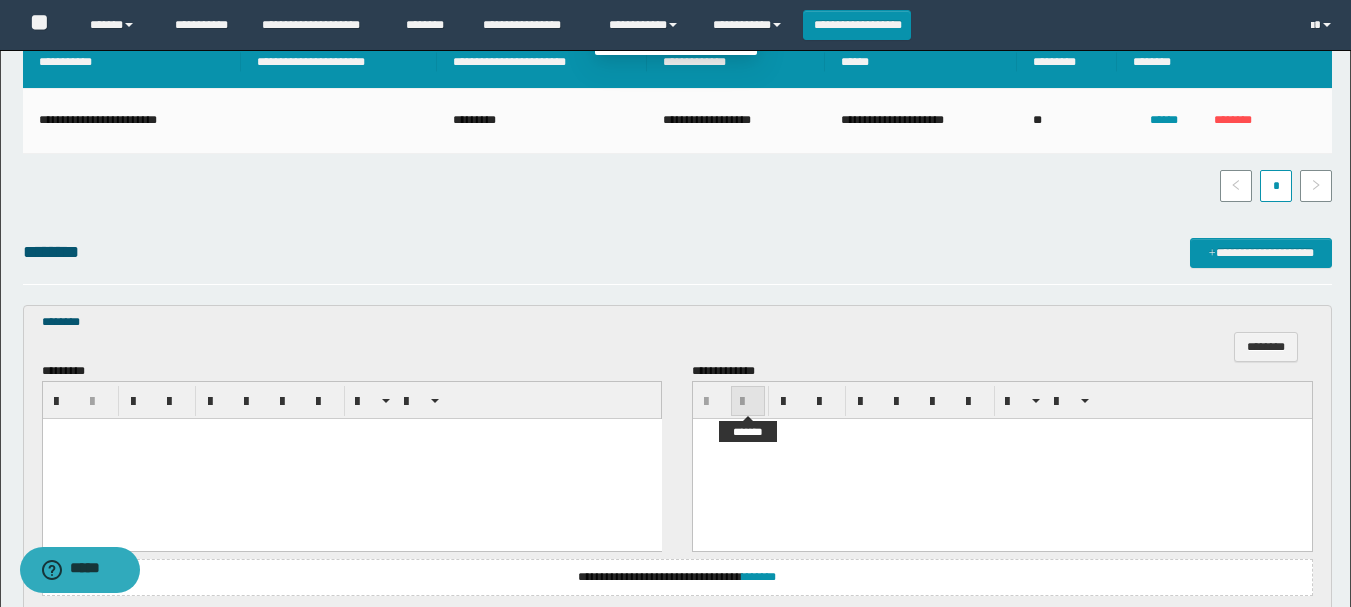 scroll, scrollTop: 500, scrollLeft: 0, axis: vertical 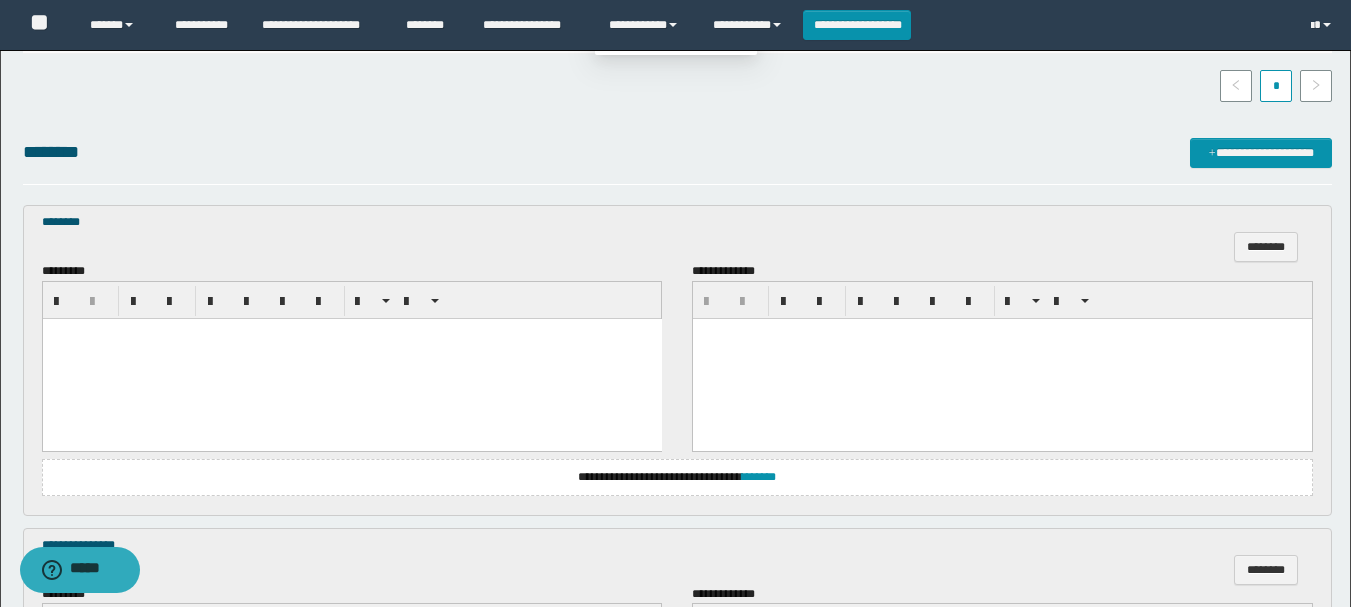 click at bounding box center (351, 358) 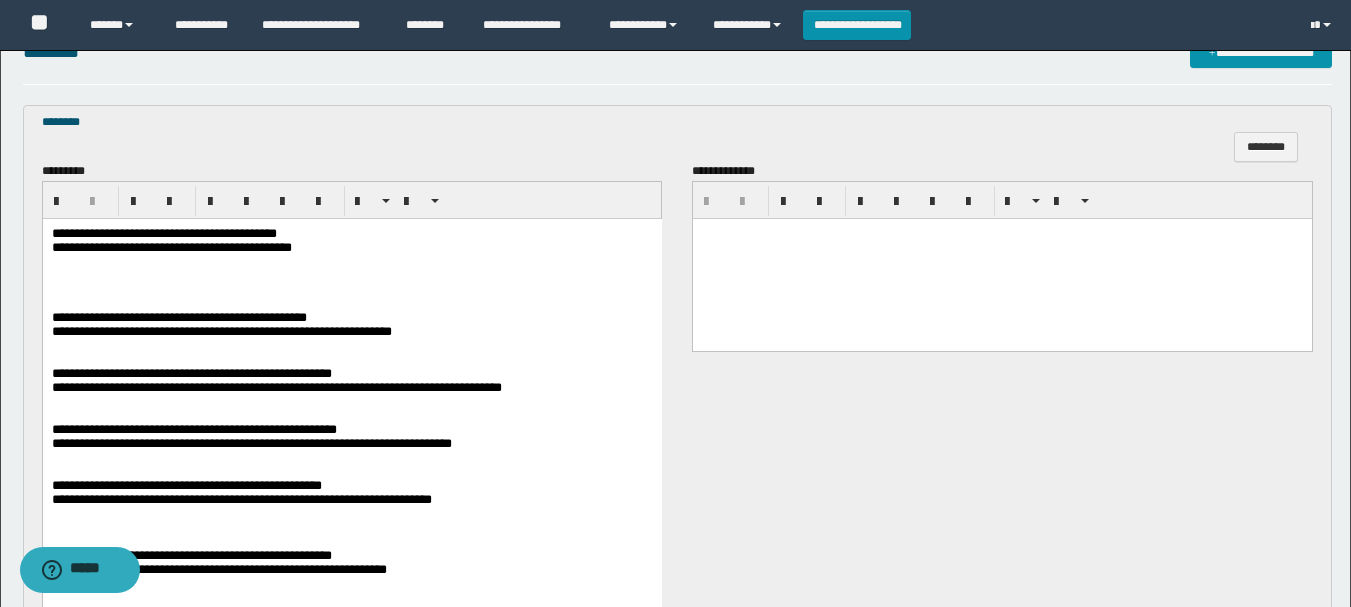 scroll, scrollTop: 700, scrollLeft: 0, axis: vertical 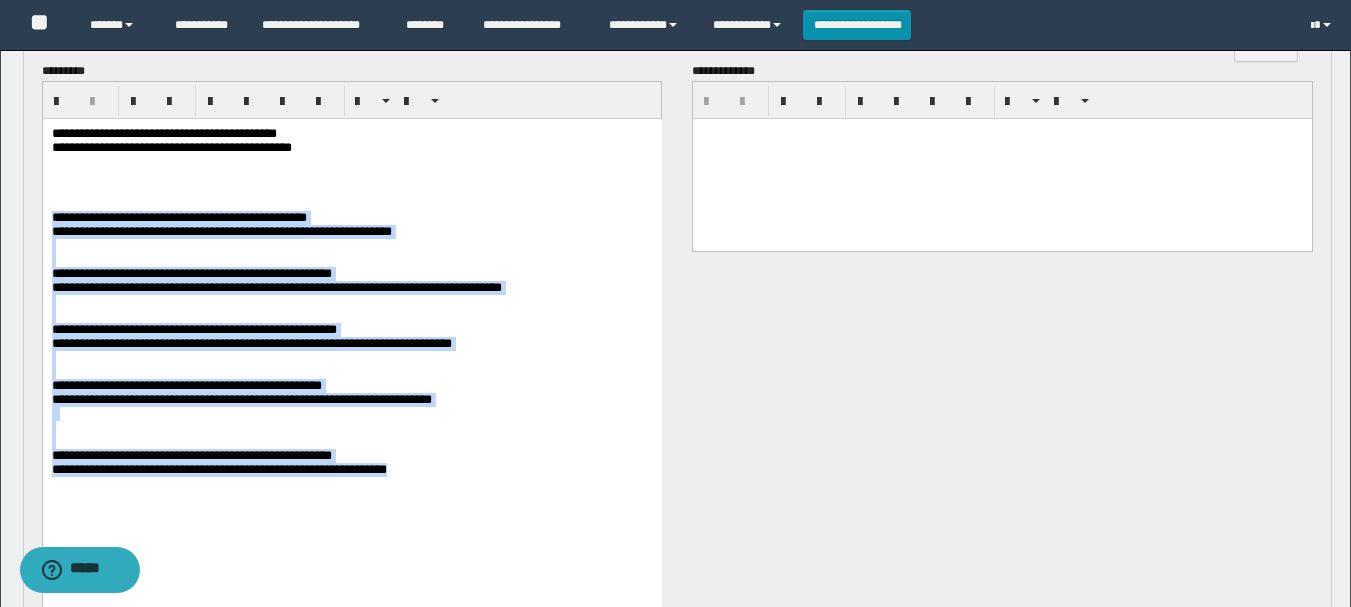 drag, startPoint x: 51, startPoint y: 233, endPoint x: 511, endPoint y: 519, distance: 541.6604 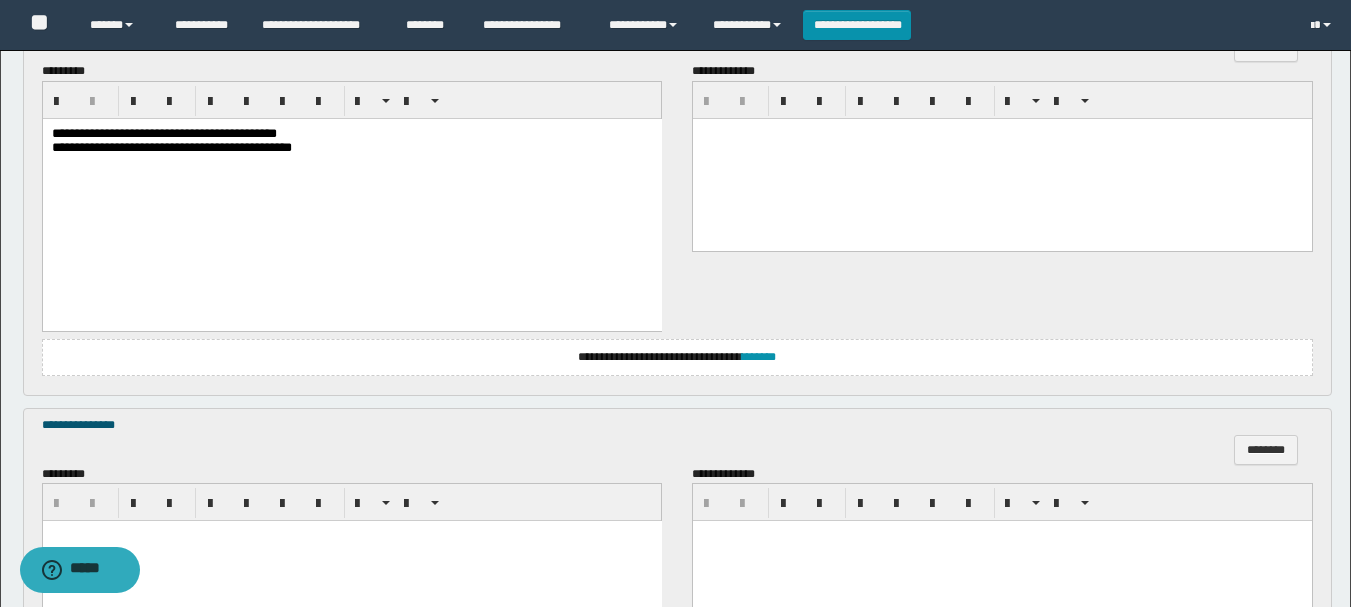 click on "**********" at bounding box center (163, 132) 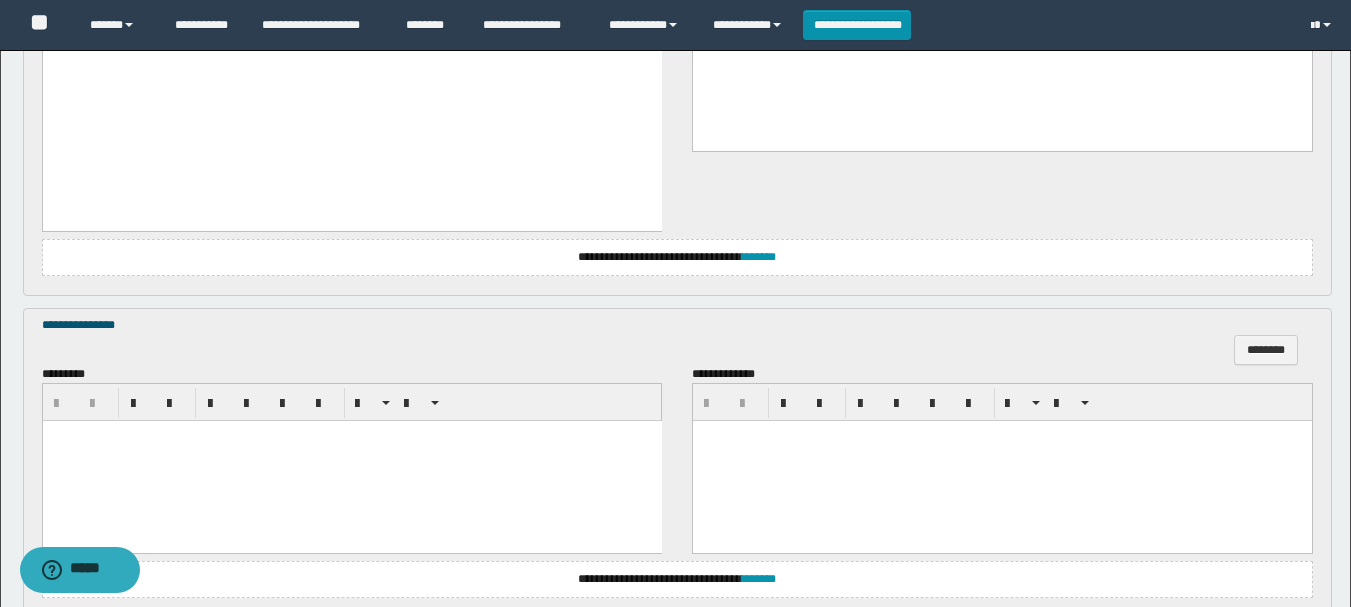 scroll, scrollTop: 900, scrollLeft: 0, axis: vertical 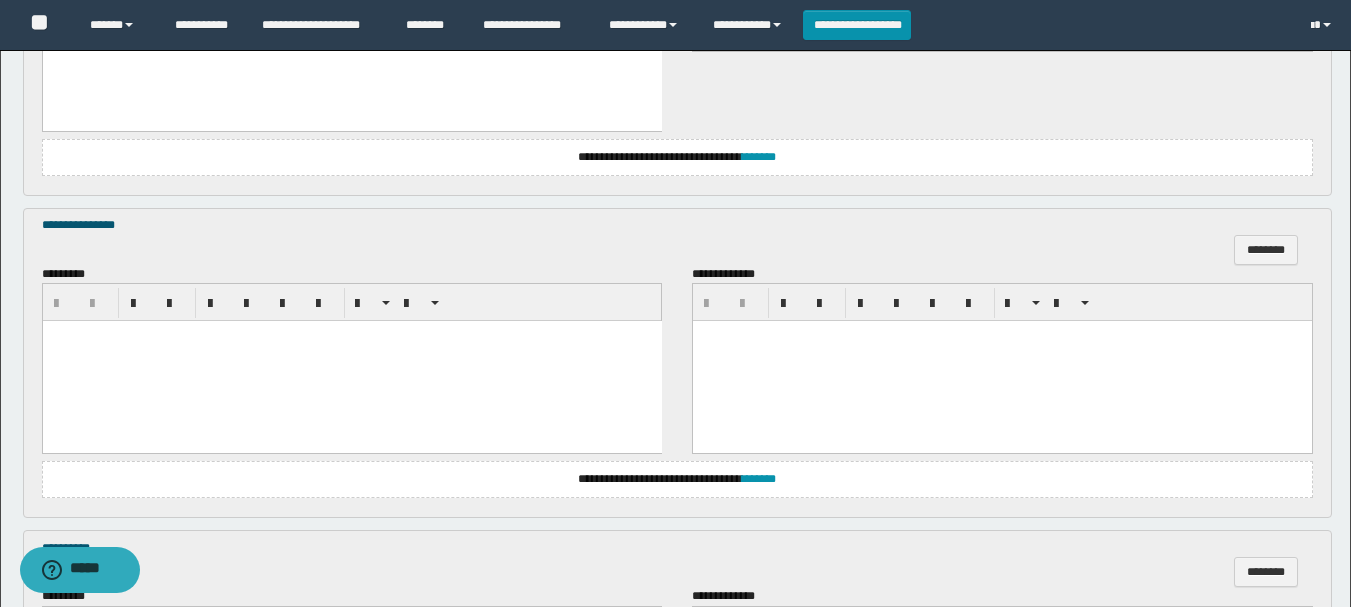 click at bounding box center [351, 361] 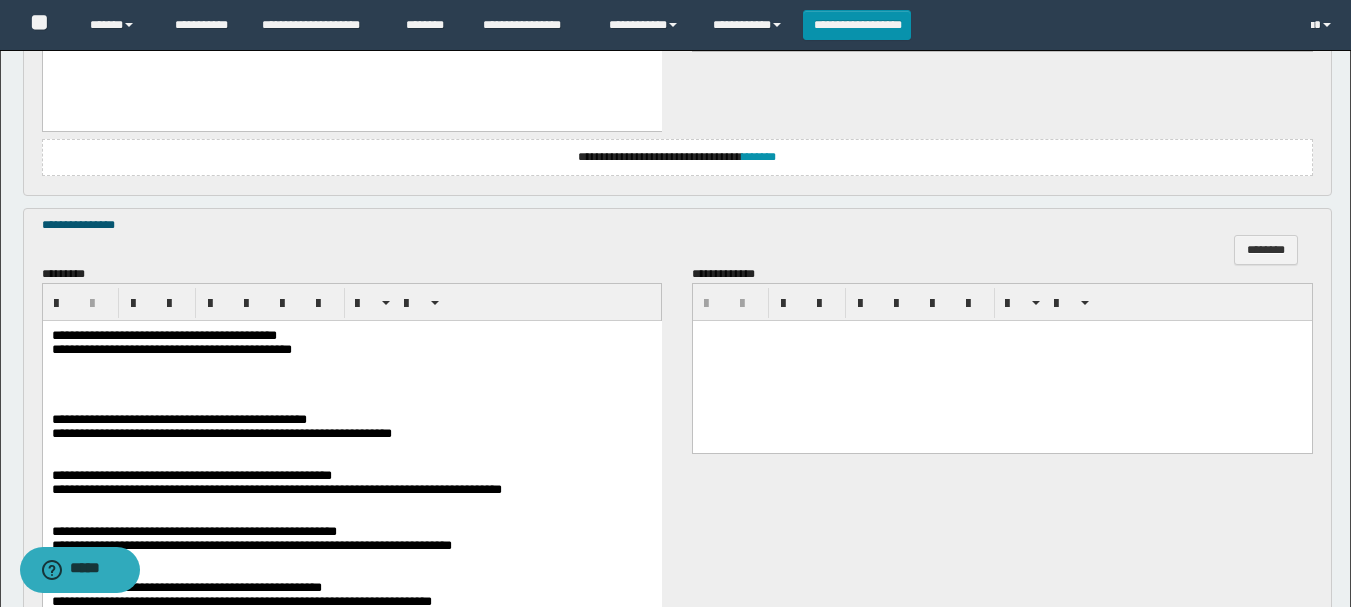 scroll, scrollTop: 1000, scrollLeft: 0, axis: vertical 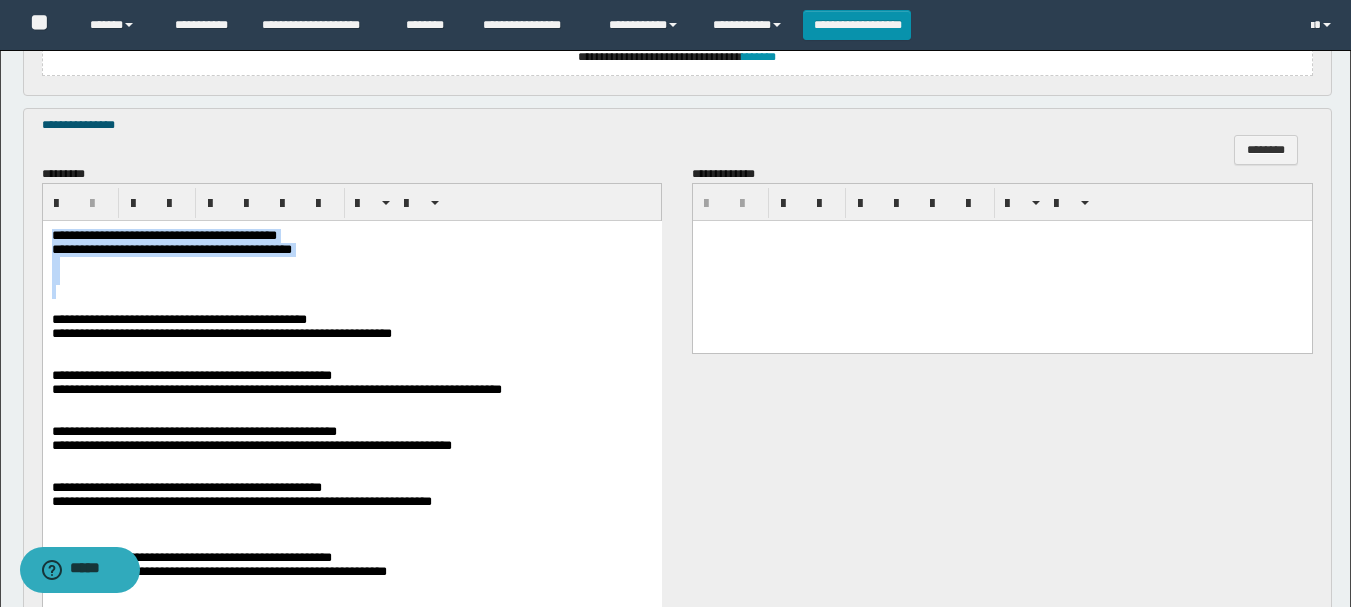 drag, startPoint x: 51, startPoint y: 234, endPoint x: 445, endPoint y: 294, distance: 398.54236 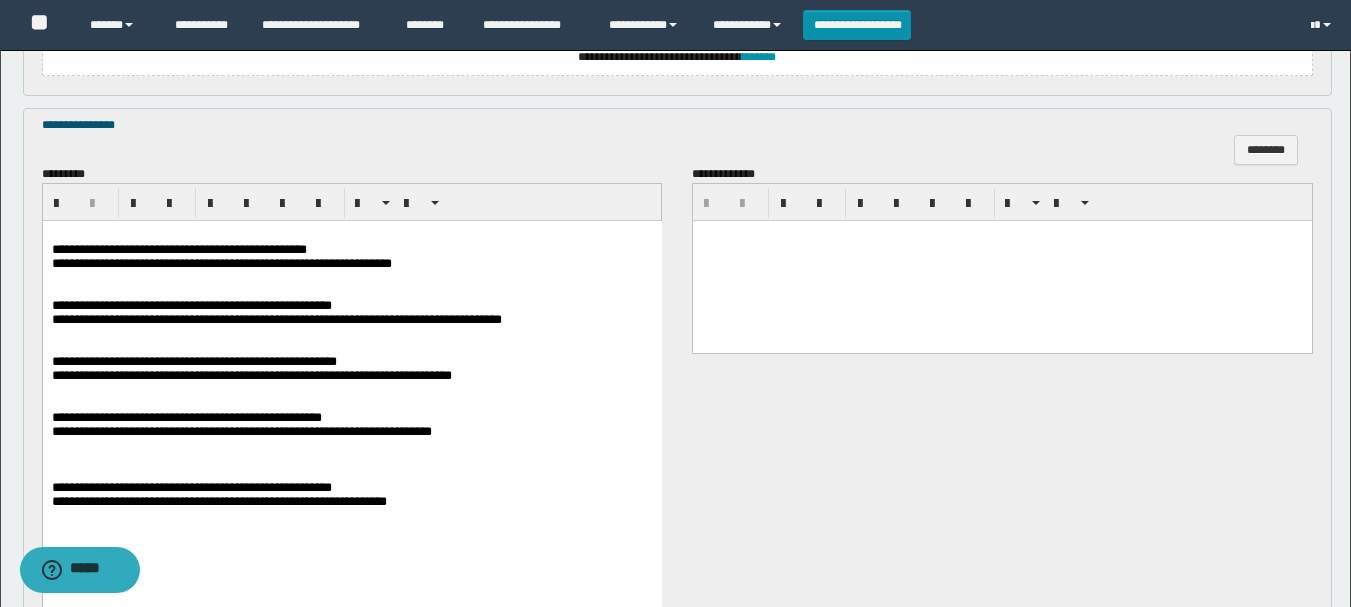 click on "**********" at bounding box center [178, 249] 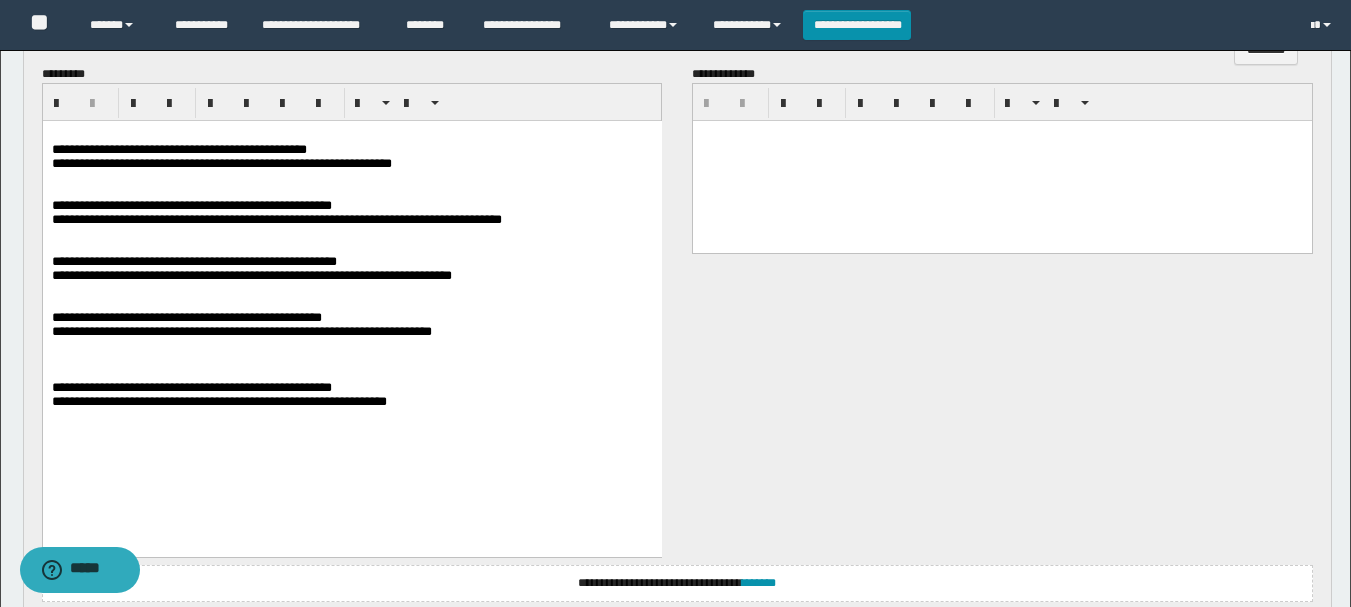 click on "**********" at bounding box center [191, 387] 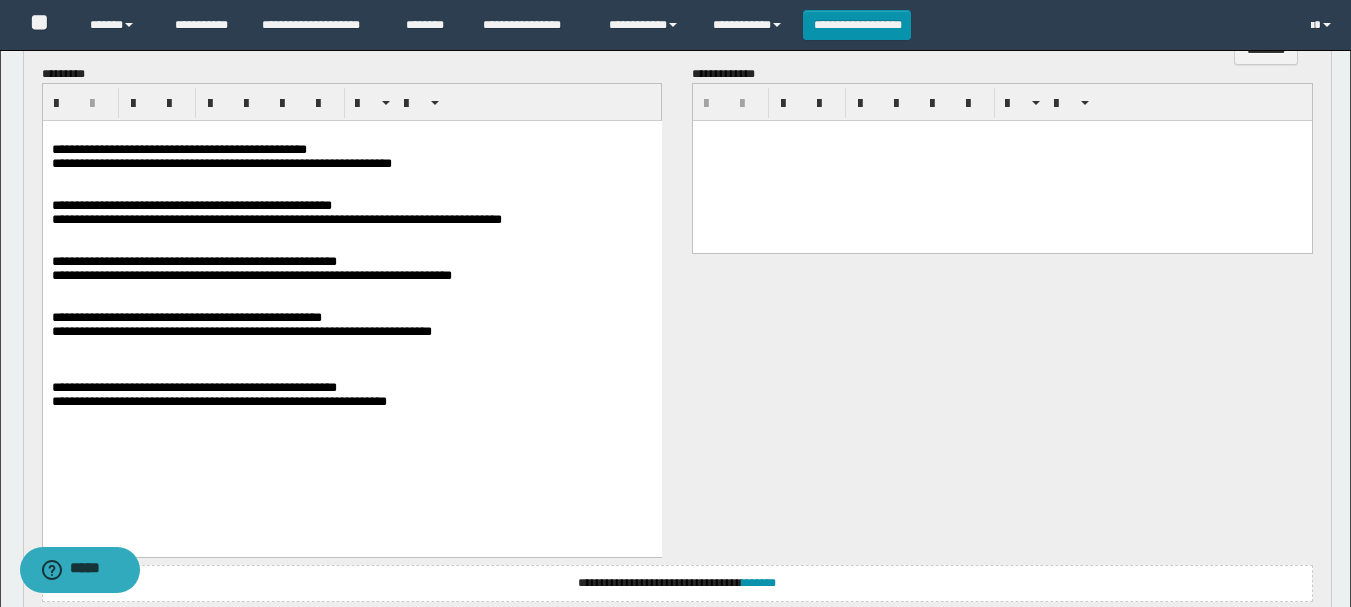 click on "**********" at bounding box center [191, 205] 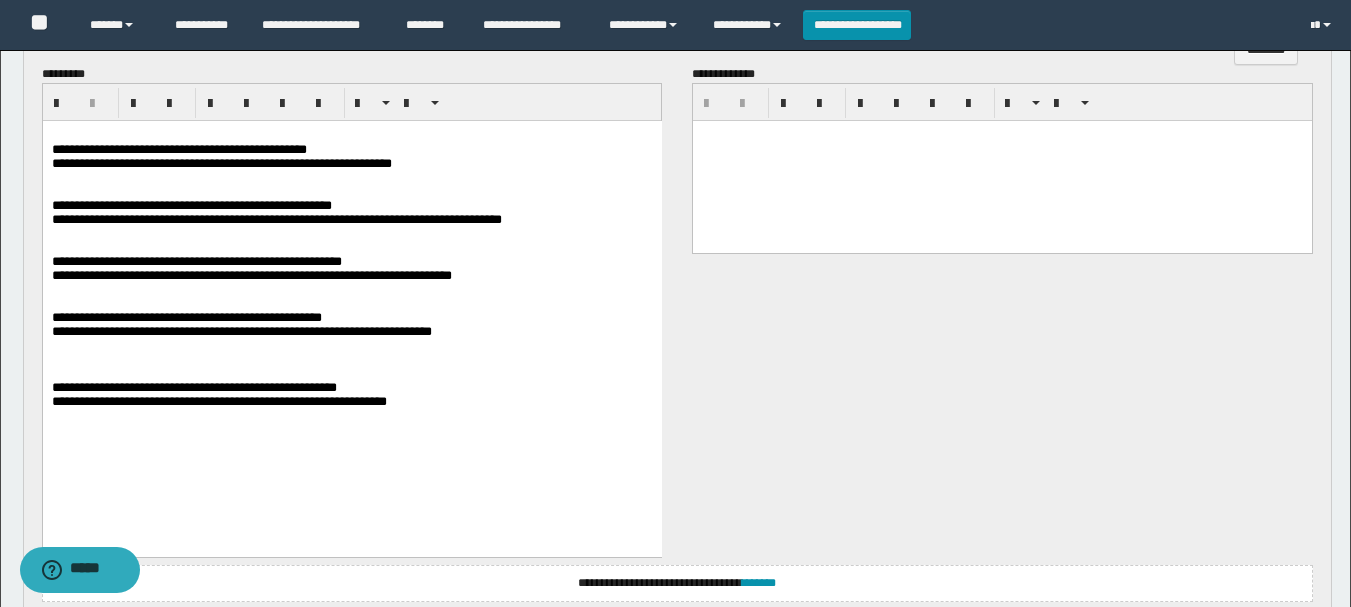 click on "**********" at bounding box center [186, 317] 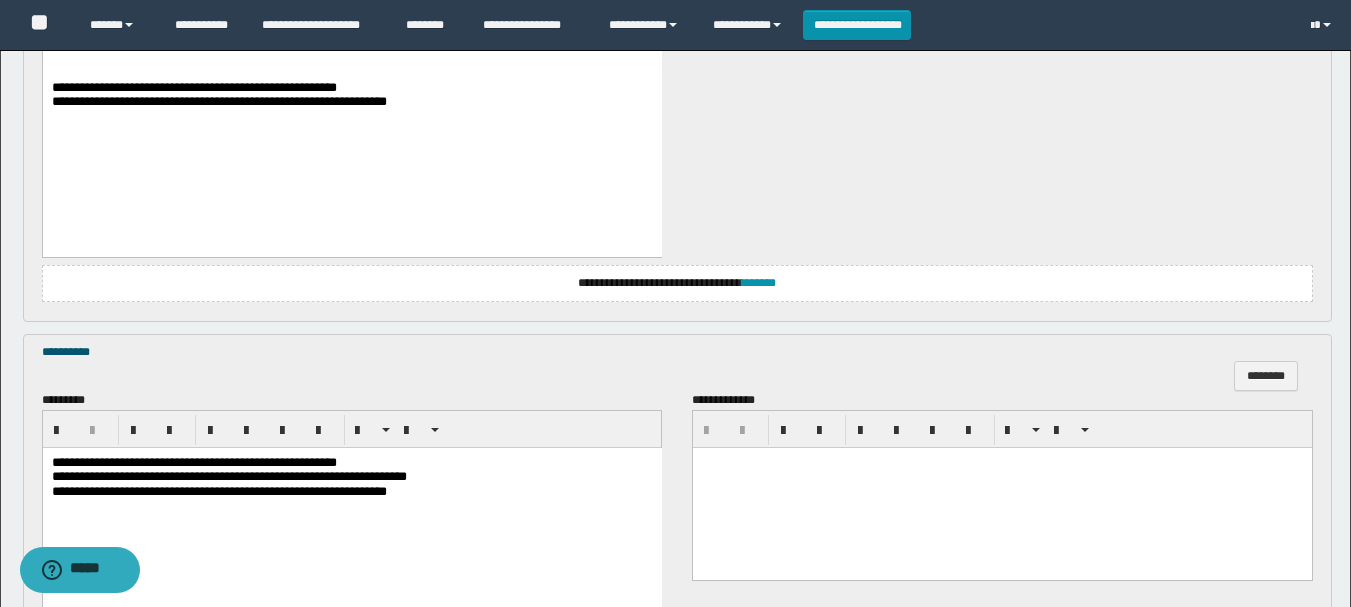 scroll, scrollTop: 1600, scrollLeft: 0, axis: vertical 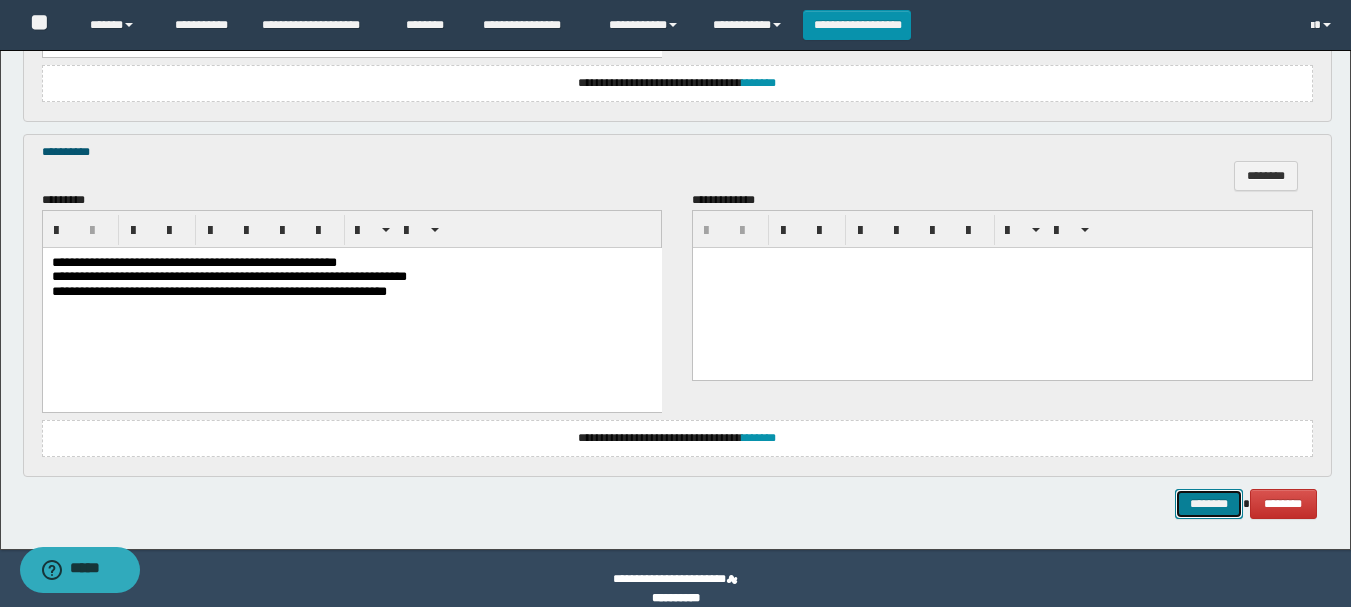 click on "********" at bounding box center [1209, 504] 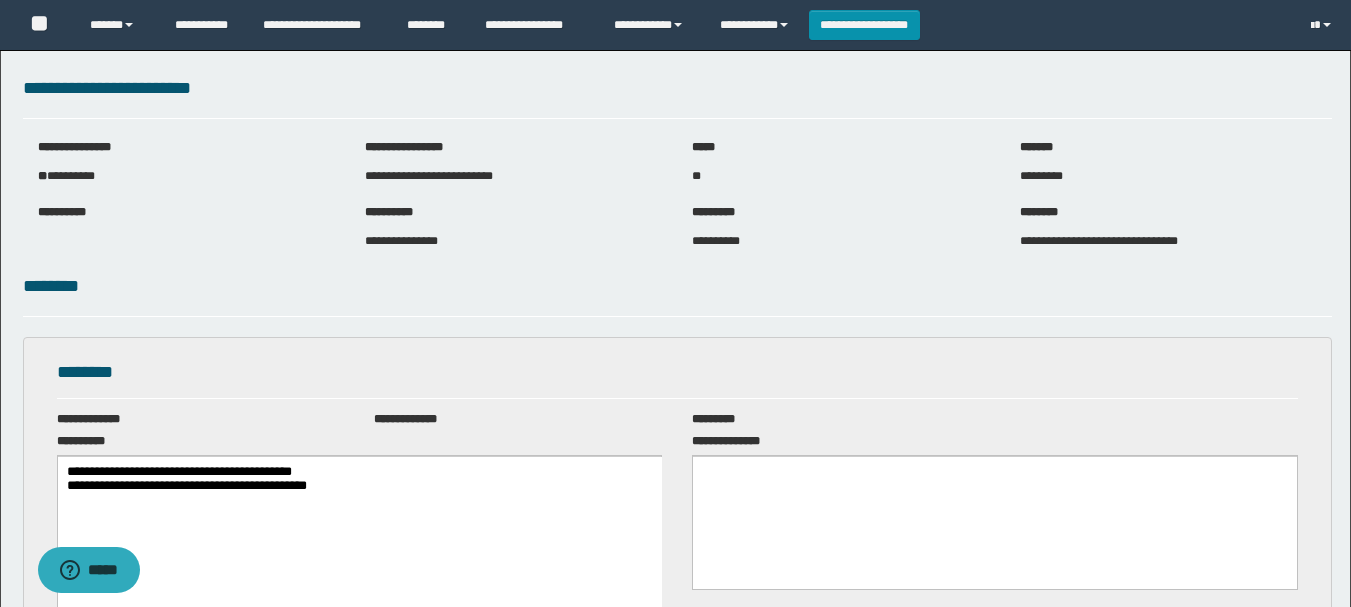 scroll, scrollTop: 0, scrollLeft: 0, axis: both 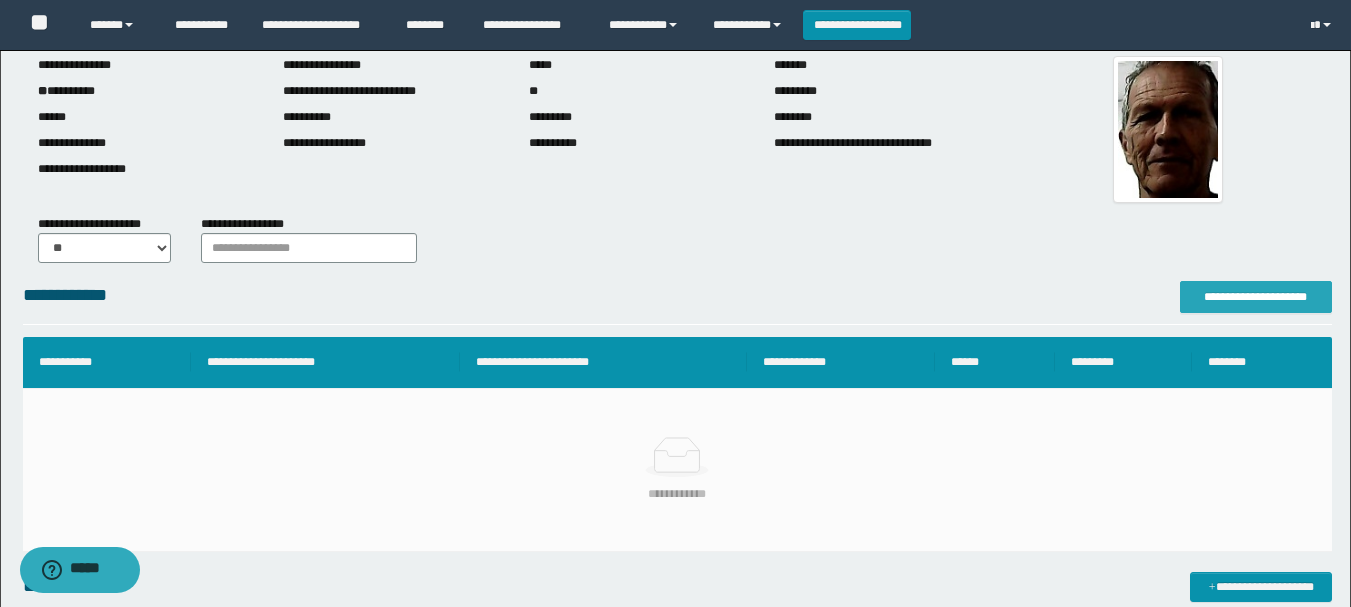 click on "**********" at bounding box center (1256, 297) 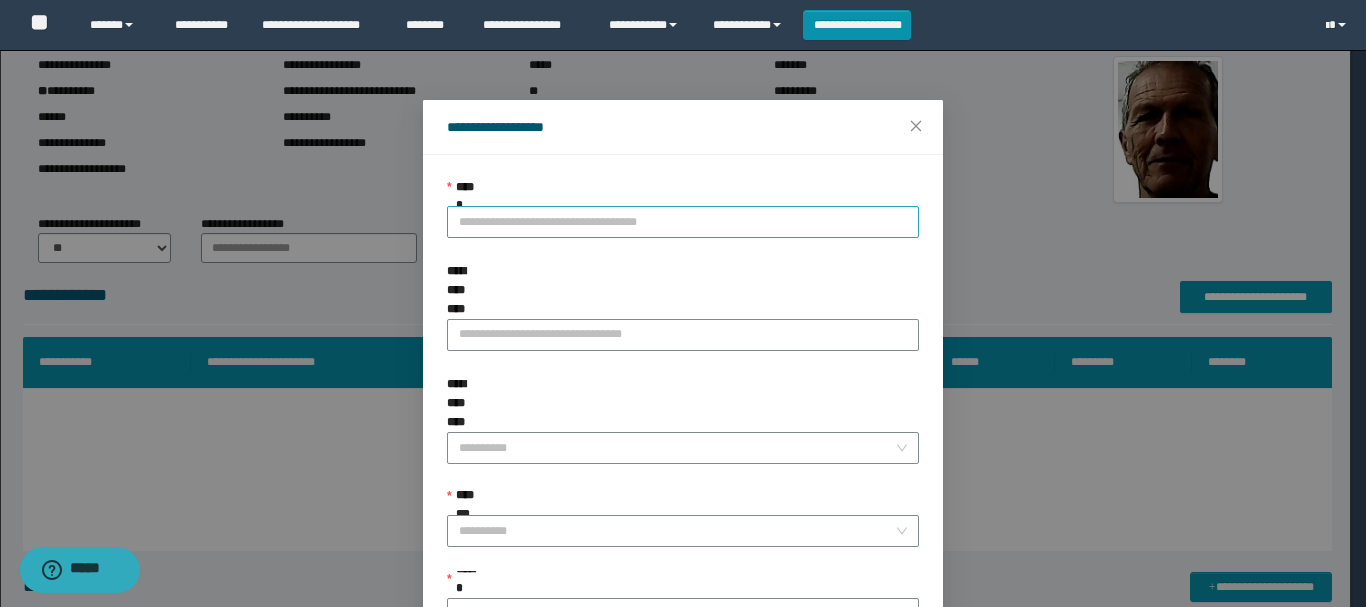 click on "**********" at bounding box center (683, 222) 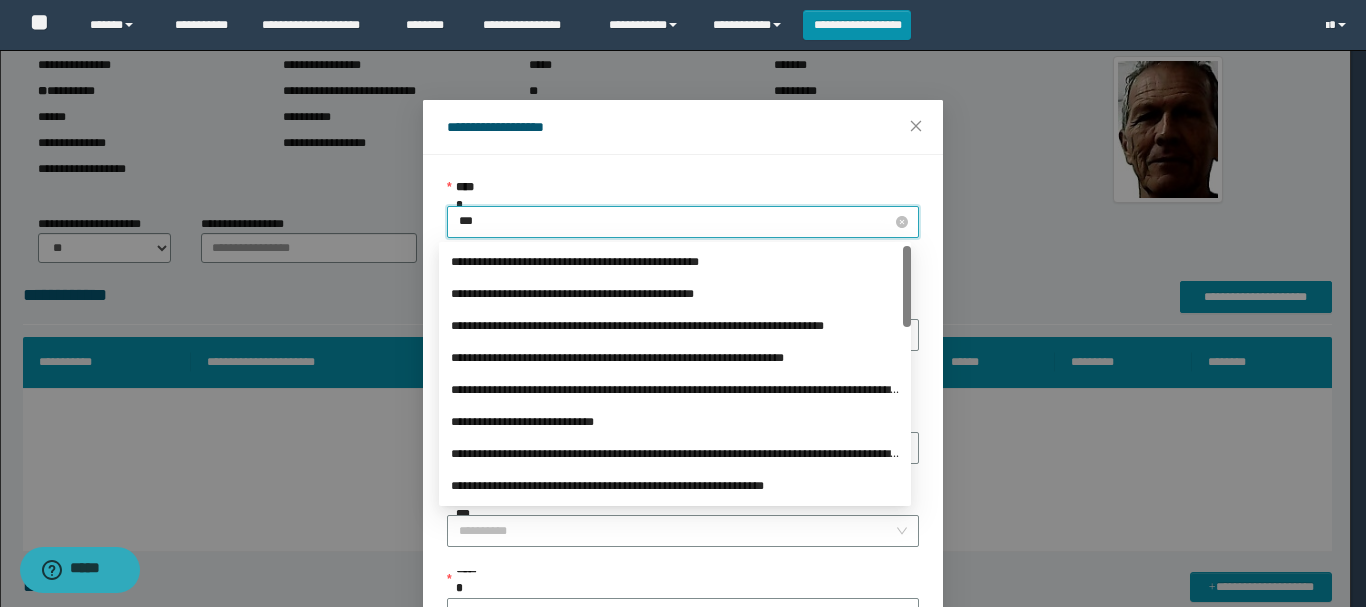 type on "****" 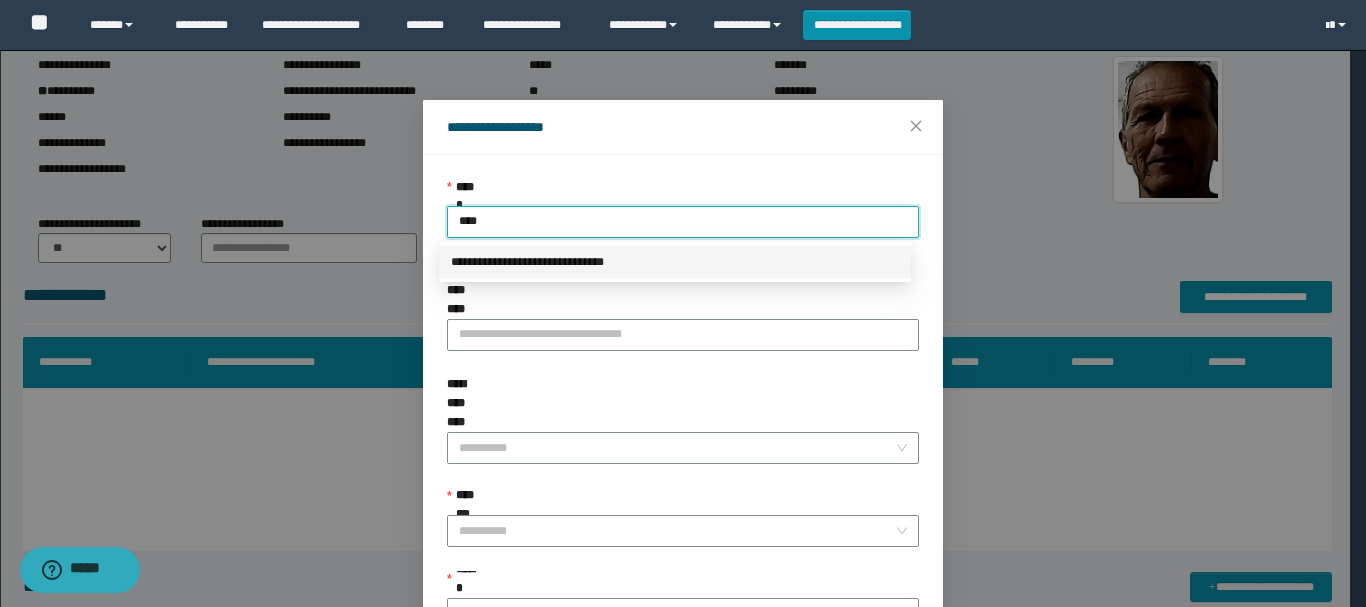 click on "**********" at bounding box center [675, 262] 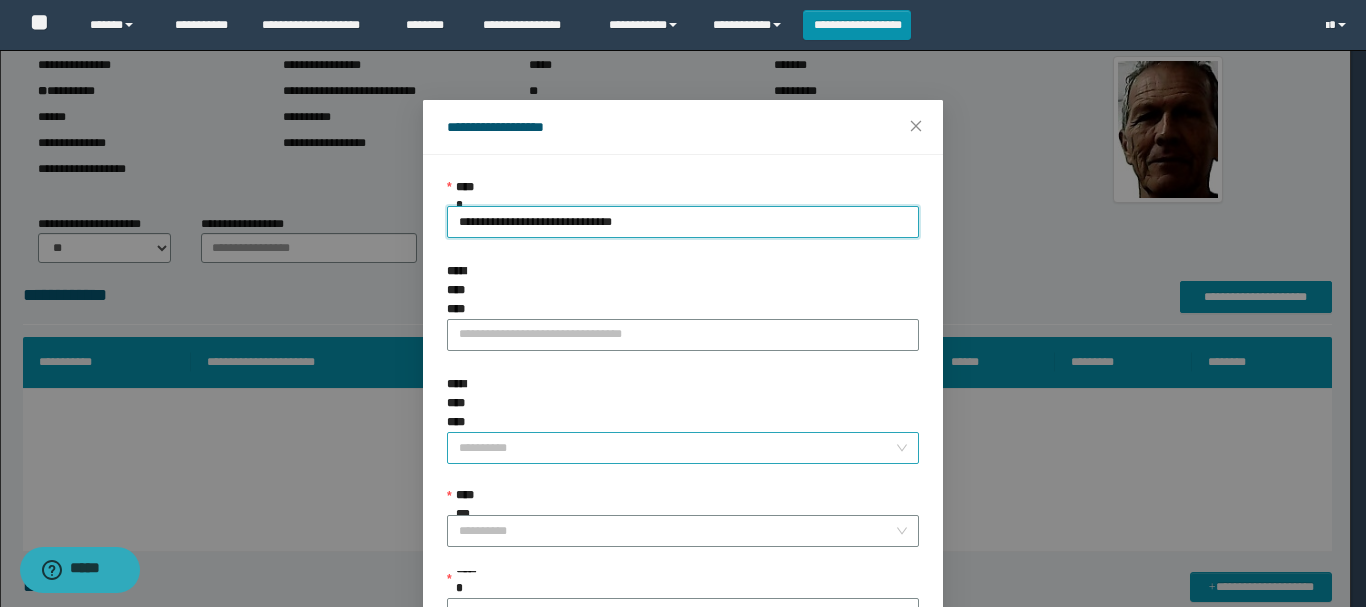 click on "**********" at bounding box center (677, 448) 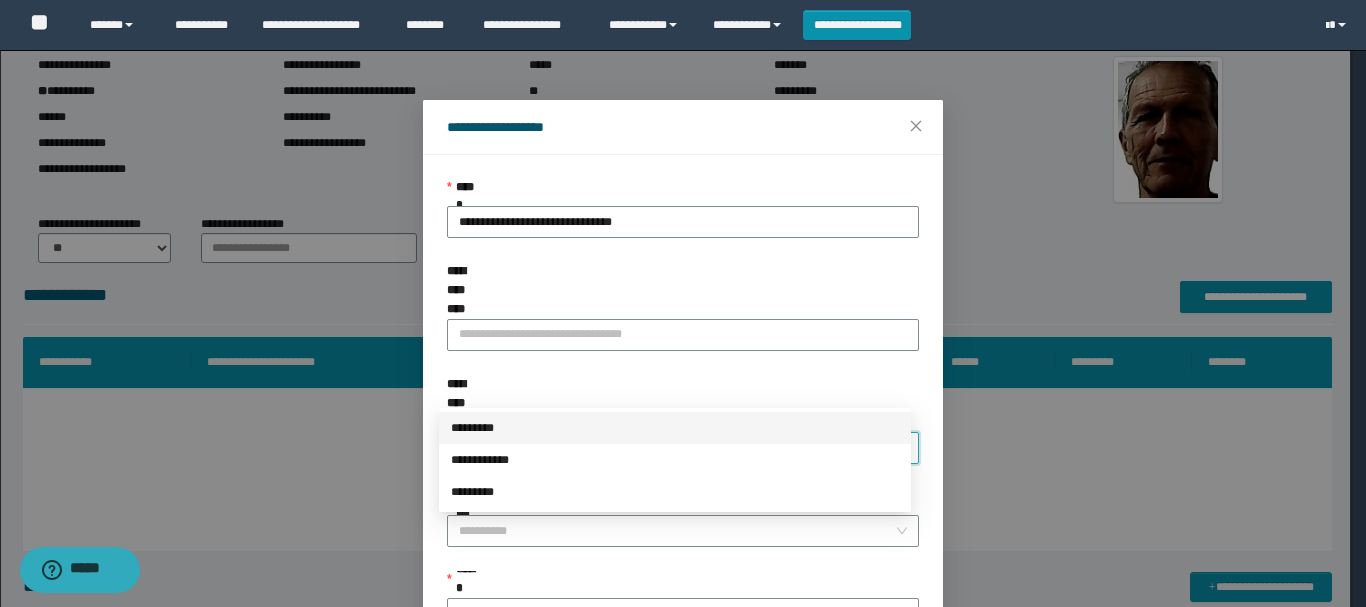click on "*********" at bounding box center (675, 428) 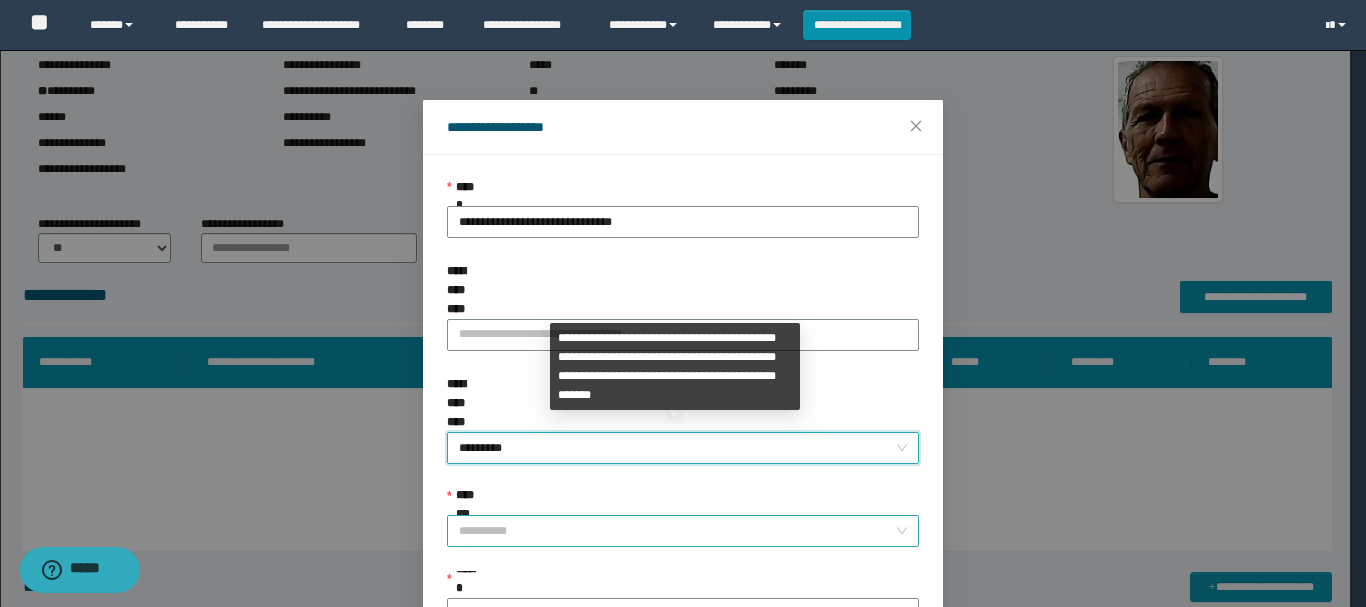 click on "**********" at bounding box center (677, 531) 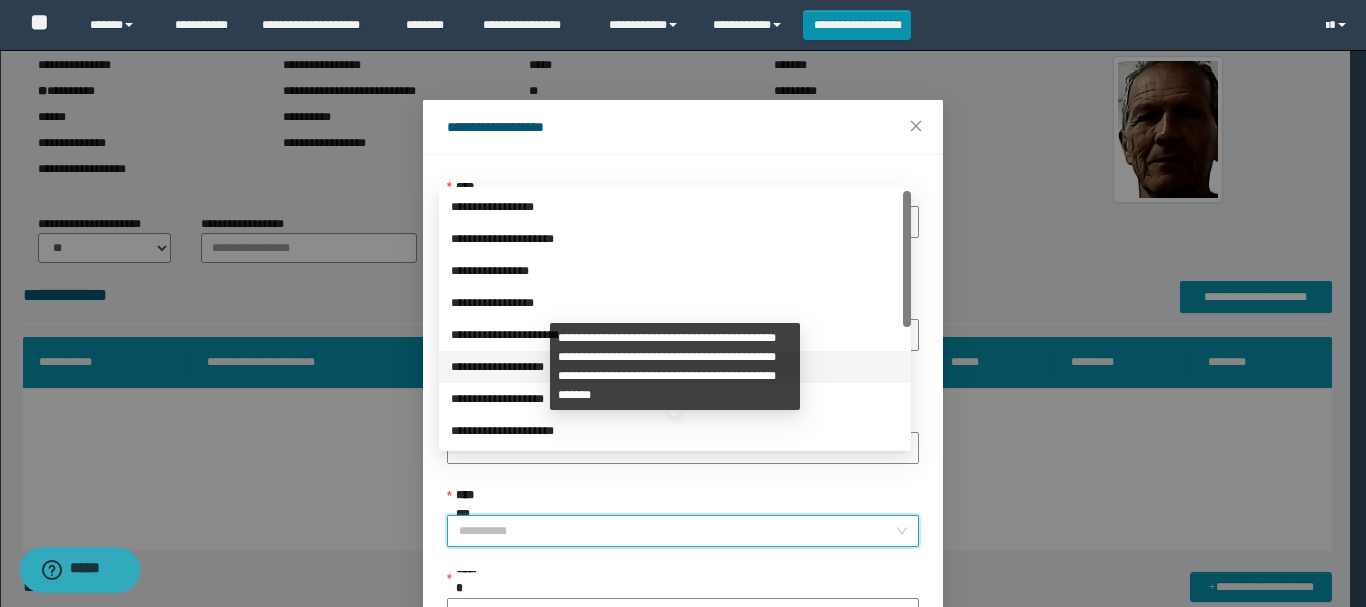 scroll, scrollTop: 200, scrollLeft: 0, axis: vertical 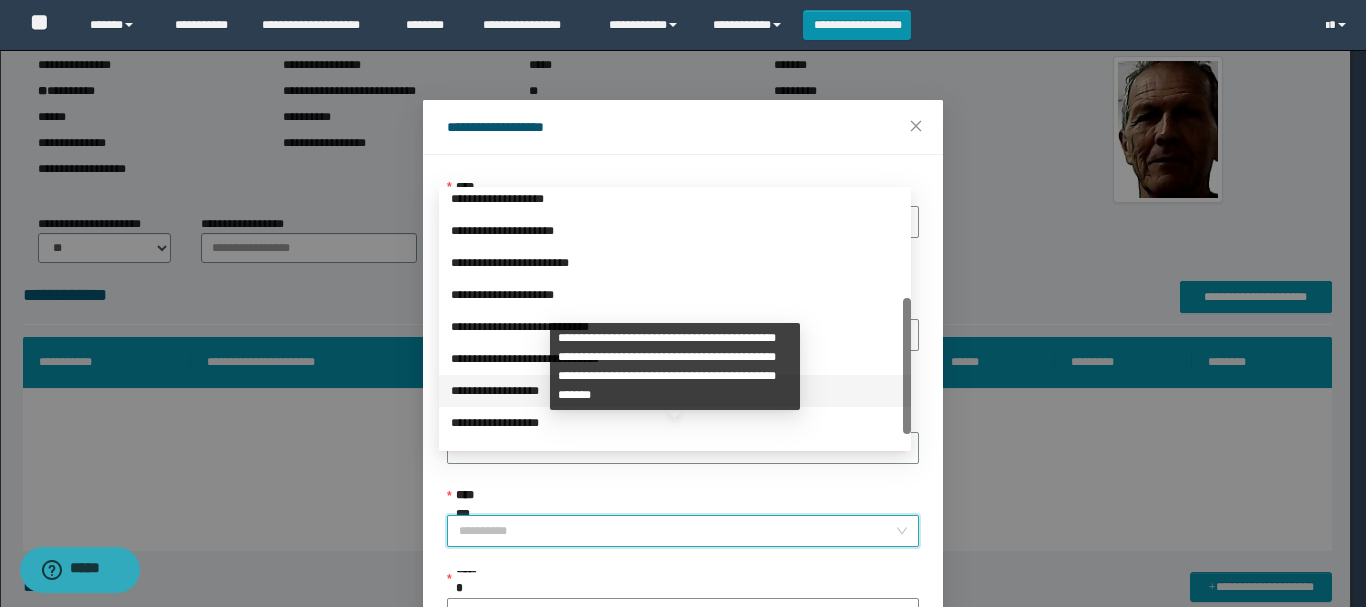 click on "**********" at bounding box center [675, 391] 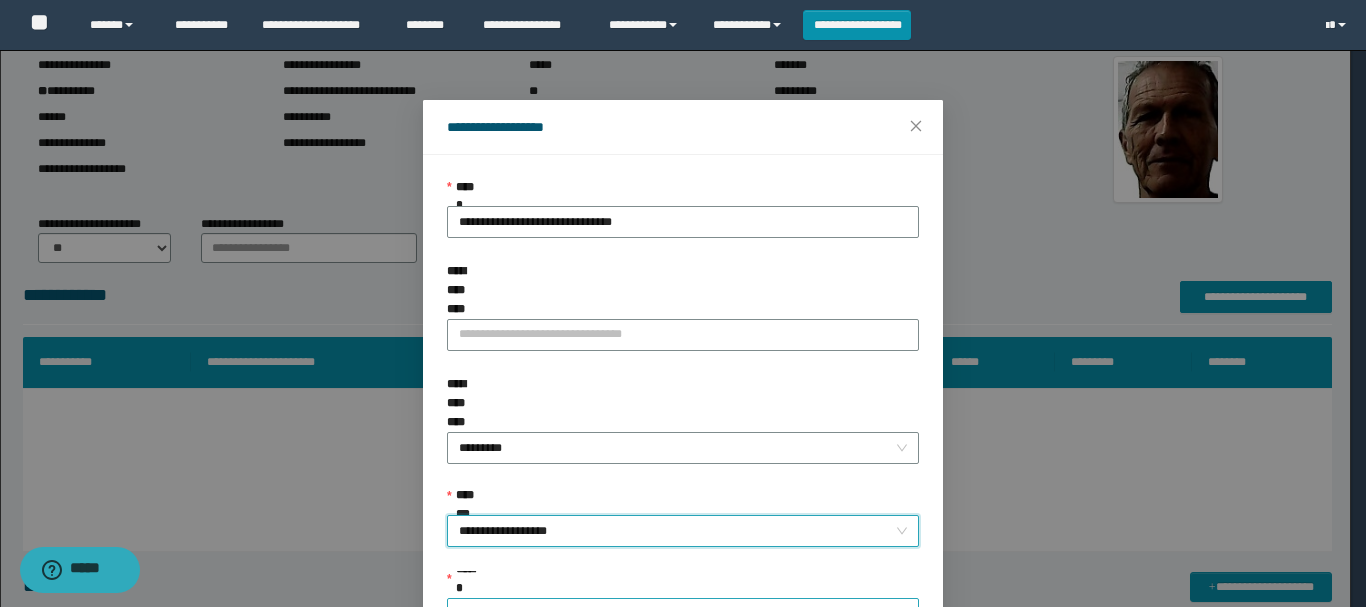 click on "******" at bounding box center [677, 614] 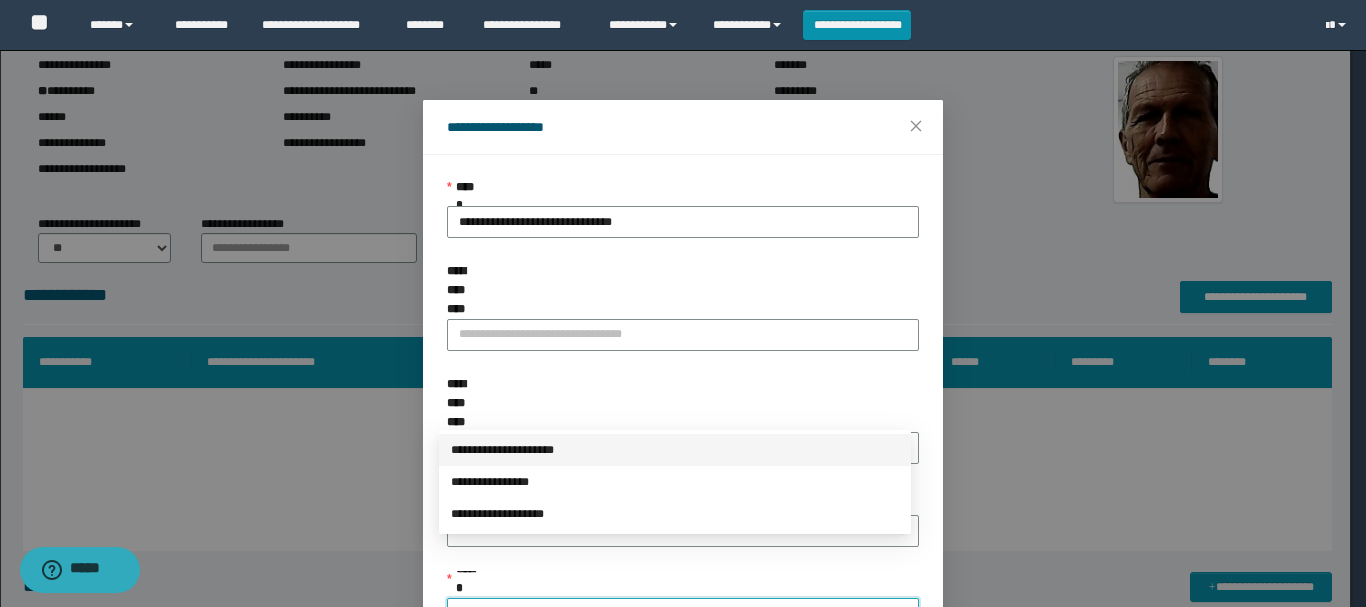 click on "**********" at bounding box center [675, 450] 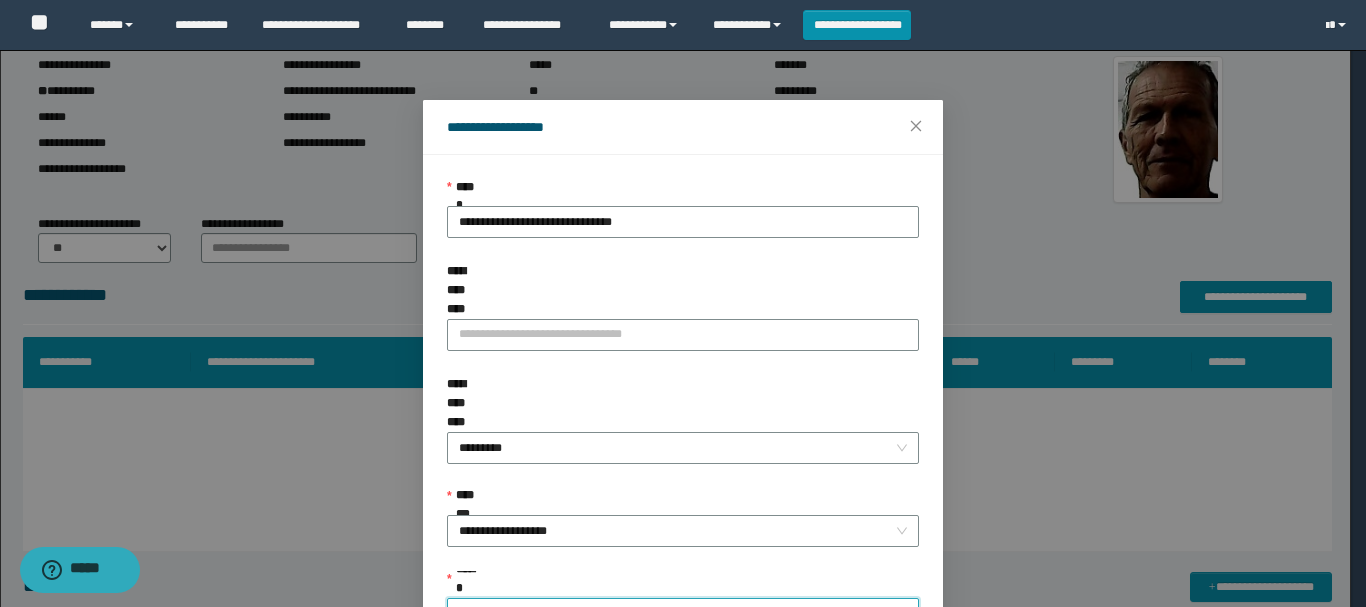 scroll, scrollTop: 145, scrollLeft: 0, axis: vertical 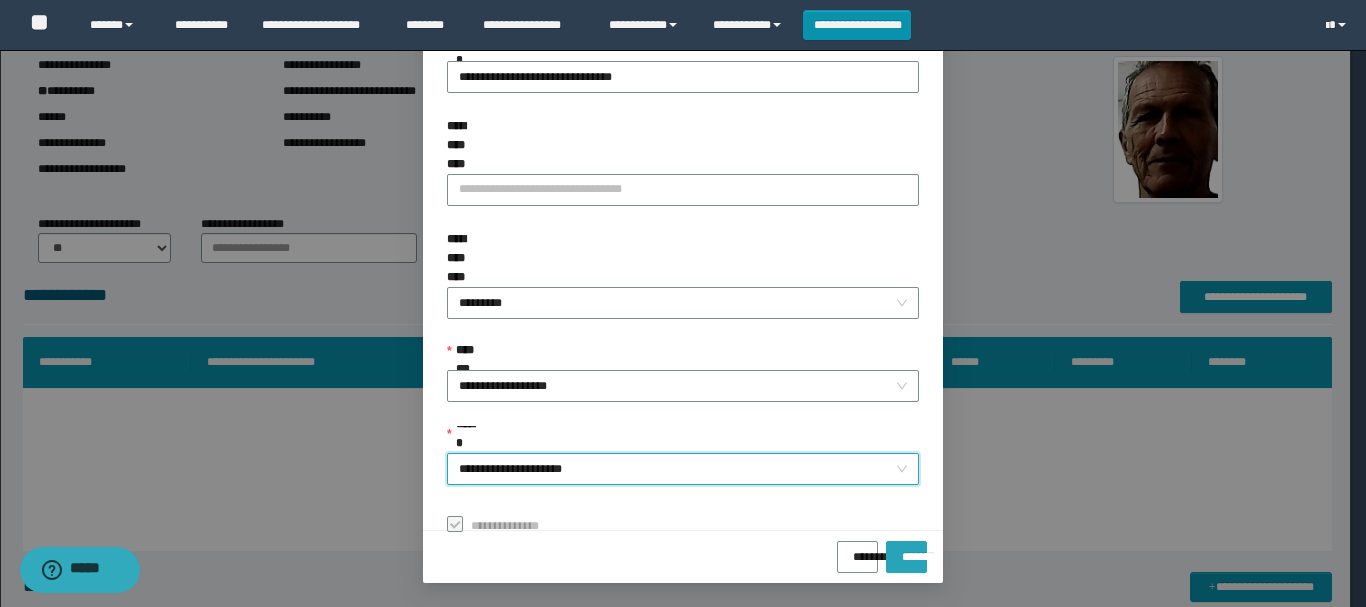 click on "*******" at bounding box center (906, 550) 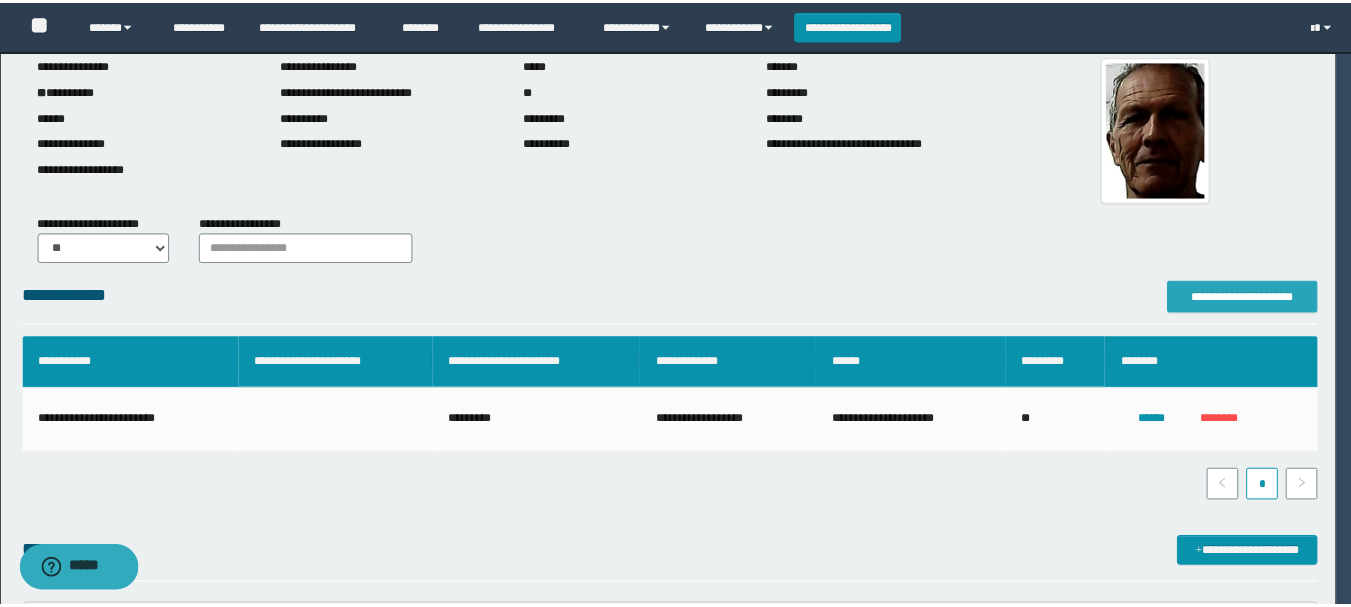 scroll, scrollTop: 0, scrollLeft: 0, axis: both 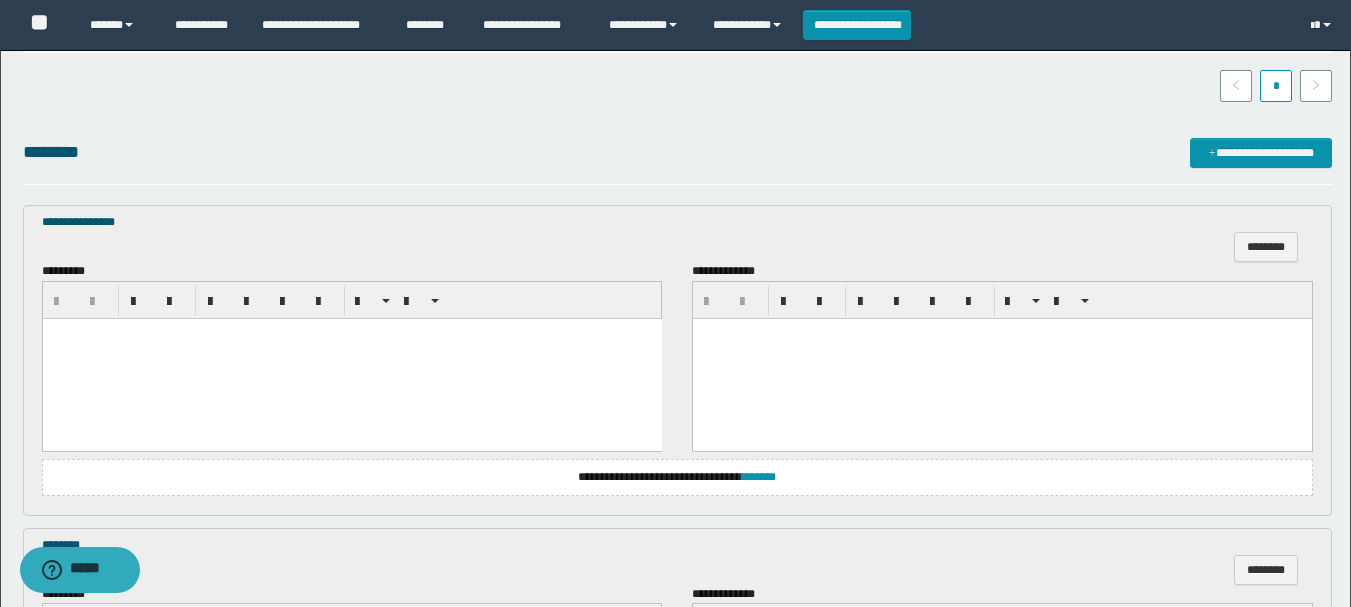 click at bounding box center (351, 358) 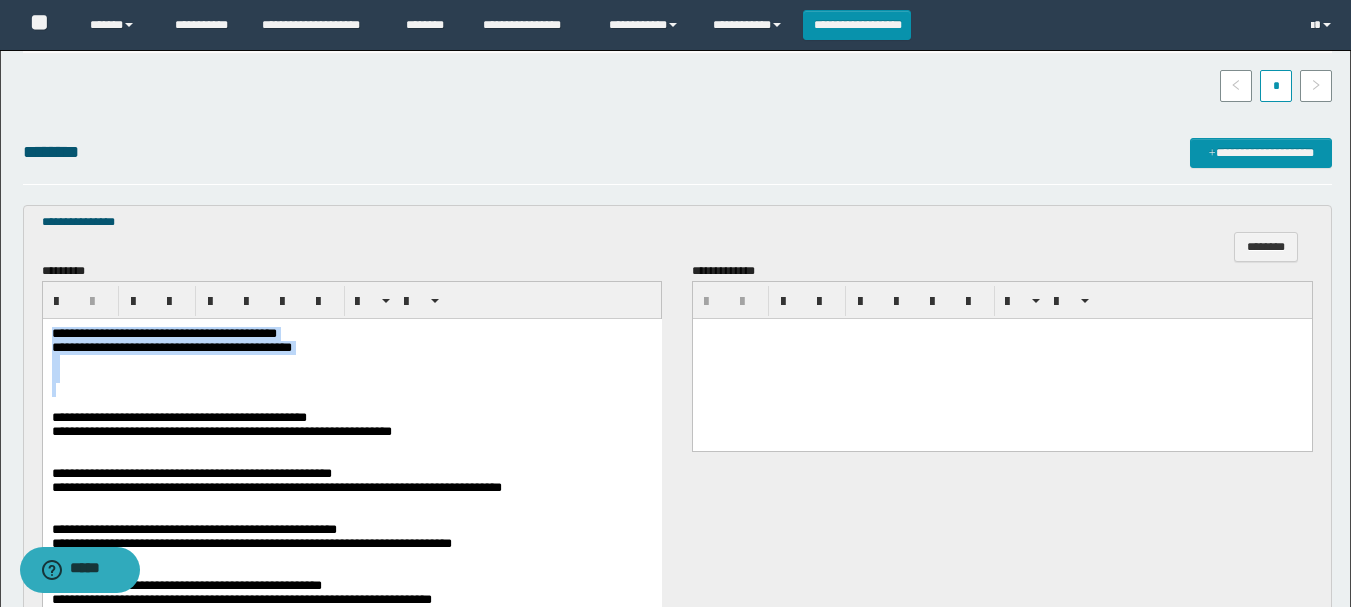 drag, startPoint x: 49, startPoint y: 331, endPoint x: 464, endPoint y: 391, distance: 419.3149 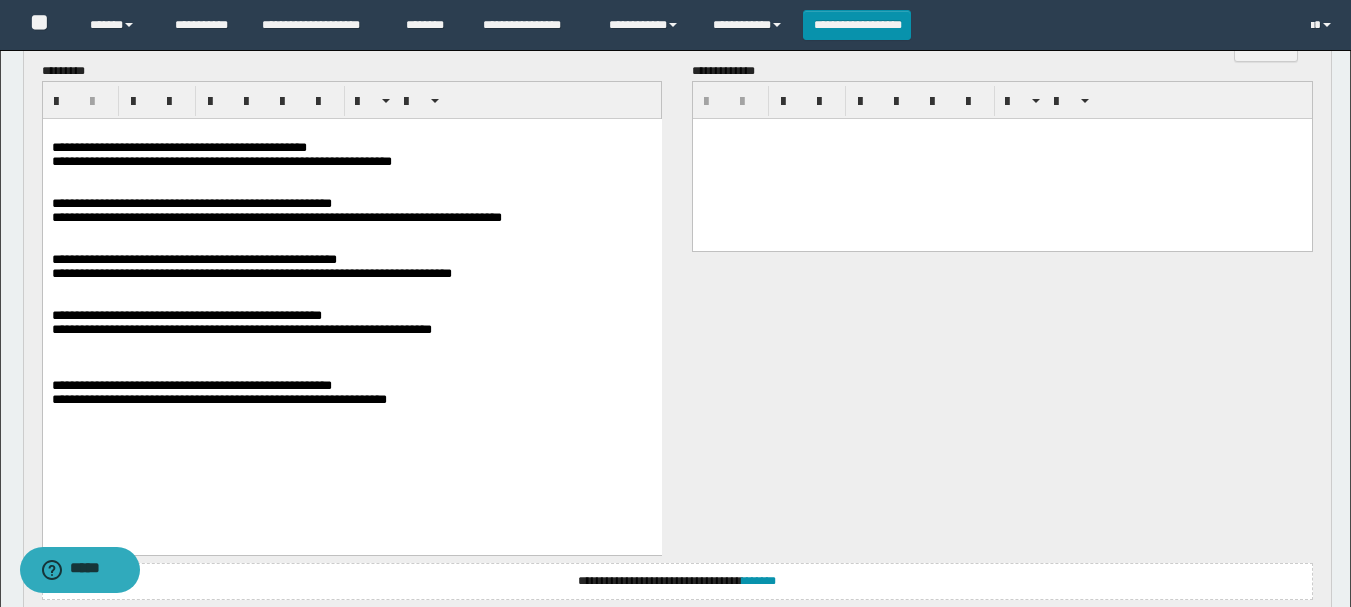 scroll, scrollTop: 600, scrollLeft: 0, axis: vertical 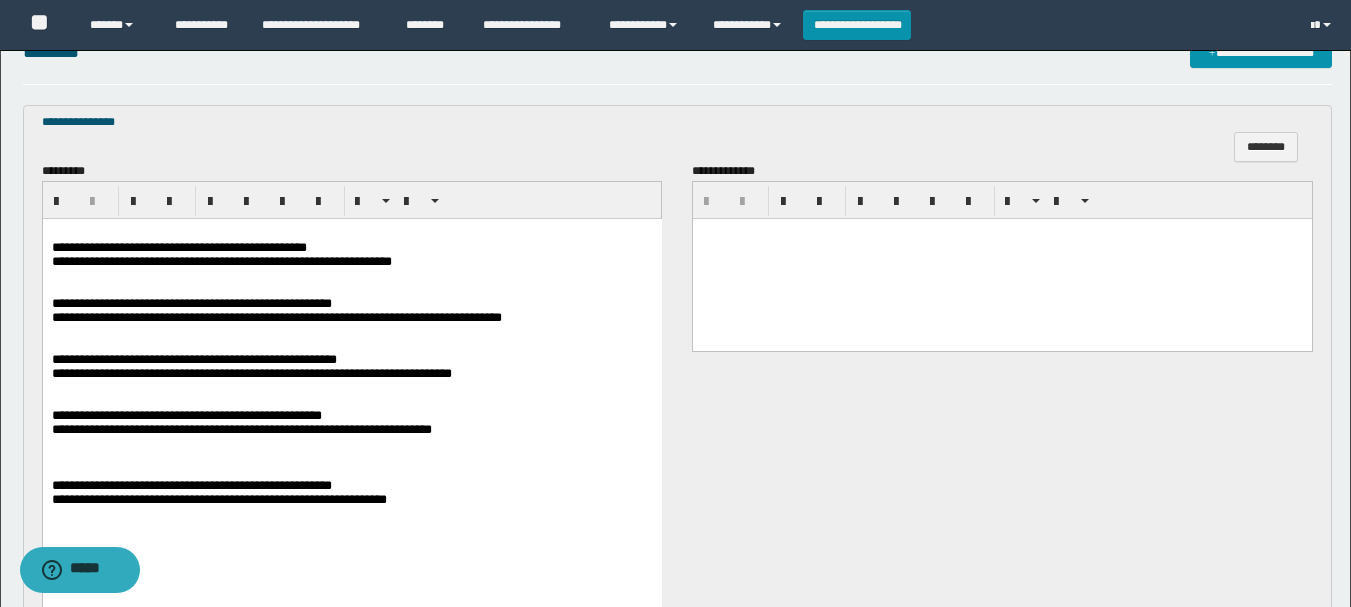 click on "**********" at bounding box center (178, 246) 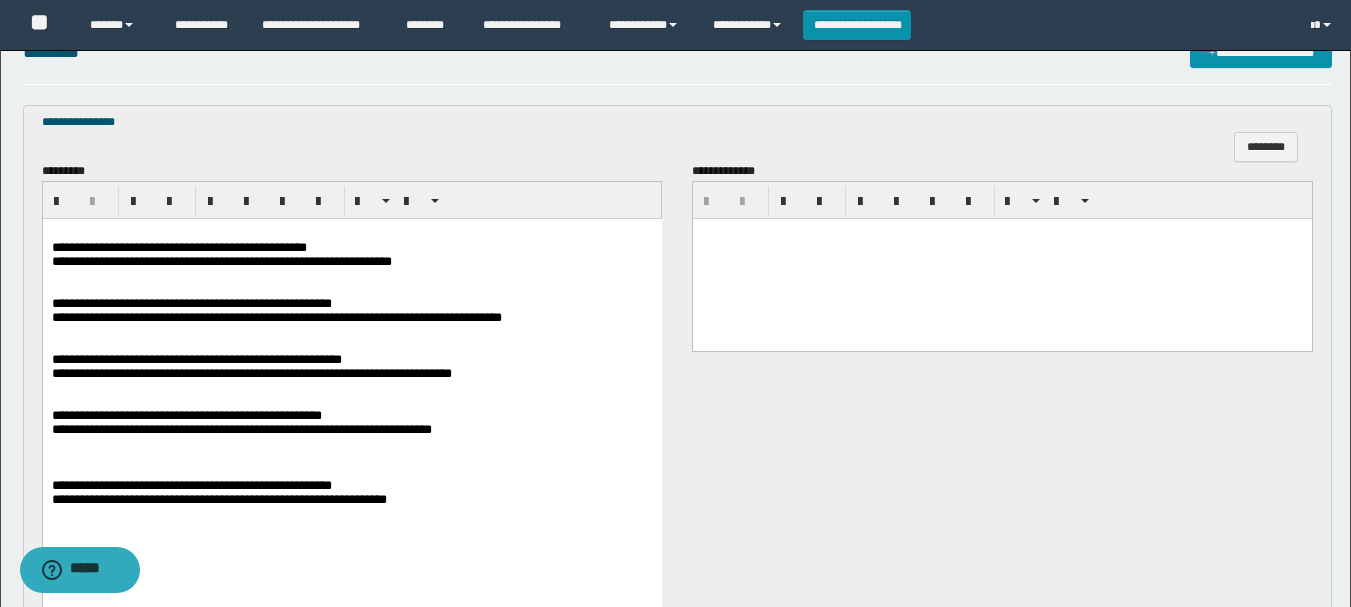 click on "**********" at bounding box center [186, 414] 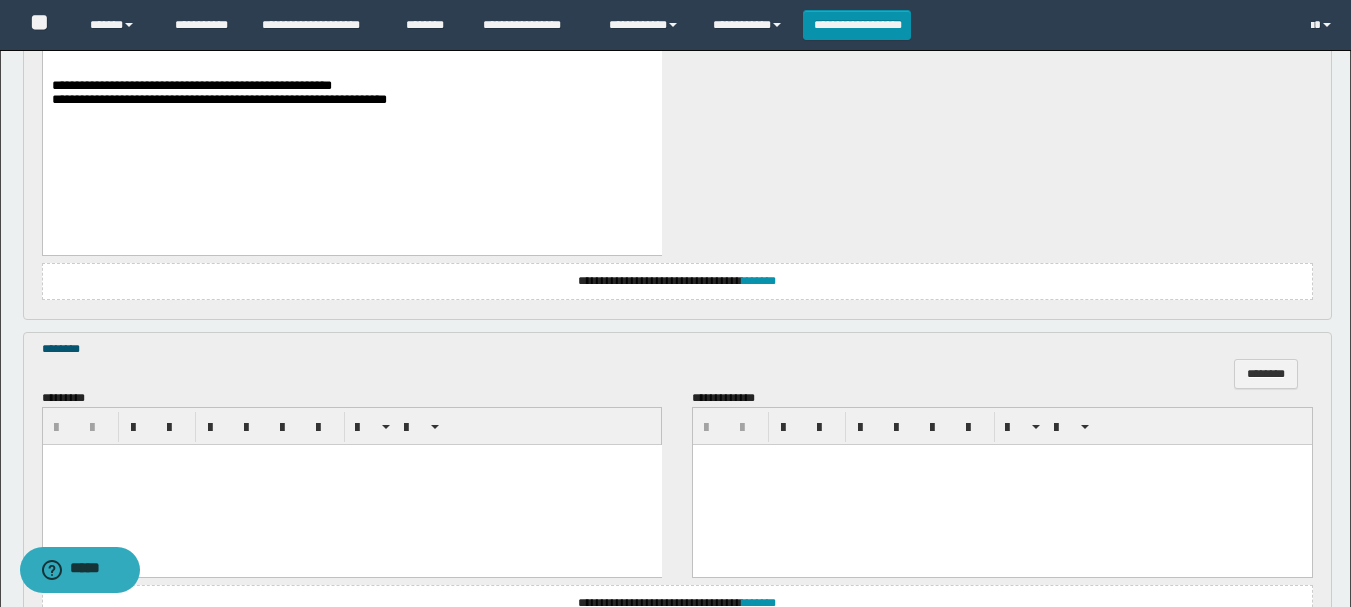 scroll, scrollTop: 1100, scrollLeft: 0, axis: vertical 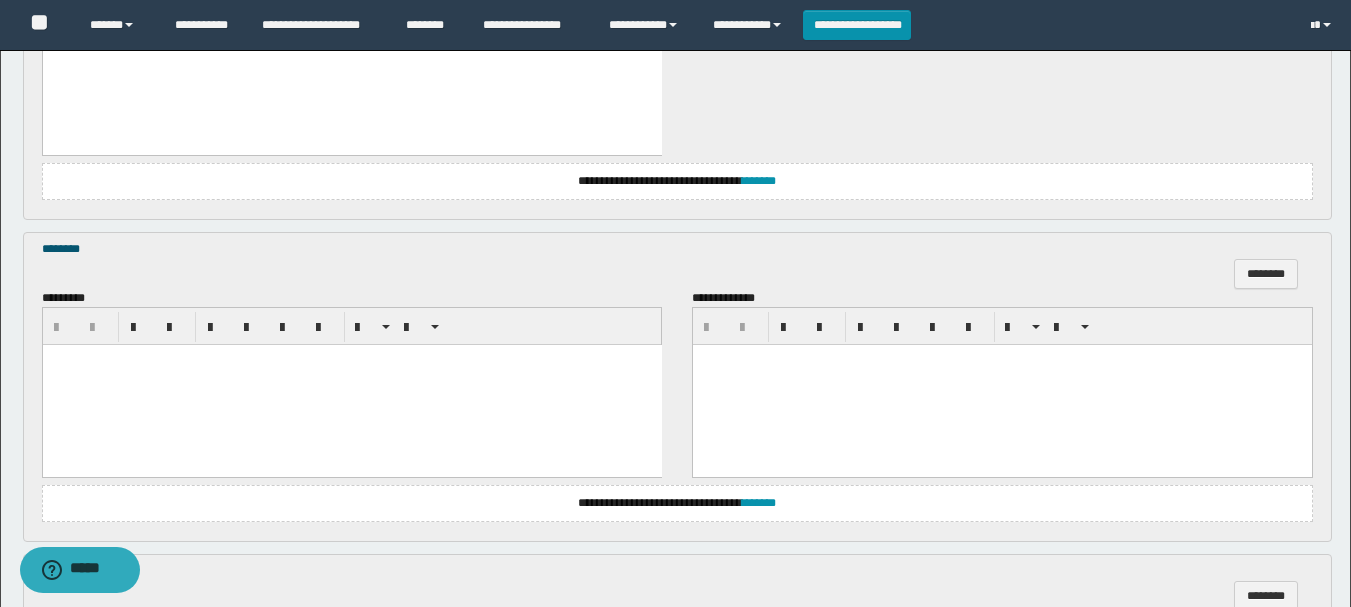 click at bounding box center (351, 385) 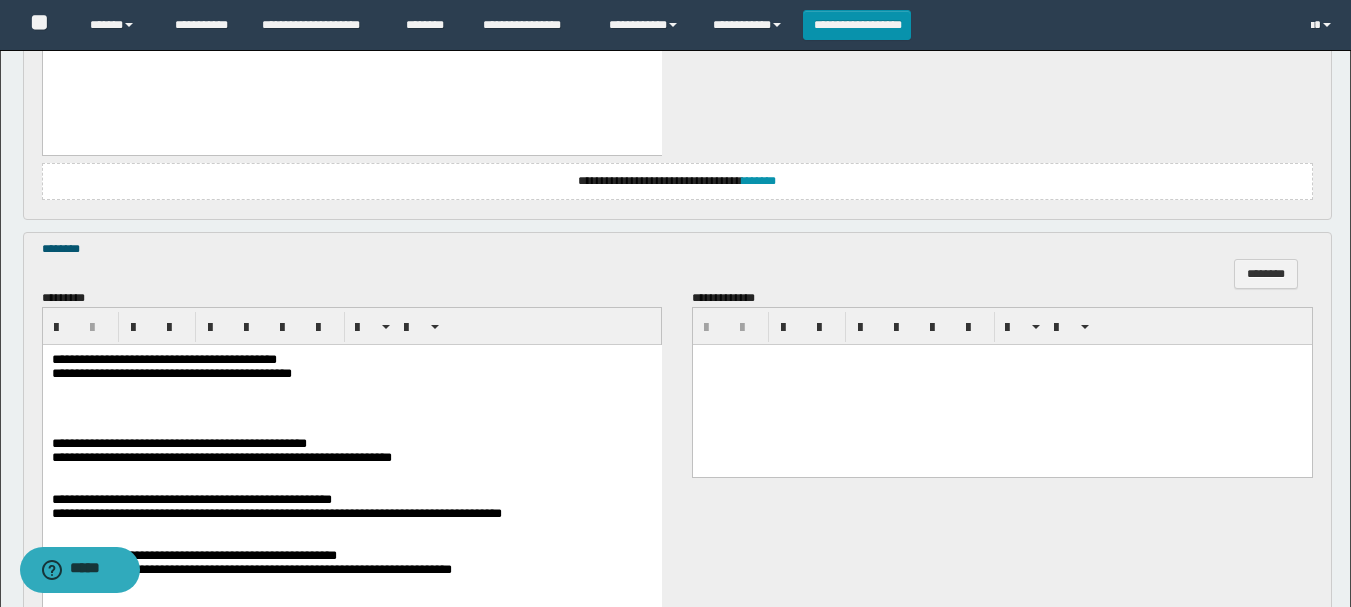 scroll, scrollTop: 1300, scrollLeft: 0, axis: vertical 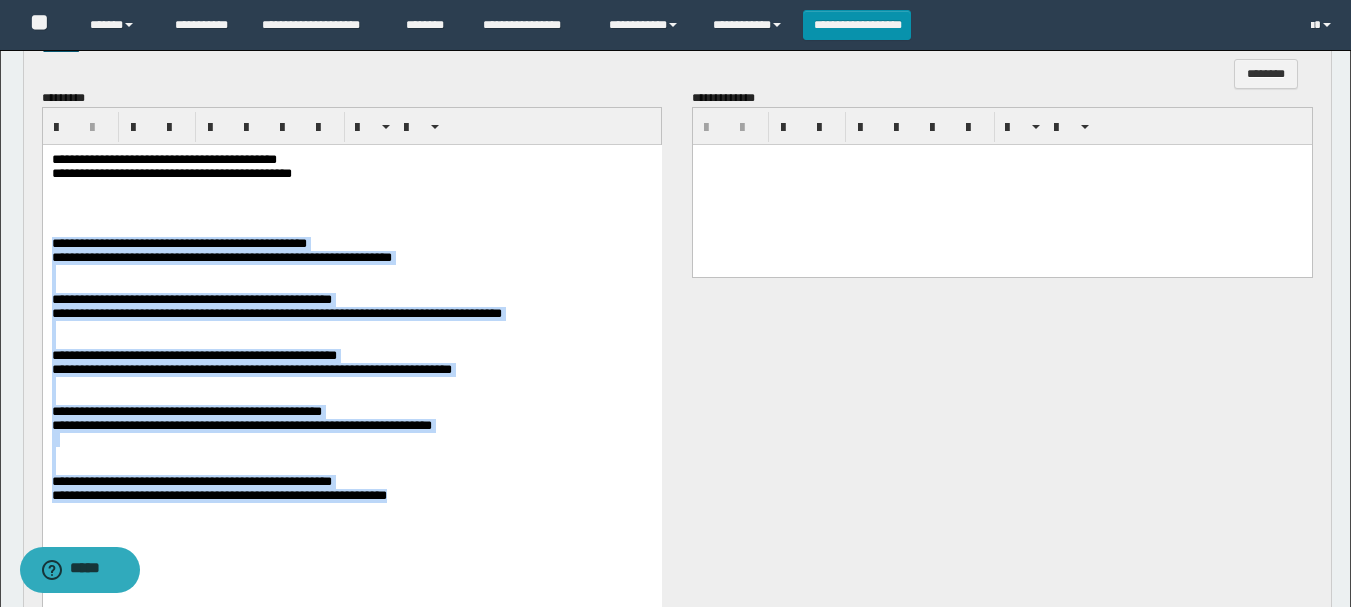 drag, startPoint x: 51, startPoint y: 257, endPoint x: 453, endPoint y: 551, distance: 498.03613 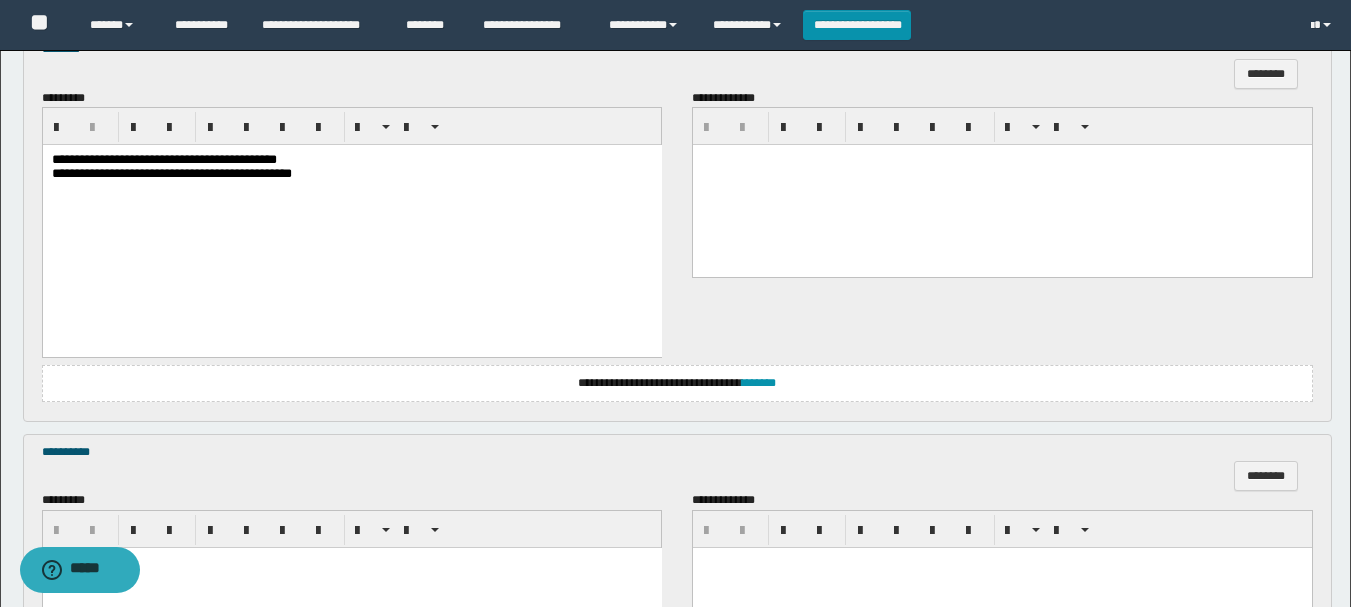 click on "**********" at bounding box center (163, 159) 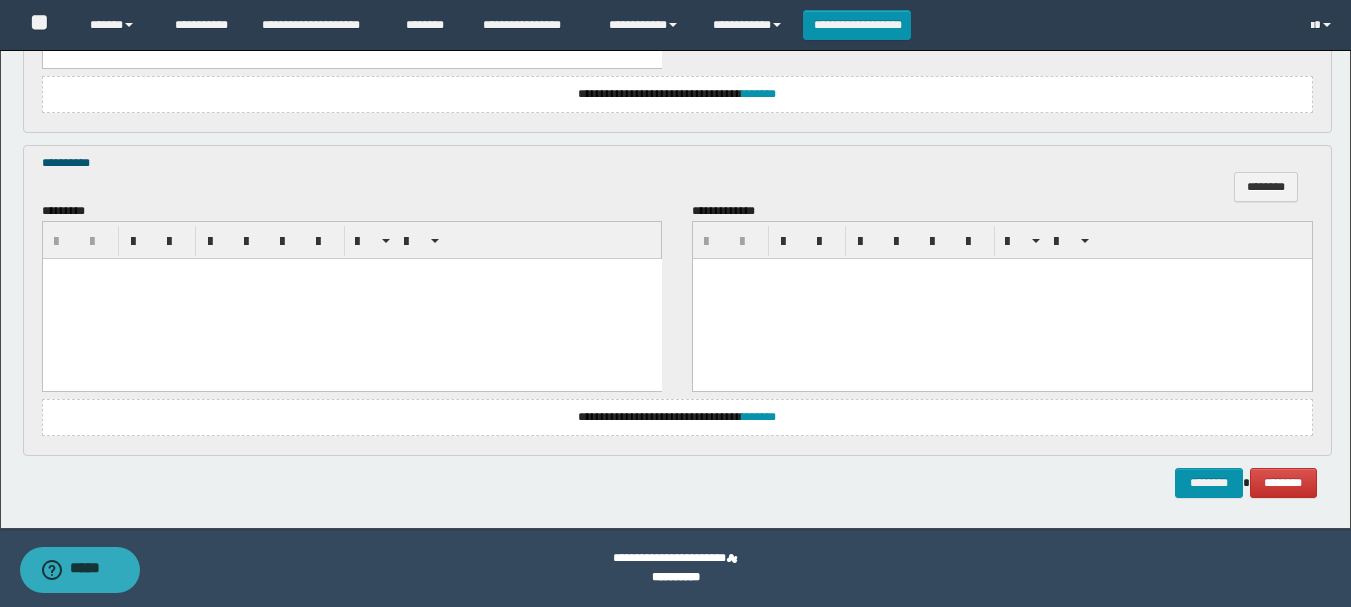 click at bounding box center (351, 299) 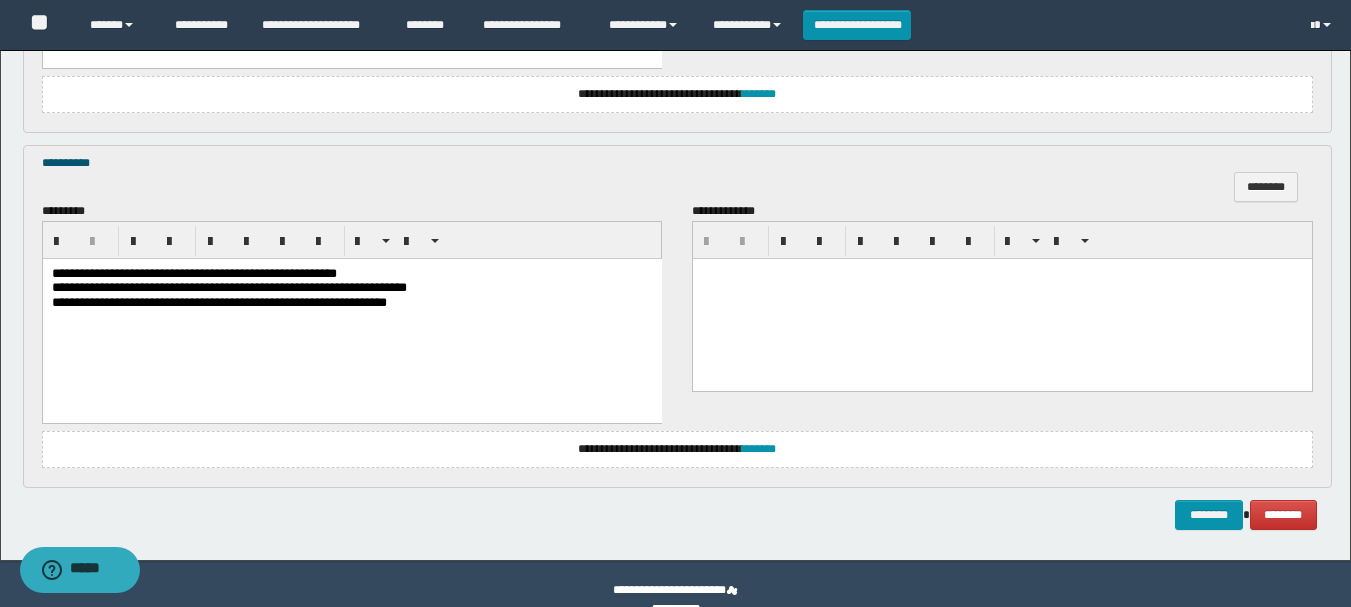 click on "**********" at bounding box center [193, 273] 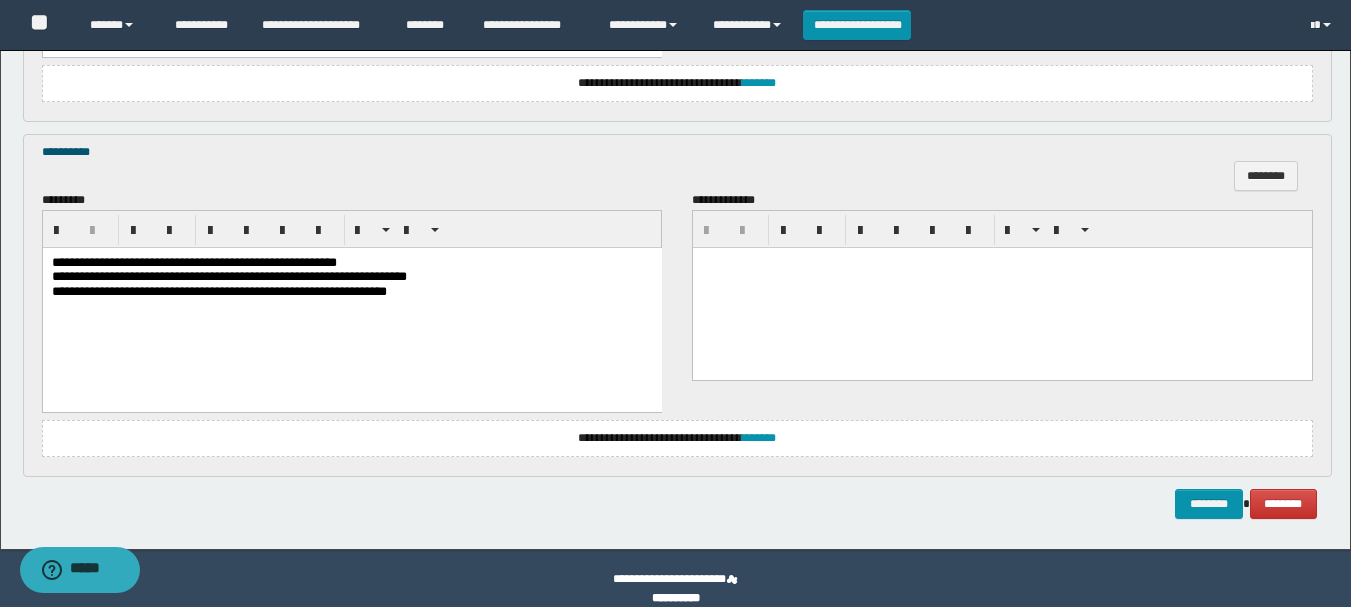 scroll, scrollTop: 1621, scrollLeft: 0, axis: vertical 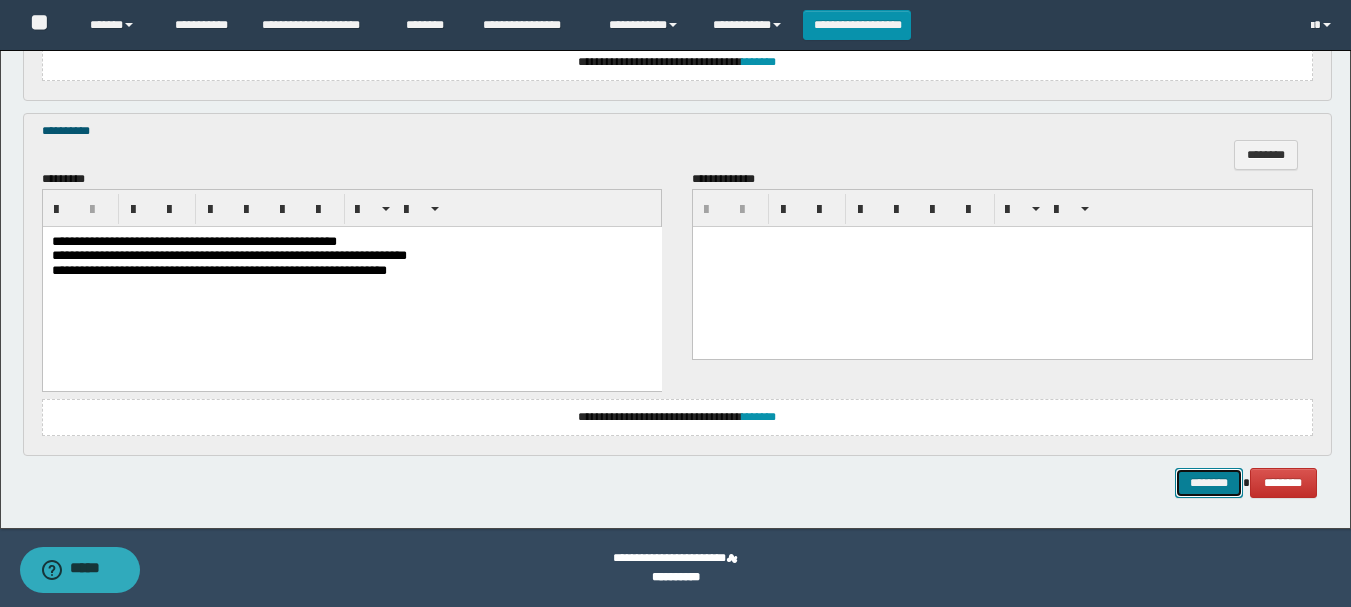 click on "********" at bounding box center [1209, 483] 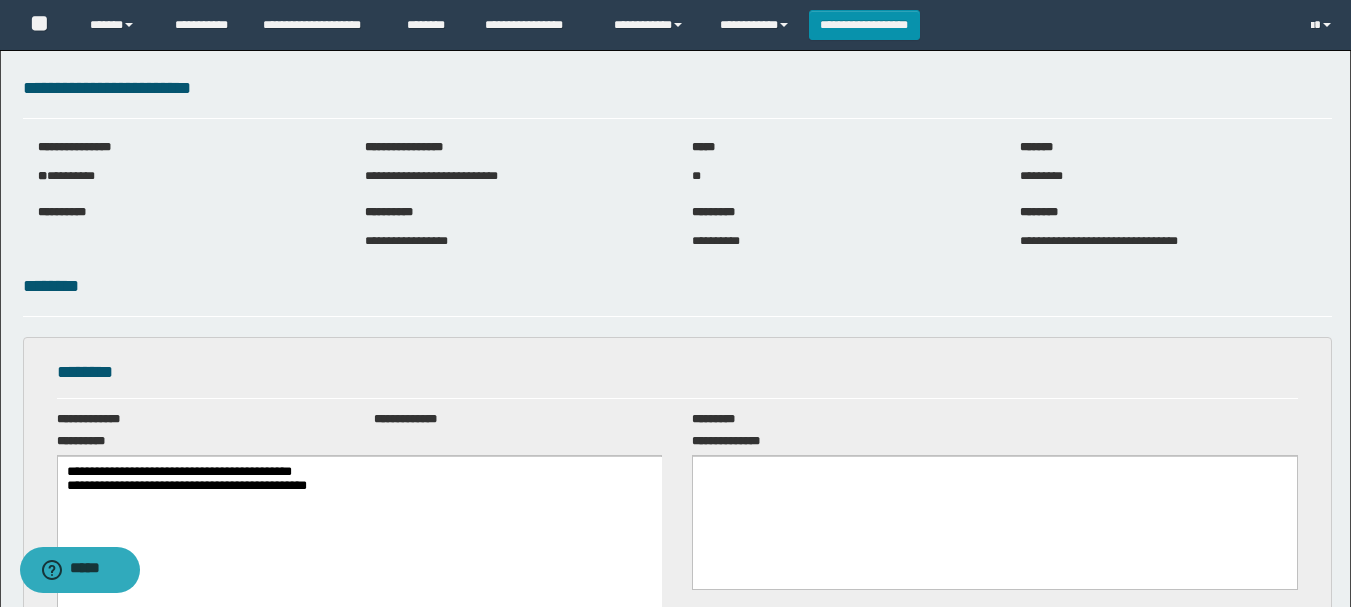 scroll, scrollTop: 0, scrollLeft: 0, axis: both 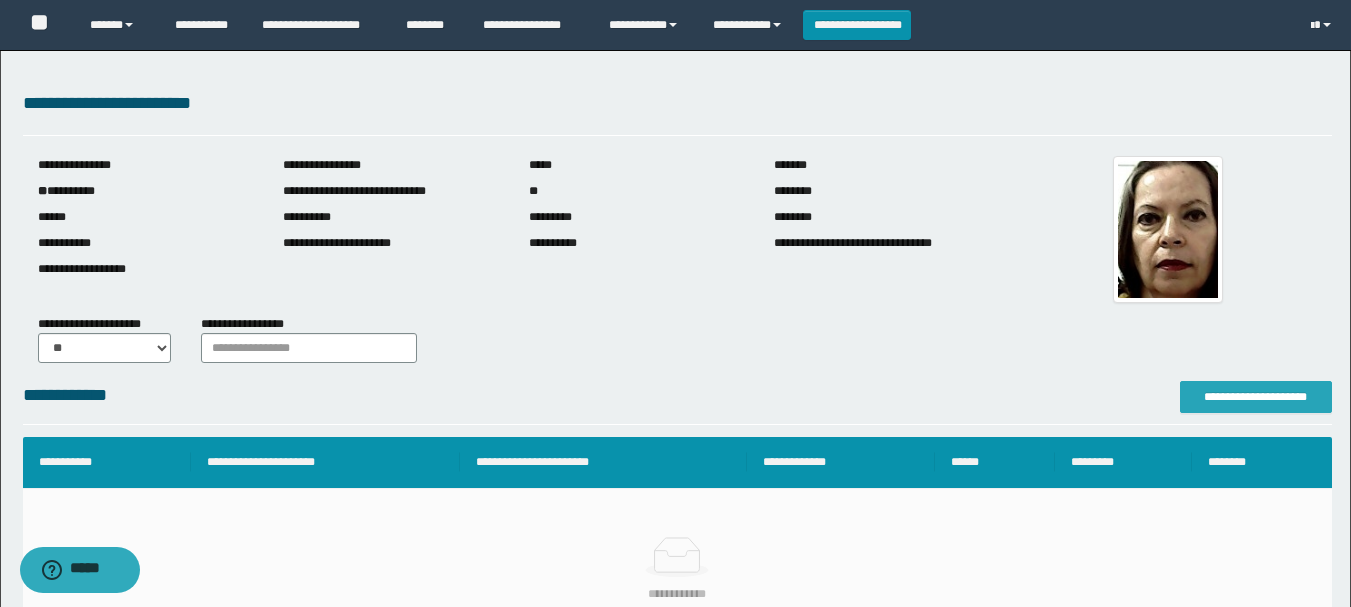 click on "**********" at bounding box center [1256, 397] 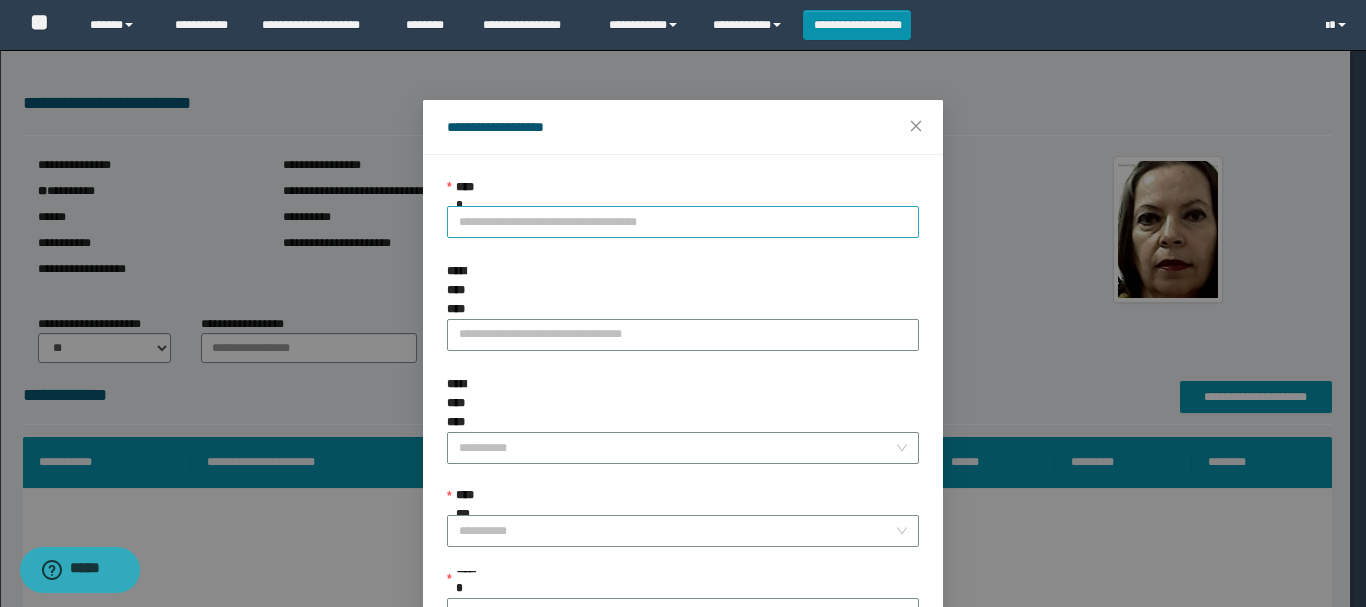 click on "**********" at bounding box center [683, 222] 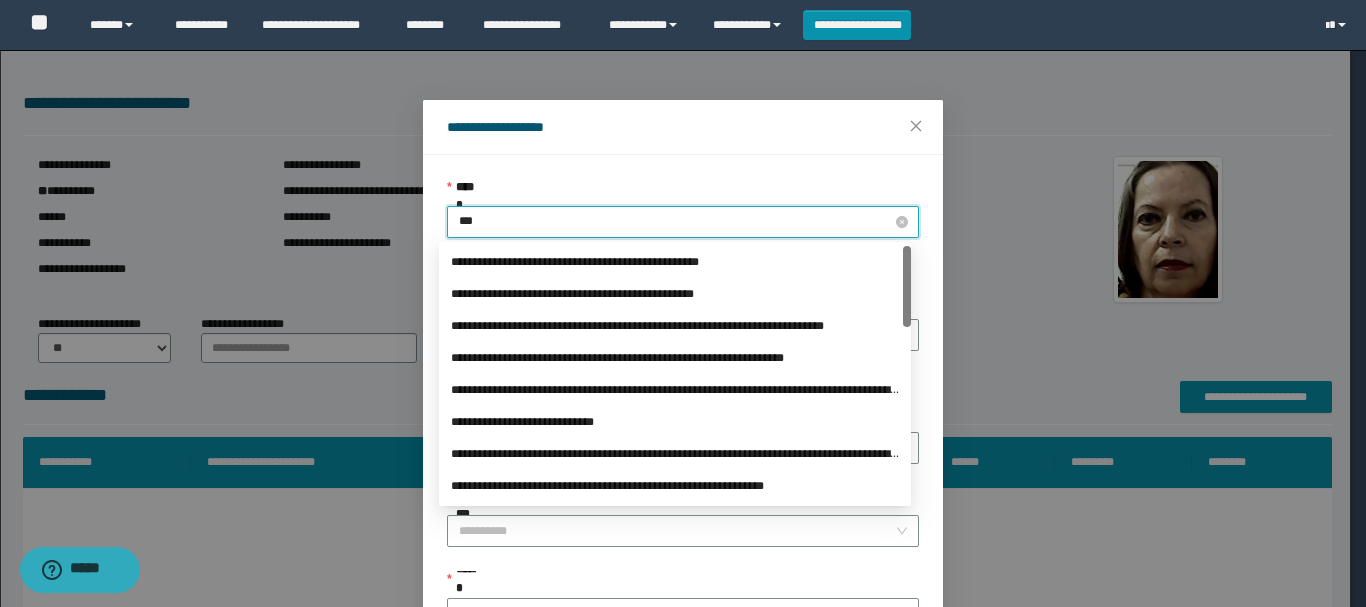 type on "****" 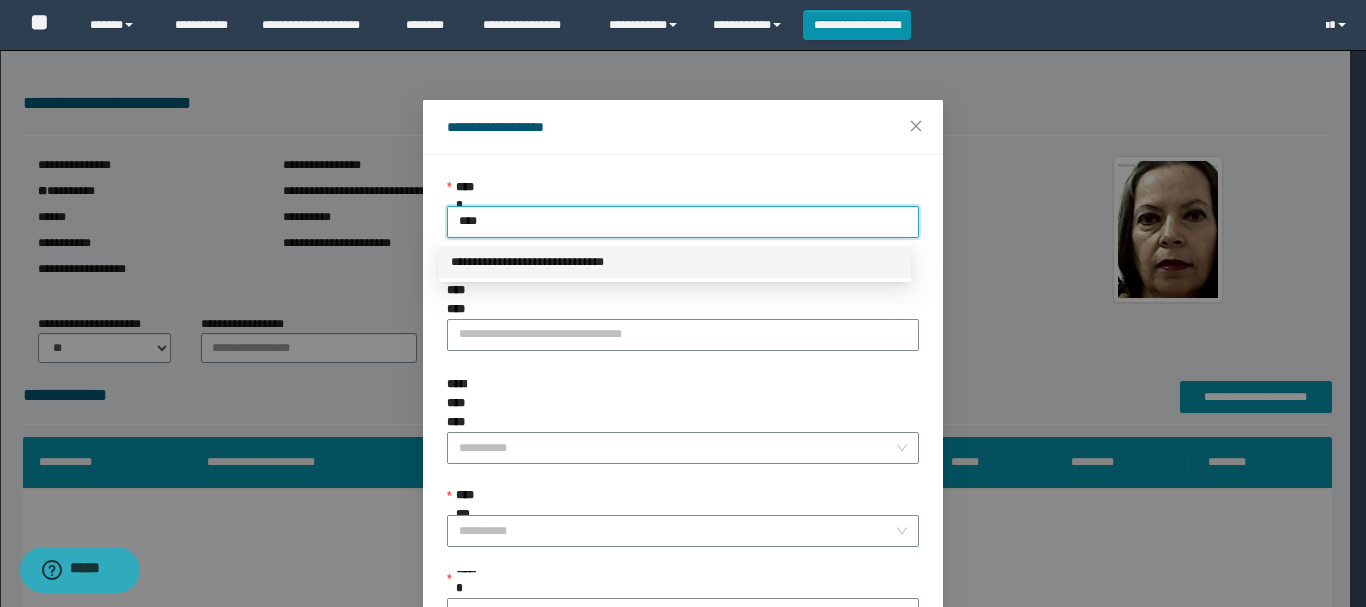 click on "**********" at bounding box center (675, 262) 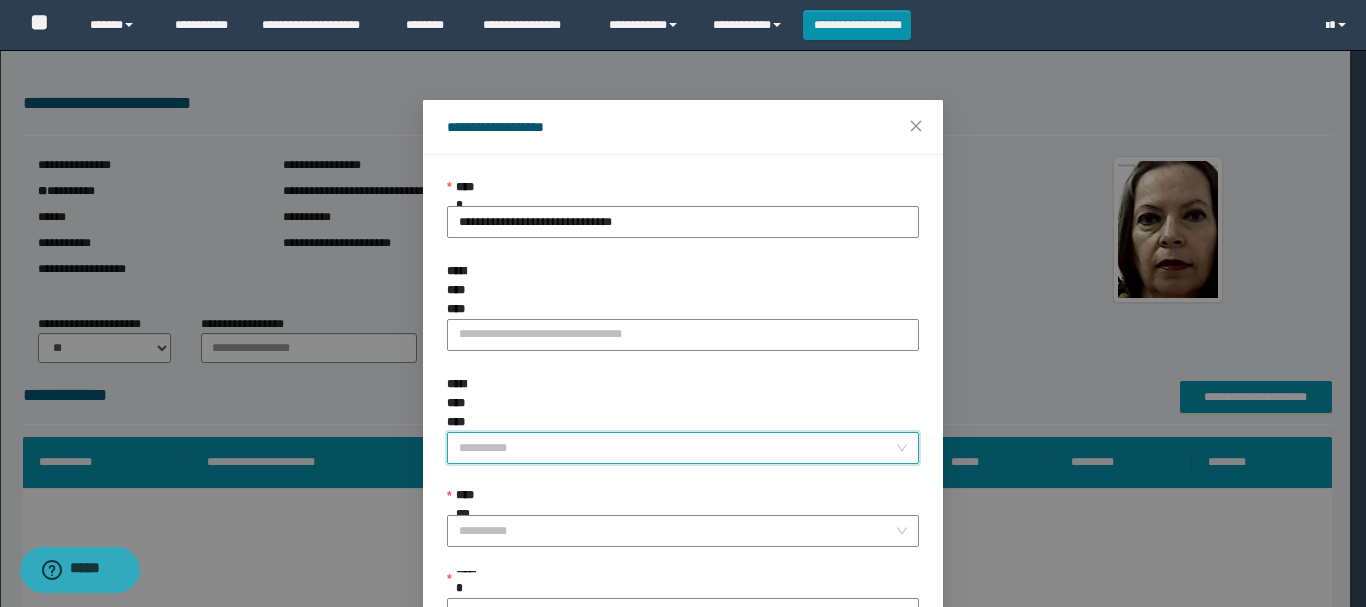 click on "**********" at bounding box center [677, 448] 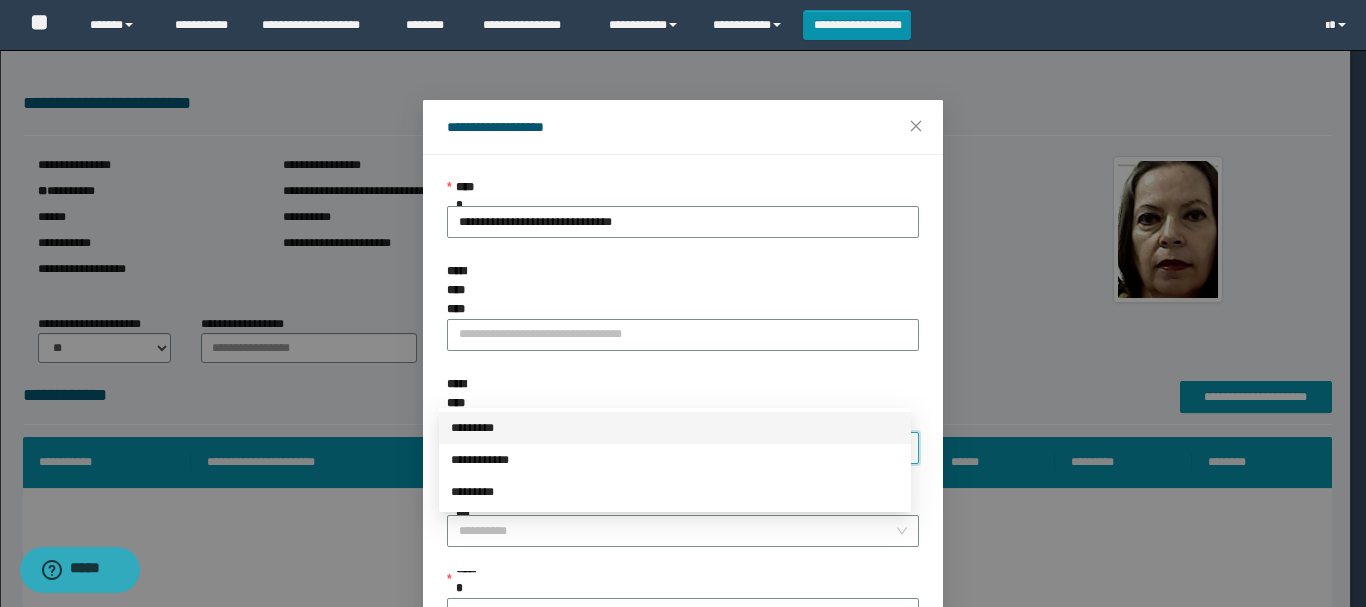 click on "*********" at bounding box center [675, 428] 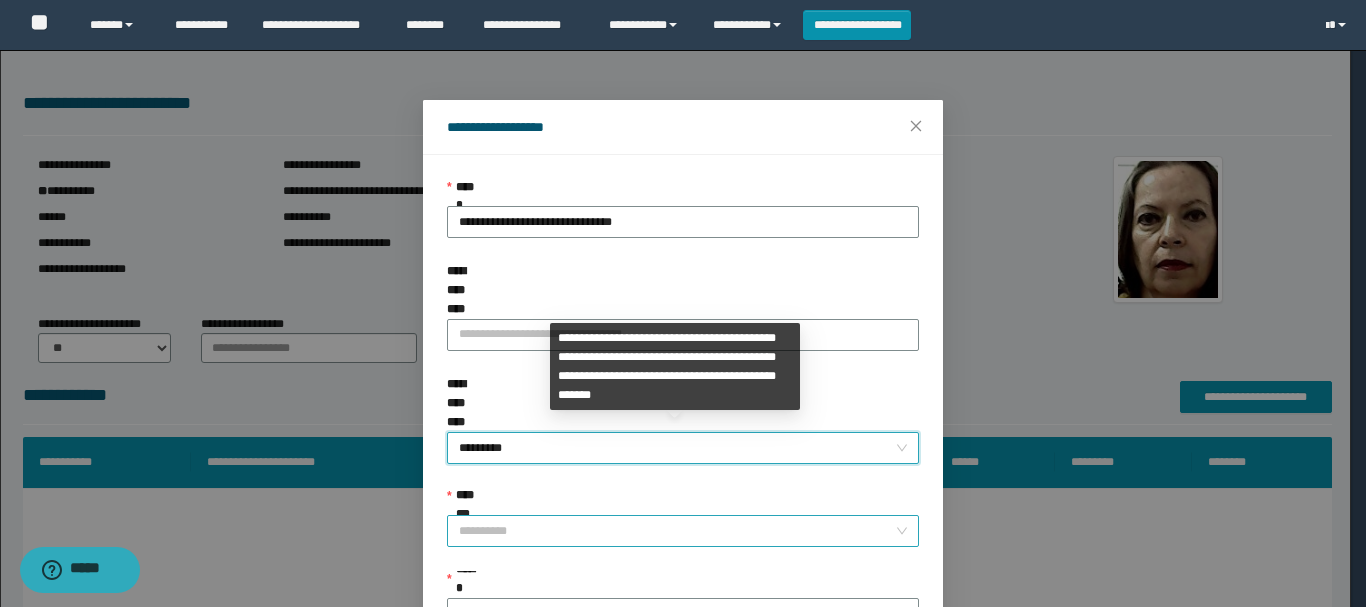 click on "**********" at bounding box center [677, 531] 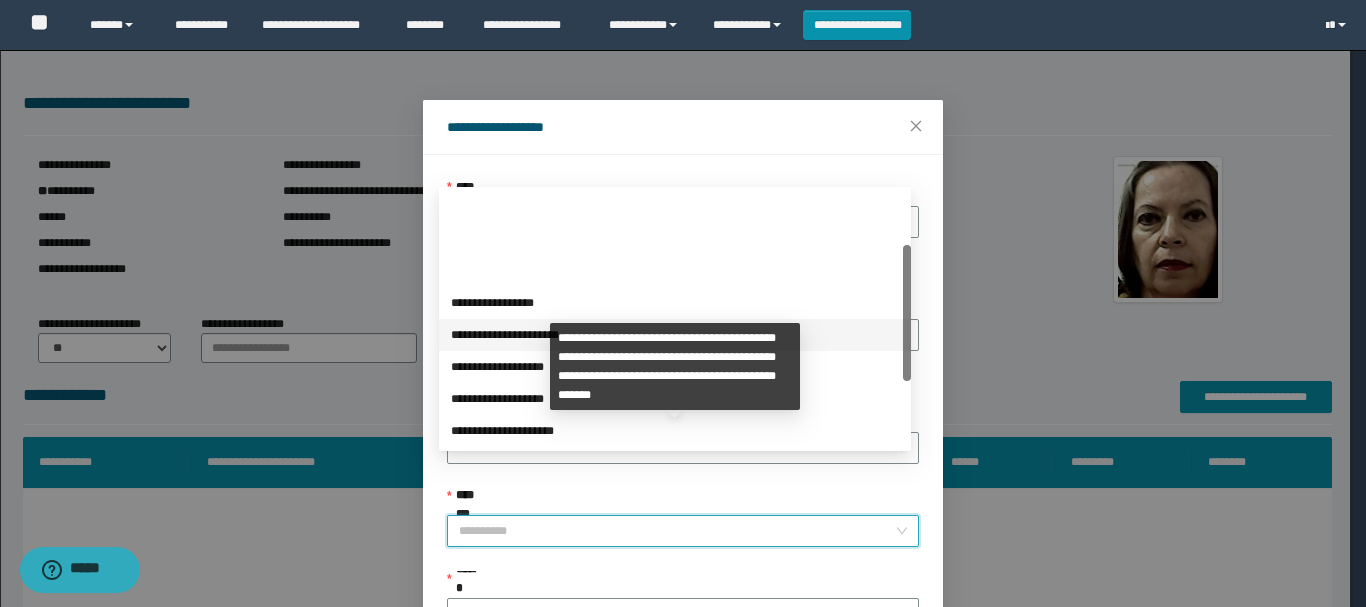 scroll, scrollTop: 200, scrollLeft: 0, axis: vertical 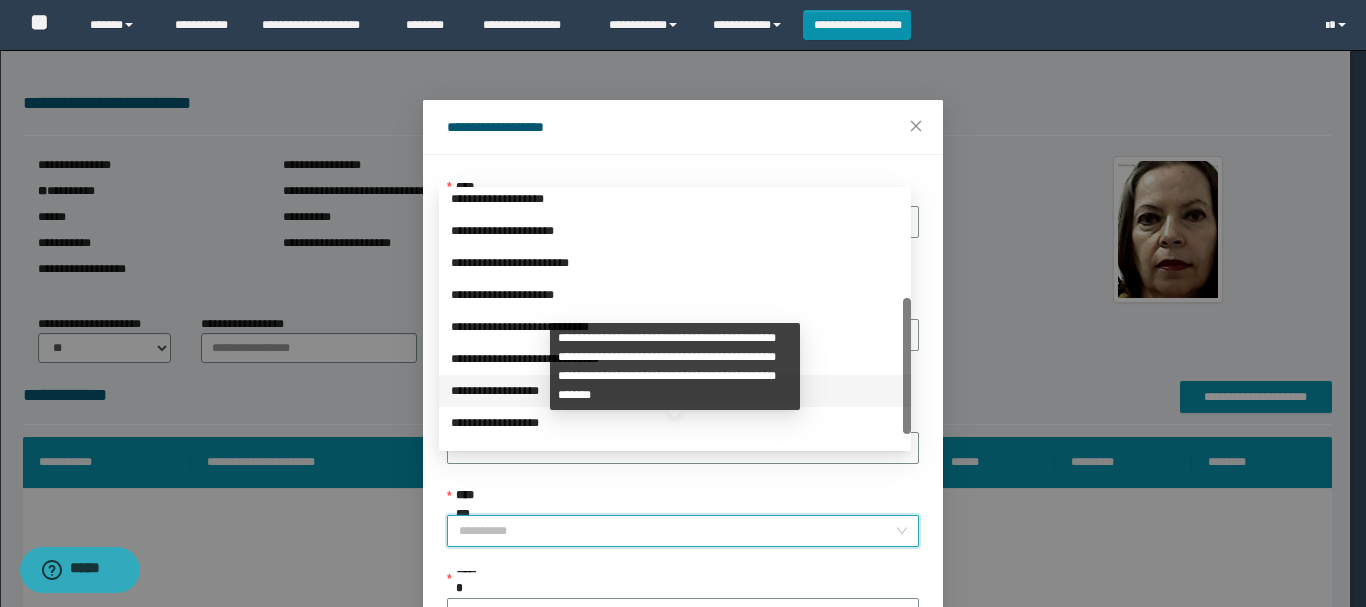 click on "**********" at bounding box center (675, 391) 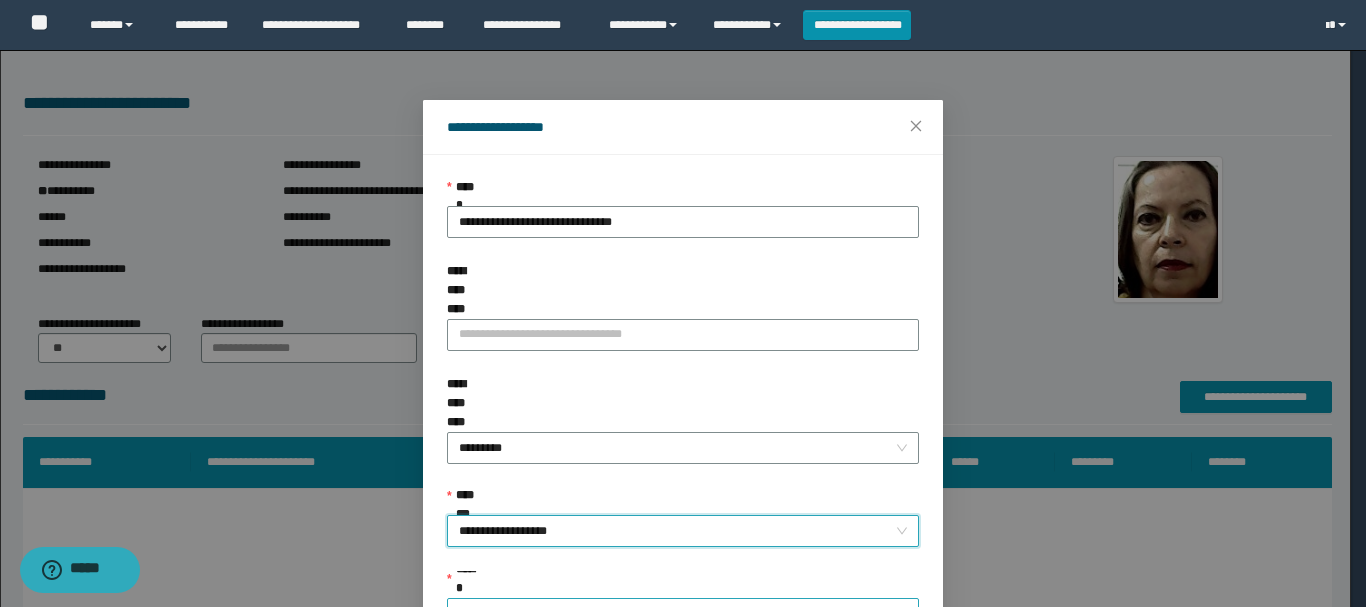 click on "******" at bounding box center [677, 614] 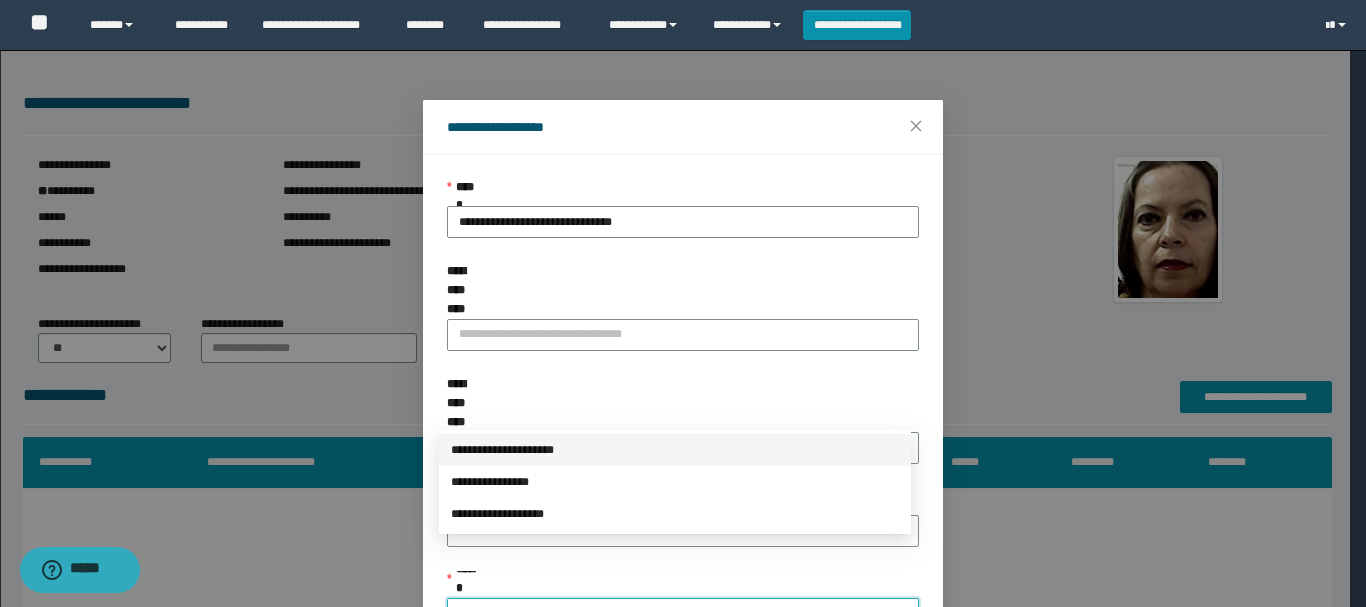 click on "**********" at bounding box center (675, 450) 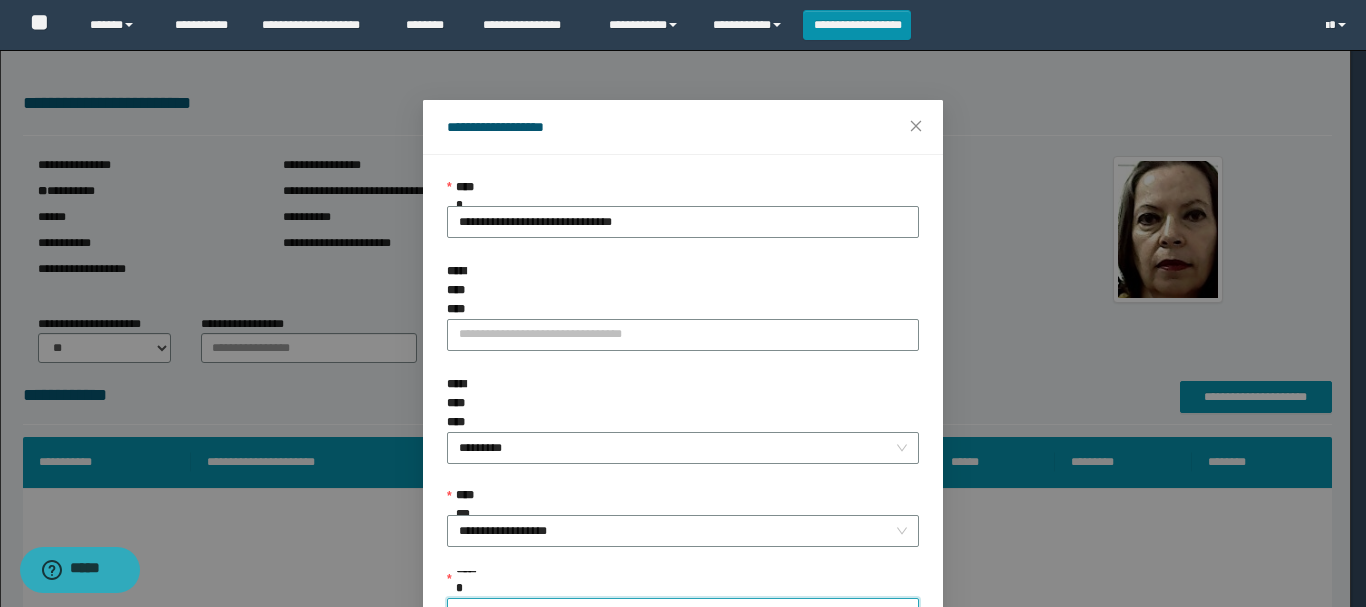 scroll, scrollTop: 145, scrollLeft: 0, axis: vertical 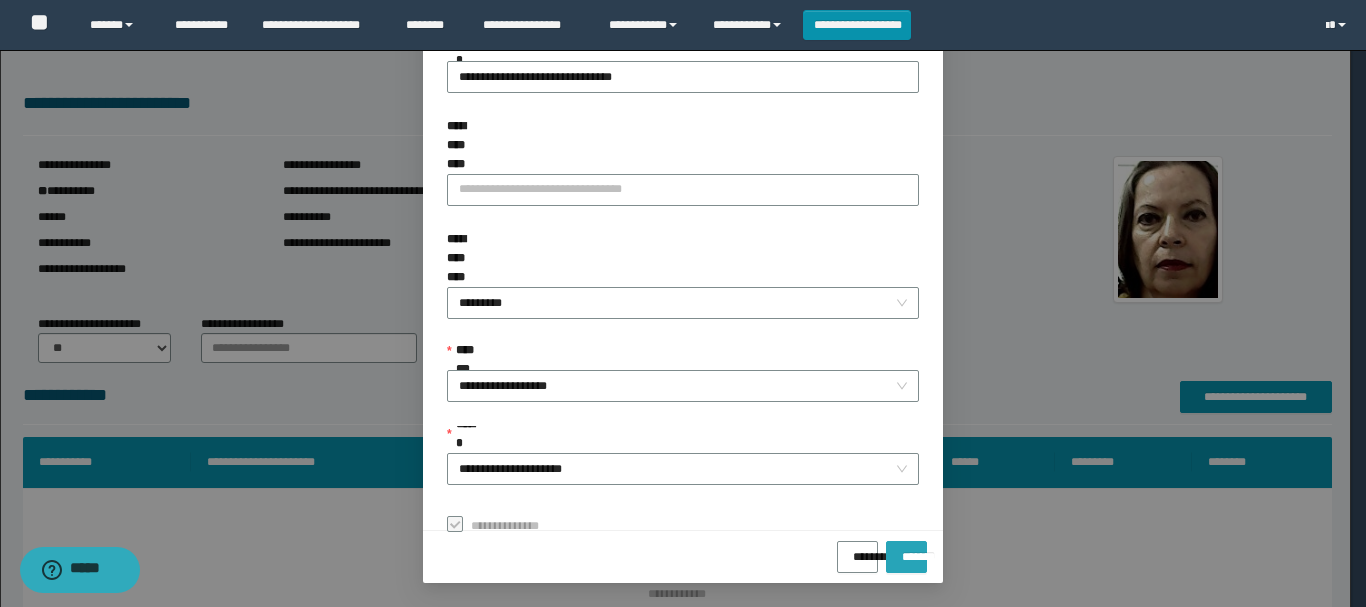 click on "*******" at bounding box center (906, 550) 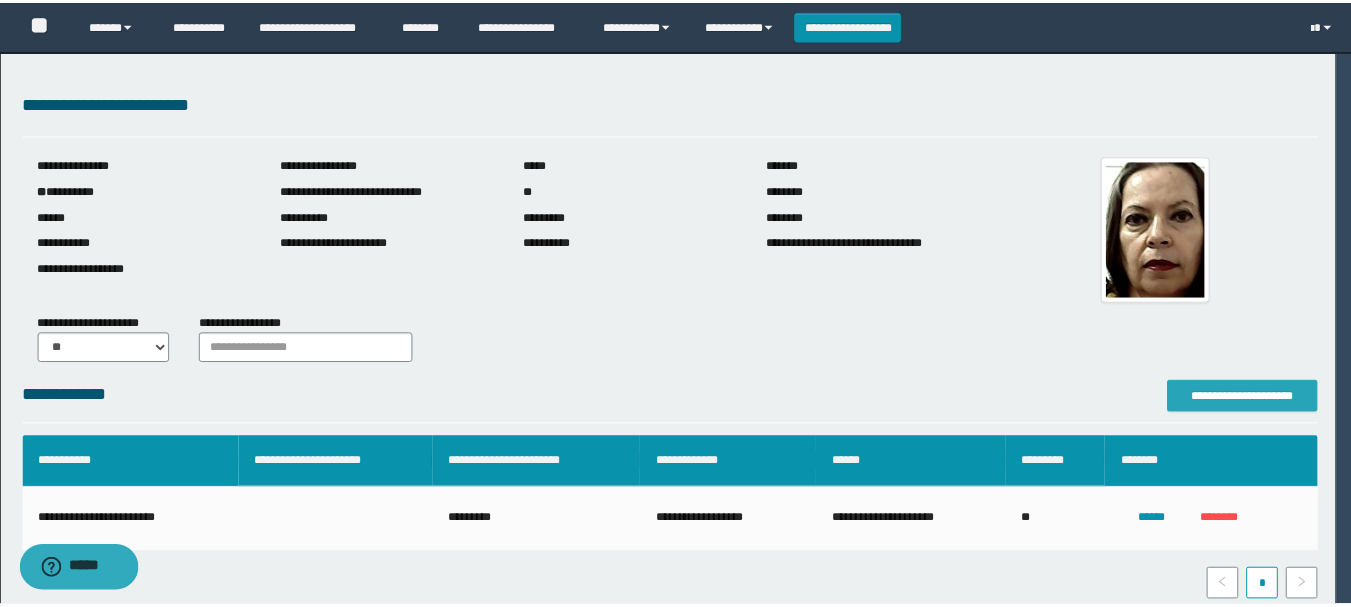 scroll, scrollTop: 0, scrollLeft: 0, axis: both 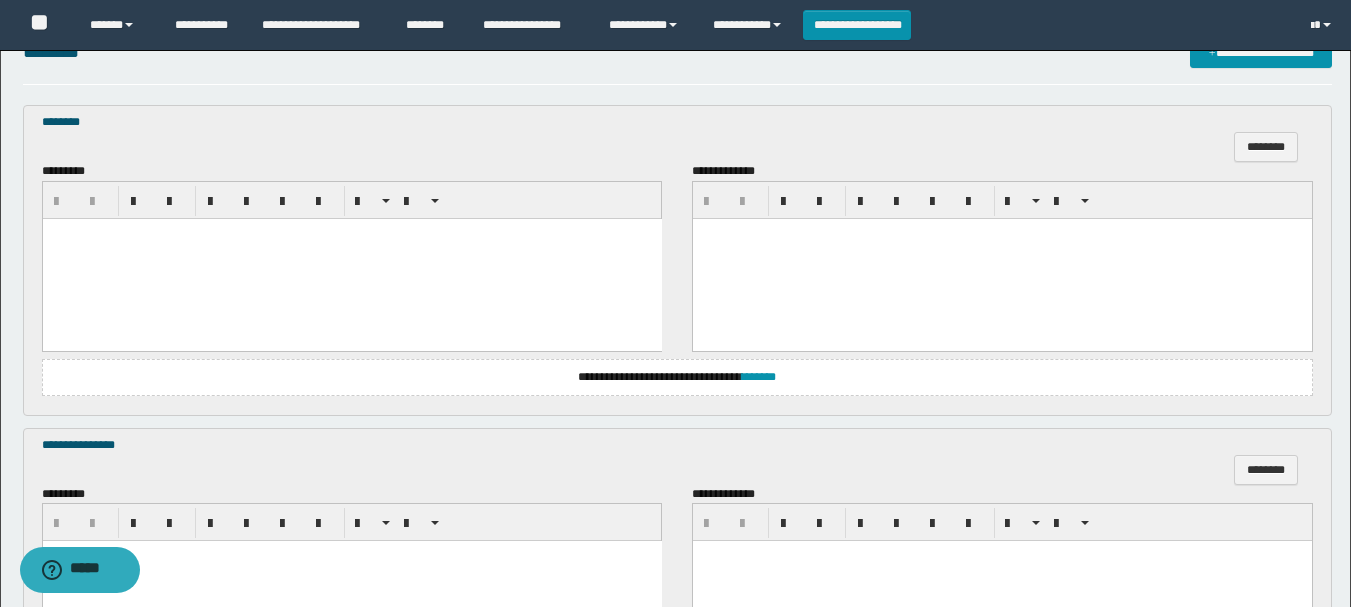 click at bounding box center [351, 258] 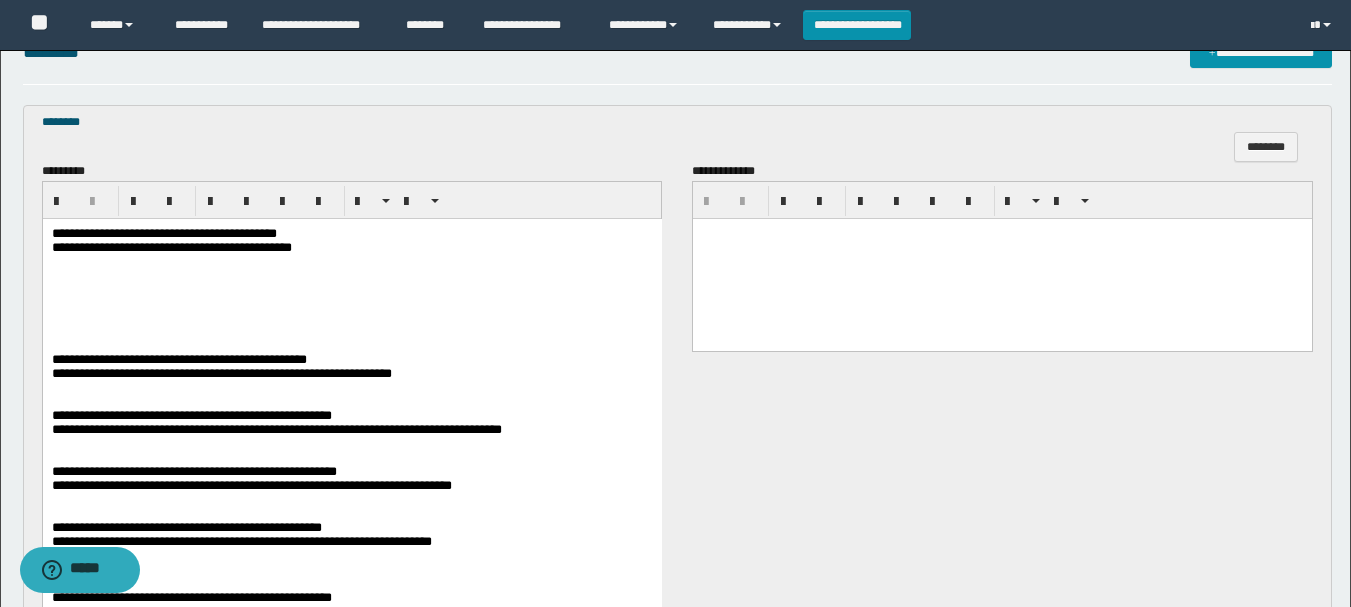 scroll, scrollTop: 700, scrollLeft: 0, axis: vertical 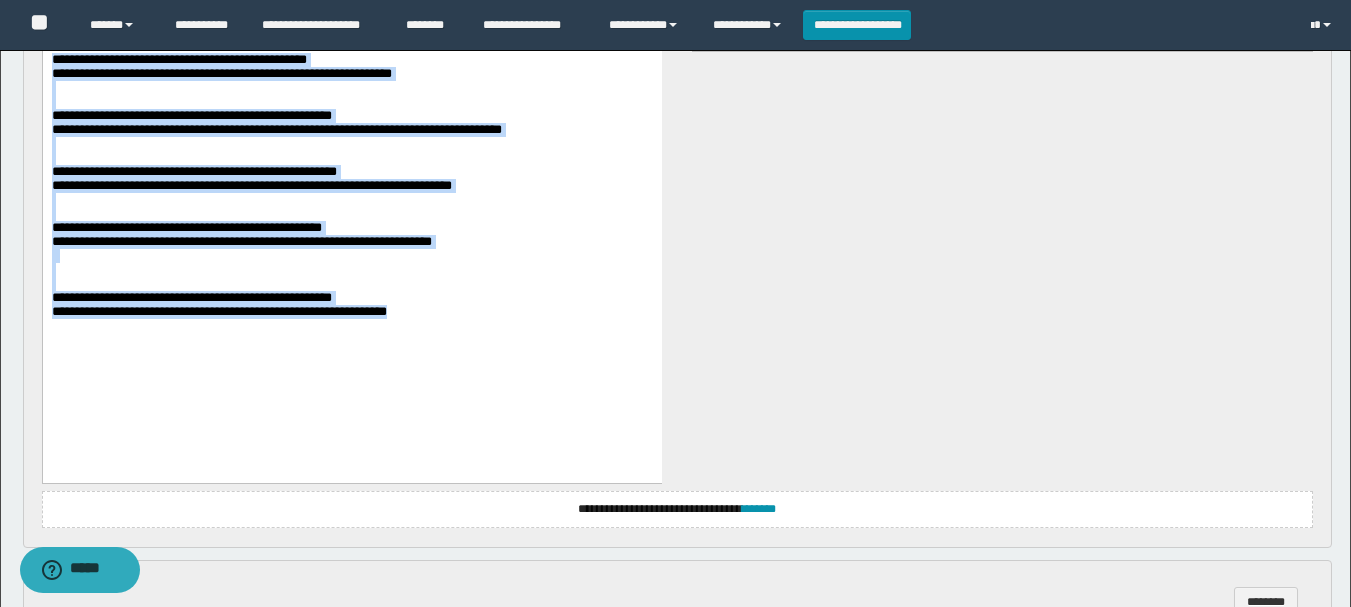 drag, startPoint x: 49, startPoint y: 78, endPoint x: 470, endPoint y: 389, distance: 523.4138 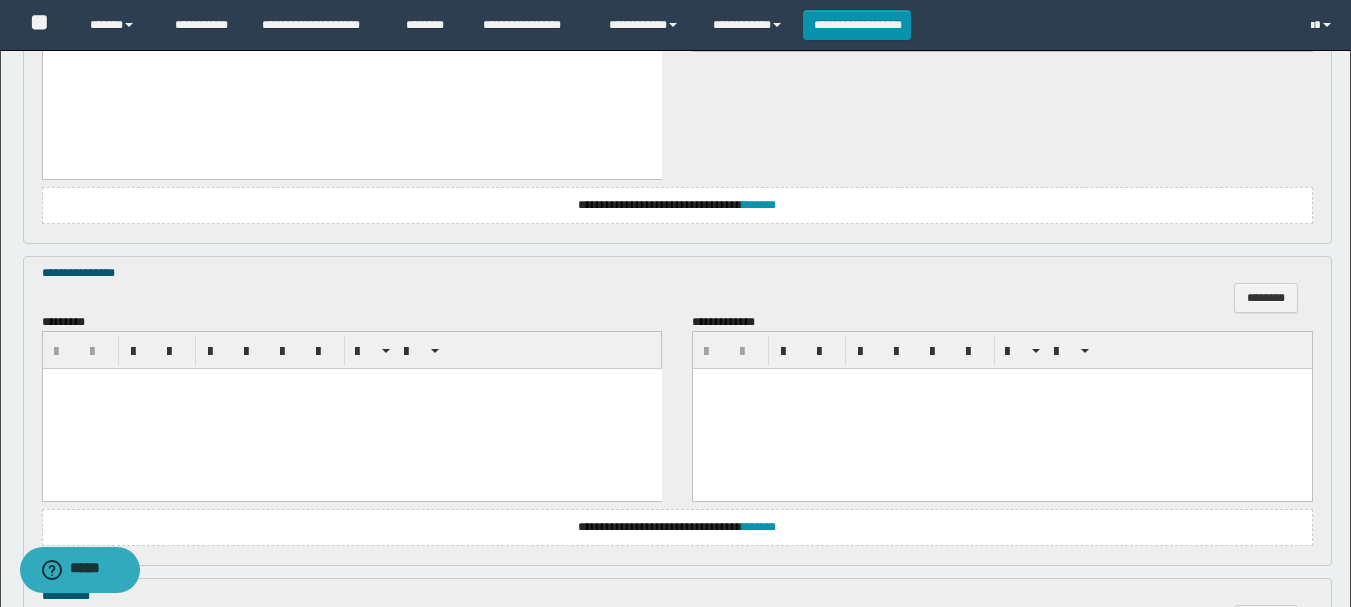 scroll, scrollTop: 600, scrollLeft: 0, axis: vertical 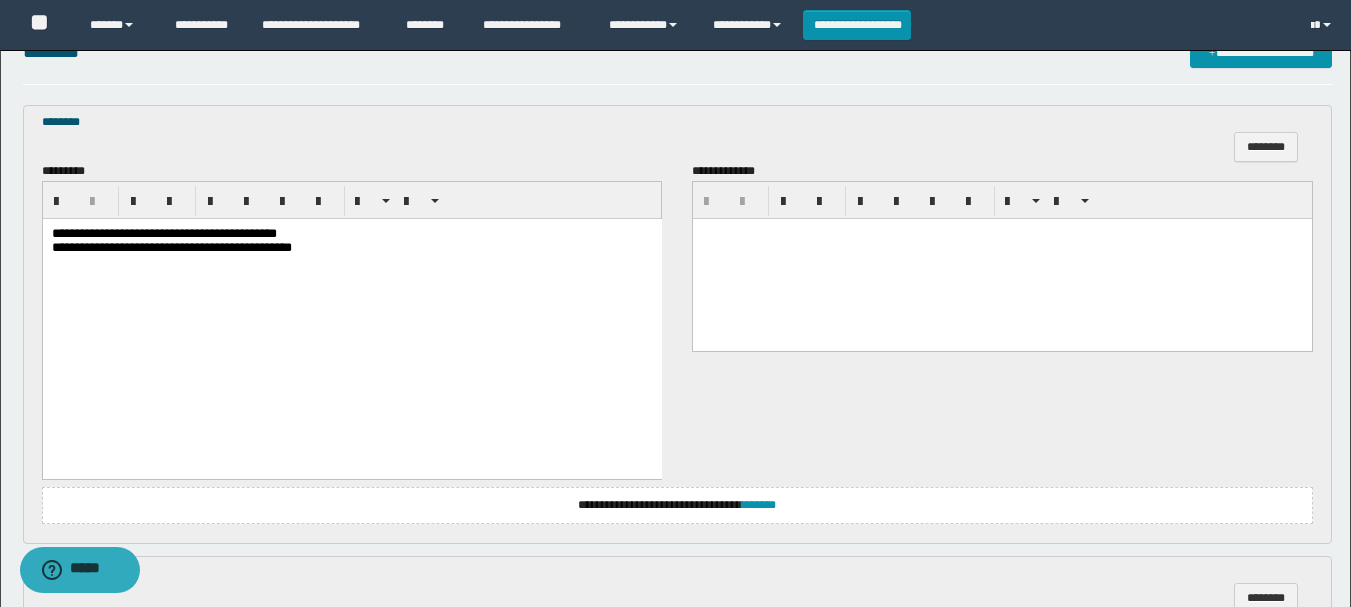 click on "**********" at bounding box center [163, 232] 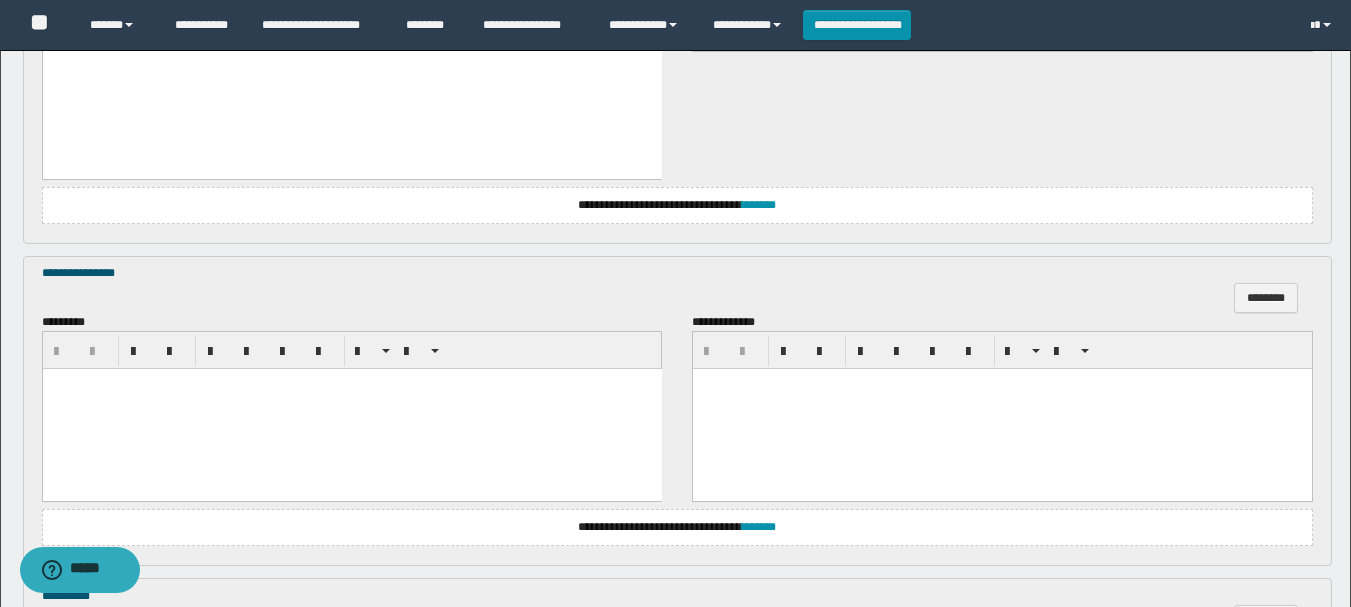 scroll, scrollTop: 1000, scrollLeft: 0, axis: vertical 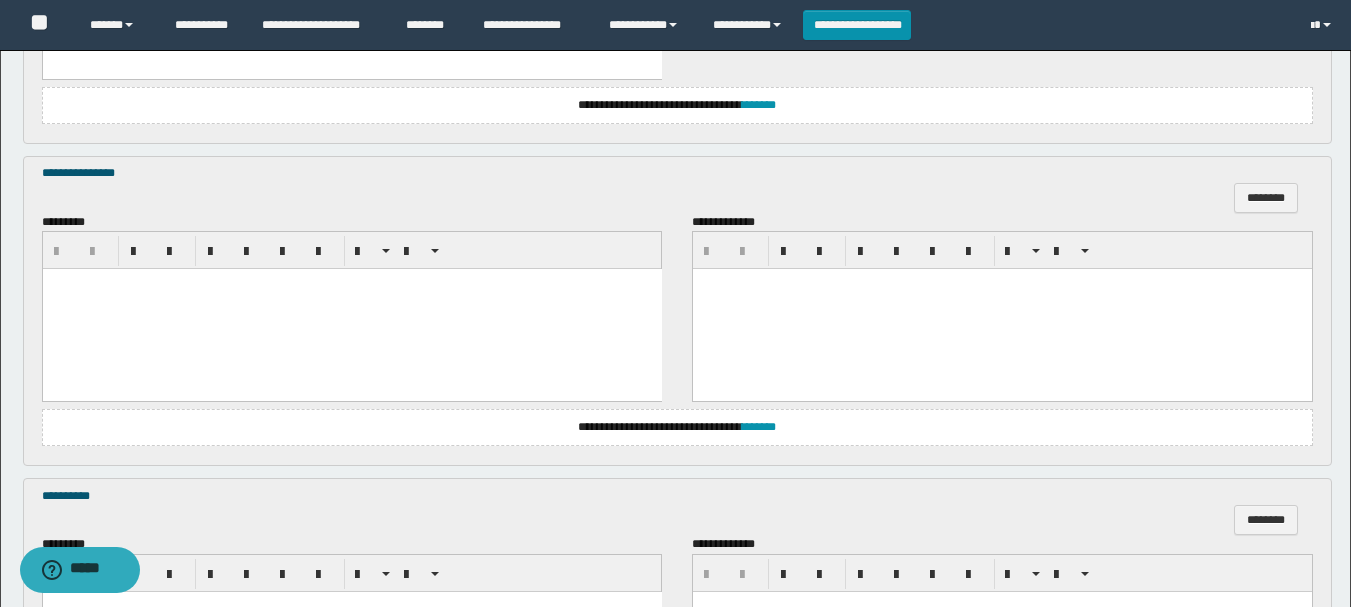 click at bounding box center (351, 309) 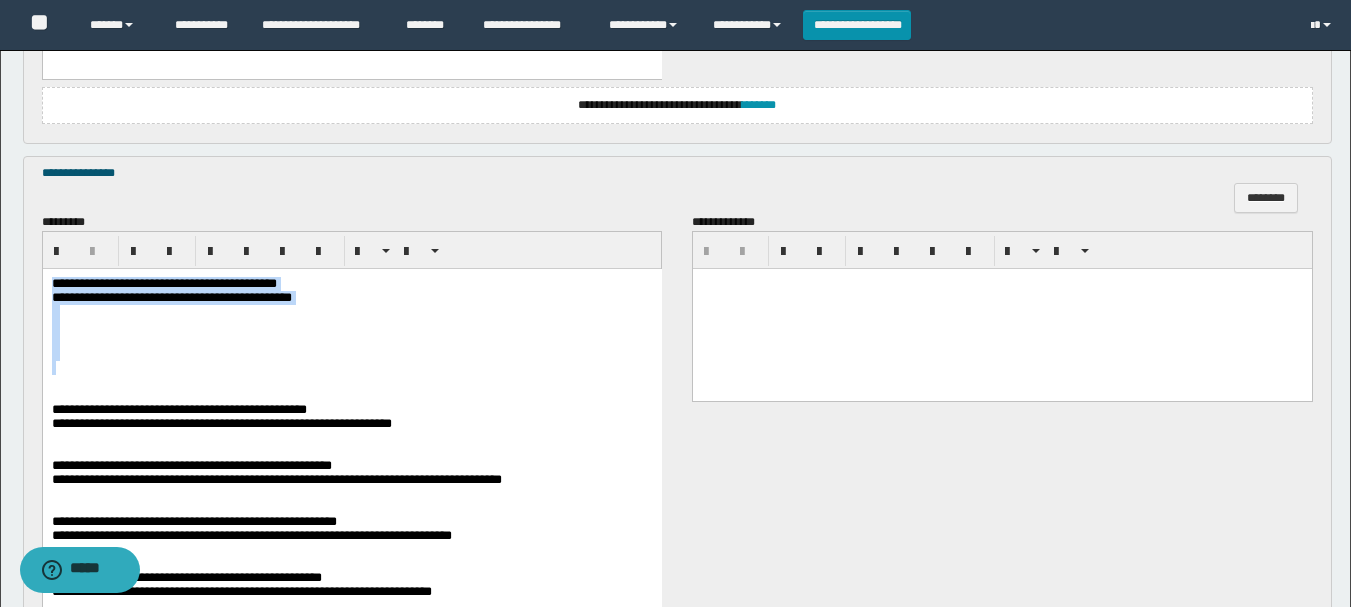 drag, startPoint x: 51, startPoint y: 284, endPoint x: 420, endPoint y: 378, distance: 380.78473 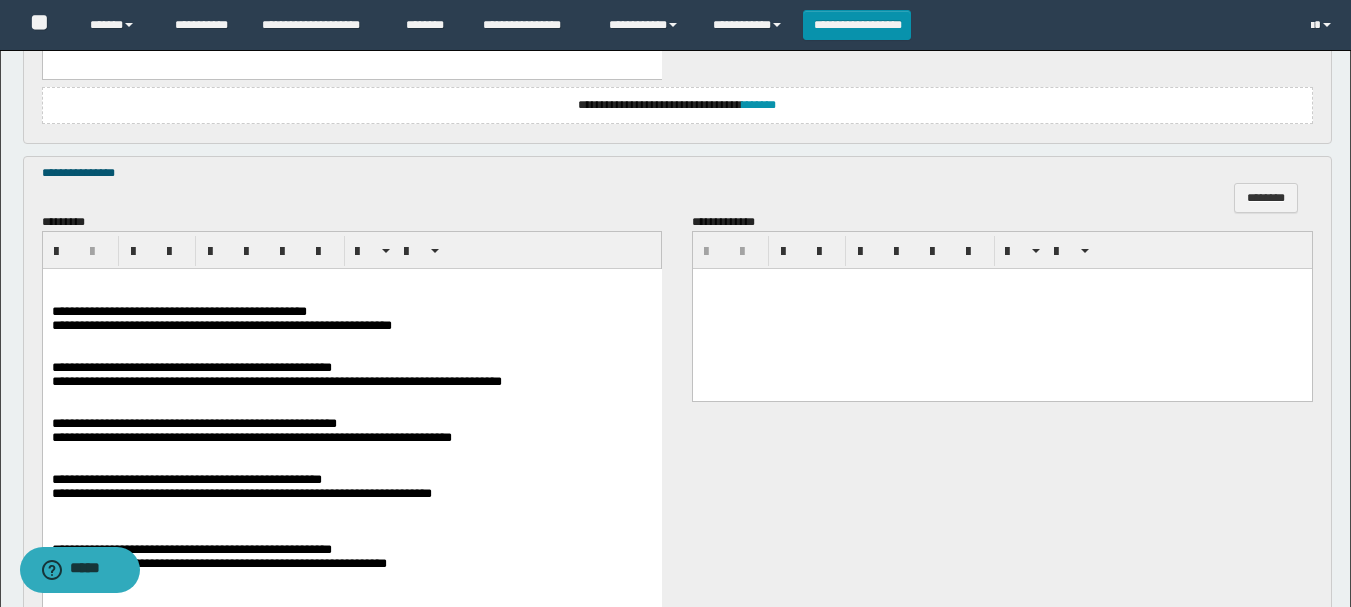 scroll, scrollTop: 1100, scrollLeft: 0, axis: vertical 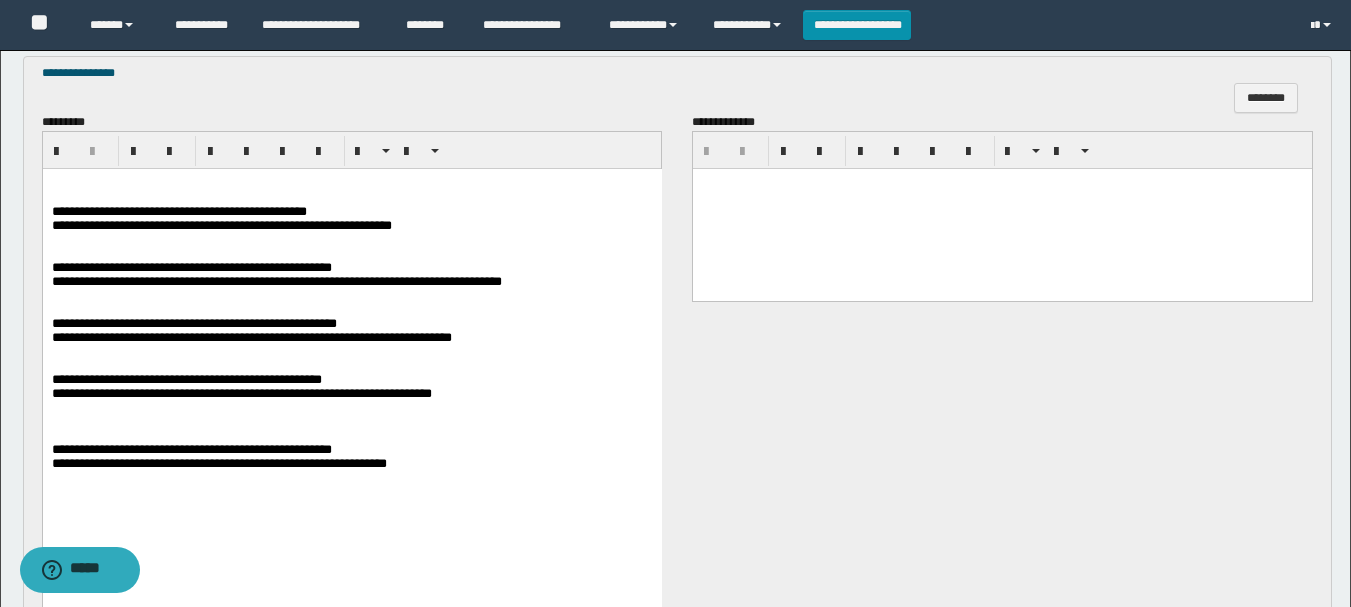 click on "**********" at bounding box center [178, 211] 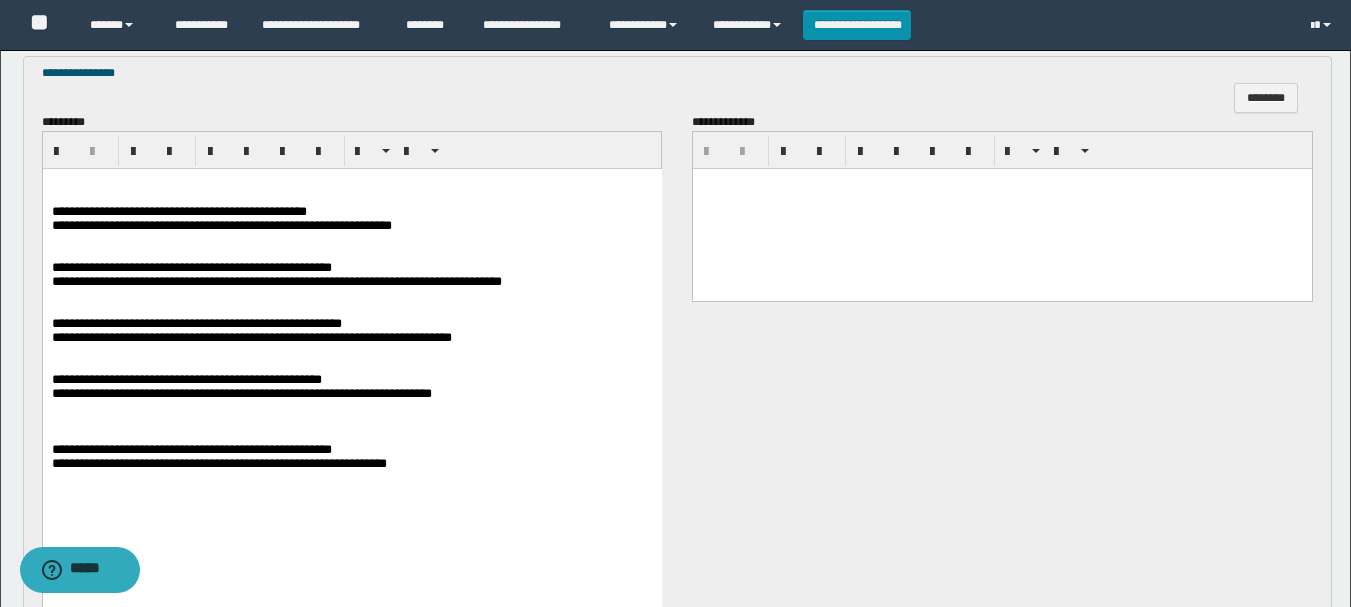 click on "**********" at bounding box center [186, 379] 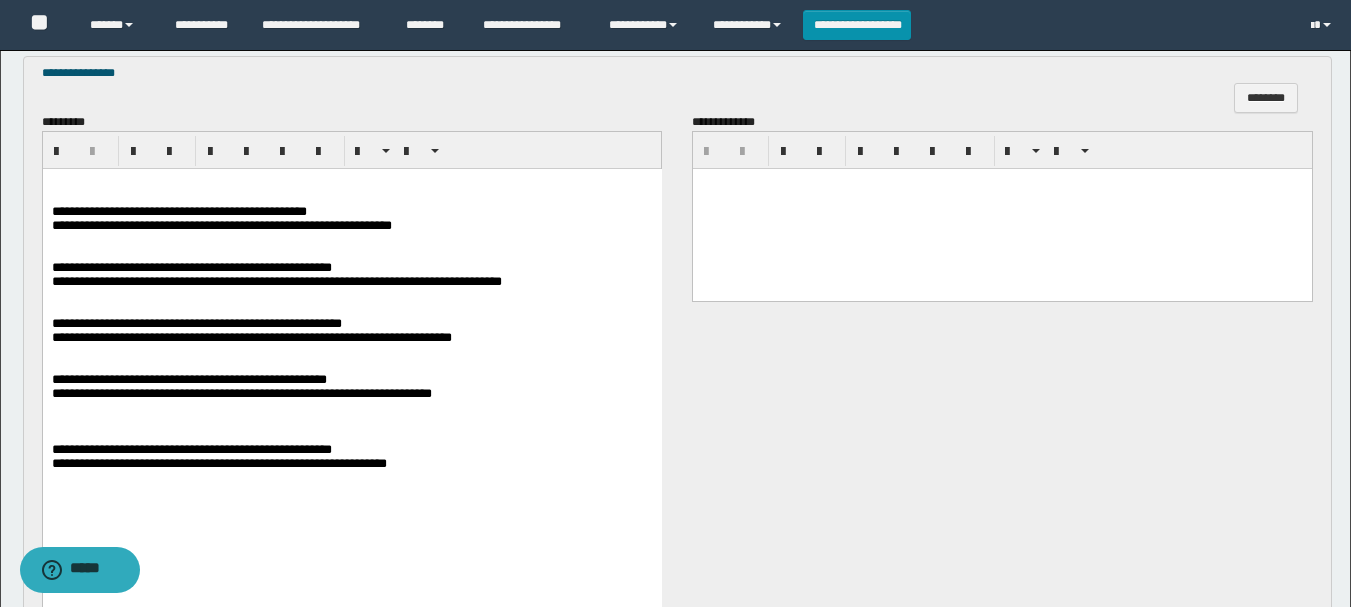 scroll, scrollTop: 1500, scrollLeft: 0, axis: vertical 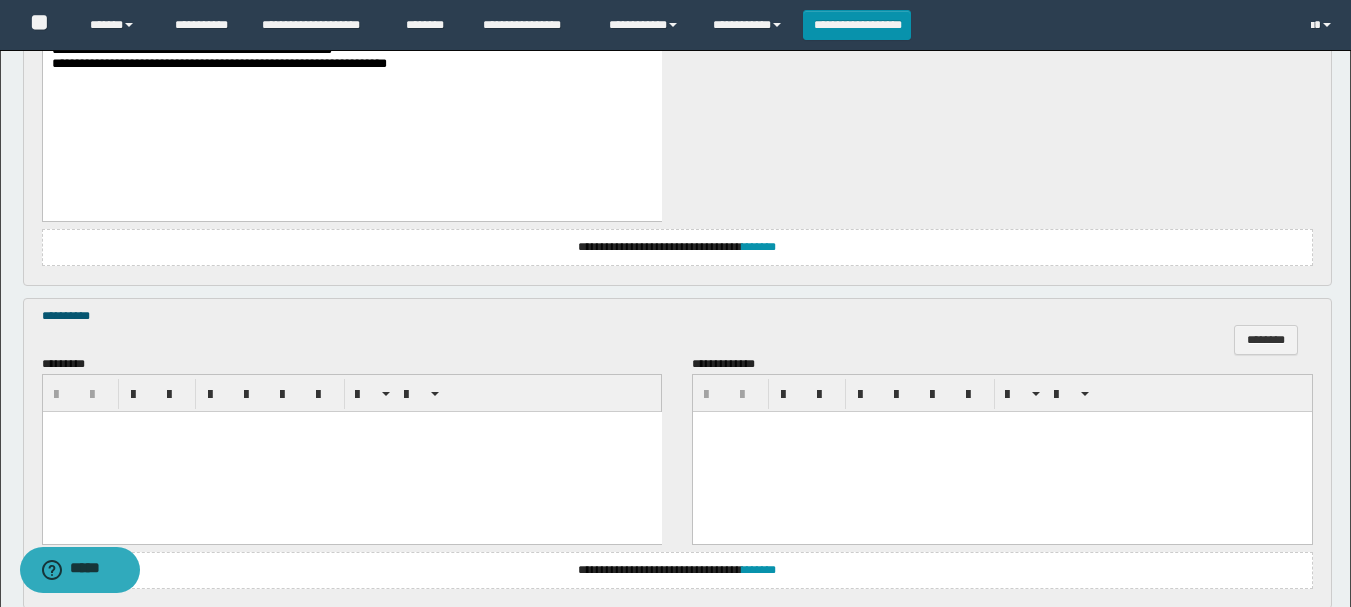 click at bounding box center [351, 452] 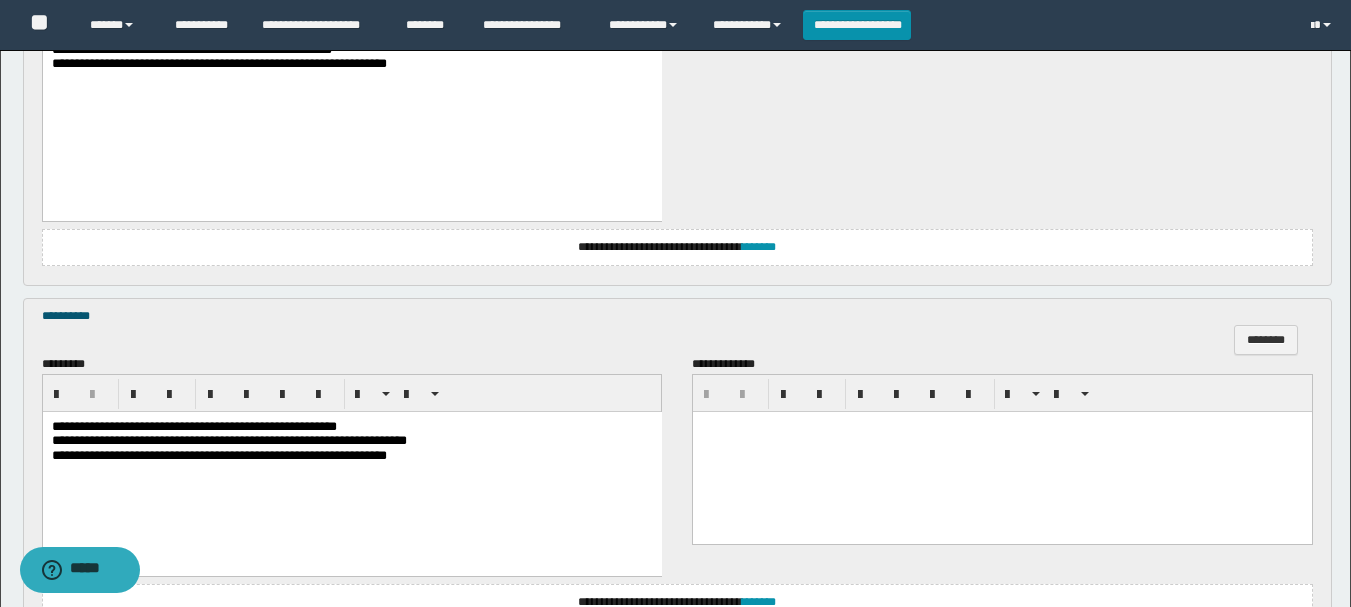 scroll, scrollTop: 1600, scrollLeft: 0, axis: vertical 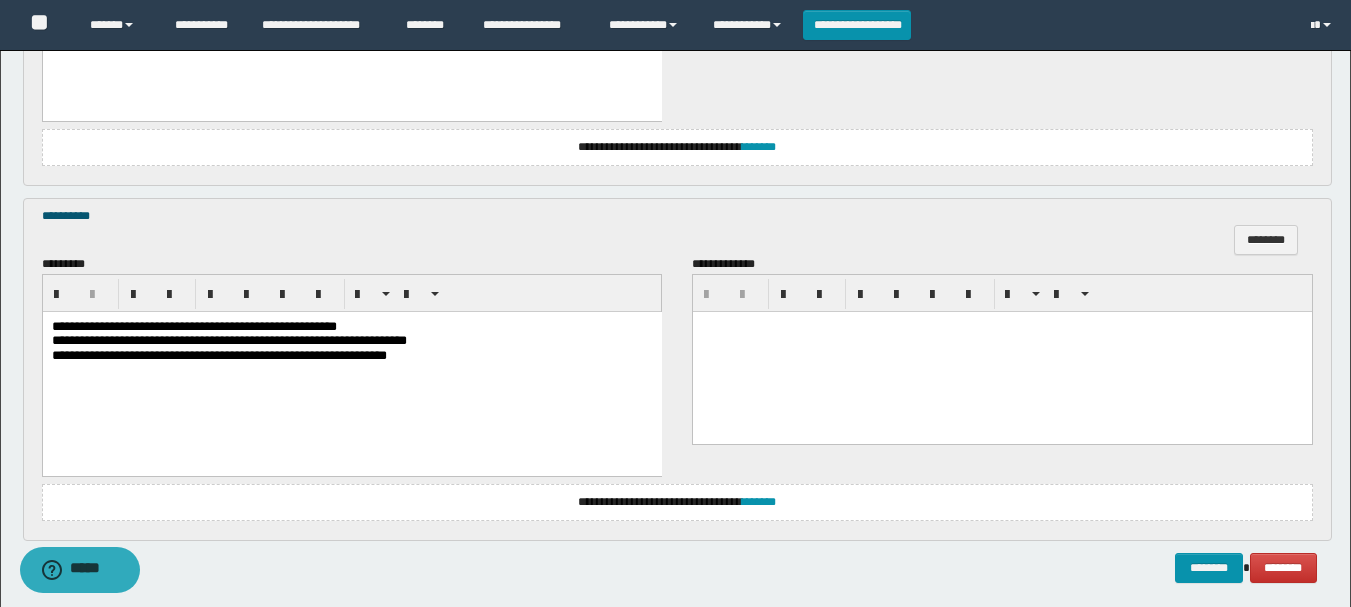 click on "**********" at bounding box center [193, 326] 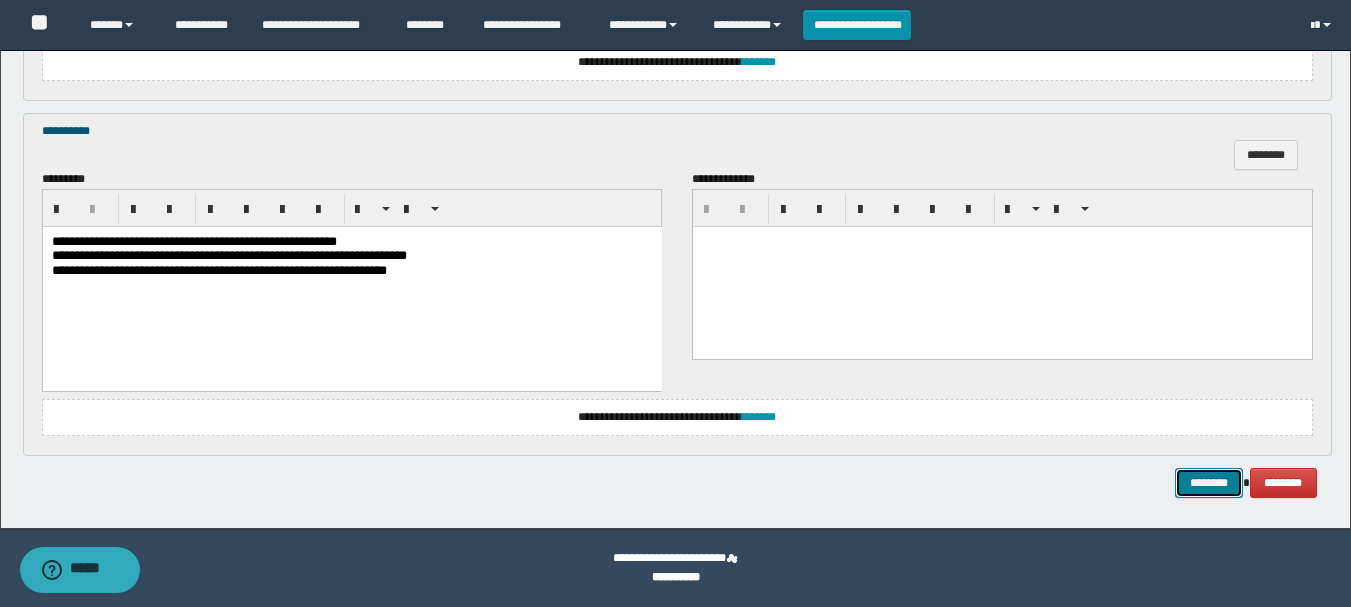 click on "********" at bounding box center (1209, 483) 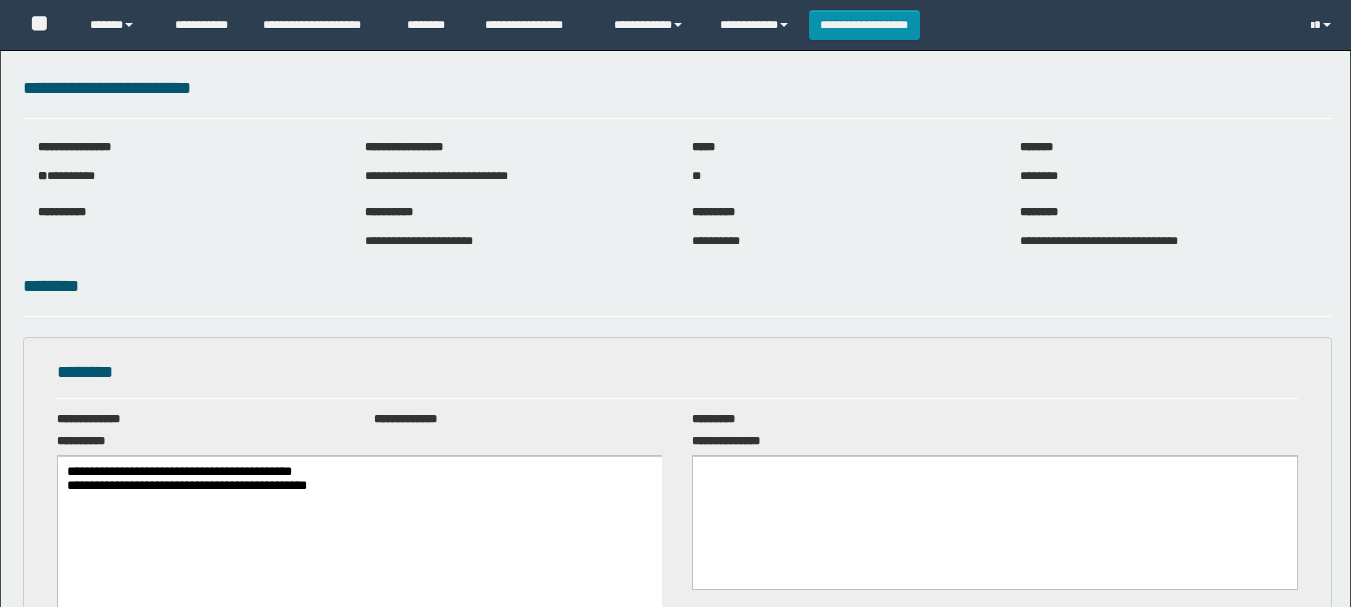 scroll, scrollTop: 0, scrollLeft: 0, axis: both 